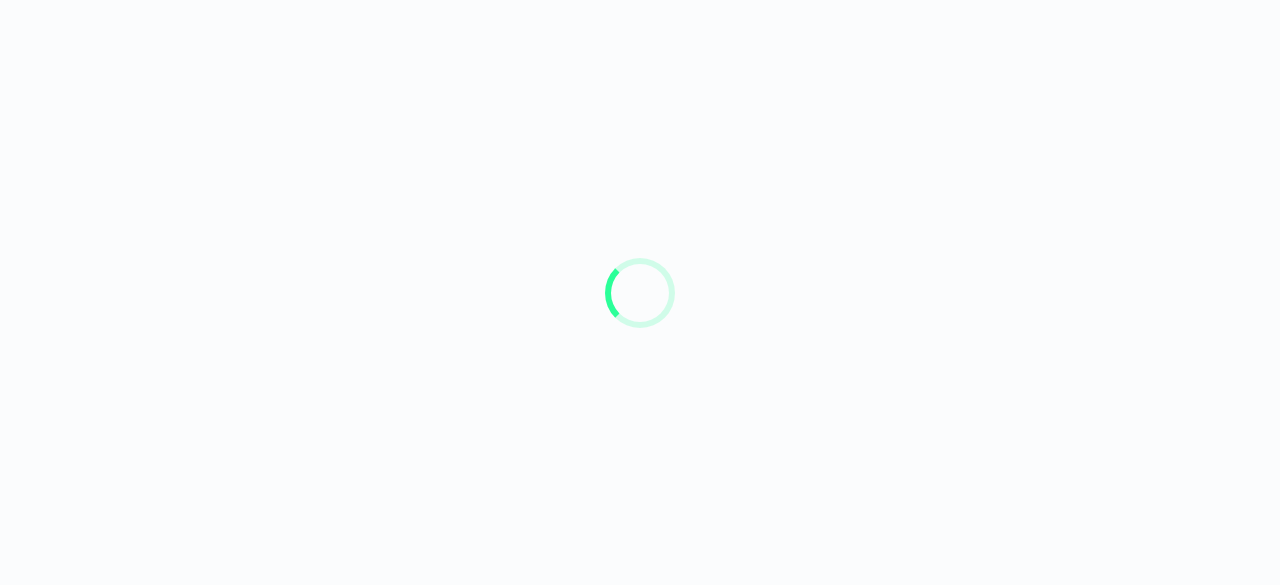 scroll, scrollTop: 0, scrollLeft: 0, axis: both 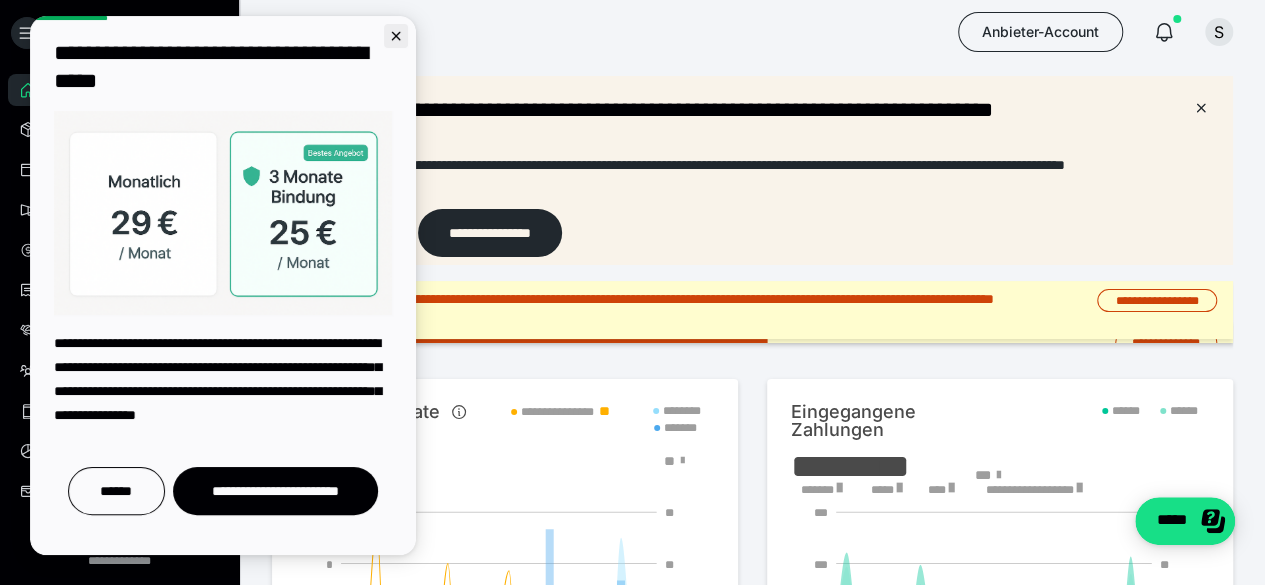 click 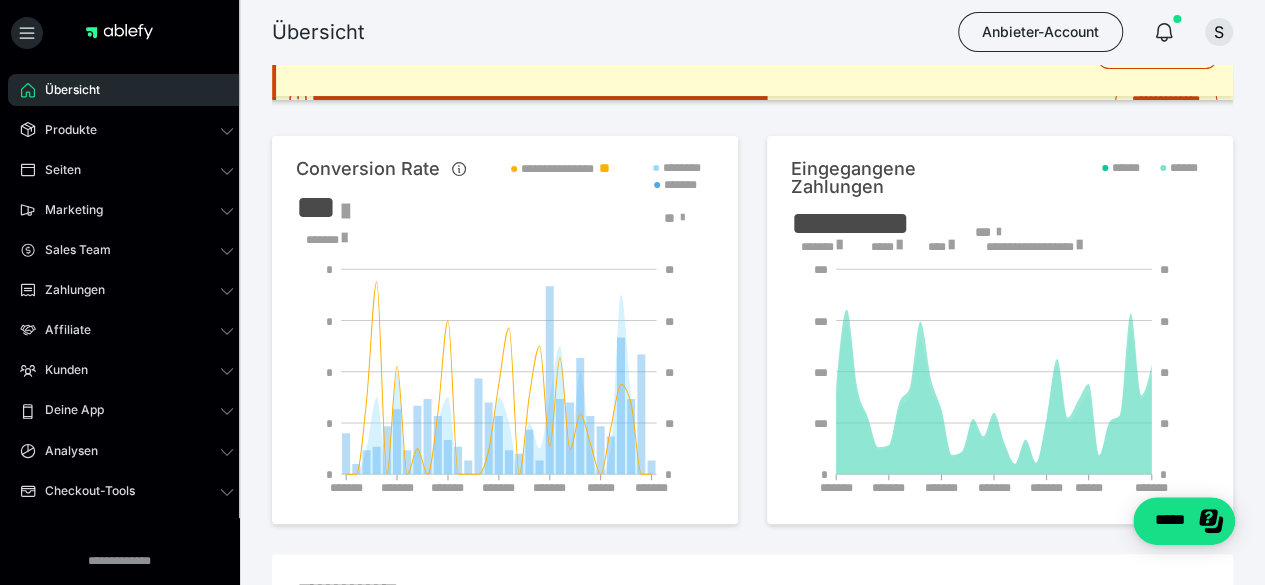 scroll, scrollTop: 272, scrollLeft: 0, axis: vertical 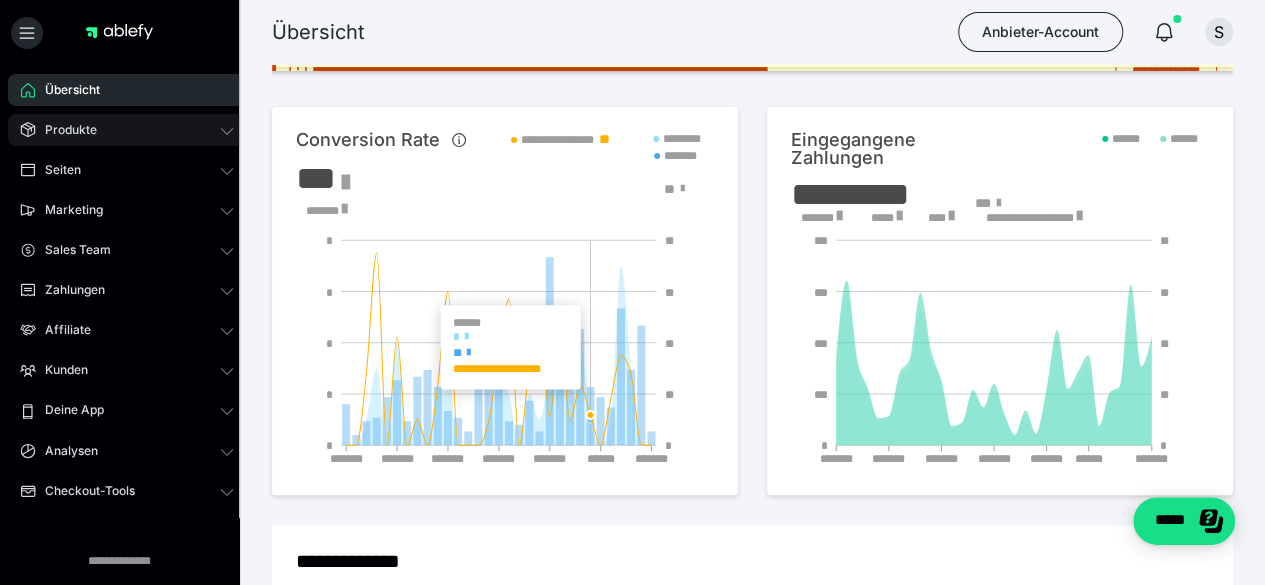 click on "Produkte" at bounding box center (64, 130) 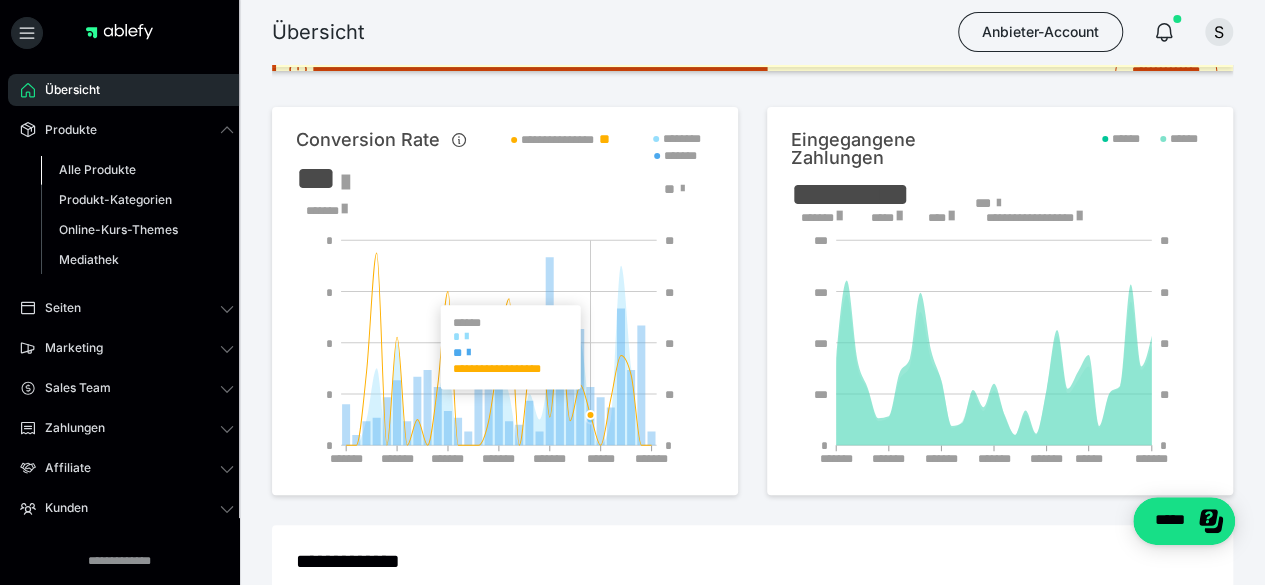 click on "Alle Produkte" at bounding box center [97, 169] 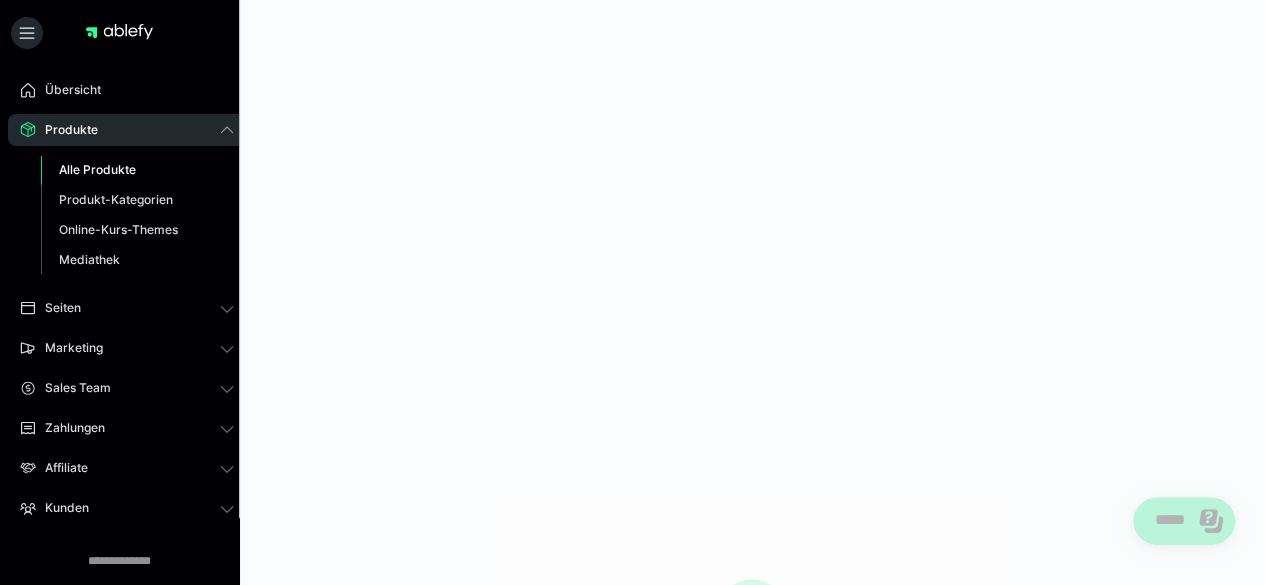 scroll, scrollTop: 0, scrollLeft: 0, axis: both 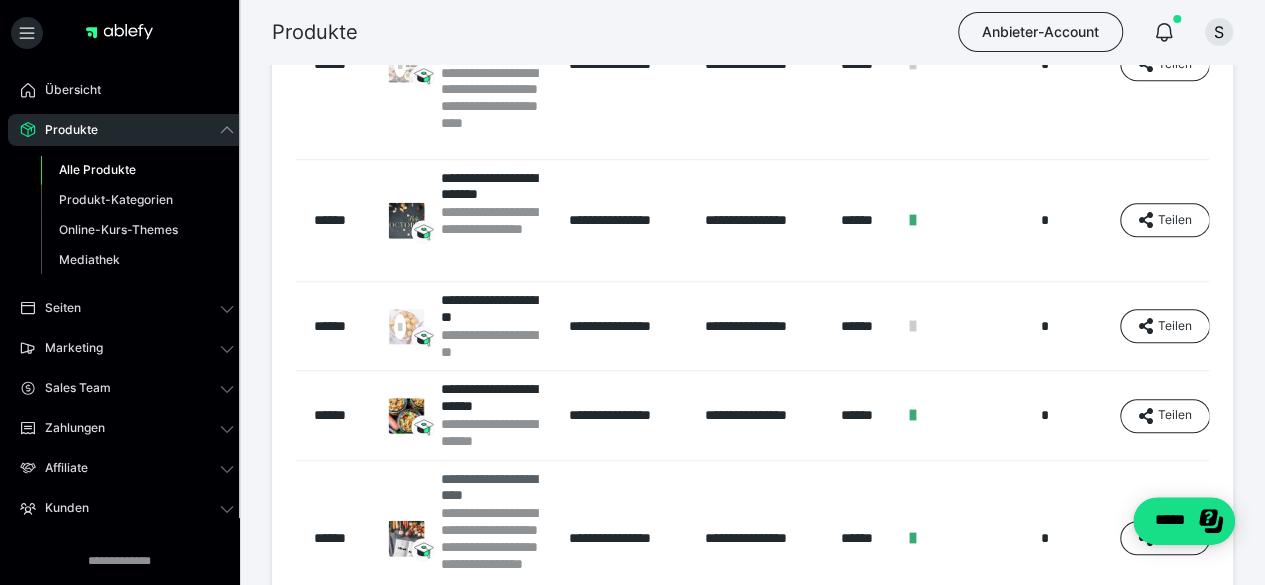 click on "**********" at bounding box center (494, 488) 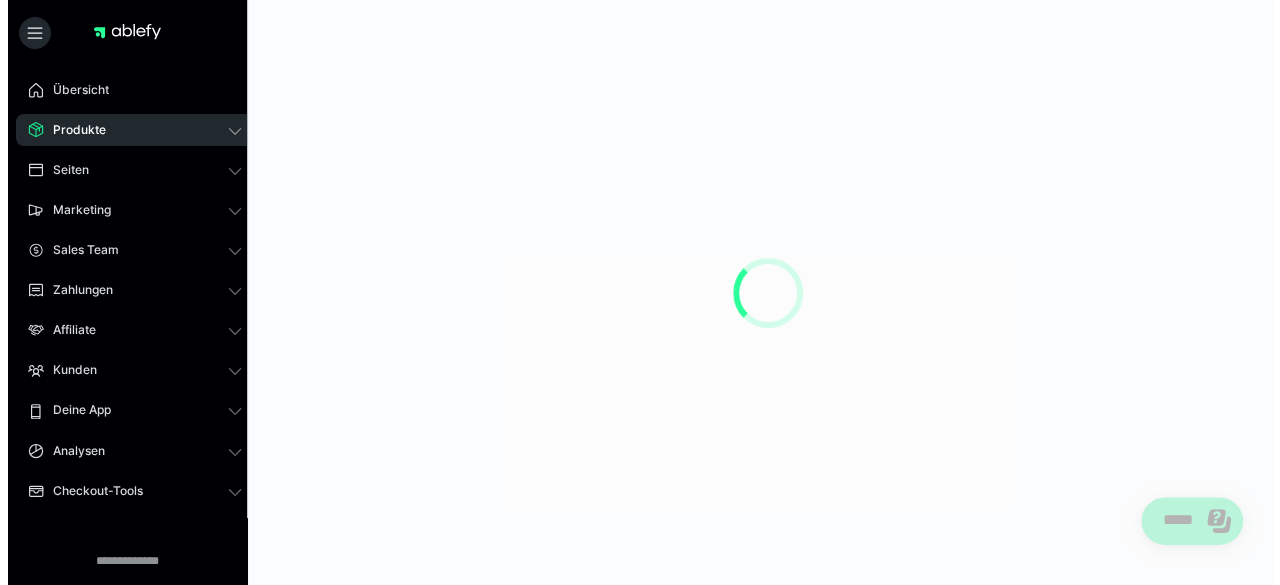 scroll, scrollTop: 0, scrollLeft: 0, axis: both 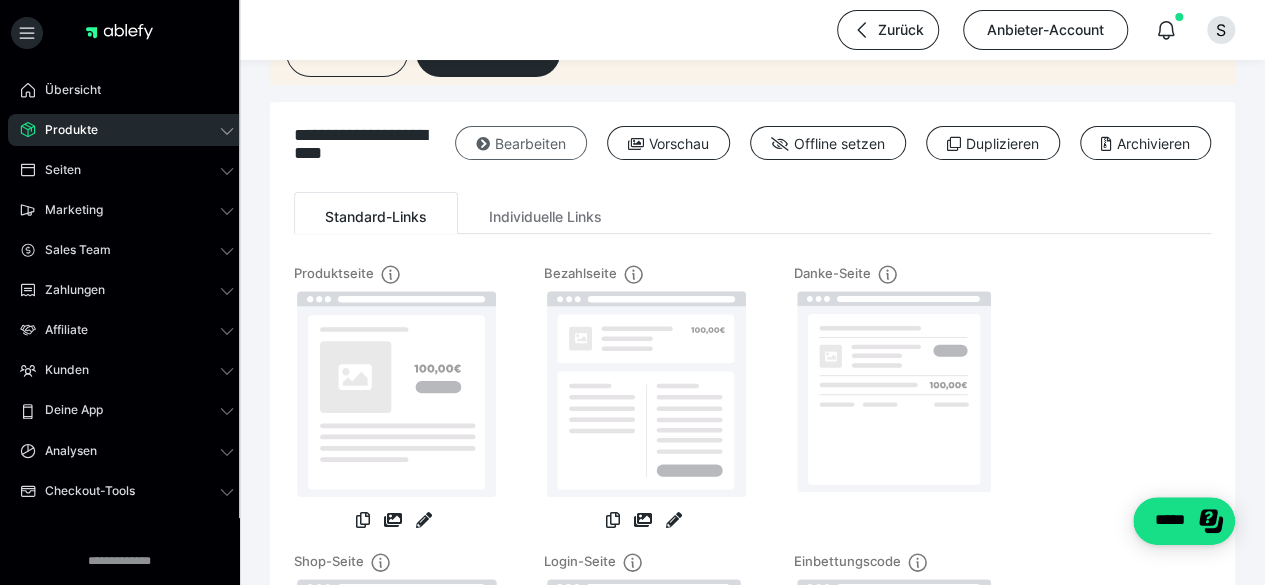 click on "Bearbeiten" at bounding box center [521, 143] 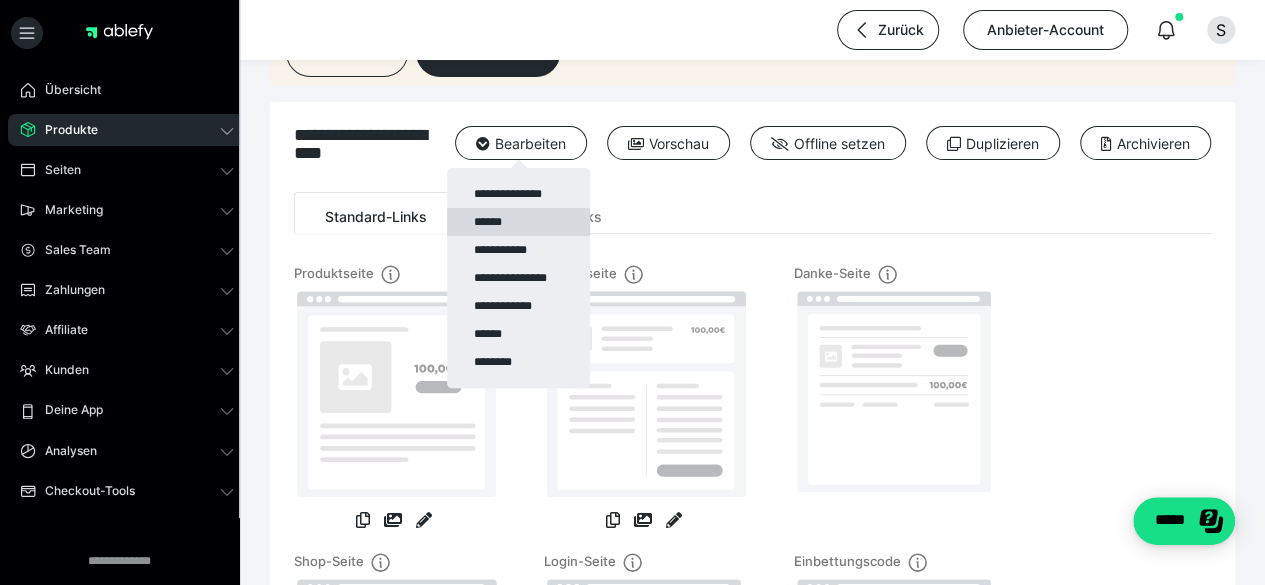 click on "******" at bounding box center (518, 222) 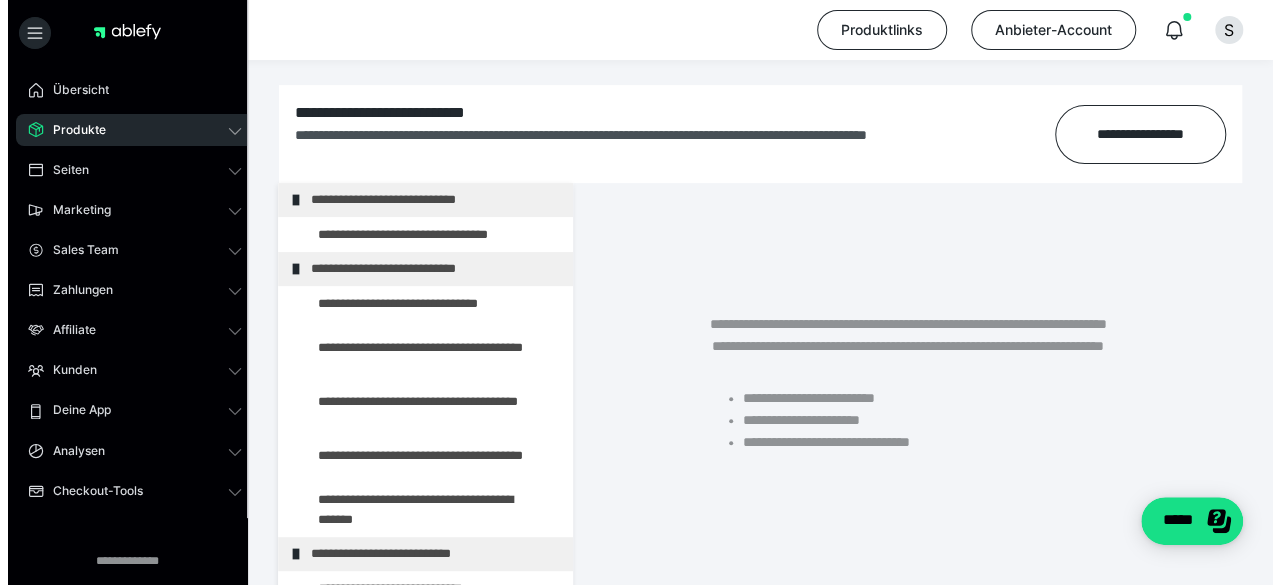 scroll, scrollTop: 202, scrollLeft: 0, axis: vertical 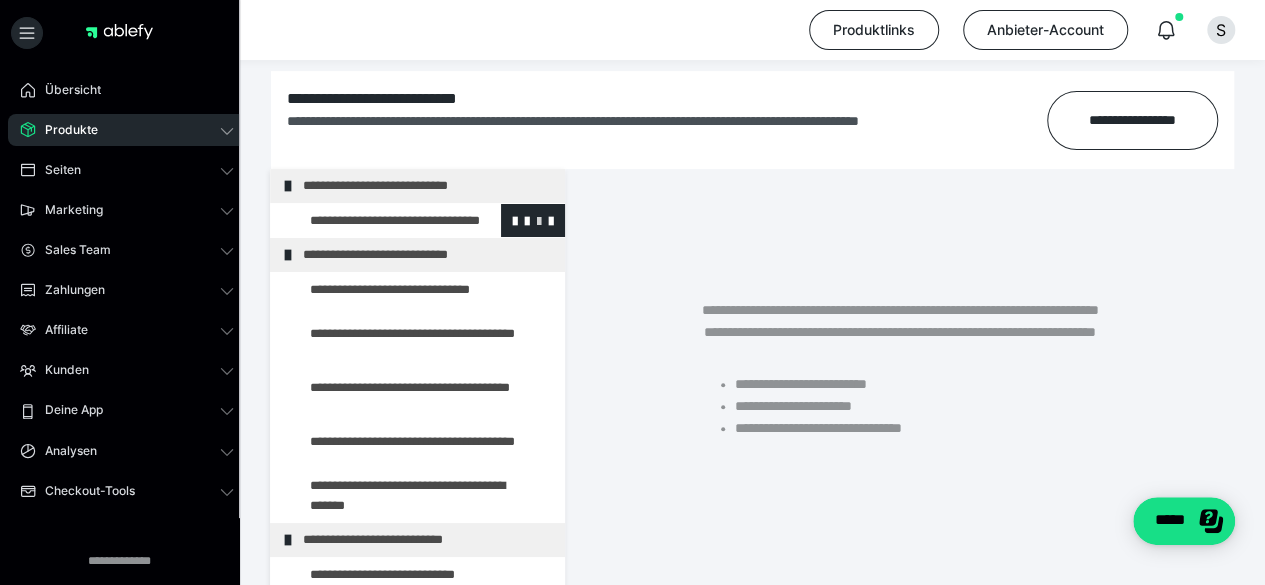click at bounding box center [539, 220] 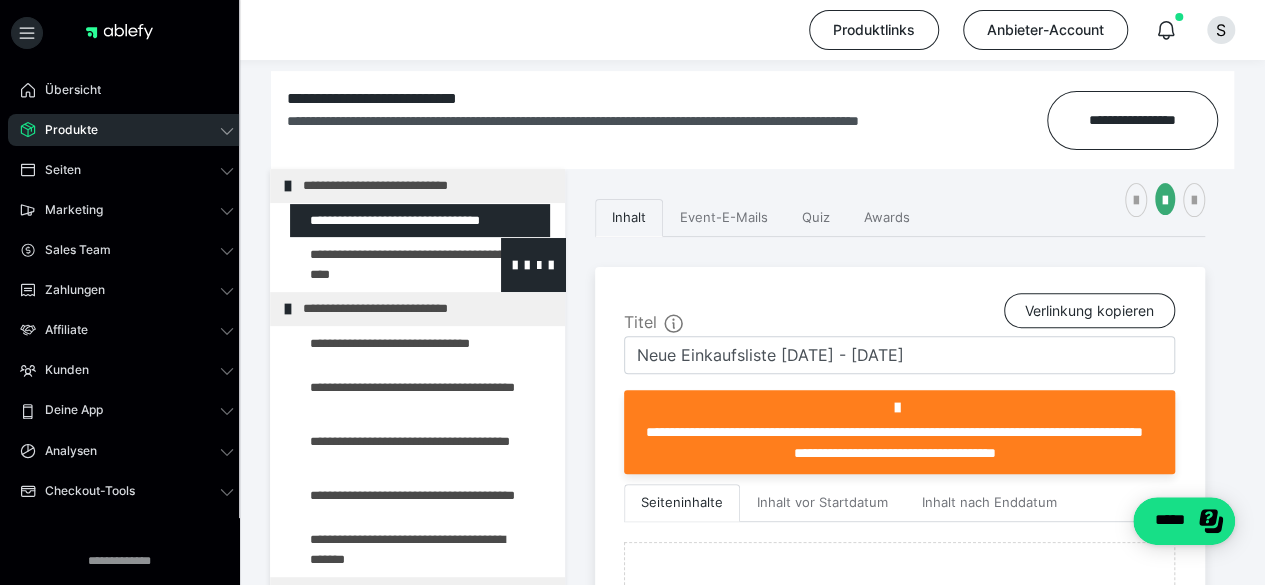 click at bounding box center (375, 264) 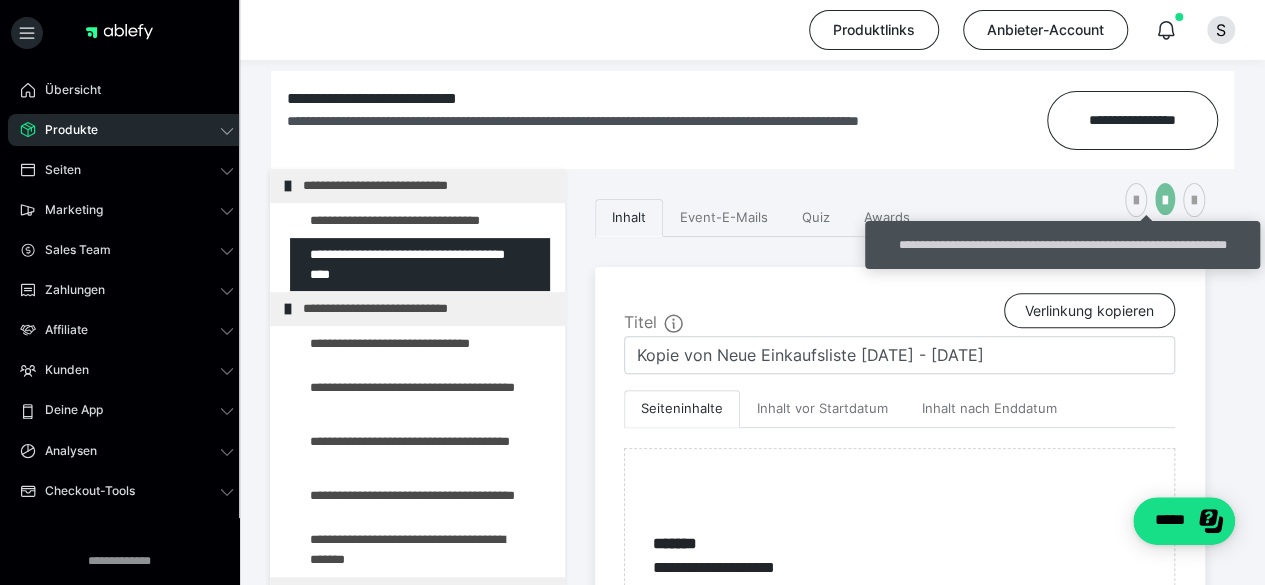 click at bounding box center [1165, 201] 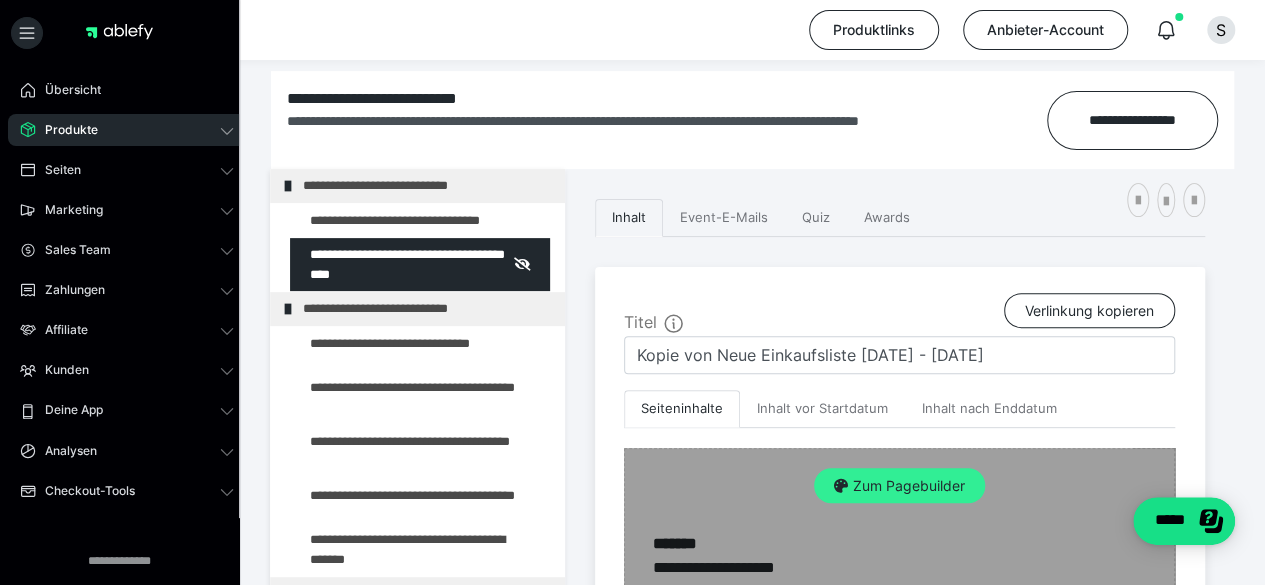 click on "Zum Pagebuilder" at bounding box center [899, 486] 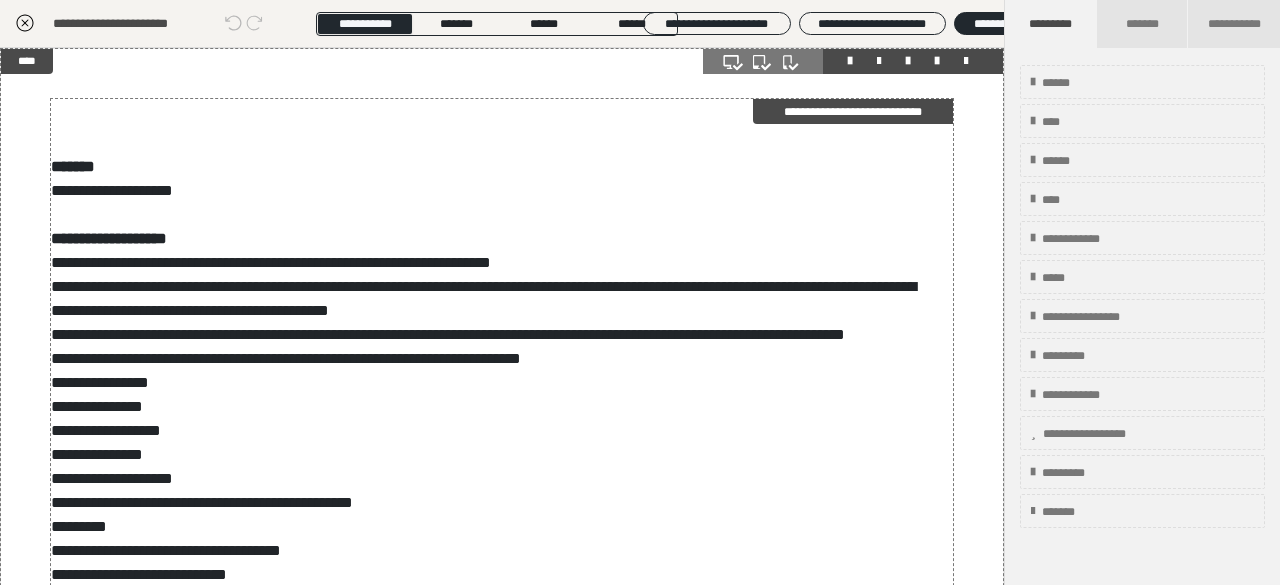 click on "**********" at bounding box center [495, 1785] 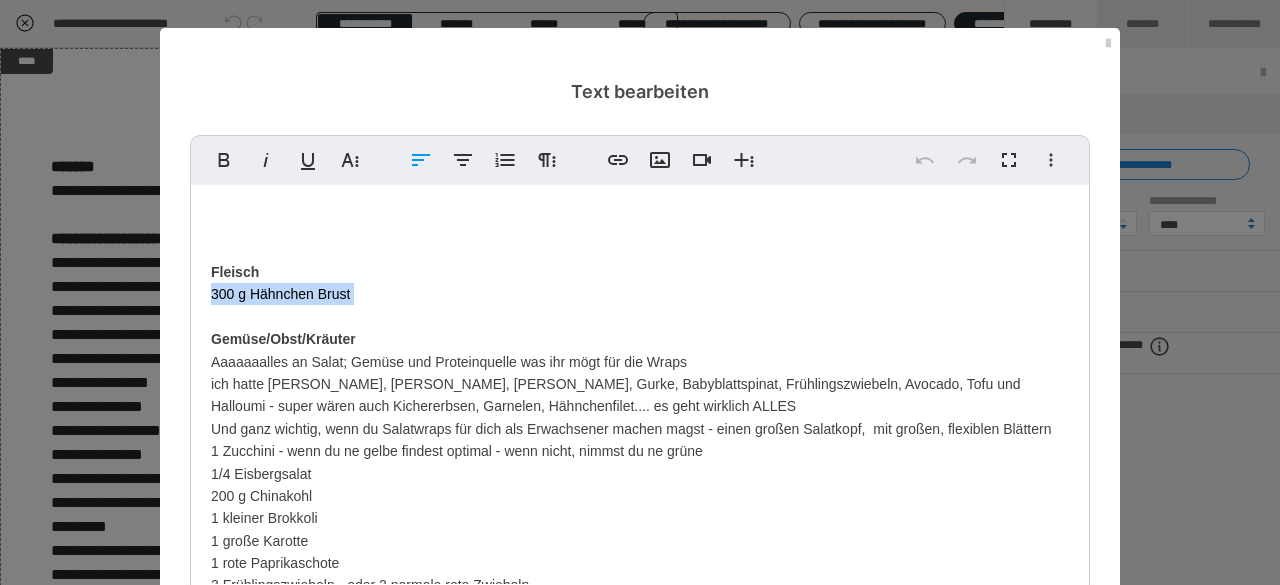 drag, startPoint x: 198, startPoint y: 293, endPoint x: 395, endPoint y: 319, distance: 198.70833 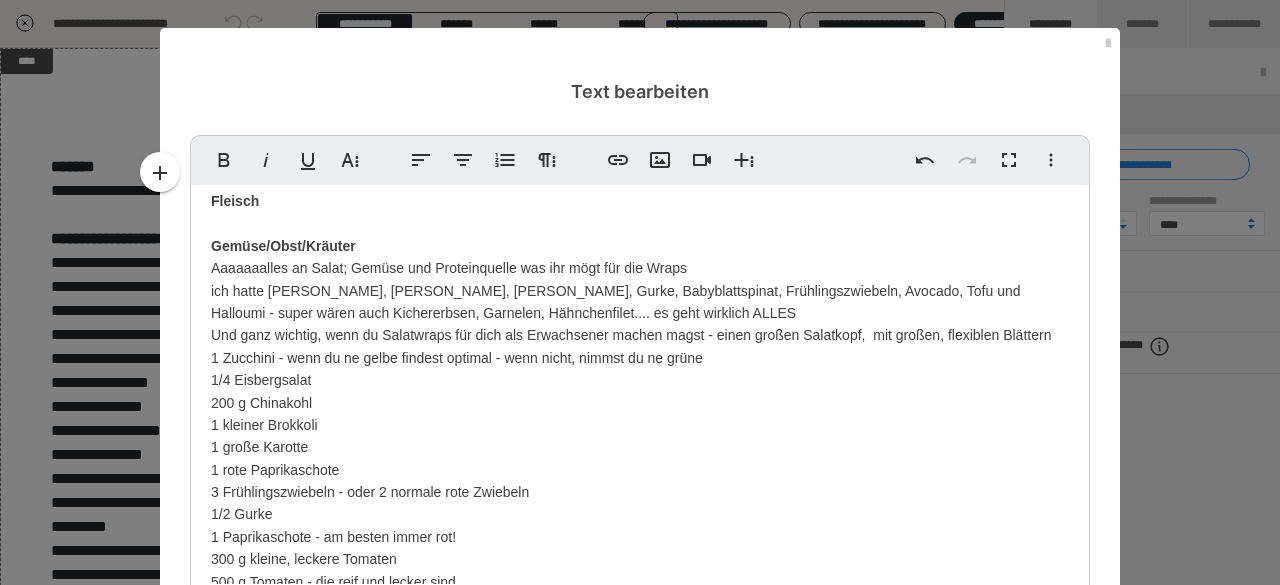scroll, scrollTop: 224, scrollLeft: 0, axis: vertical 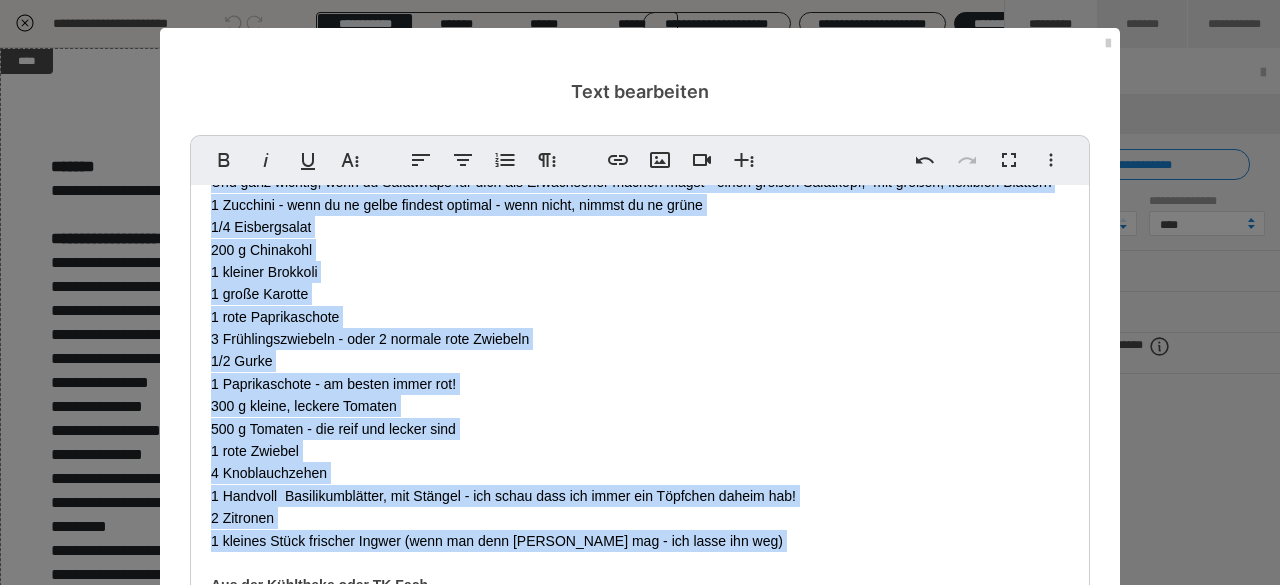 drag, startPoint x: 202, startPoint y: 337, endPoint x: 1006, endPoint y: 554, distance: 832.7695 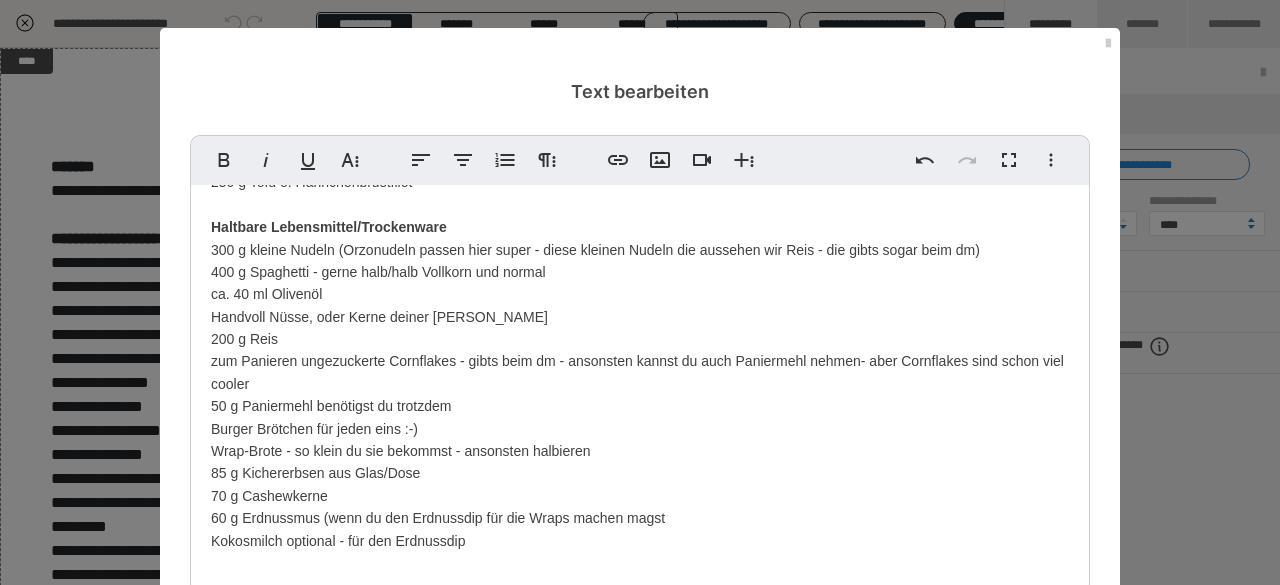 drag, startPoint x: 196, startPoint y: 256, endPoint x: 782, endPoint y: 538, distance: 650.323 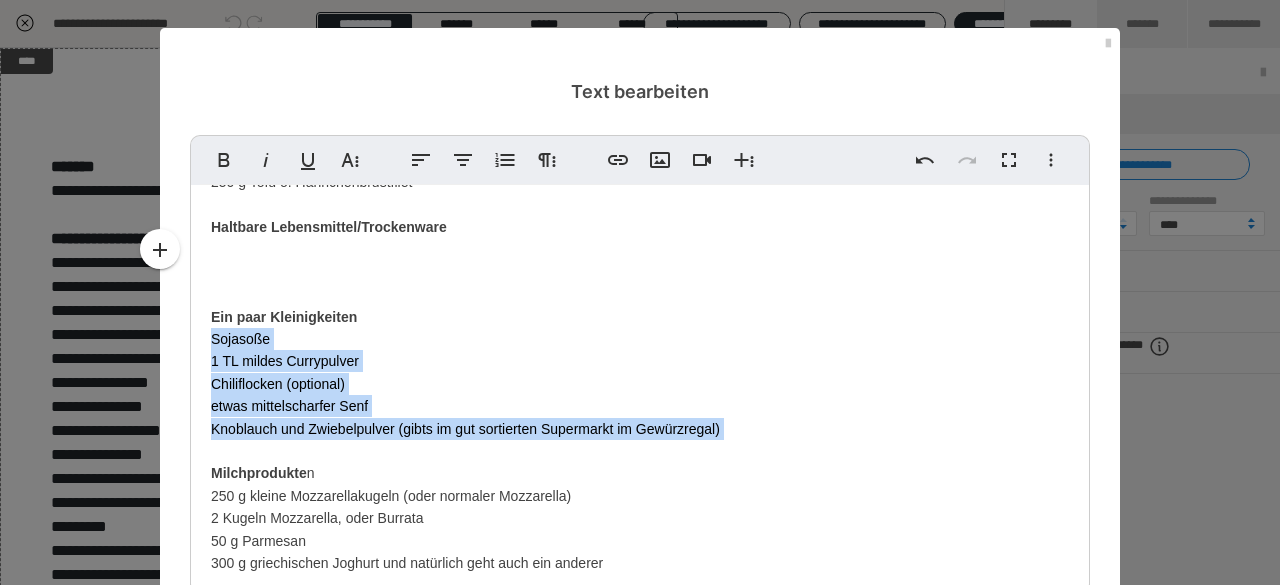 drag, startPoint x: 206, startPoint y: 345, endPoint x: 840, endPoint y: 445, distance: 641.838 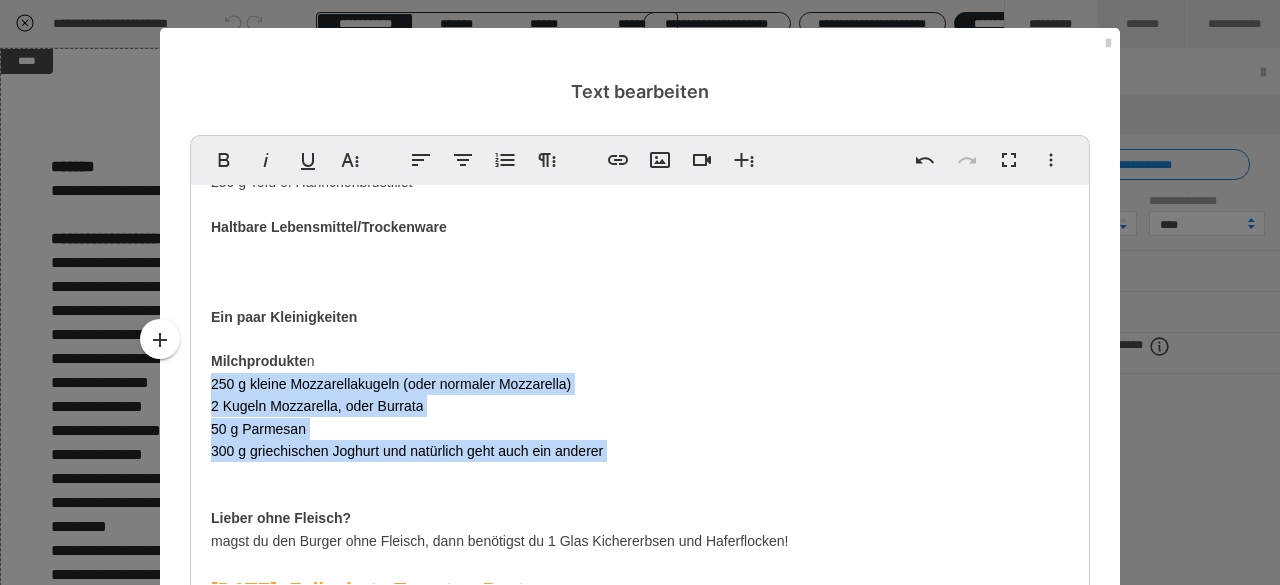 drag, startPoint x: 194, startPoint y: 383, endPoint x: 652, endPoint y: 463, distance: 464.93442 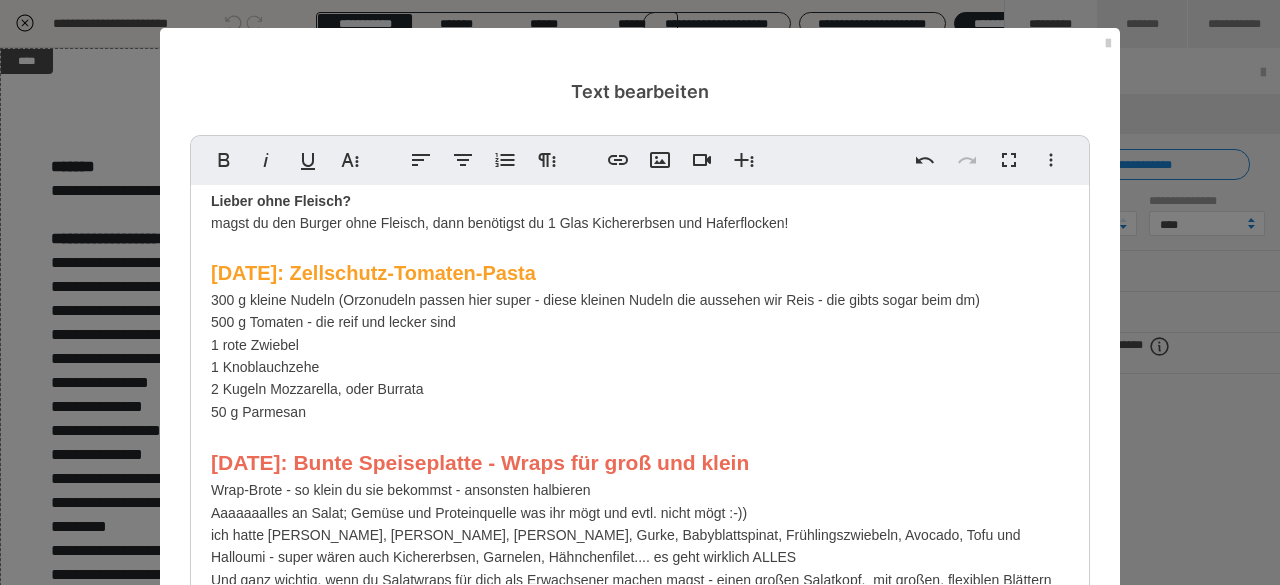 scroll, scrollTop: 460, scrollLeft: 0, axis: vertical 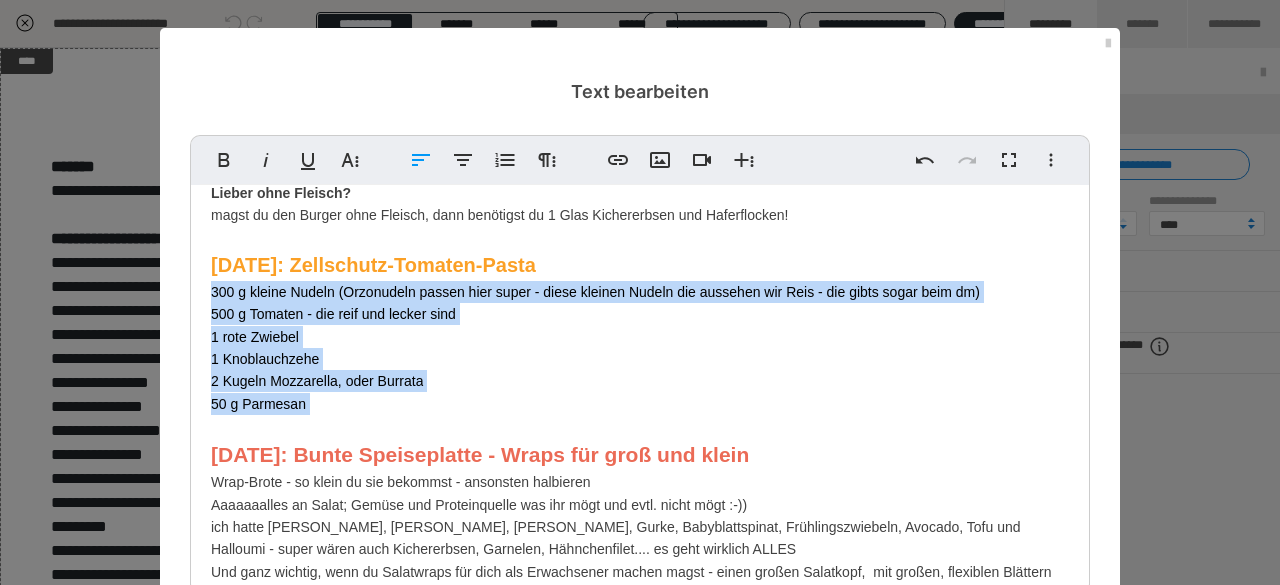 drag, startPoint x: 204, startPoint y: 291, endPoint x: 458, endPoint y: 417, distance: 283.53482 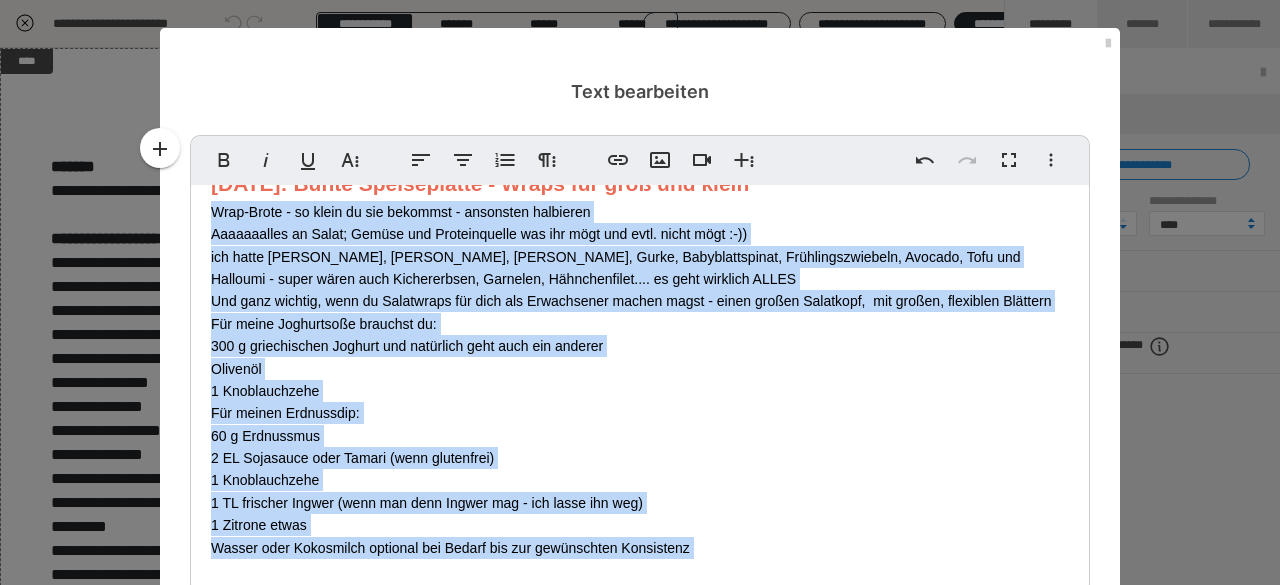 scroll, scrollTop: 603, scrollLeft: 0, axis: vertical 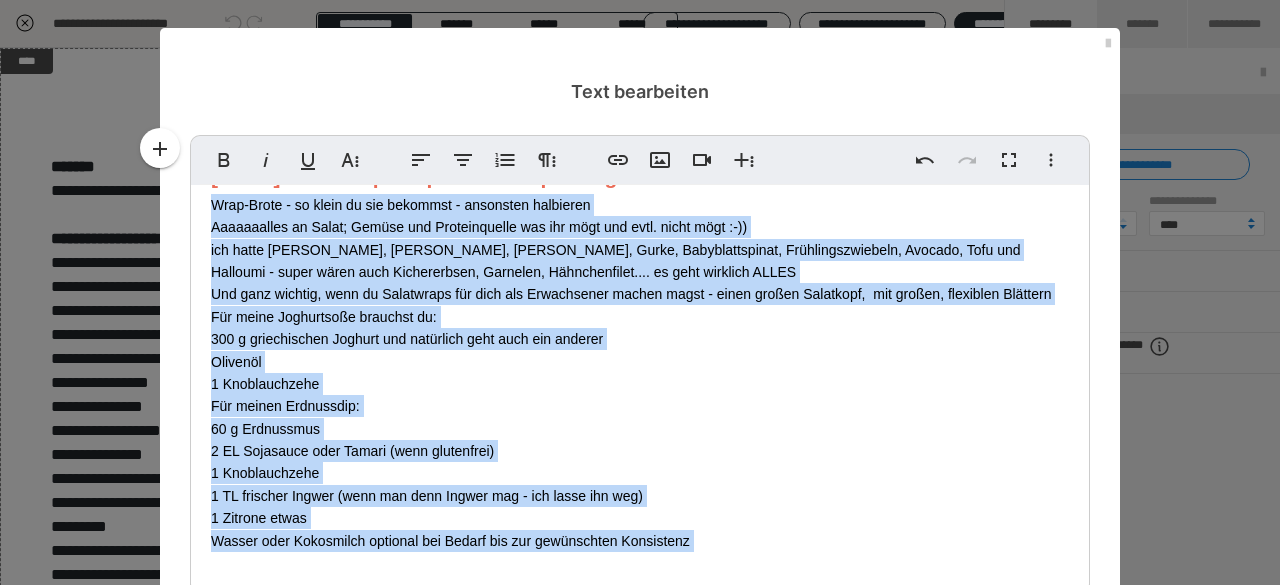 drag, startPoint x: 200, startPoint y: 347, endPoint x: 776, endPoint y: 569, distance: 617.3006 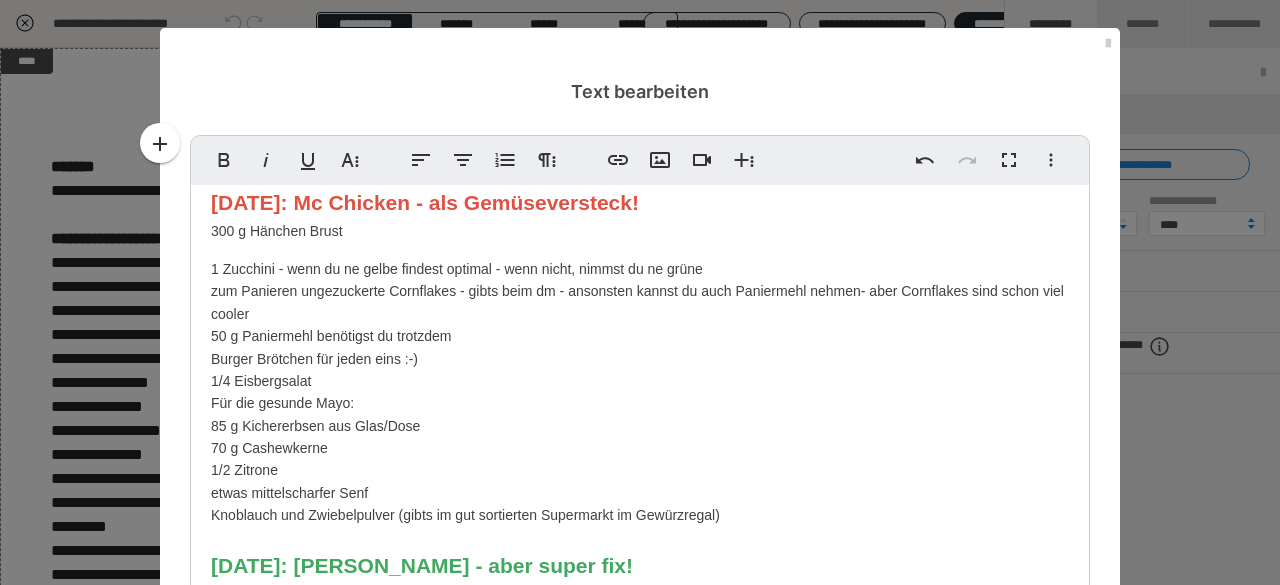 scroll, scrollTop: 703, scrollLeft: 0, axis: vertical 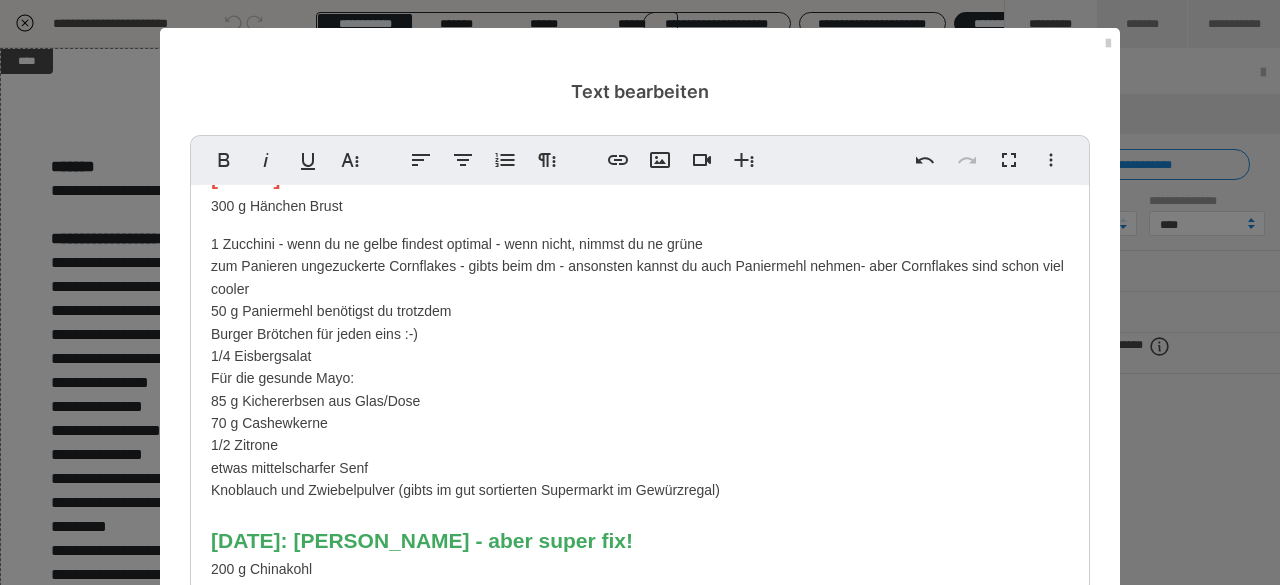 drag, startPoint x: 203, startPoint y: 303, endPoint x: 856, endPoint y: 493, distance: 680.08014 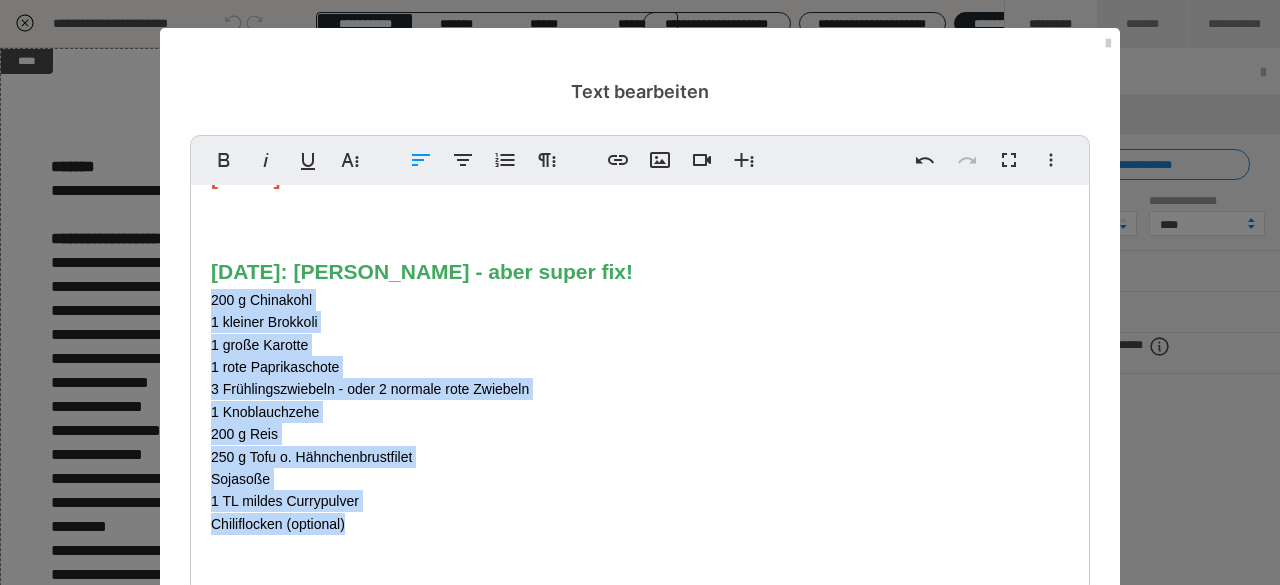 drag, startPoint x: 202, startPoint y: 297, endPoint x: 463, endPoint y: 522, distance: 344.59543 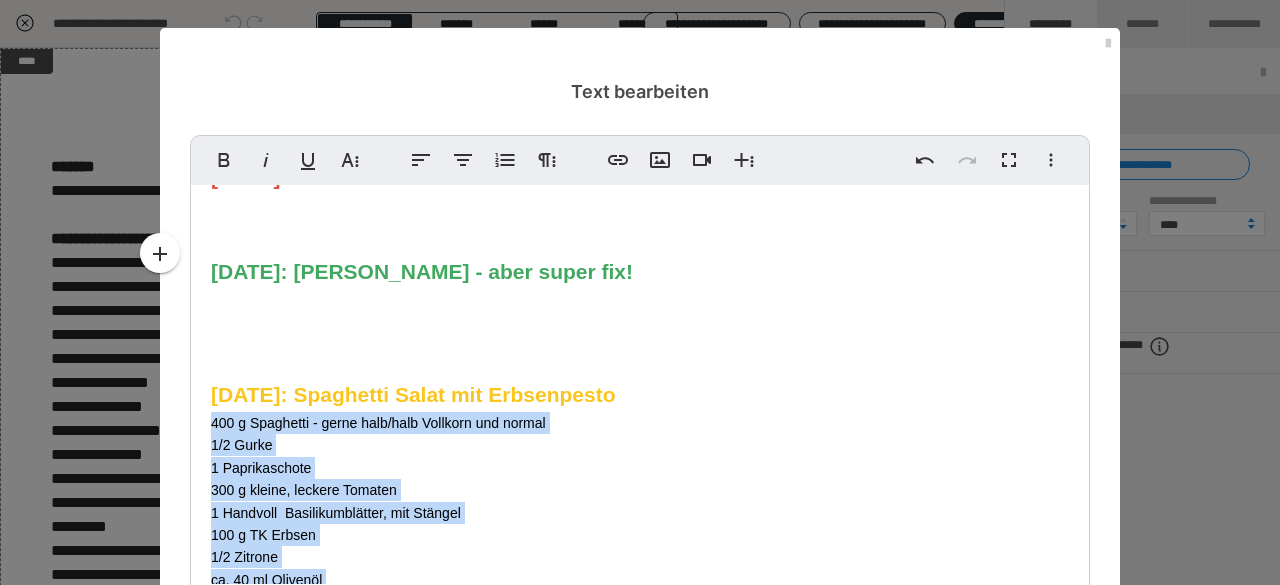 scroll, scrollTop: 774, scrollLeft: 0, axis: vertical 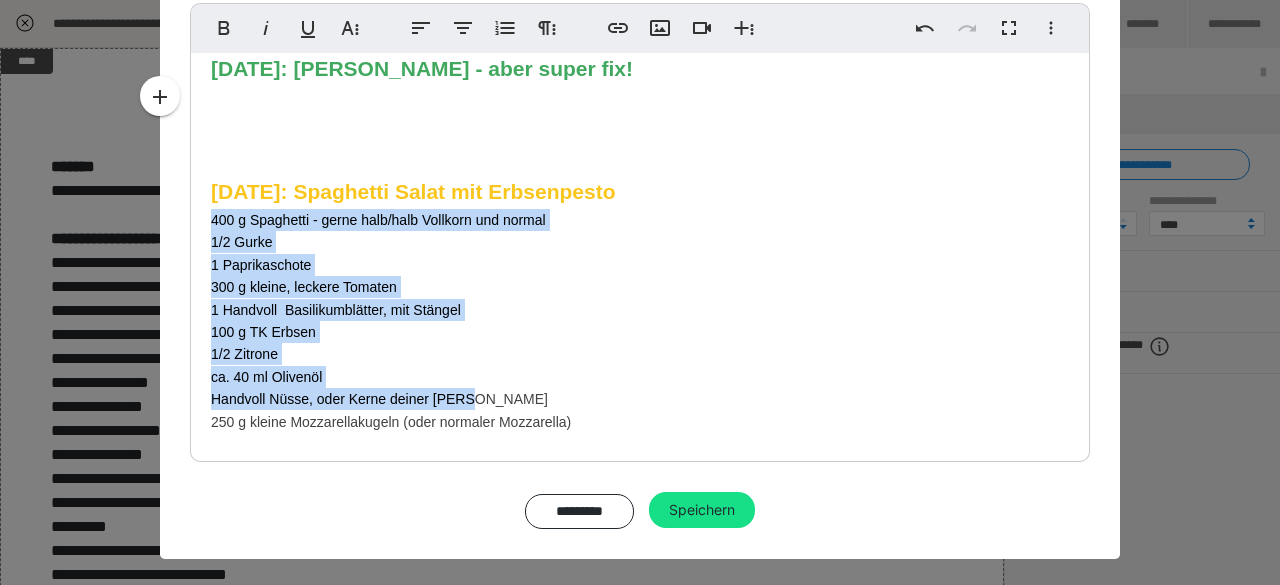 drag, startPoint x: 200, startPoint y: 421, endPoint x: 680, endPoint y: 566, distance: 501.42297 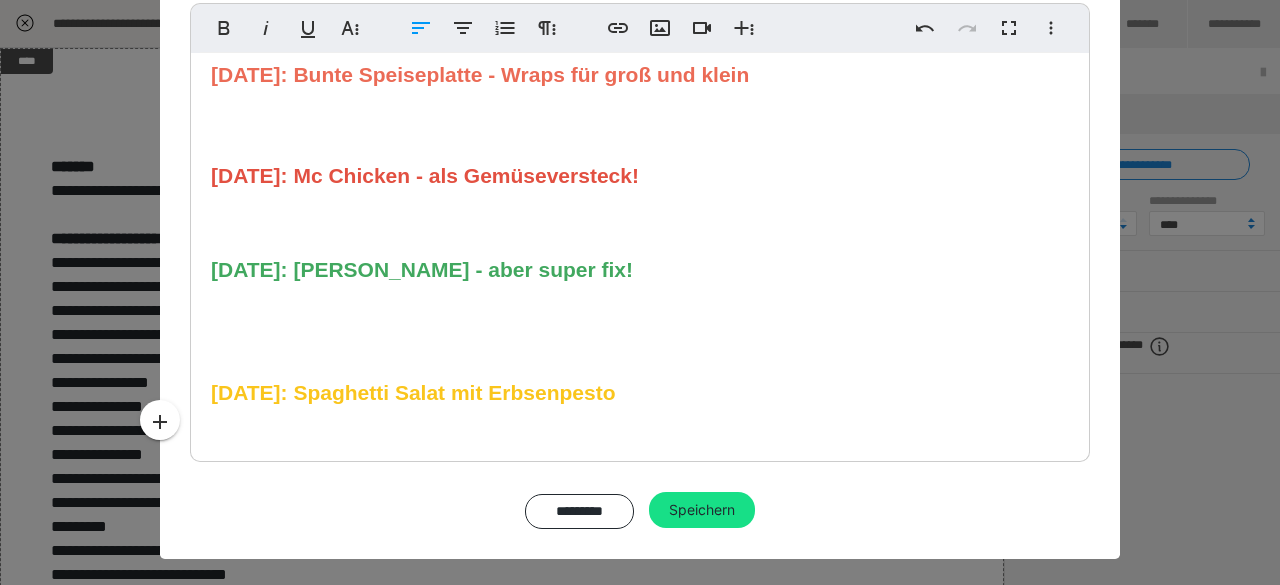 scroll, scrollTop: 573, scrollLeft: 0, axis: vertical 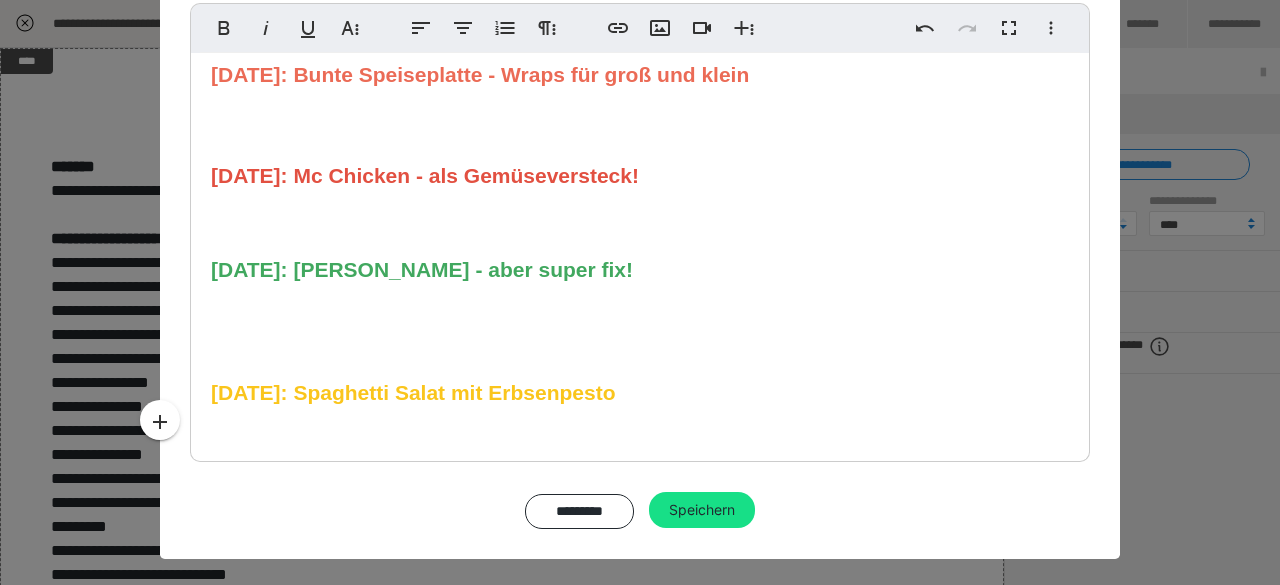drag, startPoint x: 290, startPoint y: 386, endPoint x: 635, endPoint y: 393, distance: 345.071 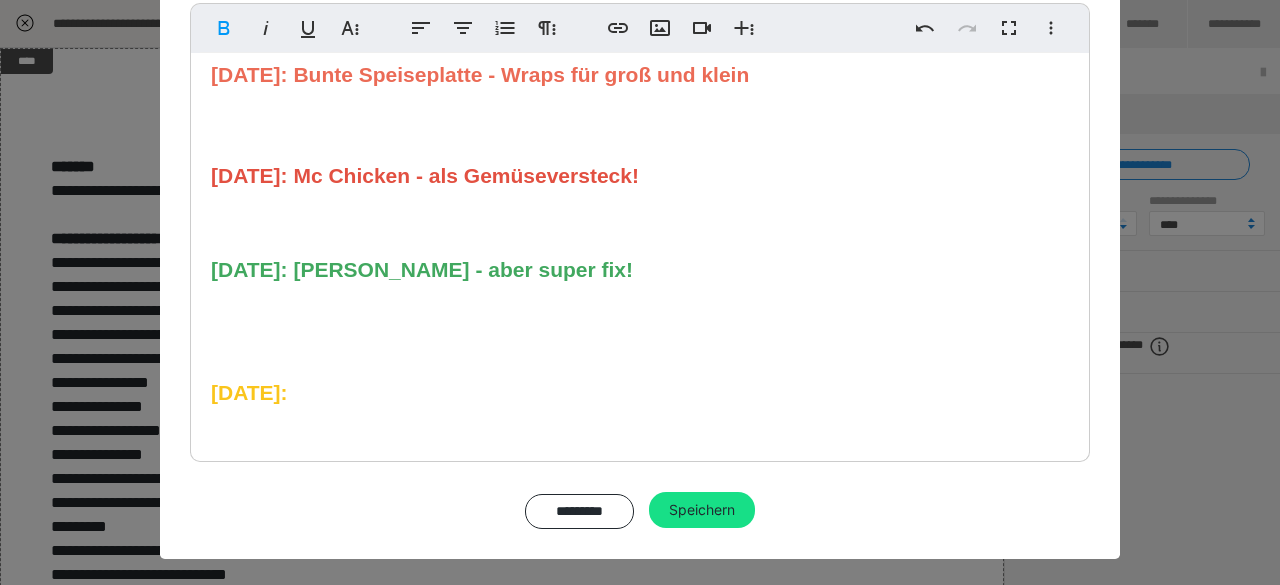 drag, startPoint x: 333, startPoint y: 271, endPoint x: 663, endPoint y: 275, distance: 330.02423 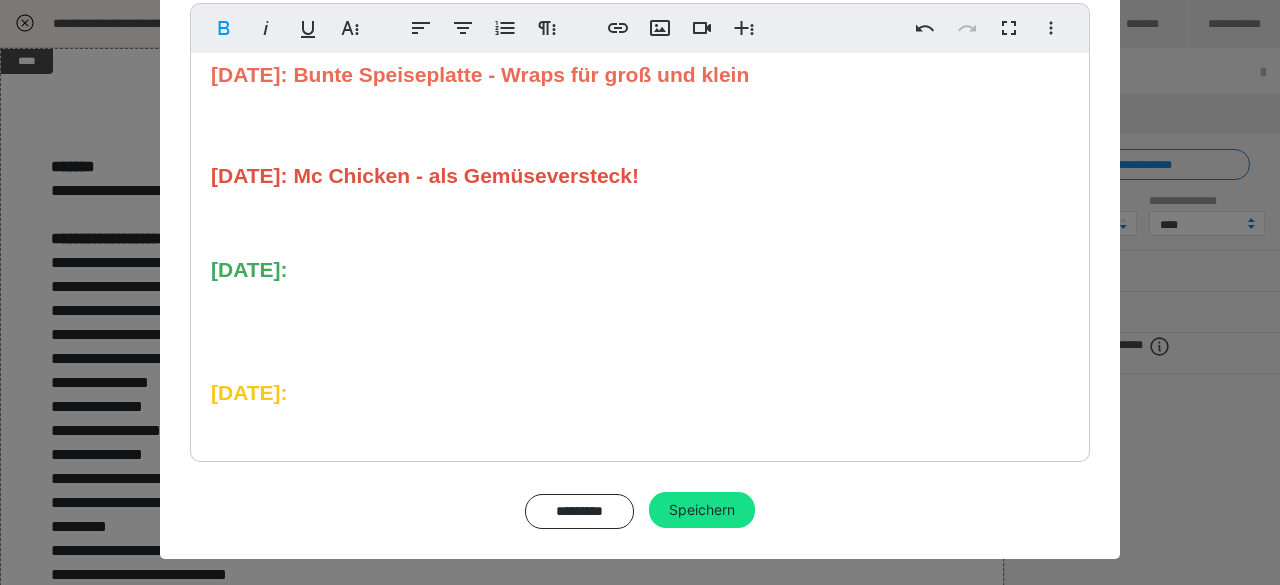 drag, startPoint x: 306, startPoint y: 179, endPoint x: 709, endPoint y: 178, distance: 403.00125 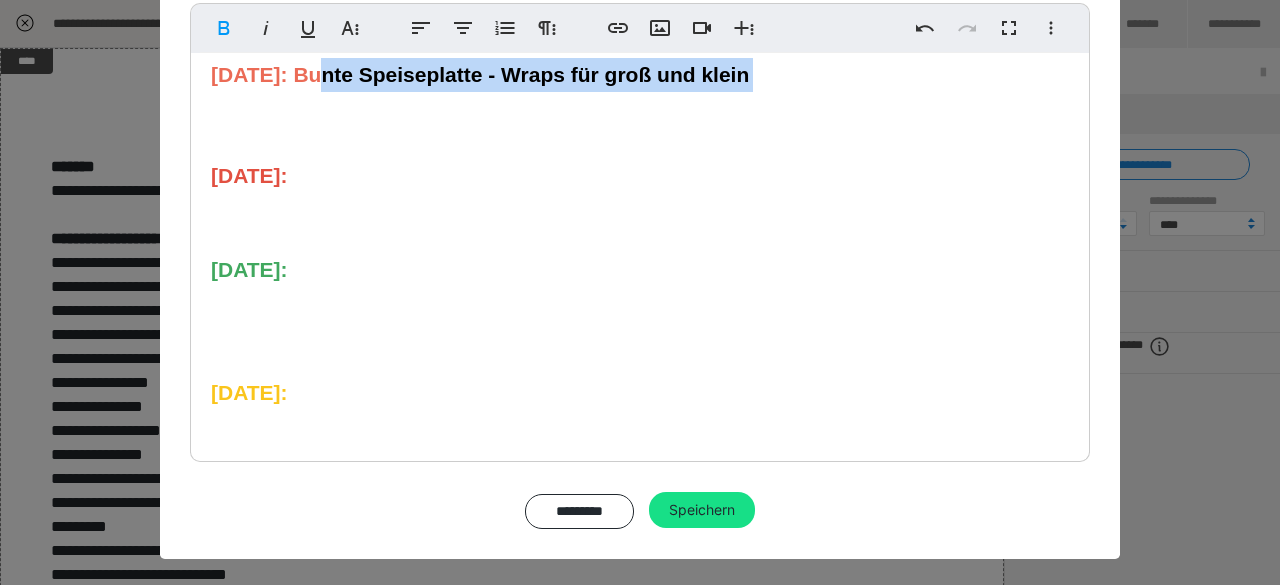 drag, startPoint x: 306, startPoint y: 76, endPoint x: 772, endPoint y: 113, distance: 467.46658 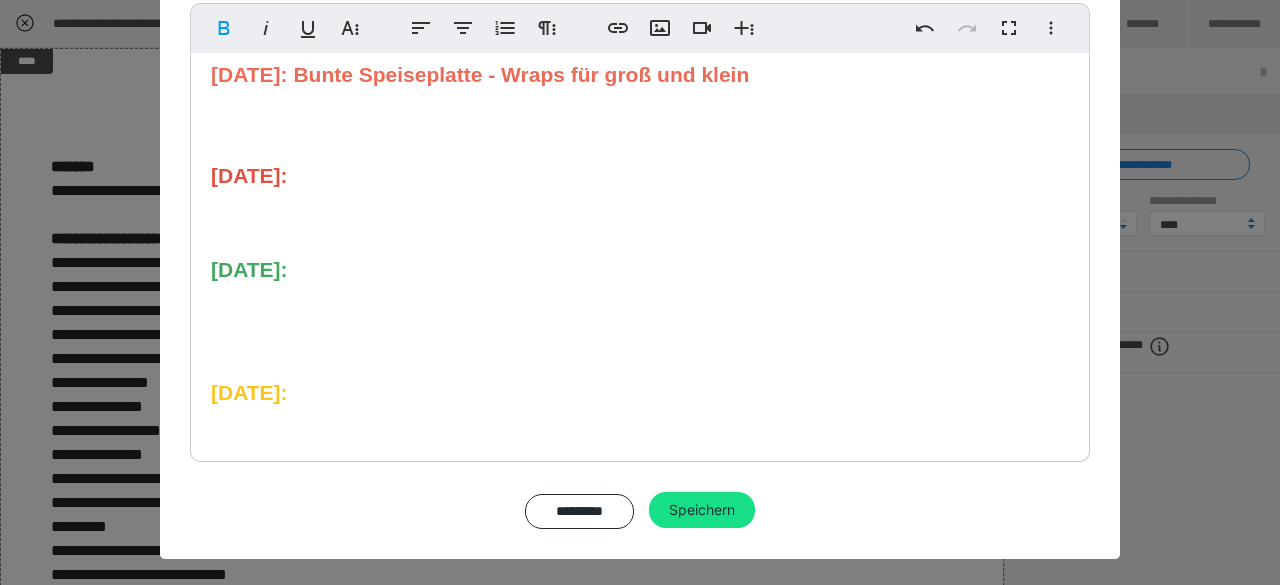 scroll, scrollTop: 550, scrollLeft: 0, axis: vertical 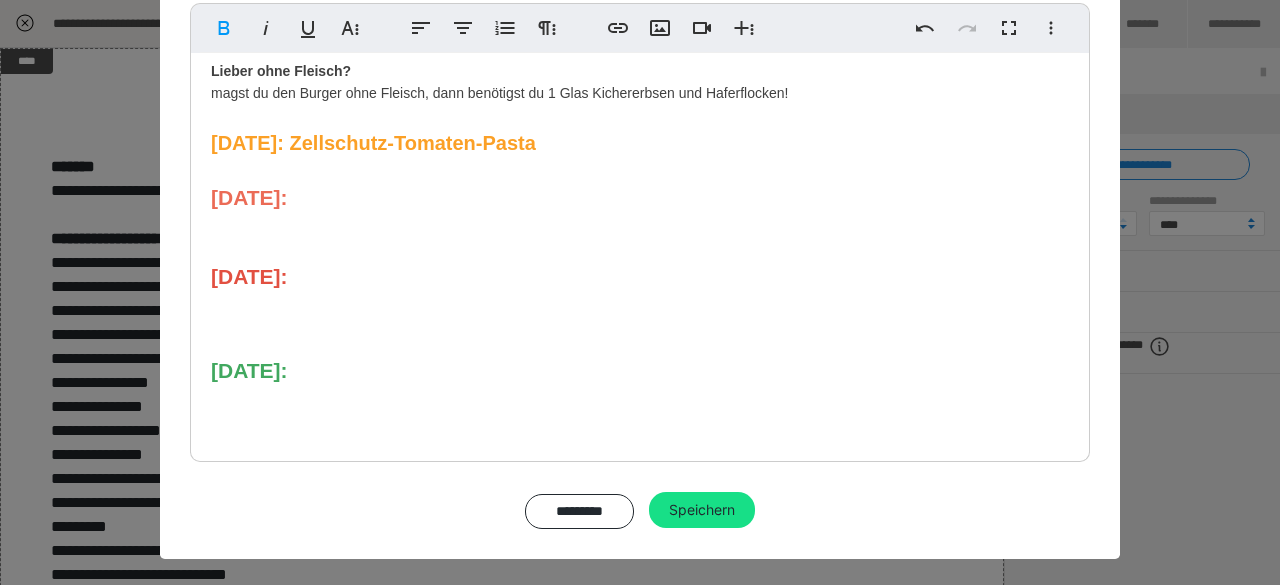 drag, startPoint x: 288, startPoint y: 151, endPoint x: 592, endPoint y: 147, distance: 304.0263 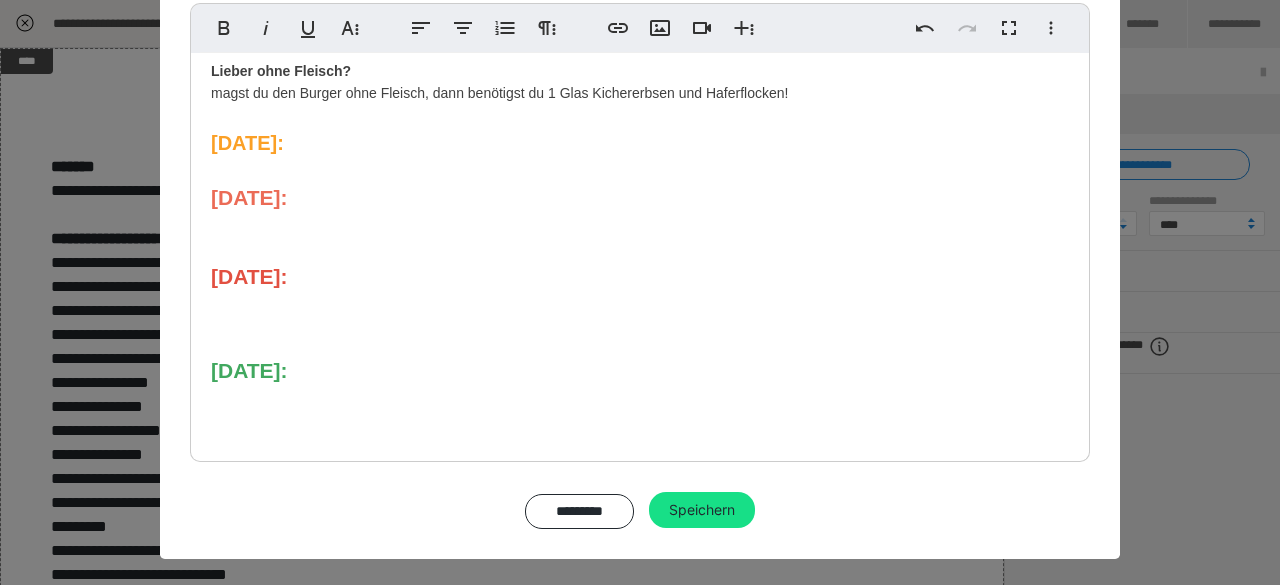 scroll, scrollTop: 550, scrollLeft: 0, axis: vertical 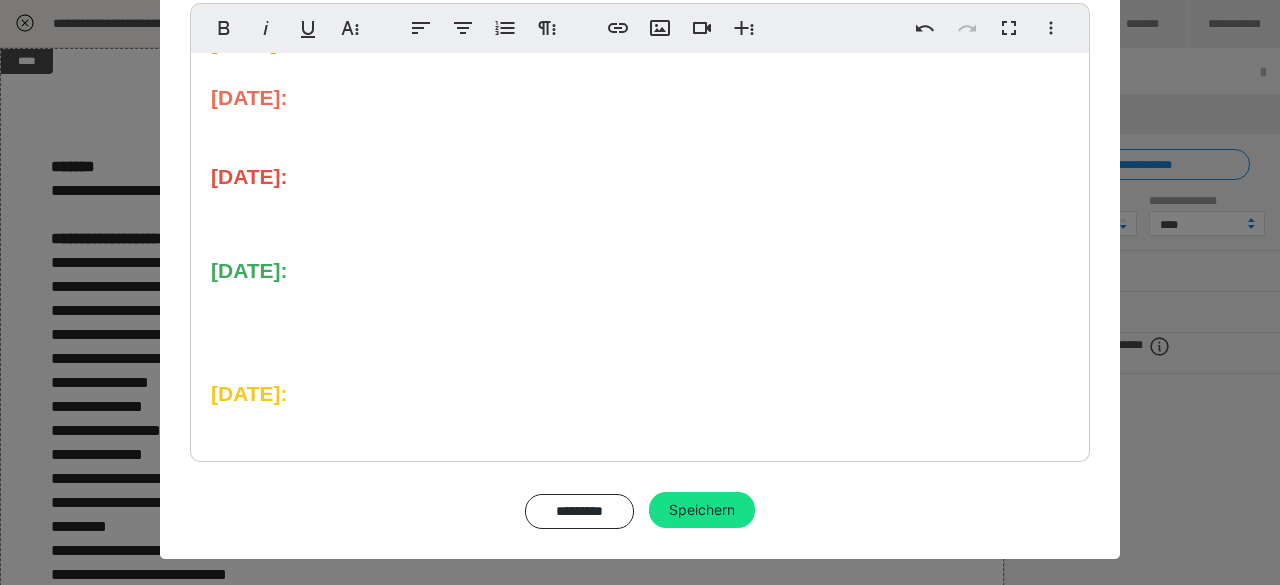 click on "Fleisch Gemüse/Obst/Kräuter Aus der Kühltheke oder TK Fach 100 g TK Erbsen  250 g Tofu o. Hähnchenbrustfilet  Haltbare Lebensmittel/Trockenware Ein paar Kleinigkeiten Milchprodukte n  Lieber ohne Fleisch? magst du den Burger ohne Fleisch, dann benötigst du 1 Glas Kichererbsen und Haferflocken!  [DATE]:  [DATE]:  [DATE]:  [DATE]:  [DATE]:" at bounding box center (640, -22) 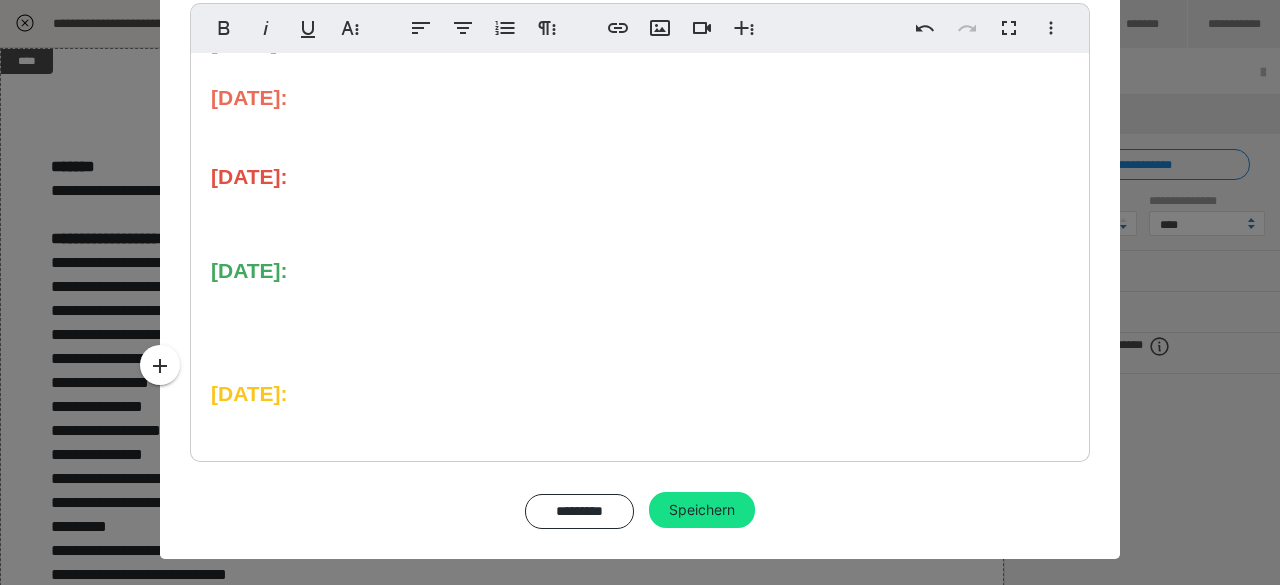 scroll, scrollTop: 528, scrollLeft: 0, axis: vertical 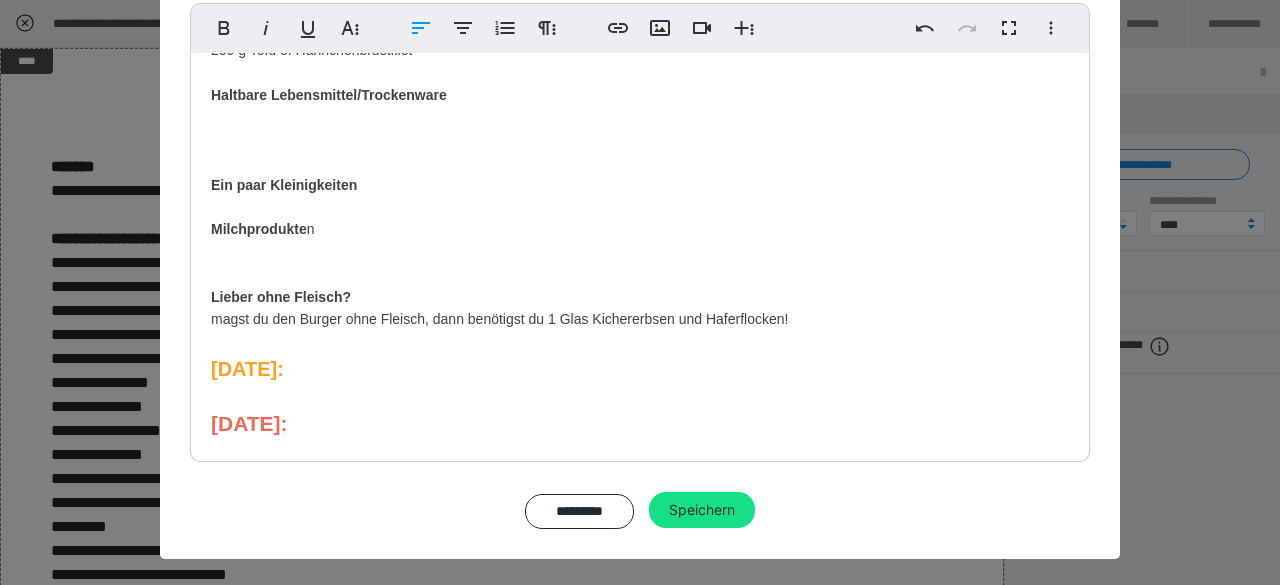 drag, startPoint x: 204, startPoint y: 321, endPoint x: 841, endPoint y: 317, distance: 637.0126 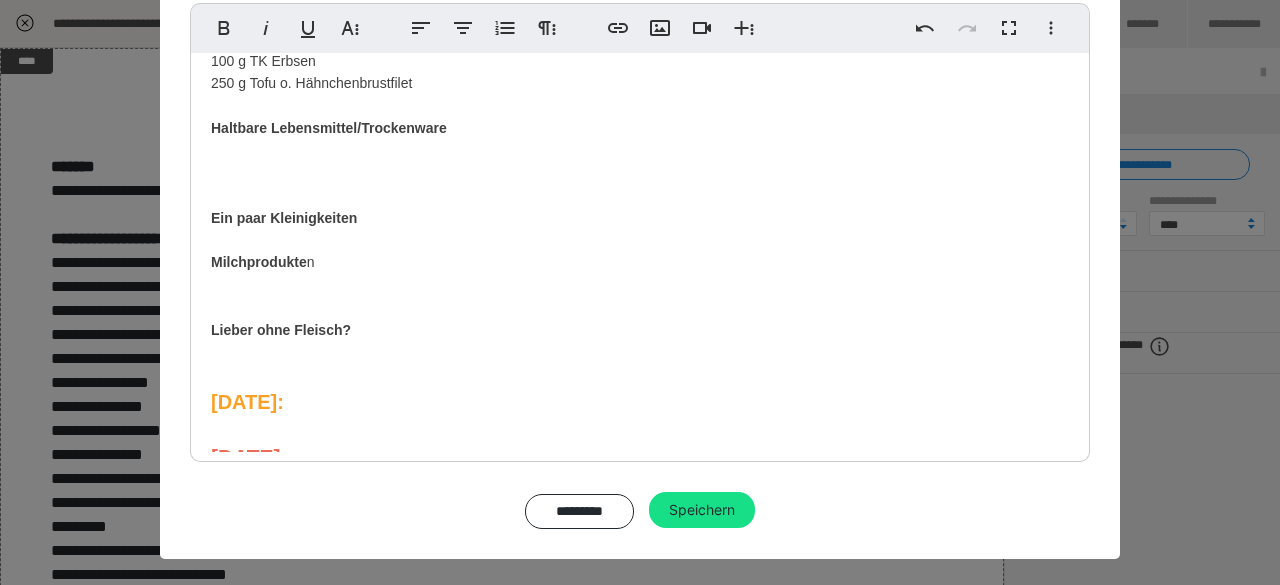 scroll, scrollTop: 0, scrollLeft: 0, axis: both 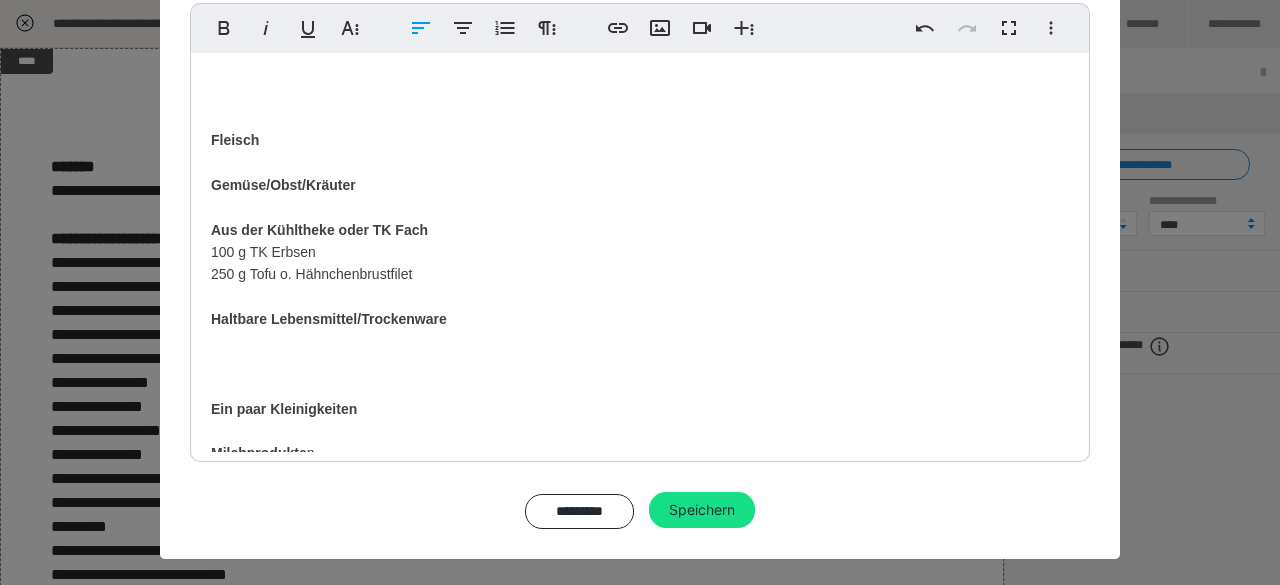 drag, startPoint x: 198, startPoint y: 254, endPoint x: 475, endPoint y: 267, distance: 277.3049 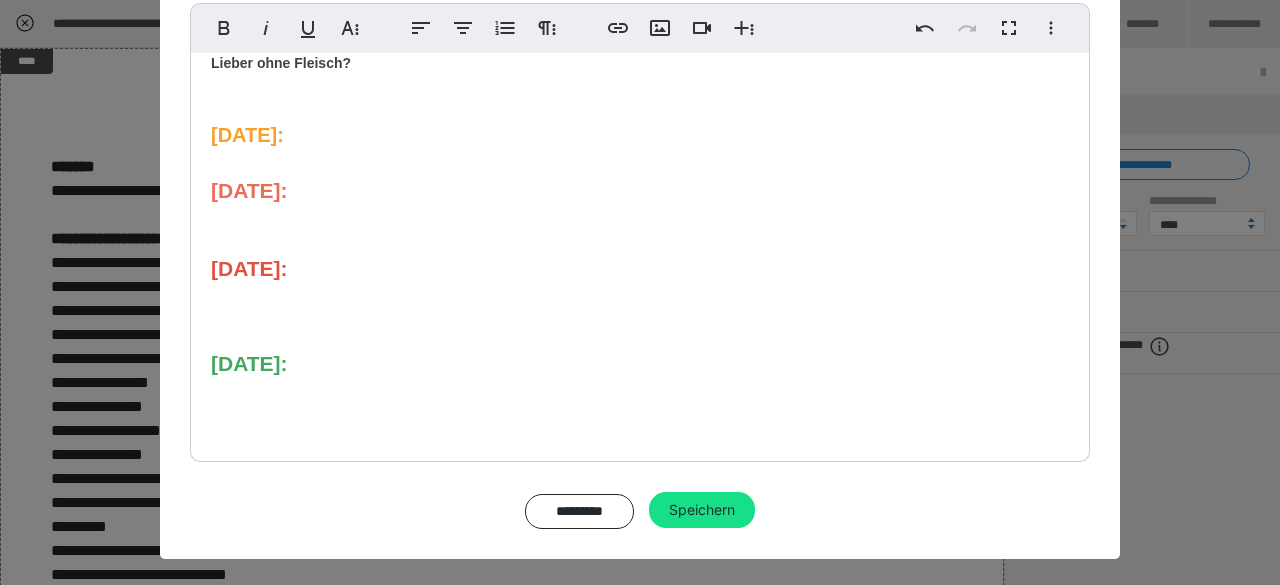 scroll, scrollTop: 468, scrollLeft: 0, axis: vertical 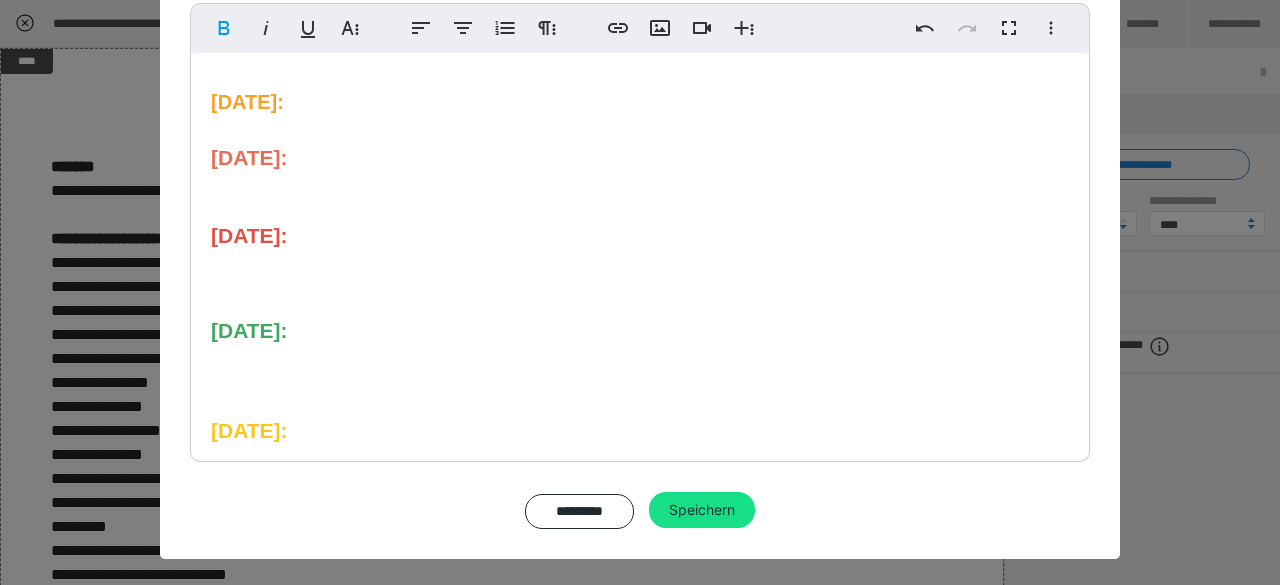 click on "Fleisch Gemüse/Obst/Kräuter Aus der Kühltheke oder TK Fach Haltbare Lebensmittel/Trockenware Ein paar Kleinigkeiten Milchprodukte n  Lieber ohne Fleisch? [DATE]:  [DATE]:  [DATE]:  [DATE]:  [DATE]:" at bounding box center (640, 37) 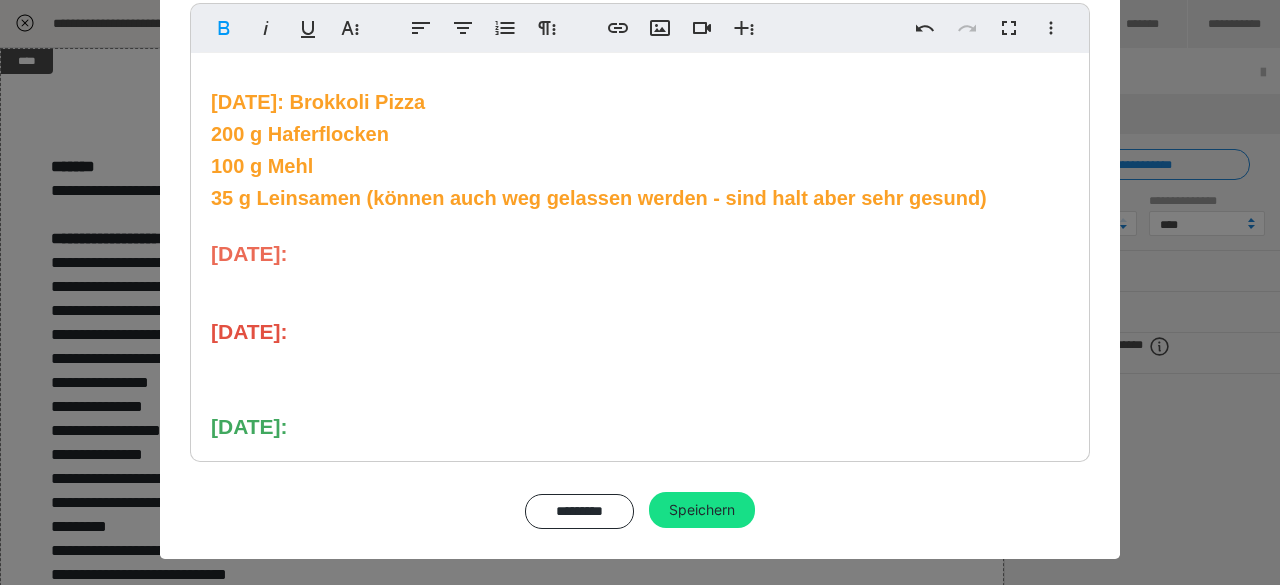 click on "35 g Leinsamen (können auch weg gelassen werden - sind halt aber sehr gesund)" at bounding box center [599, 198] 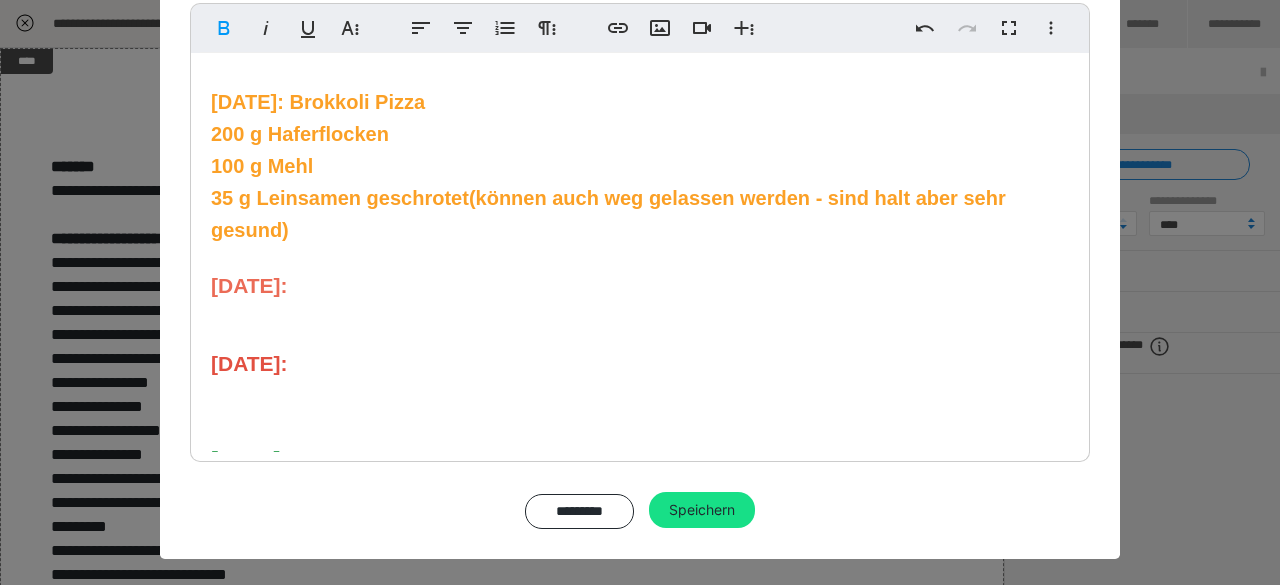 drag, startPoint x: 193, startPoint y: 127, endPoint x: 425, endPoint y: 225, distance: 251.84917 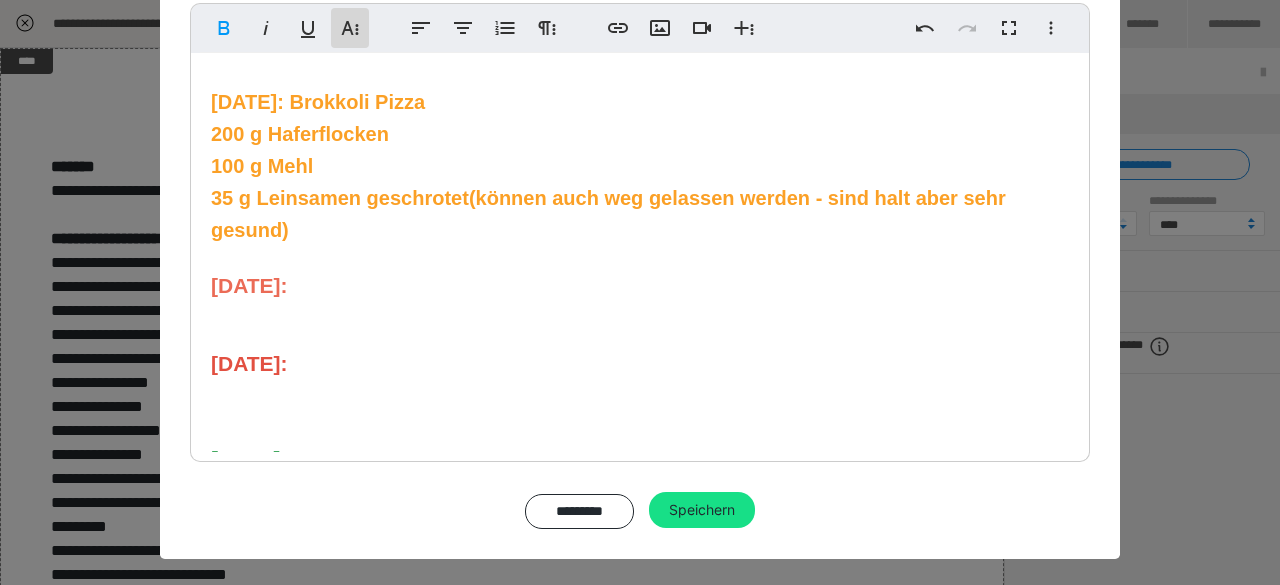 click 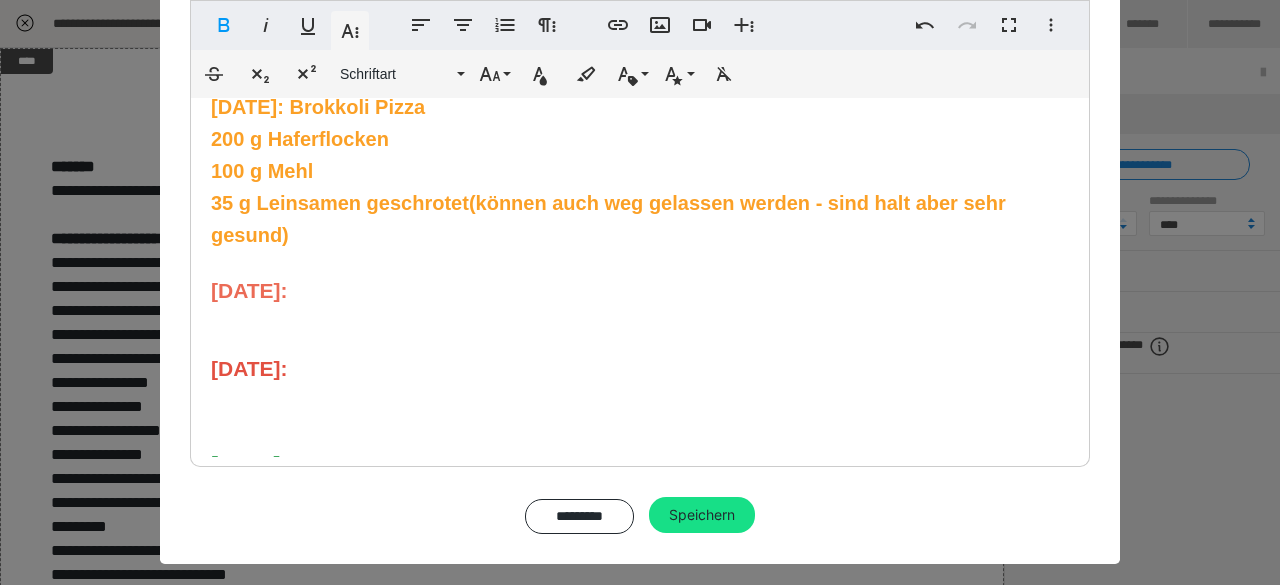 scroll, scrollTop: 276, scrollLeft: 0, axis: vertical 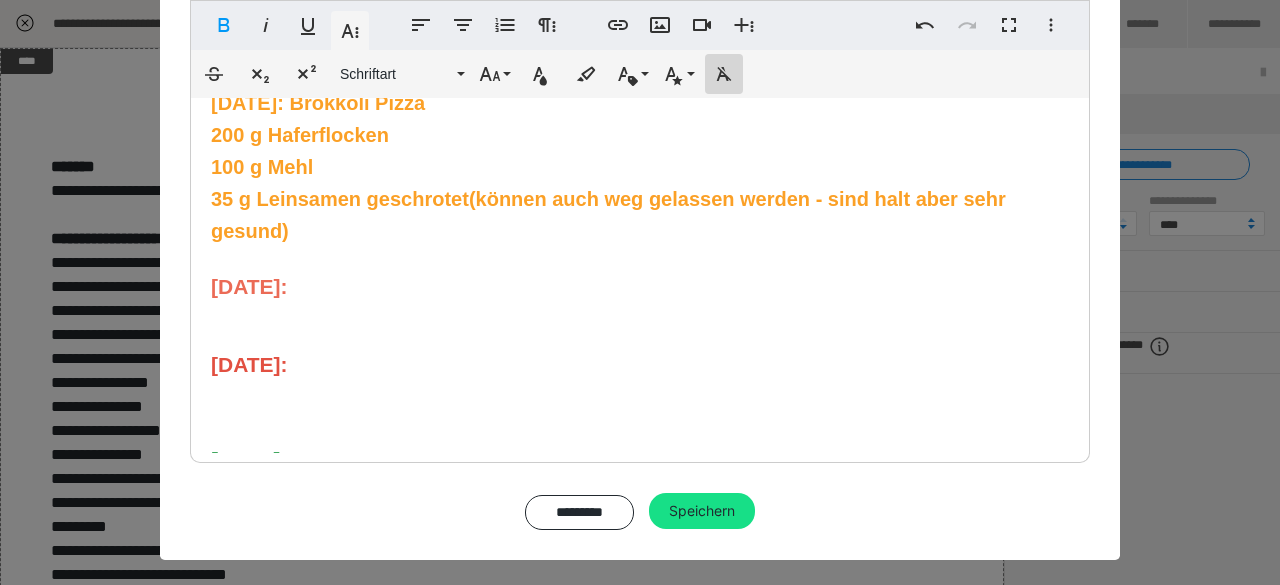 click 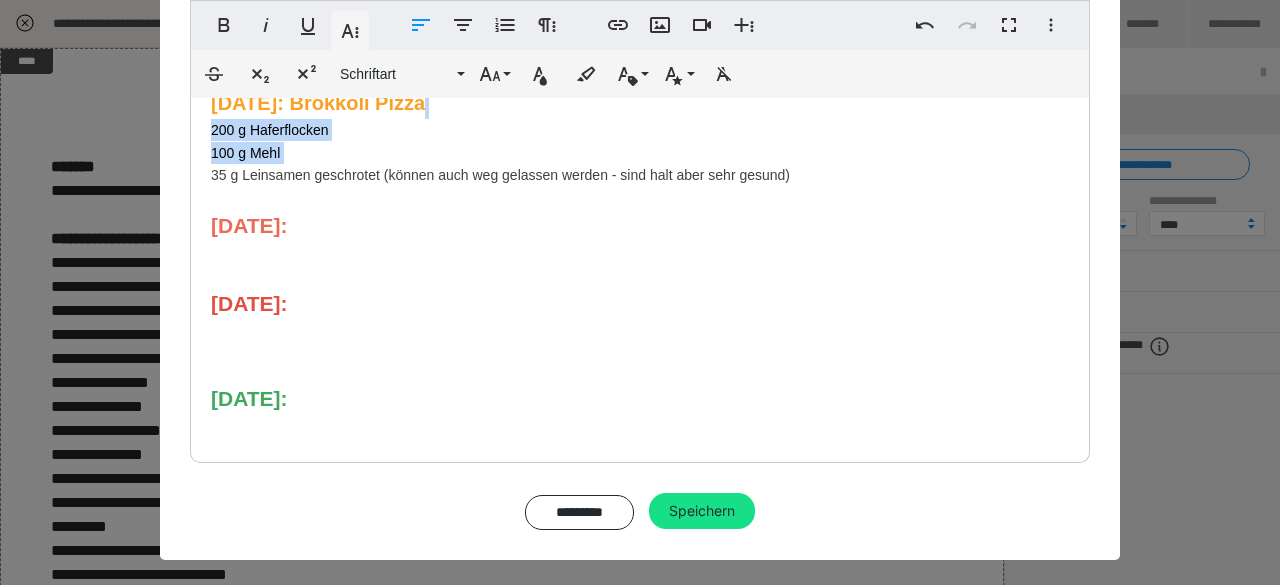 click on "Fleisch Gemüse/Obst/Kräuter Aus der Kühltheke oder TK Fach Haltbare Lebensmittel/Trockenware Ein paar Kleinigkeiten Milchprodukte n  Lieber ohne Fleisch? [DATE]: Brokkoli Pizza  200 g Haferflocken  100 g Mehl  35 g Leinsamen geschrotet (können auch weg gelassen werden - sind halt aber sehr gesund)  [DATE]:  [DATE]:  [DATE]:  [DATE]:" at bounding box center [640, 72] 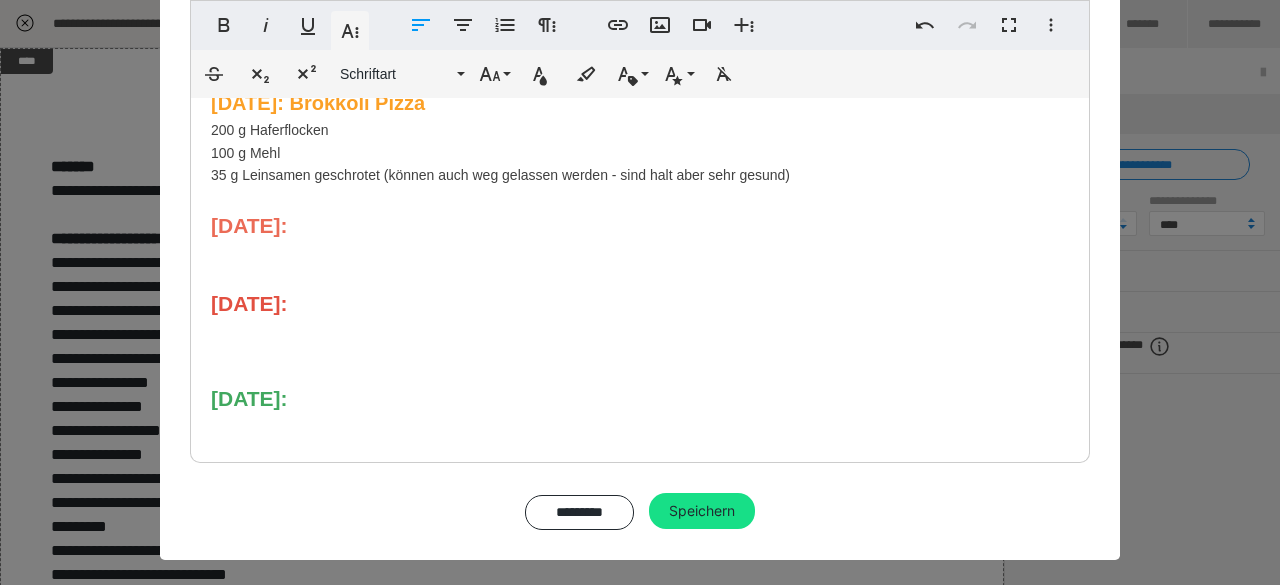 click on "Fleisch Gemüse/Obst/Kräuter Aus der Kühltheke oder TK Fach Haltbare Lebensmittel/Trockenware Ein paar Kleinigkeiten Milchprodukte n  Lieber ohne Fleisch? [DATE]: Brokkoli Pizza  200 g Haferflocken  100 g Mehl  35 g Leinsamen geschrotet (können auch weg gelassen werden - sind halt aber sehr gesund)  [DATE]:  [DATE]:  [DATE]:  [DATE]:" at bounding box center (640, 72) 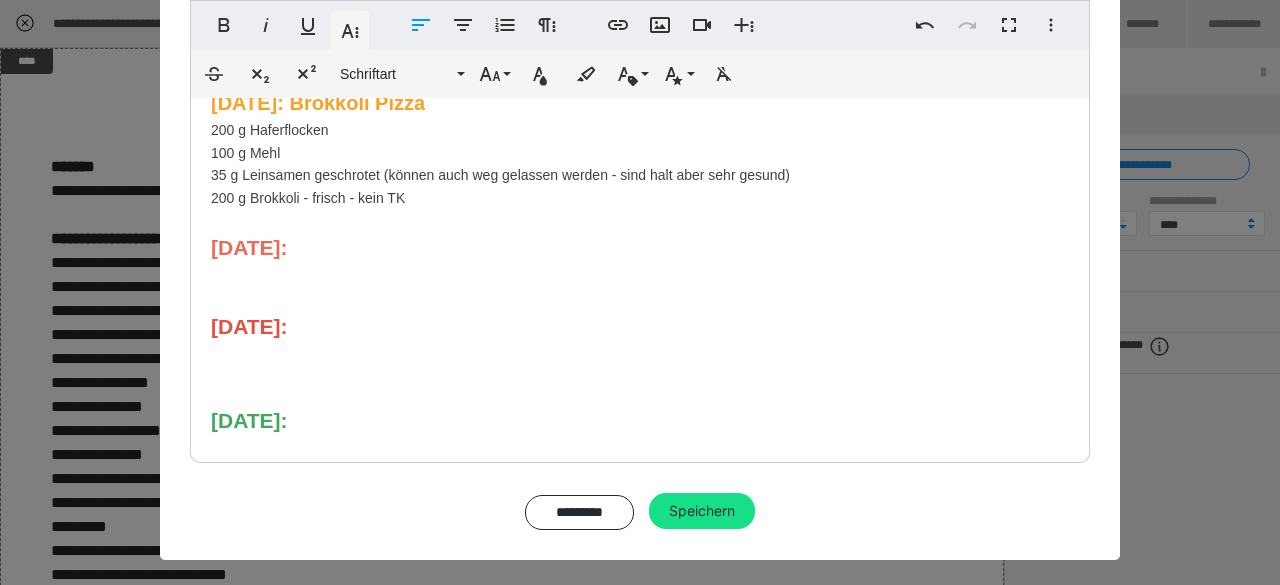 click on "Fleisch Gemüse/Obst/Kräuter Aus der Kühltheke oder TK Fach Haltbare Lebensmittel/Trockenware Ein paar Kleinigkeiten Milchprodukte n  Lieber ohne Fleisch? [DATE]: Brokkoli Pizza  200 g Haferflocken  100 g Mehl  35 g Leinsamen geschrotet (können auch weg gelassen werden - sind halt aber sehr gesund)  ​200 g Brokkoli - frisch - kein TK  [DATE]:  [DATE]:  [DATE]:  [DATE]:" at bounding box center (640, 83) 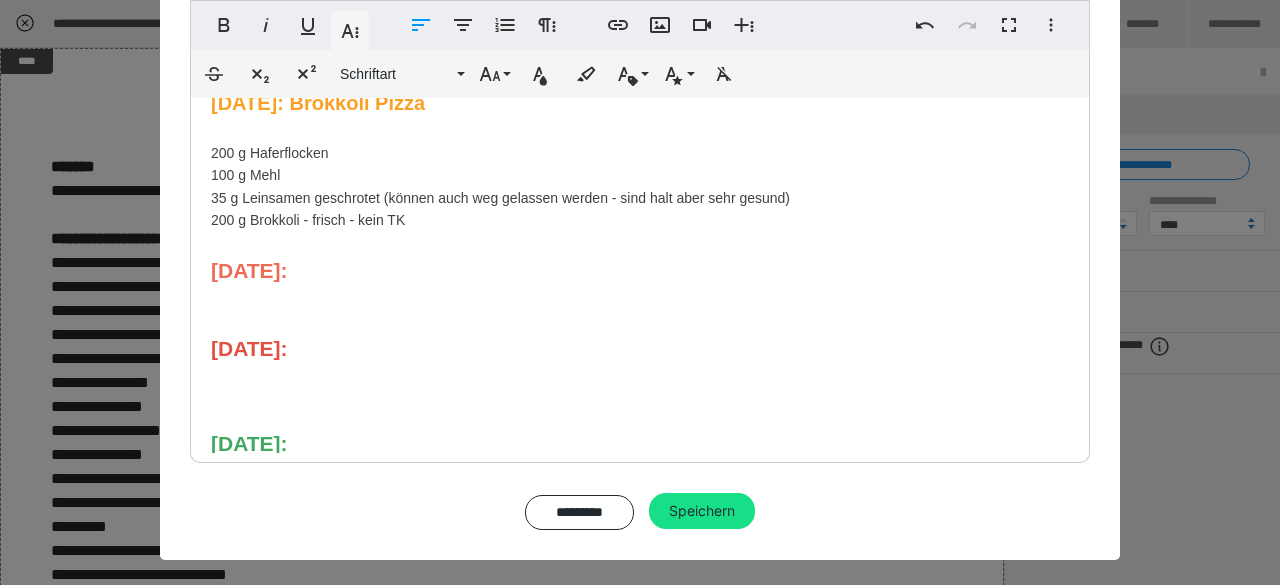 click on "Fleisch Gemüse/Obst/Kräuter Aus der Kühltheke oder TK Fach Haltbare Lebensmittel/Trockenware Ein paar Kleinigkeiten Milchprodukte n  Lieber ohne Fleisch? [DATE]: Brokkoli Pizza  200 g Haferflocken  100 g Mehl  35 g Leinsamen geschrotet (können auch weg gelassen werden - sind halt aber sehr gesund)  200 g Brokkoli - frisch - kein TK  [DATE]:  [DATE]:  [DATE]:  [DATE]:" at bounding box center [640, 94] 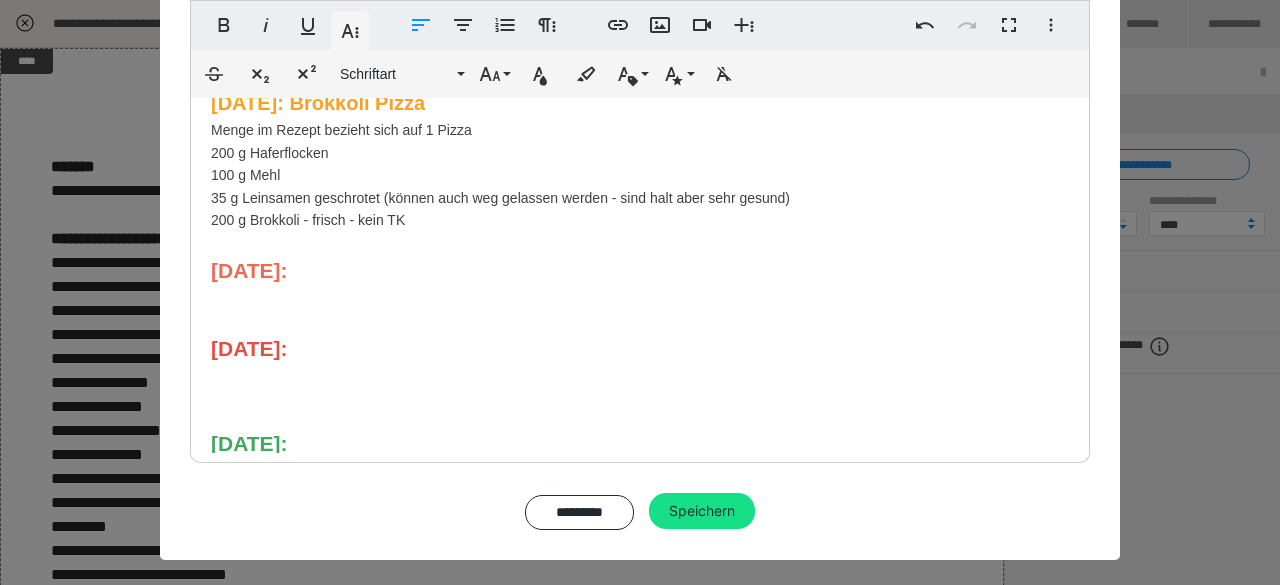 click on "Fleisch Gemüse/Obst/Kräuter Aus der Kühltheke oder TK Fach Haltbare Lebensmittel/Trockenware Ein paar Kleinigkeiten Milchprodukte n  Lieber ohne Fleisch? [DATE]: Brokkoli Pizza  ​Menge im Rezept bezieht sich auf ​1 Pizza 200 g Haferflocken  100 g Mehl  35 g Leinsamen geschrotet (können auch weg gelassen werden - sind halt aber sehr gesund)  200 g Brokkoli - frisch - kein TK  [DATE]:  [DATE]:  [DATE]:  [DATE]:" at bounding box center [640, 94] 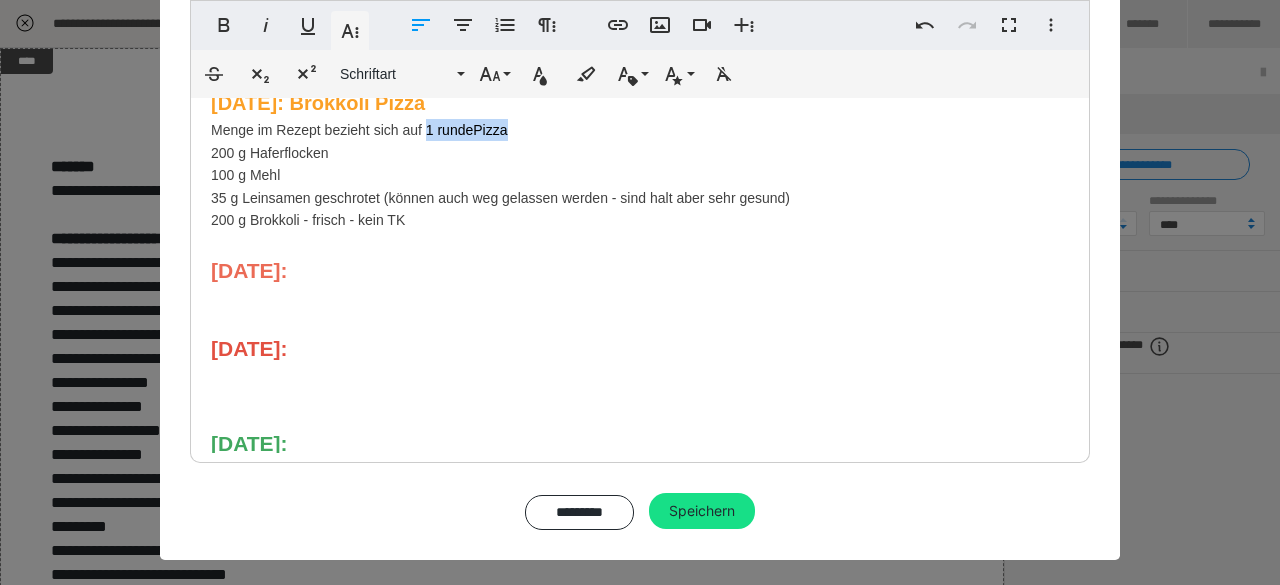 drag, startPoint x: 421, startPoint y: 133, endPoint x: 513, endPoint y: 125, distance: 92.34717 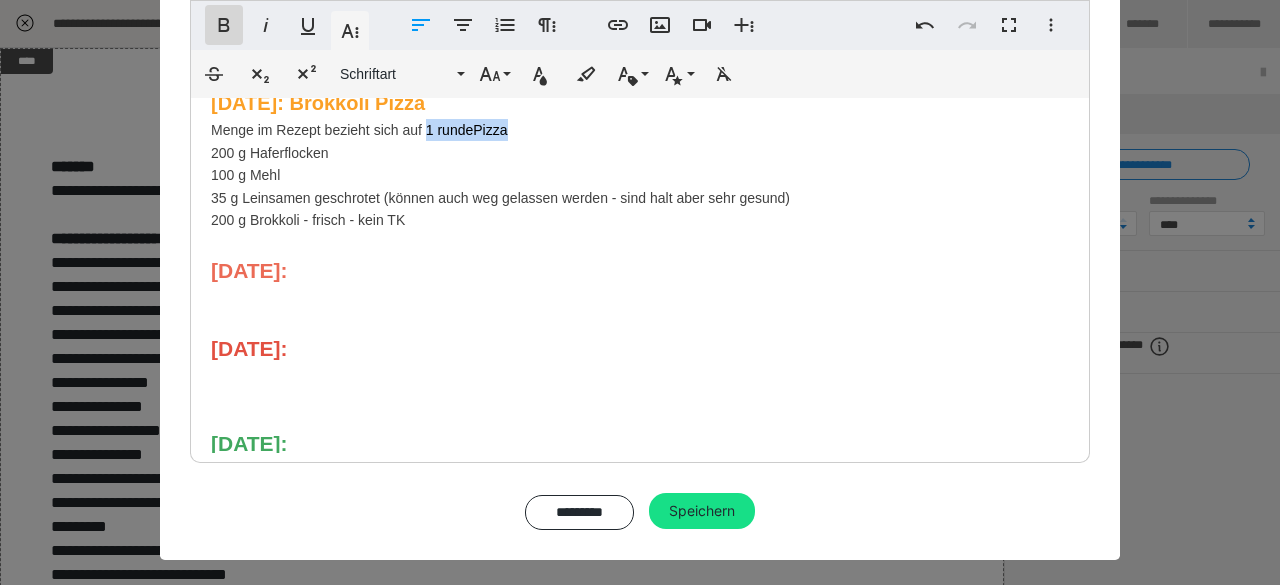 click 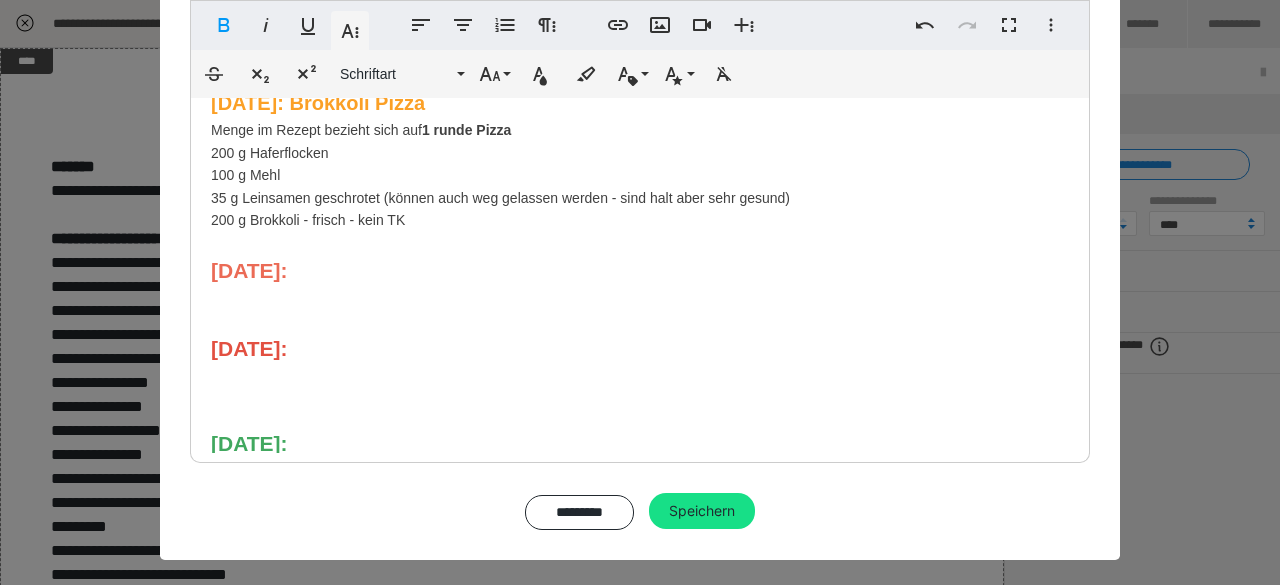 click on "Fleisch Gemüse/Obst/Kräuter Aus der Kühltheke oder TK Fach Haltbare Lebensmittel/Trockenware Ein paar Kleinigkeiten Milchprodukte n  Lieber ohne Fleisch? [DATE]: Brokkoli Pizza  Menge im Rezept bezieht sich auf  1 runde Pizza 200 g Haferflocken  100 g Mehl  35 g Leinsamen geschrotet (können auch weg gelassen werden - sind halt aber sehr gesund)  200 g Brokkoli - frisch - kein TK  [DATE]:  [DATE]:  [DATE]:  [DATE]:" at bounding box center [640, 94] 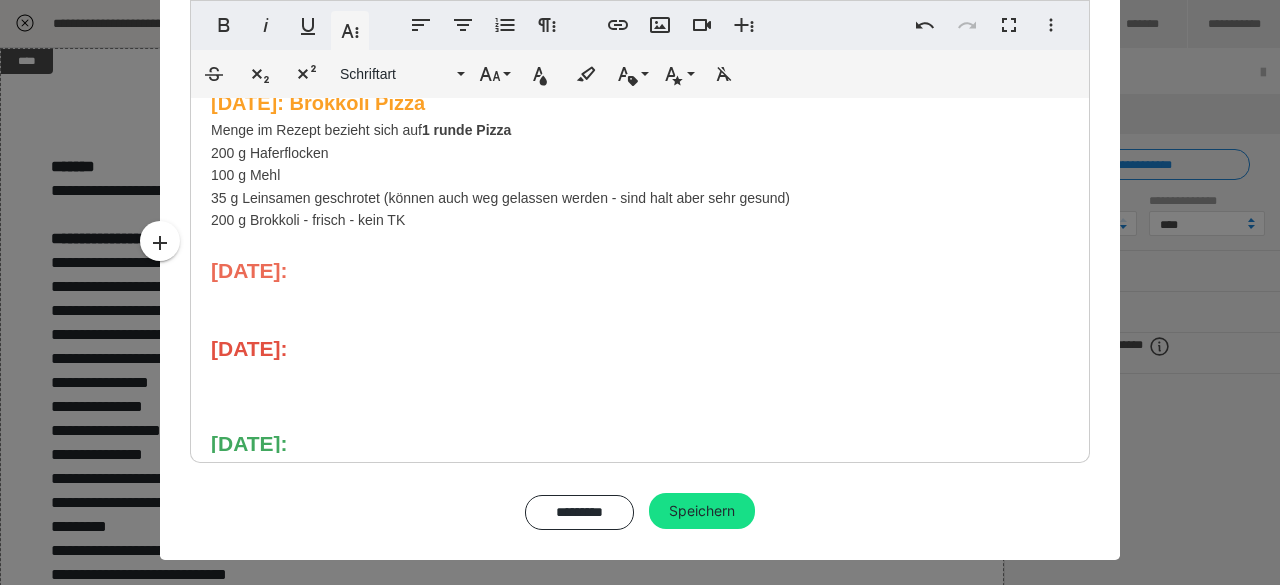 click on "Fleisch Gemüse/Obst/Kräuter Aus der Kühltheke oder TK Fach Haltbare Lebensmittel/Trockenware Ein paar Kleinigkeiten Milchprodukte n  Lieber ohne Fleisch? [DATE]: Brokkoli Pizza  Menge im Rezept bezieht sich auf  1 runde Pizza 200 g Haferflocken  100 g Mehl  35 g Leinsamen geschrotet (können auch weg gelassen werden - sind halt aber sehr gesund)  200 g Brokkoli - frisch - kein TK  [DATE]:  [DATE]:  [DATE]:  [DATE]:" at bounding box center [640, 94] 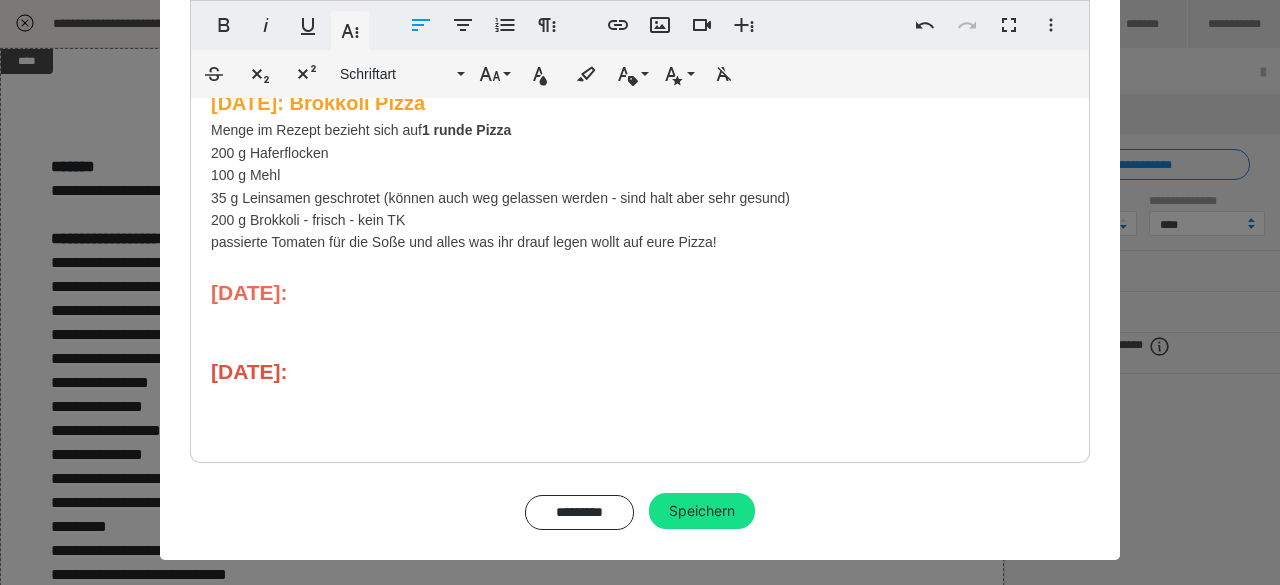 click on "Fleisch Gemüse/Obst/Kräuter Aus der Kühltheke oder TK Fach Haltbare Lebensmittel/Trockenware Ein paar Kleinigkeiten Milchprodukte n  Lieber ohne Fleisch? [DATE]: Brokkoli Pizza  Menge im Rezept bezieht sich auf  1 runde Pizza 200 g Haferflocken  100 g Mehl  35 g Leinsamen geschrotet (können auch weg gelassen werden - sind halt aber sehr gesund)  200 g Brokkoli - frisch - kein TK ​ passierte Tomaten für die Soße und alles was ihr drauf legen wollt auf eure Pizza!  [DATE]:  [DATE]:  [DATE]:  [DATE]:" at bounding box center (640, 106) 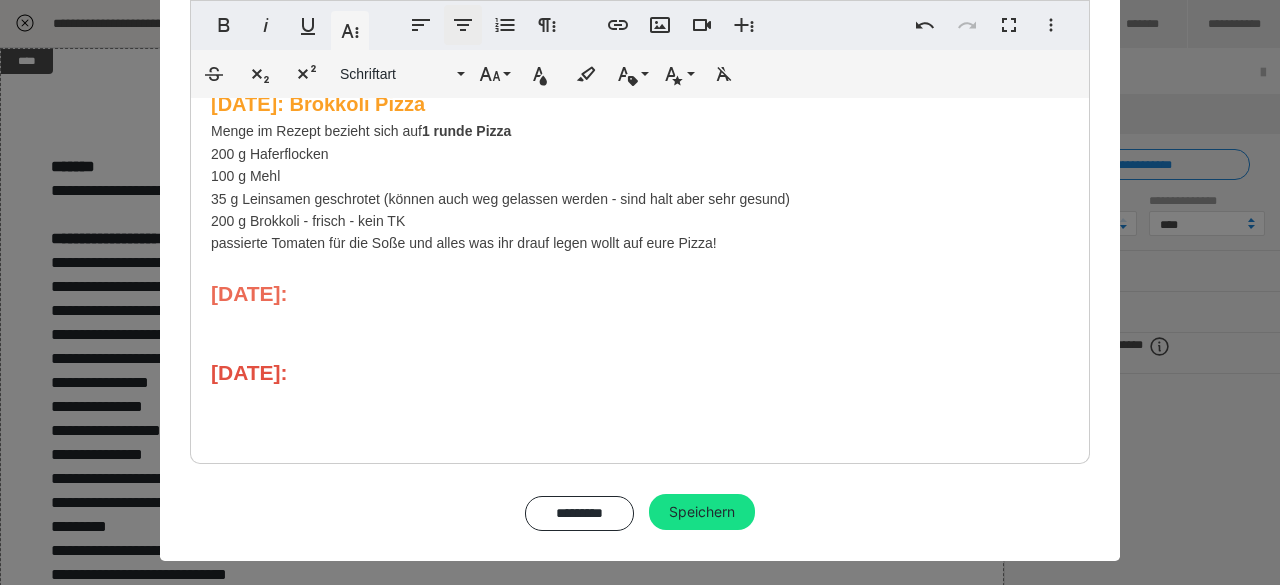scroll, scrollTop: 278, scrollLeft: 0, axis: vertical 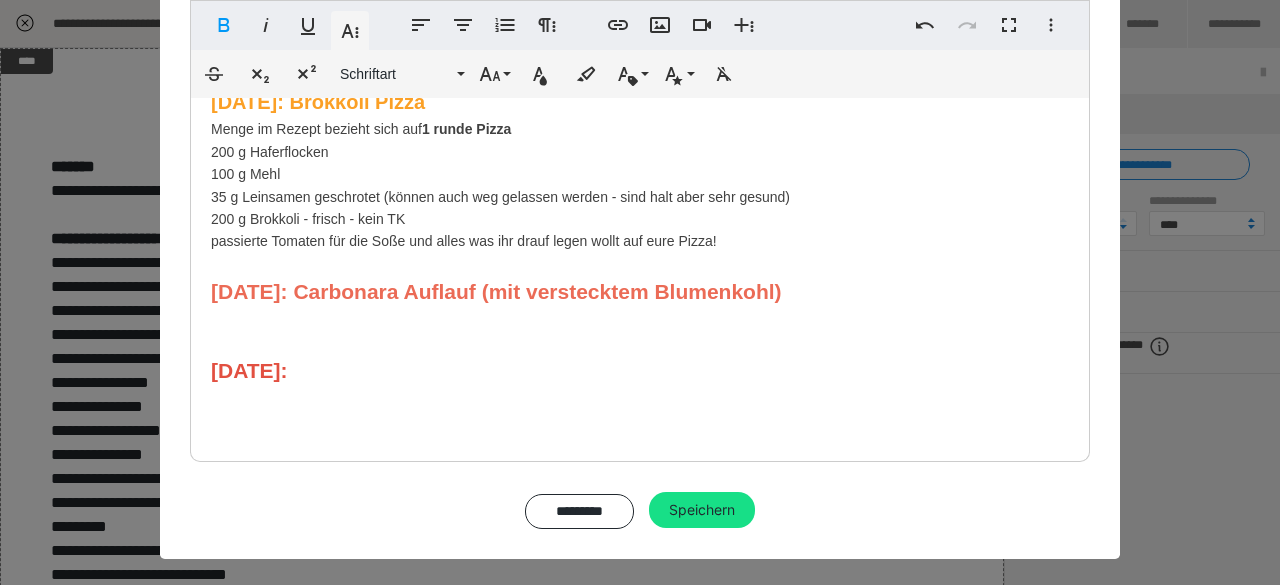 click on "Fleisch Gemüse/Obst/Kräuter Aus der Kühltheke oder TK Fach Haltbare Lebensmittel/Trockenware Ein paar Kleinigkeiten Milchprodukte n  Lieber ohne Fleisch? [DATE]: Brokkoli Pizza  Menge im Rezept bezieht sich auf  1 runde Pizza 200 g Haferflocken  100 g Mehl  35 g Leinsamen geschrotet (können auch weg gelassen werden - sind halt aber sehr gesund)  200 g Brokkoli - frisch - kein TK ​ passierte Tomaten für die Soße und alles was ihr drauf legen wollt auf eure Pizza!  [DATE]: Carbonara Auflauf (mit verstecktem Blumenkohl)  [DATE]:  [DATE]:  [DATE]:" at bounding box center [640, 105] 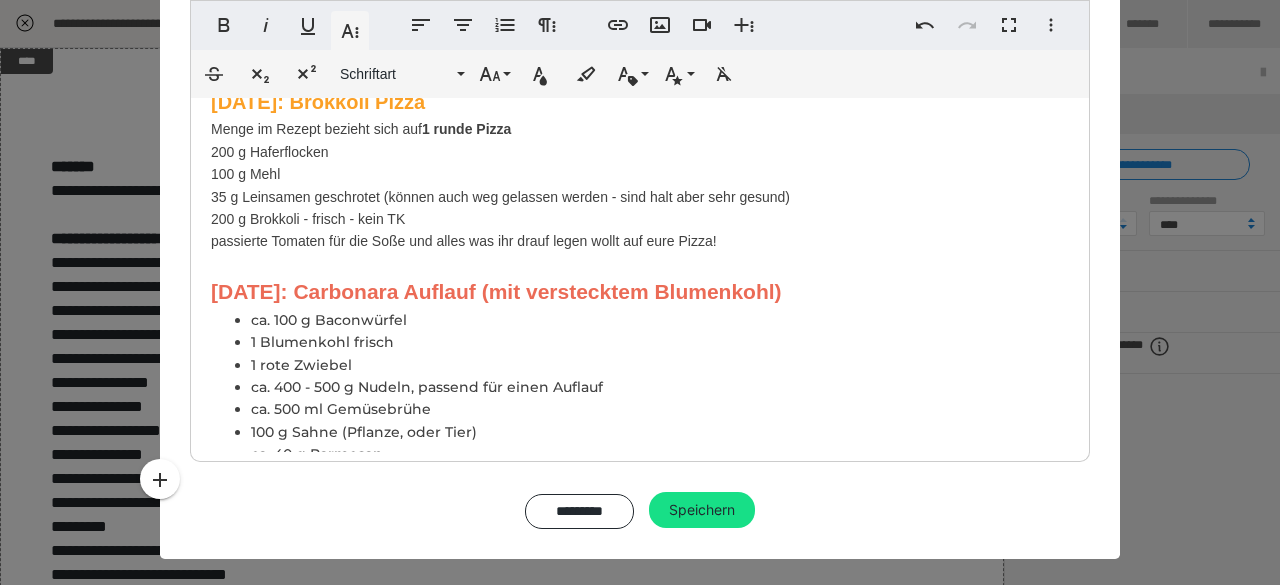 scroll, scrollTop: 503, scrollLeft: 0, axis: vertical 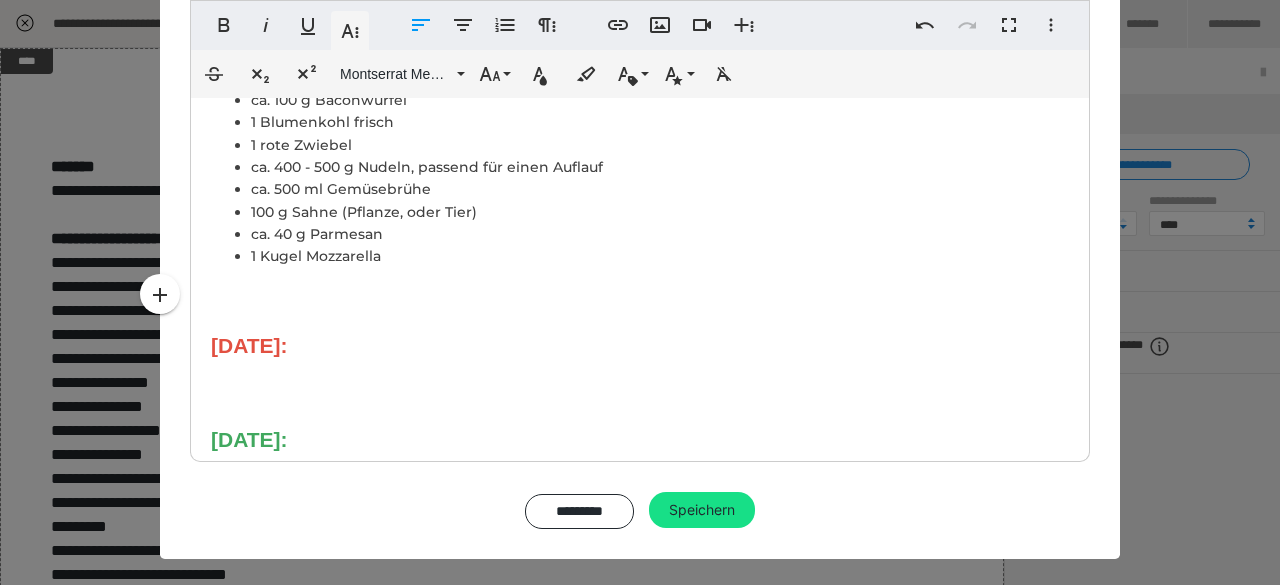 drag, startPoint x: 208, startPoint y: 288, endPoint x: 559, endPoint y: 292, distance: 351.0228 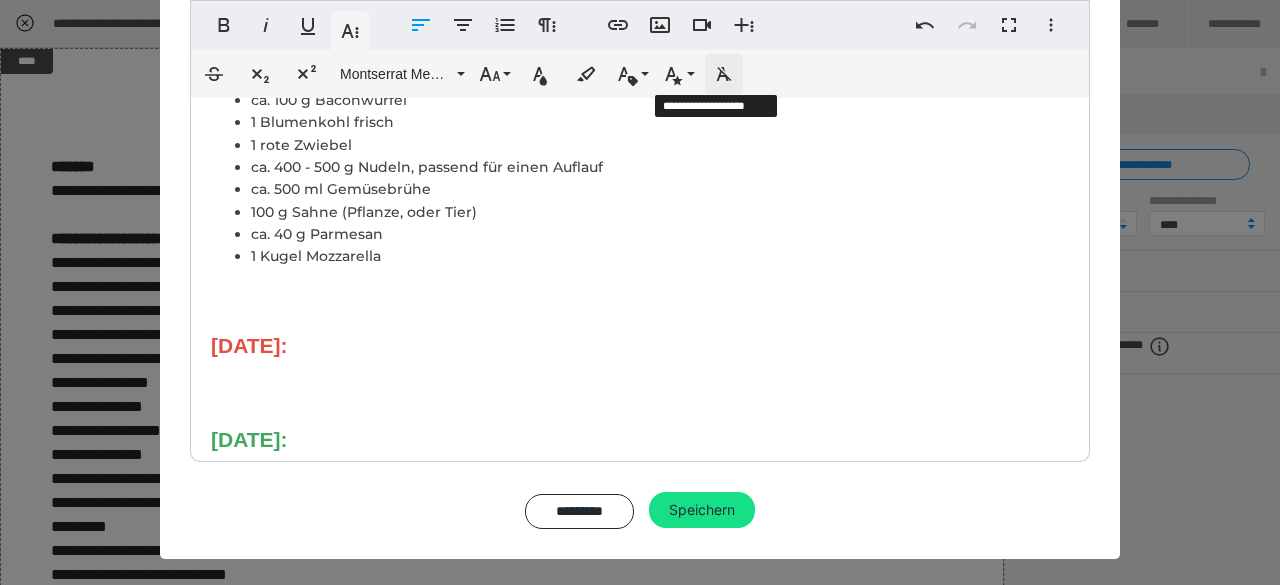 click 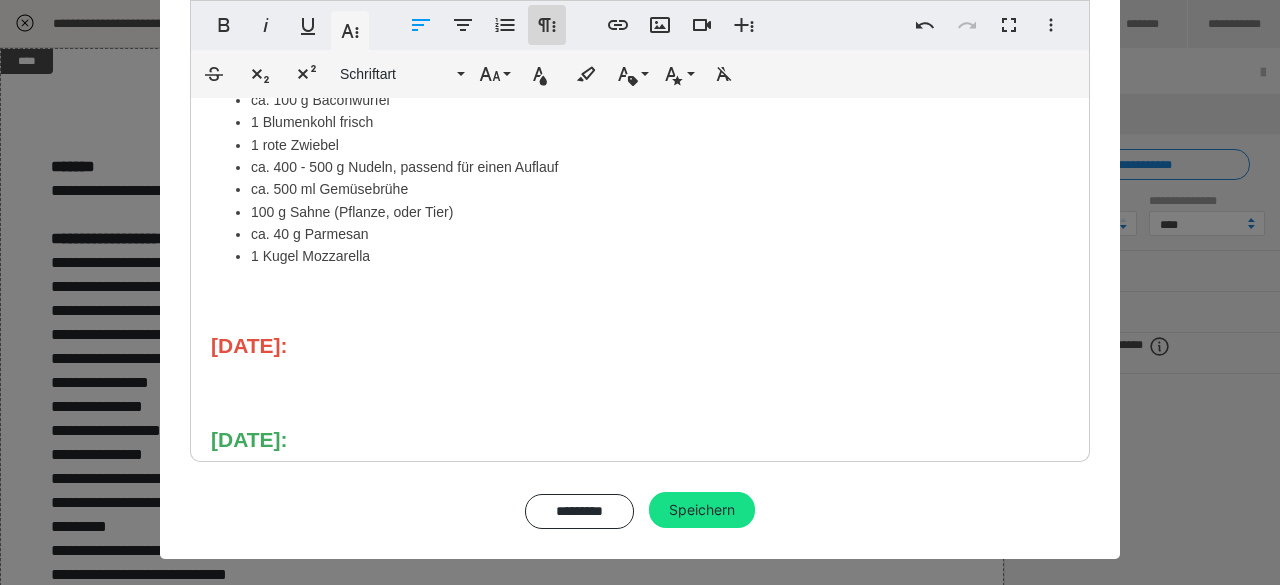 click 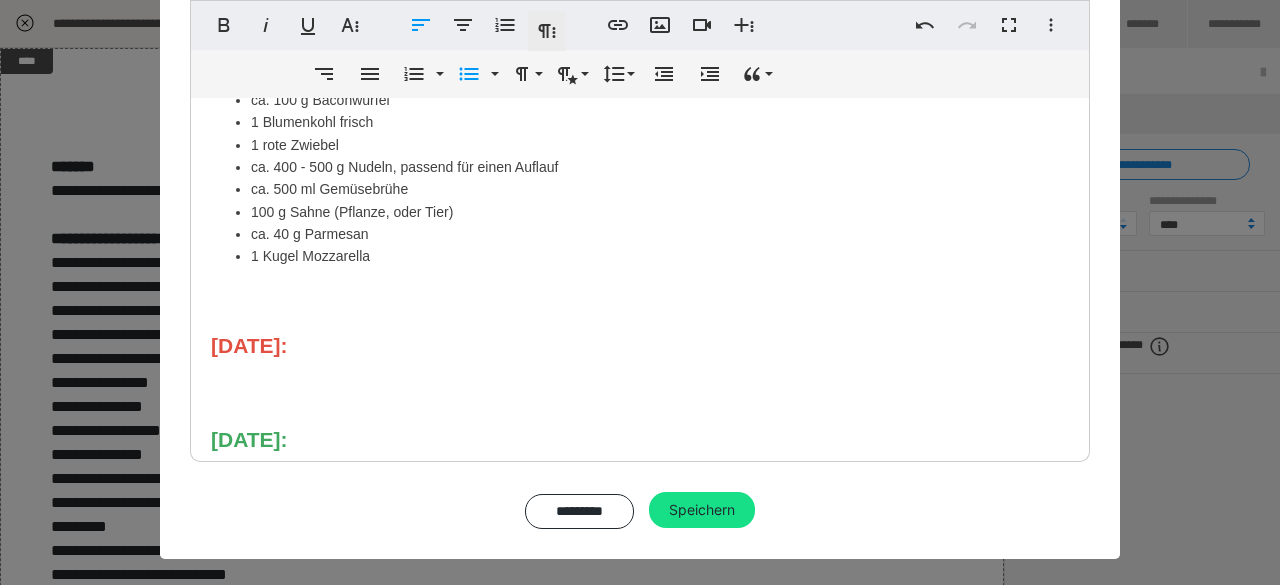 scroll, scrollTop: 276, scrollLeft: 0, axis: vertical 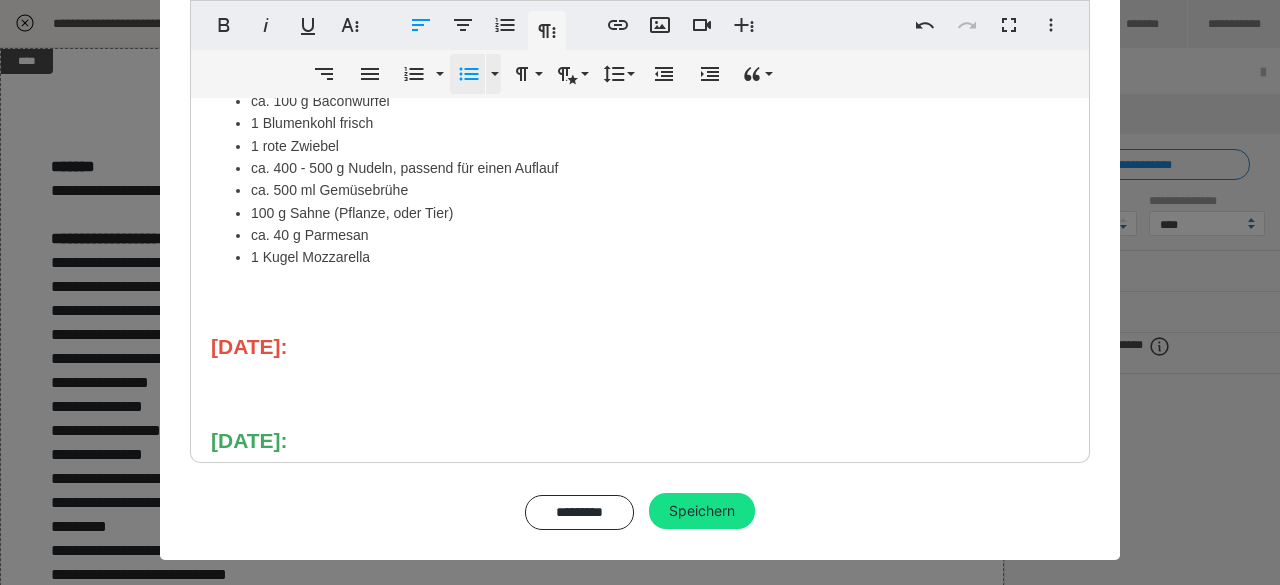 click 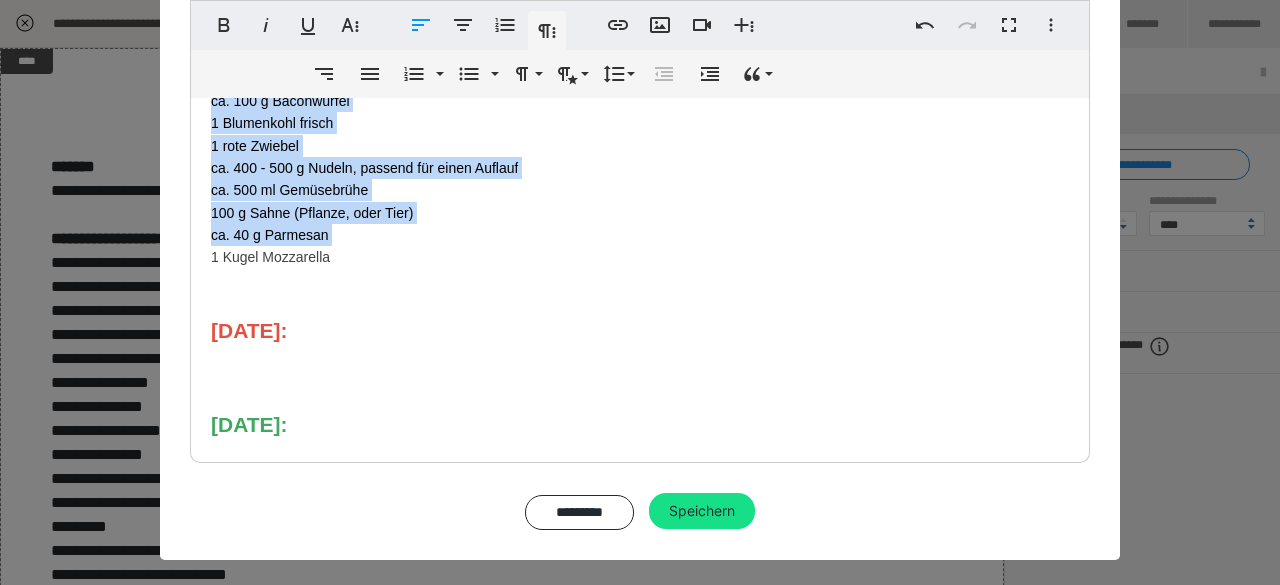 click on "Fleisch Gemüse/Obst/Kräuter Aus der Kühltheke oder TK Fach Haltbare Lebensmittel/Trockenware Ein paar Kleinigkeiten Milchprodukte n  Lieber ohne Fleisch? [DATE]: Brokkoli Pizza  Menge im Rezept bezieht sich auf  1 runde Pizza 200 g Haferflocken  100 g Mehl  35 g Leinsamen geschrotet (können auch weg gelassen werden - sind halt aber sehr gesund)  200 g Brokkoli - frisch - kein TK ​ passierte Tomaten für die Soße und alles was ihr drauf legen wollt auf eure Pizza!  [DATE]: Carbonara Auflauf (mit verstecktem Blumenkohl)  ca. 100 g Baconwürfel  1 Blumenkohl frisch  1 rote Zwiebel  ca. 400 - 500 g Nudeln, passend für einen Auflauf  ca. 500 ml Gemüsebrühe  100 g Sahne (Pflanze, oder Tier)  ca. 40 g Parmesan  1 Kugel Mozzarella  [DATE]:  [DATE]:  [DATE]:" at bounding box center (640, -25) 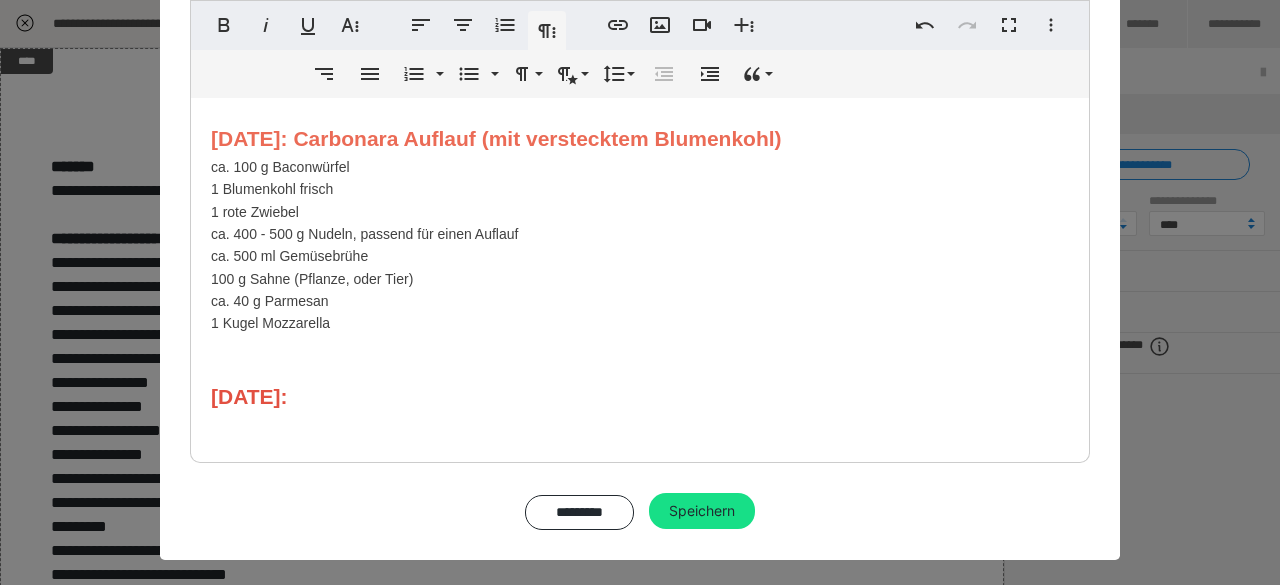 scroll, scrollTop: 618, scrollLeft: 0, axis: vertical 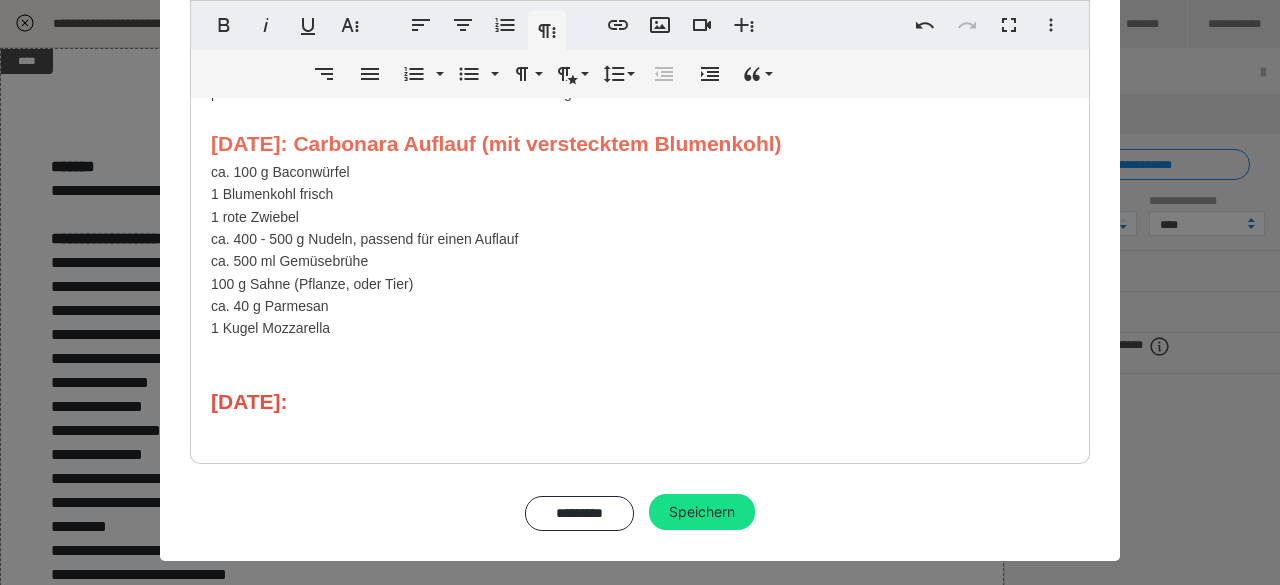 click on "Fleisch Gemüse/Obst/Kräuter Aus der Kühltheke oder TK Fach Haltbare Lebensmittel/Trockenware Ein paar Kleinigkeiten Milchprodukte n  Lieber ohne Fleisch? [DATE]: Brokkoli Pizza  Menge im Rezept bezieht sich auf  1 runde Pizza 200 g Haferflocken  100 g Mehl  35 g Leinsamen geschrotet (können auch weg gelassen werden - sind halt aber sehr gesund)  200 g Brokkoli - frisch - kein TK ​ passierte Tomaten für die Soße und alles was ihr drauf legen wollt auf eure Pizza!  [DATE]: Carbonara Auflauf (mit verstecktem Blumenkohl)  ca. 100 g Baconwürfel  1 Blumenkohl frisch  1 rote Zwiebel  ca. 400 - 500 g Nudeln, passend für einen Auflauf  ca. 500 ml Gemüsebrühe  100 g Sahne (Pflanze, oder Tier)  ca. 40 g Parmesan  1 Kugel Mozzarella  [DATE]:  [DATE]:  [DATE]:" at bounding box center [640, 46] 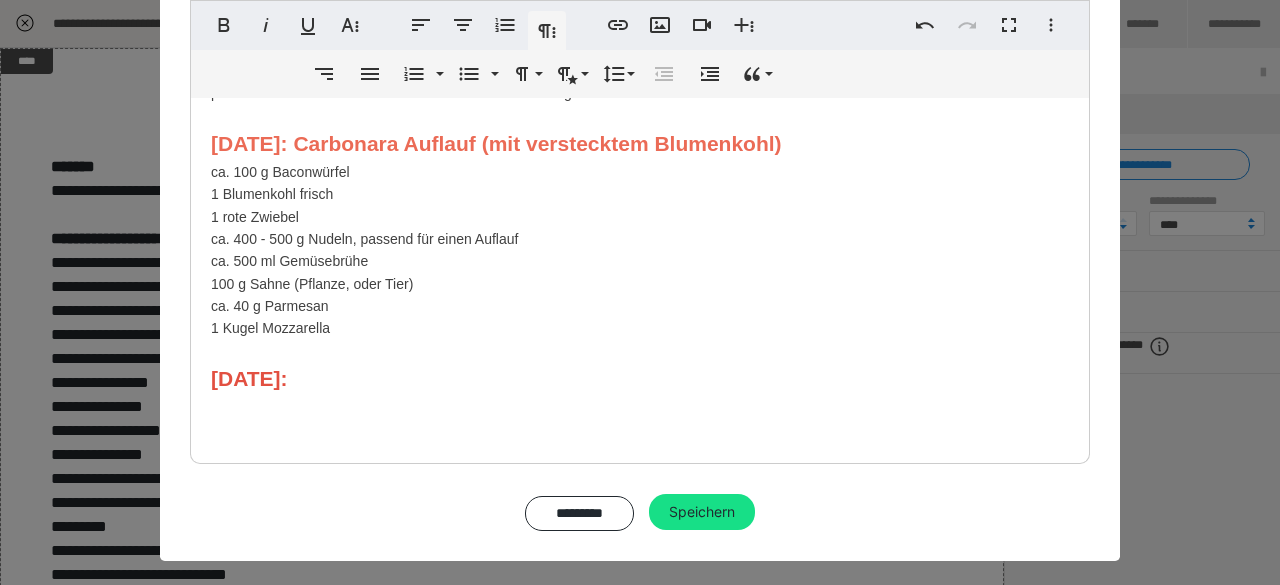 drag, startPoint x: 199, startPoint y: 260, endPoint x: 398, endPoint y: 259, distance: 199.00252 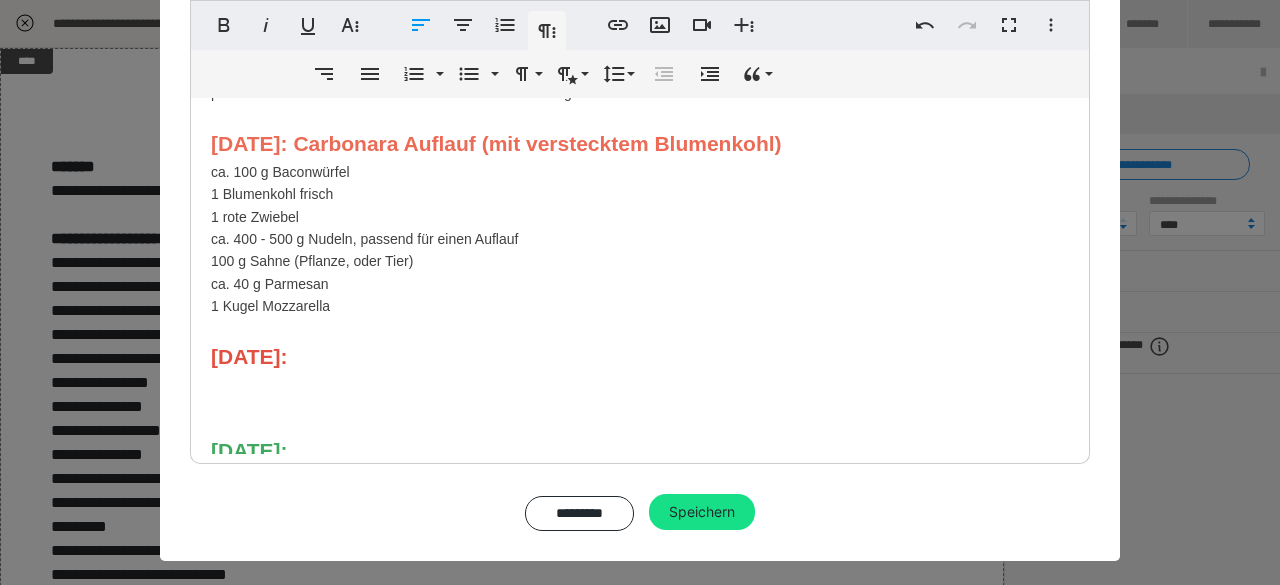 click on "Fleisch Gemüse/Obst/Kräuter Aus der Kühltheke oder TK Fach Haltbare Lebensmittel/Trockenware Ein paar Kleinigkeiten Milchprodukte n  Lieber ohne Fleisch? [DATE]: Brokkoli Pizza  Menge im Rezept bezieht sich auf  1 runde Pizza 200 g Haferflocken  100 g Mehl  35 g Leinsamen geschrotet (können auch weg gelassen werden - sind halt aber sehr gesund)  200 g Brokkoli - frisch - kein TK ​ passierte Tomaten für die Soße und alles was ihr drauf legen wollt auf eure Pizza!  [DATE]: Carbonara Auflauf (mit verstecktem Blumenkohl)  ca. 100 g Baconwürfel  1 Blumenkohl frisch  1 rote Zwiebel  ca. 400 - 500 g Nudeln, passend für einen Auflauf  100 g Sahne (Pflanze, oder Tier)  ca. 40 g Parmesan  1 Kugel Mozzarella  [DATE]:  [DATE]:  [DATE]:" at bounding box center [640, 24] 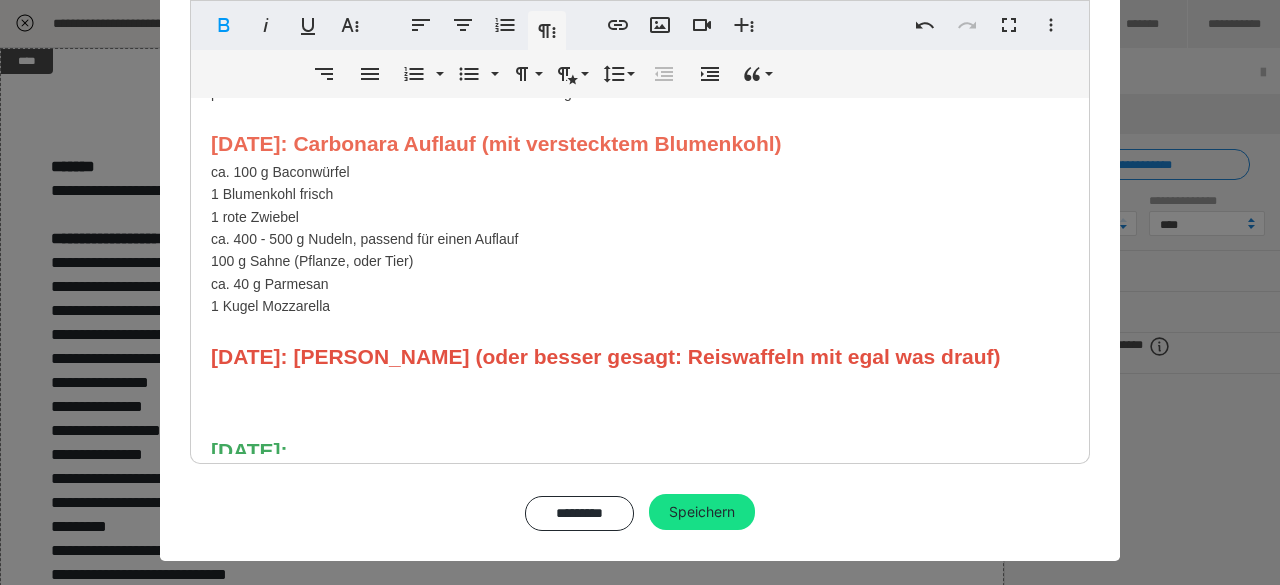click on "[DATE]: [PERSON_NAME] (oder besser gesagt: Reiswaffeln mit egal was drauf)" at bounding box center [606, 356] 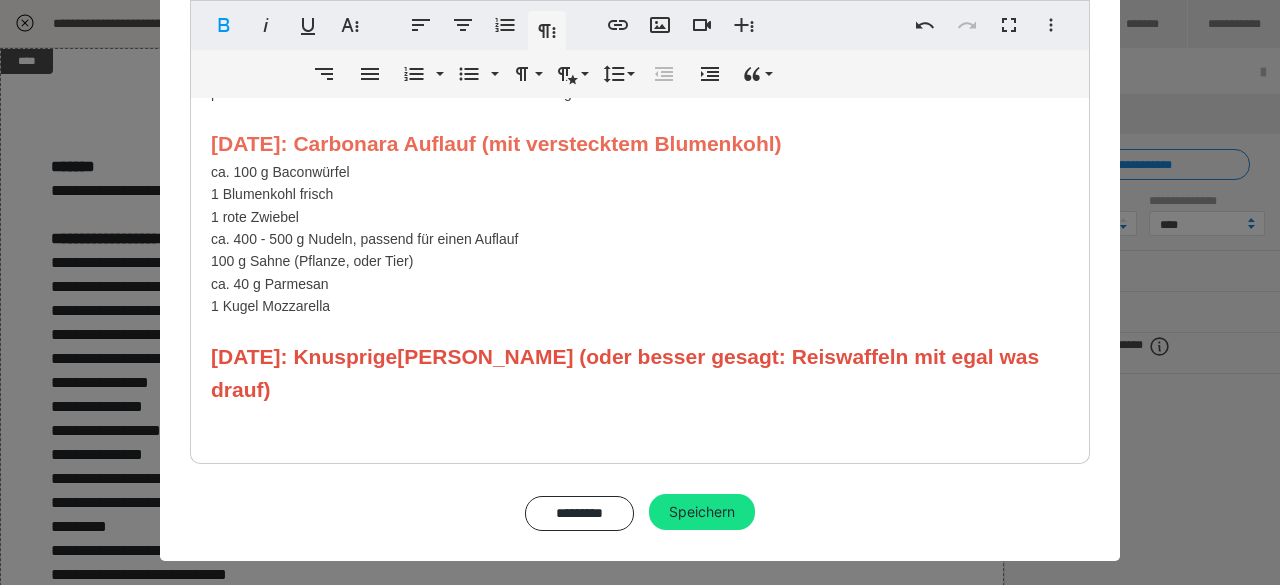 click on "[DATE]: Knusprige  Sushi Waffeln (oder besser gesagt: Reiswaffeln mit egal was drauf)" at bounding box center (625, 373) 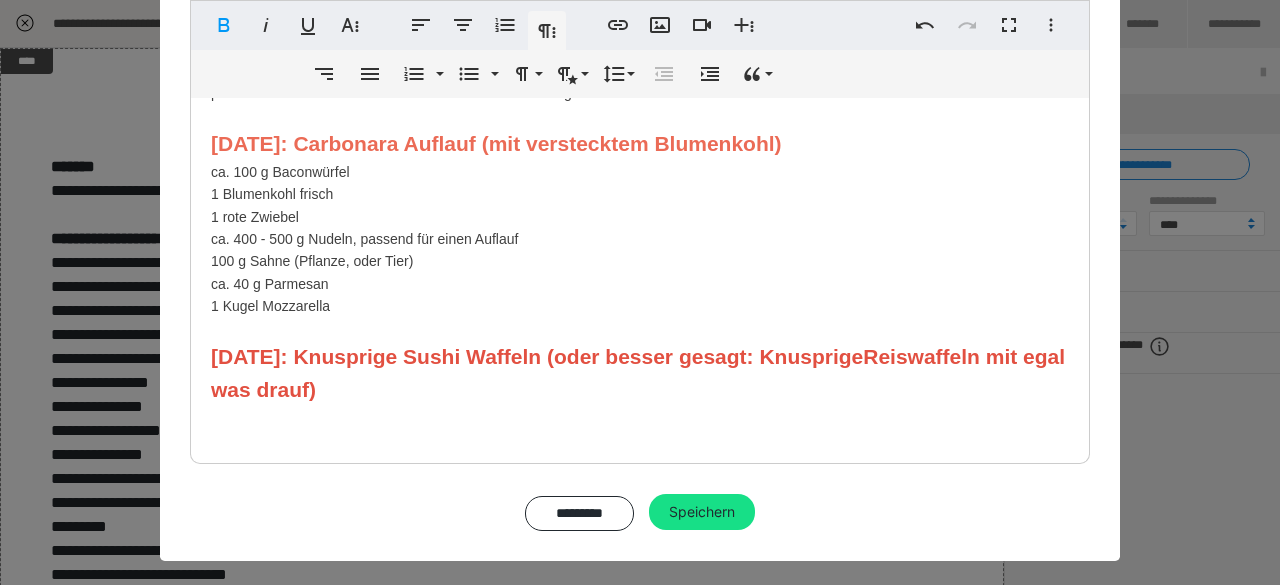 click on "Fleisch Gemüse/Obst/Kräuter Aus der Kühltheke oder TK Fach Haltbare Lebensmittel/Trockenware Ein paar Kleinigkeiten Milchprodukte n  Lieber ohne Fleisch? [DATE]: Brokkoli Pizza  Menge im Rezept bezieht sich auf  1 runde Pizza 200 g Haferflocken  100 g Mehl  35 g Leinsamen geschrotet (können auch weg gelassen werden - sind halt aber sehr gesund)  200 g Brokkoli - frisch - kein TK ​ passierte Tomaten für die Soße und alles was ihr drauf legen wollt auf eure Pizza!  [DATE]: Carbonara Auflauf (mit verstecktem Blumenkohl)  ca. 100 g Baconwürfel  1 Blumenkohl frisch  1 rote Zwiebel  ca. 400 - 500 g Nudeln, passend für einen Auflauf  100 g Sahne (Pflanze, oder Tier)  ca. 40 g Parmesan  1 Kugel Mozzarella  [DATE]: Knusprige Sushi Waffeln (oder besser gesagt: Knusprige  Reiswaffeln mit egal was drauf)  [DATE]:  [DATE]:" at bounding box center [640, 41] 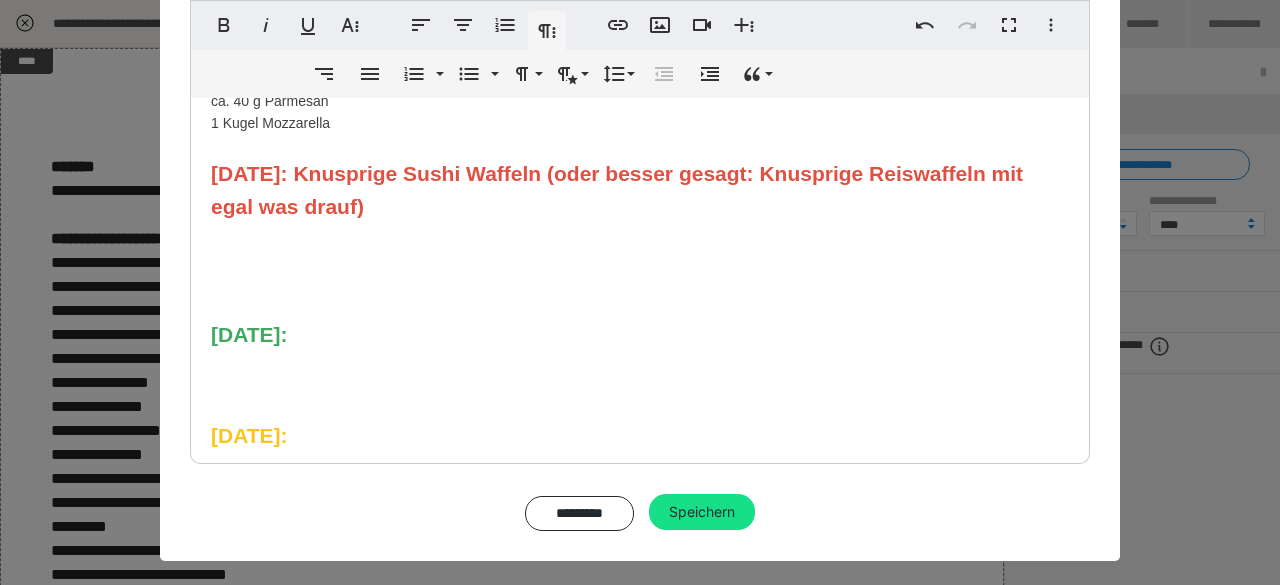 scroll, scrollTop: 842, scrollLeft: 0, axis: vertical 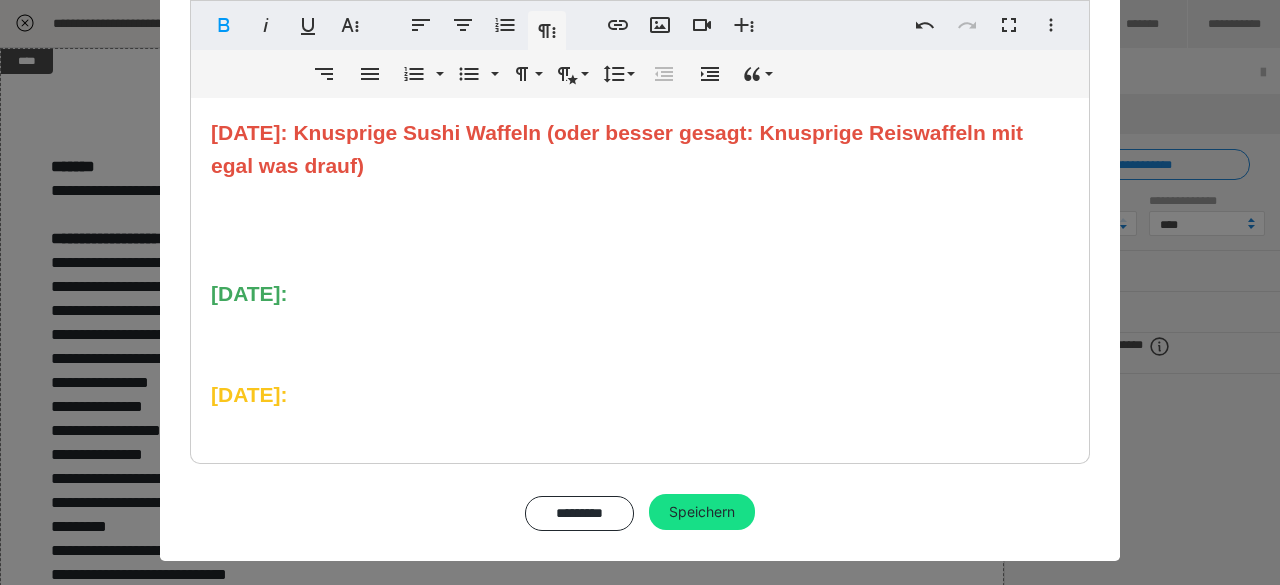 click on "Fleisch Gemüse/Obst/Kräuter Aus der Kühltheke oder TK Fach Haltbare Lebensmittel/Trockenware Ein paar Kleinigkeiten Milchprodukte n  Lieber ohne Fleisch? [DATE]: Brokkoli Pizza  Menge im Rezept bezieht sich auf  1 runde Pizza 200 g Haferflocken  100 g Mehl  35 g Leinsamen geschrotet (können auch weg gelassen werden - sind halt aber sehr gesund)  200 g Brokkoli - frisch - kein TK ​ passierte Tomaten für die Soße und alles was ihr drauf legen wollt auf eure Pizza!  [DATE]: Carbonara Auflauf (mit verstecktem Blumenkohl)  ca. 100 g Baconwürfel  1 Blumenkohl frisch  1 rote Zwiebel  ca. 400 - 500 g Nudeln, passend für einen Auflauf  100 g Sahne (Pflanze, oder Tier)  ca. 40 g Parmesan  1 Kugel Mozzarella  [DATE]: Knusprige Sushi Waffeln (oder besser gesagt: Knusprige Reiswaffeln mit egal was drauf)  ​ [DATE]:  [DATE]:" at bounding box center [640, -167] 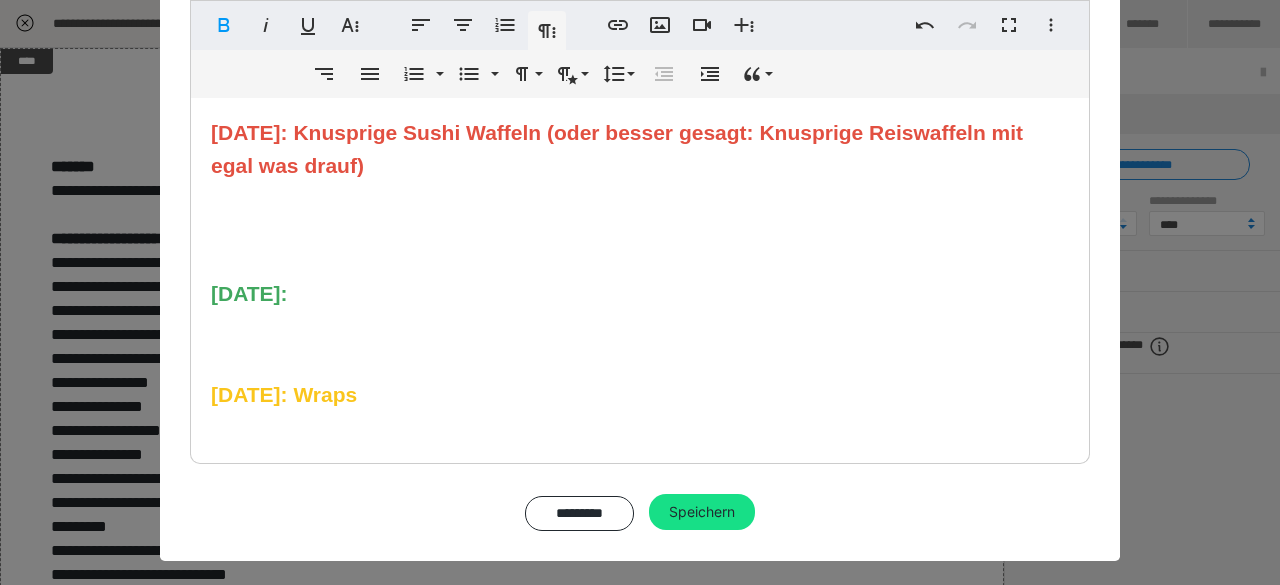 click on "Fleisch Gemüse/Obst/Kräuter Aus der Kühltheke oder TK Fach Haltbare Lebensmittel/Trockenware Ein paar Kleinigkeiten Milchprodukte n  Lieber ohne Fleisch? [DATE]: Brokkoli Pizza  Menge im Rezept bezieht sich auf  1 runde Pizza 200 g Haferflocken  100 g Mehl  35 g Leinsamen geschrotet (können auch weg gelassen werden - sind halt aber sehr gesund)  200 g Brokkoli - frisch - kein TK ​ passierte Tomaten für die Soße und alles was ihr drauf legen wollt auf eure Pizza!  [DATE]: Carbonara Auflauf (mit verstecktem Blumenkohl)  ca. 100 g Baconwürfel  1 Blumenkohl frisch  1 rote Zwiebel  ca. 400 - 500 g Nudeln, passend für einen Auflauf  100 g Sahne (Pflanze, oder Tier)  ca. 40 g Parmesan  1 Kugel Mozzarella  [DATE]: Knusprige Sushi Waffeln (oder besser gesagt: Knusprige Reiswaffeln mit egal was drauf)  ​ [DATE]:  [DATE]: Wraps" at bounding box center [640, -167] 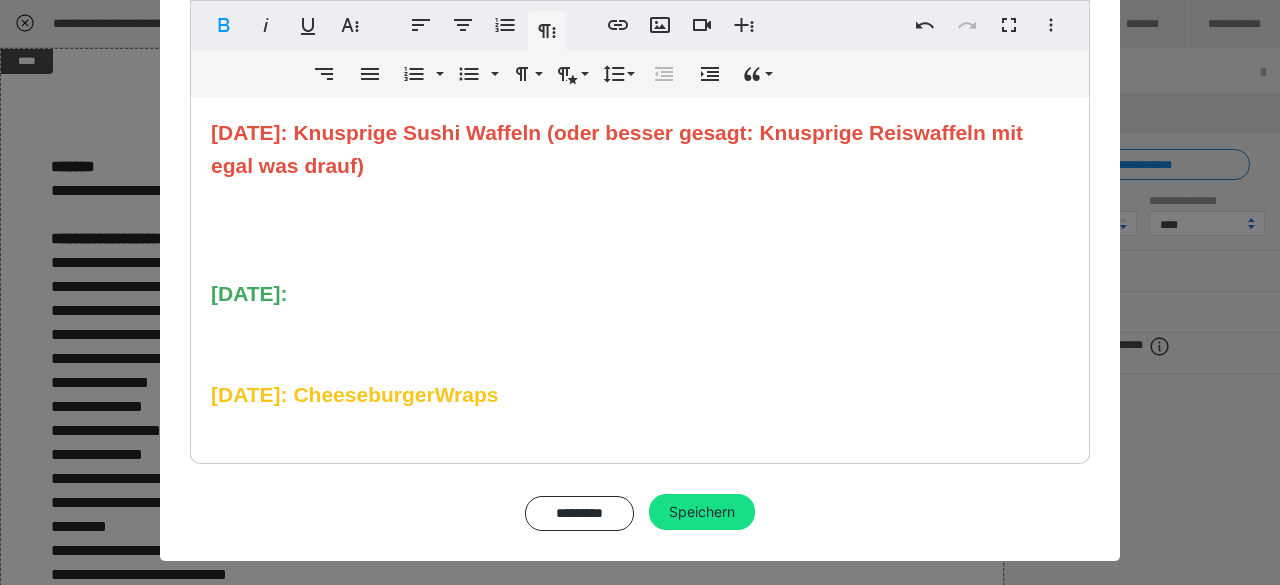 click on "Fleisch Gemüse/Obst/Kräuter Aus der Kühltheke oder TK Fach Haltbare Lebensmittel/Trockenware Ein paar Kleinigkeiten Milchprodukte n  Lieber ohne Fleisch? [DATE]: Brokkoli Pizza  Menge im Rezept bezieht sich auf  1 runde Pizza 200 g Haferflocken  100 g Mehl  35 g Leinsamen geschrotet (können auch weg gelassen werden - sind halt aber sehr gesund)  200 g Brokkoli - frisch - kein TK ​ passierte Tomaten für die Soße und alles was ihr drauf legen wollt auf eure Pizza!  [DATE]: Carbonara Auflauf (mit verstecktem Blumenkohl)  ca. 100 g Baconwürfel  1 Blumenkohl frisch  1 rote Zwiebel  ca. 400 - 500 g Nudeln, passend für einen Auflauf  100 g Sahne (Pflanze, oder Tier)  ca. 40 g Parmesan  1 Kugel Mozzarella  [DATE]: Knusprige Sushi Waffeln (oder besser gesagt: Knusprige Reiswaffeln mit egal was drauf)  ​ [DATE]:  [DATE]: Cheeseburger  Wraps" at bounding box center [640, -167] 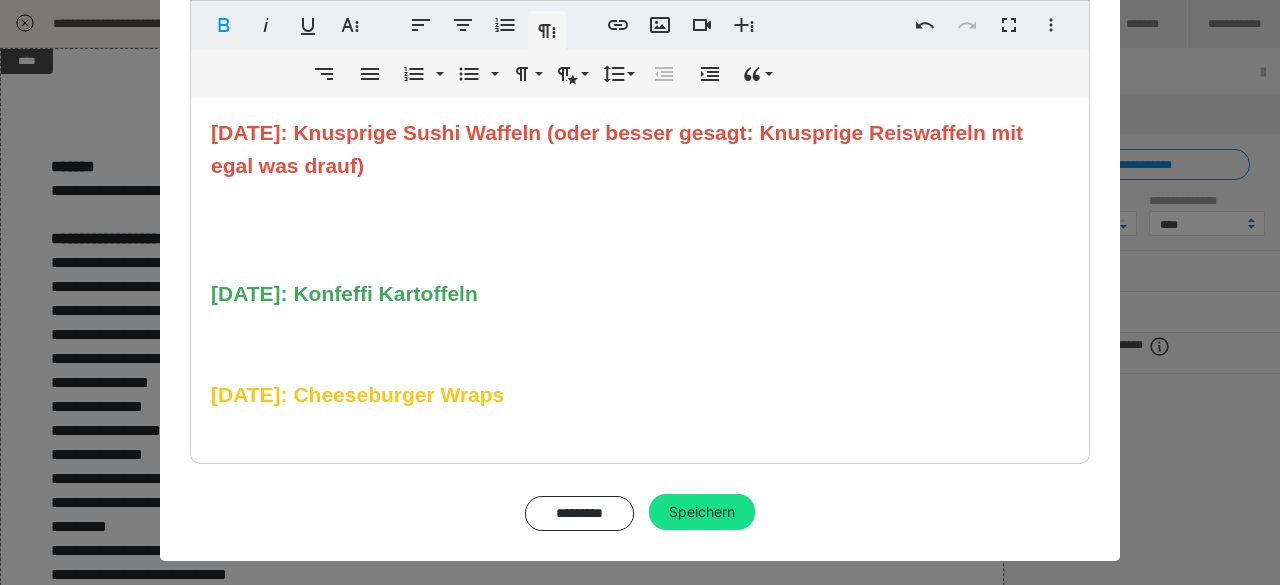 drag, startPoint x: 367, startPoint y: 297, endPoint x: 355, endPoint y: 205, distance: 92.779305 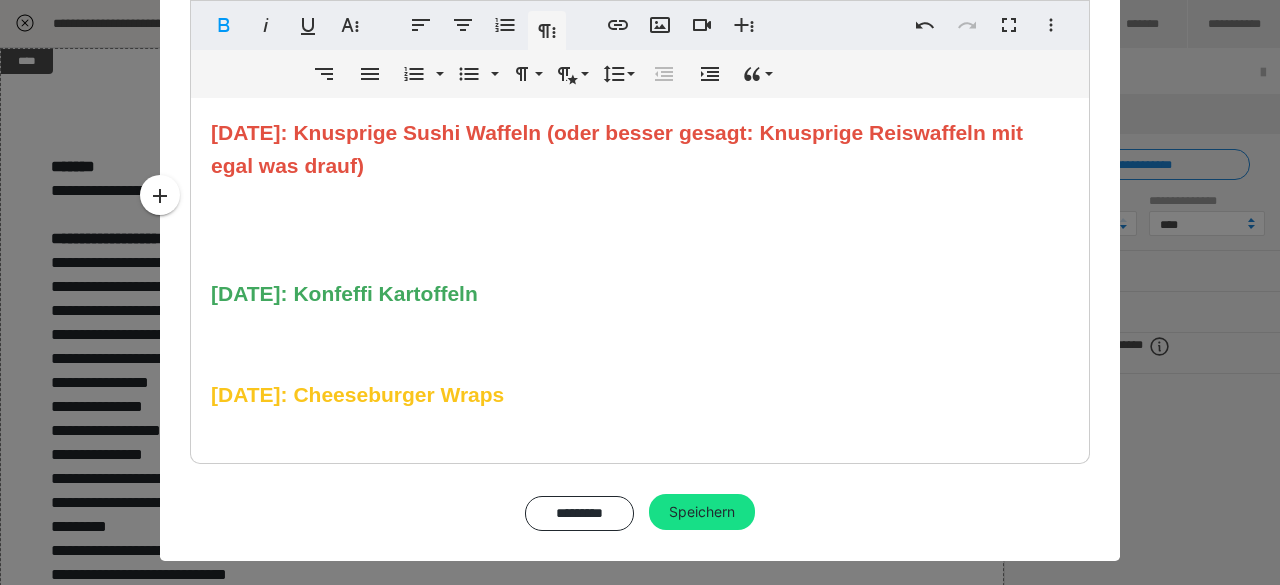 click on "[DATE]: Konfeffi Kartoffeln" at bounding box center [344, 293] 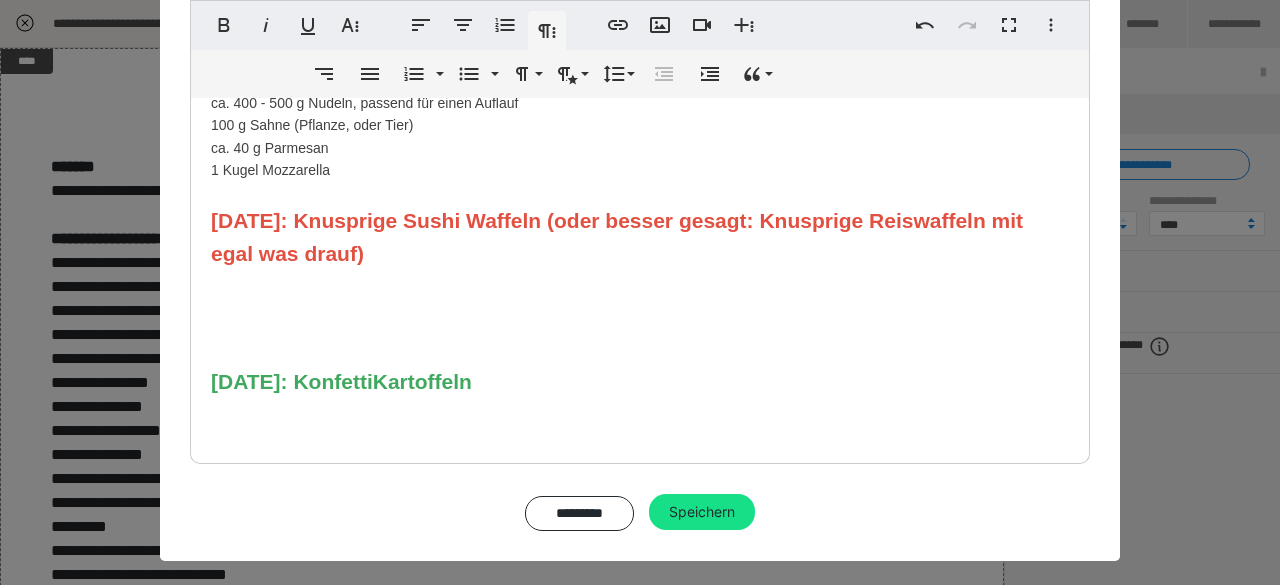 scroll, scrollTop: 752, scrollLeft: 0, axis: vertical 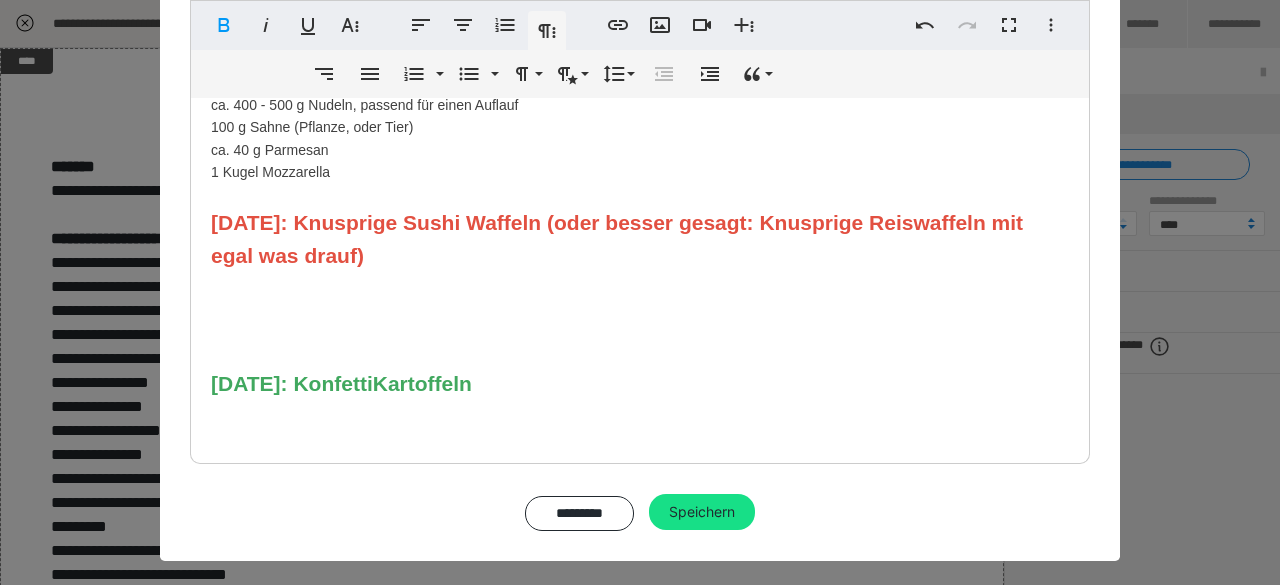 click on "Fleisch Gemüse/Obst/Kräuter Aus der Kühltheke oder TK Fach Haltbare Lebensmittel/Trockenware Ein paar Kleinigkeiten Milchprodukte n  Lieber ohne Fleisch? [DATE]: Brokkoli Pizza  Menge im Rezept bezieht sich auf  1 runde Pizza 200 g Haferflocken  100 g Mehl  35 g Leinsamen geschrotet (können auch weg gelassen werden - sind halt aber sehr gesund)  200 g Brokkoli - frisch - kein TK ​ passierte Tomaten für die Soße und alles was ihr drauf legen wollt auf eure Pizza!  [DATE]: Carbonara Auflauf (mit verstecktem Blumenkohl)  ca. 100 g Baconwürfel  1 Blumenkohl frisch  1 rote Zwiebel  ca. 400 - 500 g Nudeln, passend für einen Auflauf  100 g Sahne (Pflanze, oder Tier)  ca. 40 g Parmesan  1 Kugel Mozzarella  [DATE]: Knusprige Sushi Waffeln (oder besser gesagt: Knusprige Reiswaffeln mit egal was drauf)  ​ [DATE]: Konfetti  Kartoffeln  [DATE]: Cheeseburger Wraps" at bounding box center [640, -77] 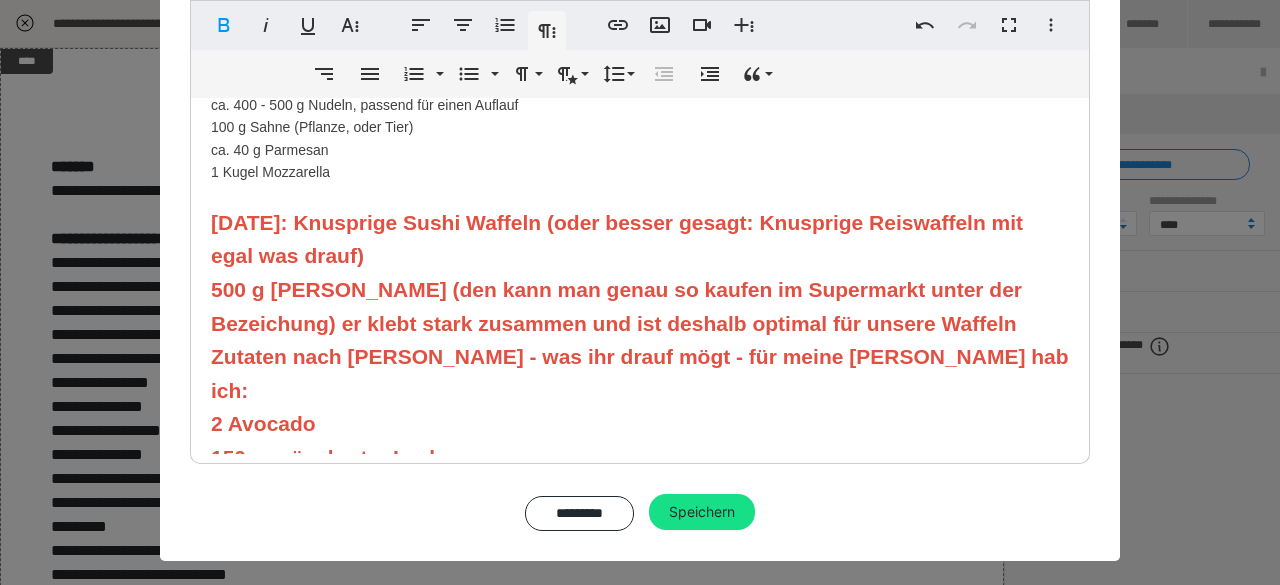 click on "150 g gräucherter Lachs" at bounding box center (332, 457) 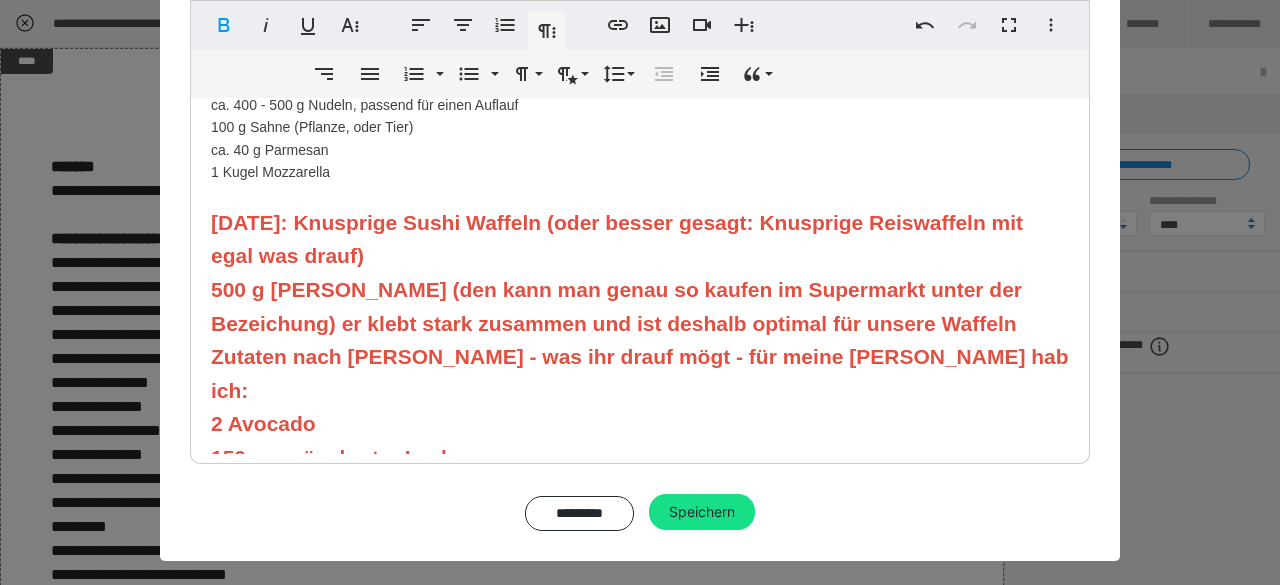 click on "Fleisch Gemüse/Obst/Kräuter Aus der Kühltheke oder TK Fach Haltbare Lebensmittel/Trockenware Ein paar Kleinigkeiten Milchprodukte n  Lieber ohne Fleisch? [DATE]: Brokkoli Pizza  Menge im Rezept bezieht sich auf  1 runde Pizza 200 g Haferflocken  100 g Mehl  35 g Leinsamen geschrotet (können auch weg gelassen werden - sind halt aber sehr gesund)  200 g Brokkoli - frisch - kein TK ​ passierte Tomaten für die Soße und alles was ihr drauf legen wollt auf eure Pizza!  [DATE]: Carbonara Auflauf (mit verstecktem Blumenkohl)  ca. 100 g Baconwürfel  1 Blumenkohl frisch  1 rote Zwiebel  ca. 400 - 500 g Nudeln, passend für einen Auflauf  100 g Sahne (Pflanze, oder Tier)  ca. 40 g Parmesan  1 Kugel Mozzarella  [DATE]: Knusprige Sushi Waffeln (oder besser gesagt: Knusprige Reiswaffeln mit egal was drauf)  500 g [PERSON_NAME] (den kann man genau so kaufen im Supermarkt unter der Bezeichung) er klebt stark zusammen und ist deshalb optimal für unsere Waffeln 2 Avocado  150 g geräucherter Lachs" at bounding box center [640, 7] 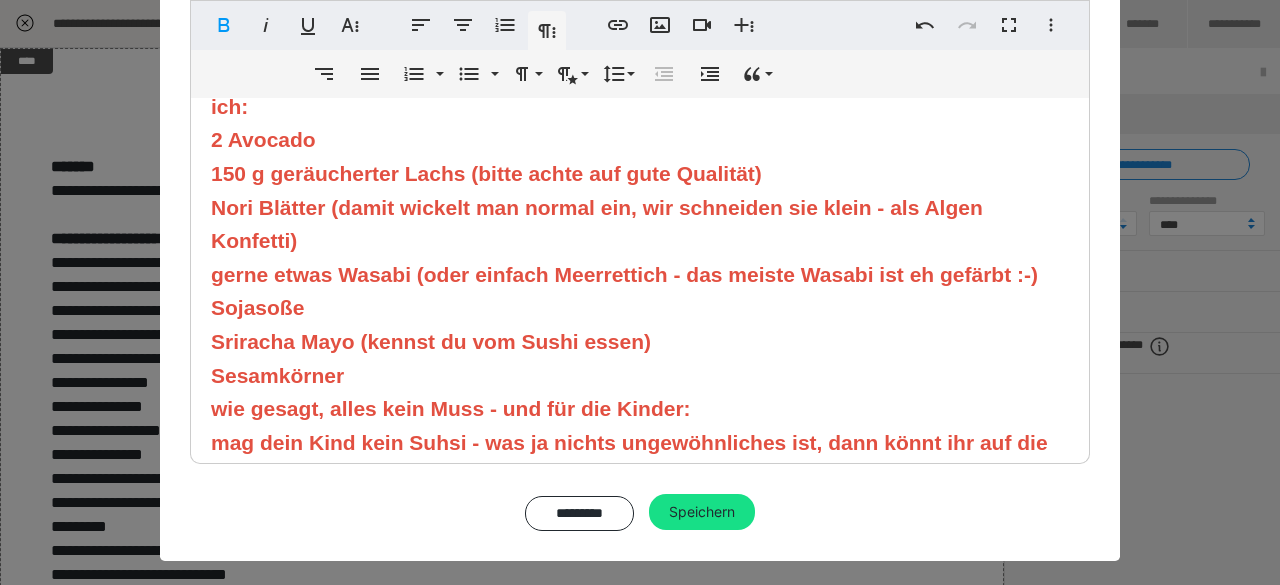 scroll, scrollTop: 1070, scrollLeft: 0, axis: vertical 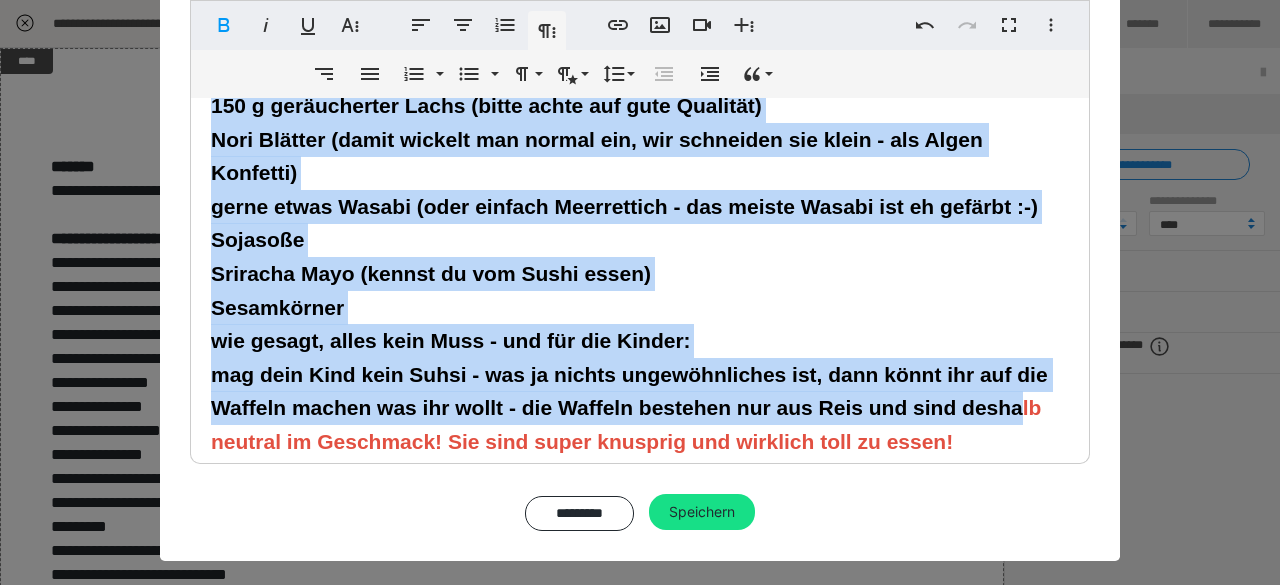 drag, startPoint x: 190, startPoint y: 221, endPoint x: 1066, endPoint y: 415, distance: 897.2246 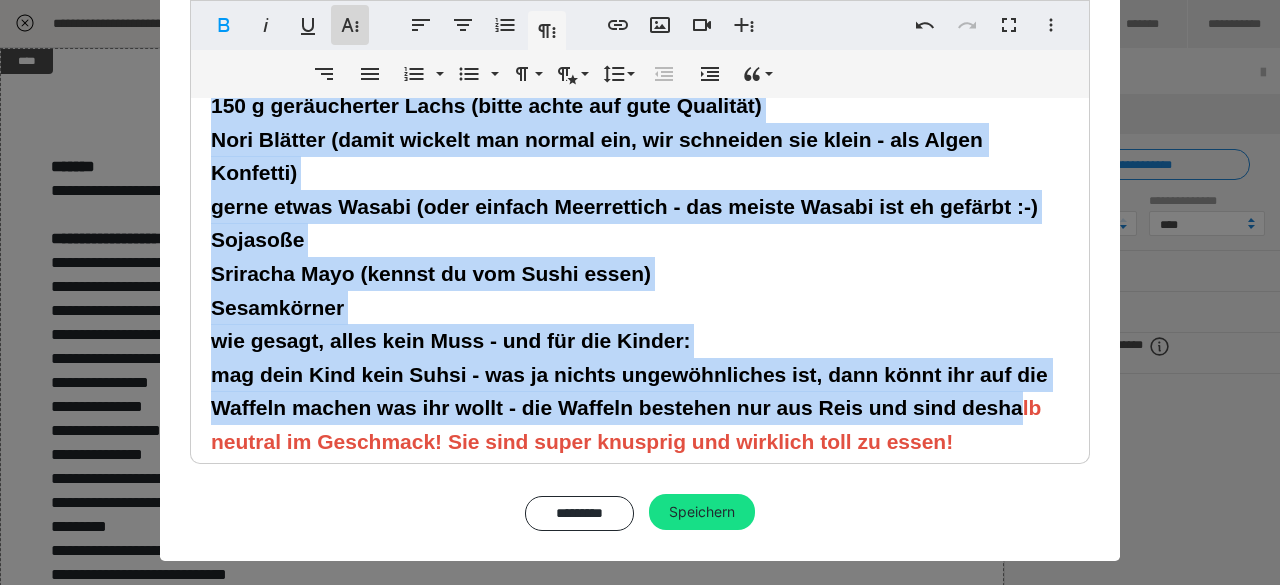 click 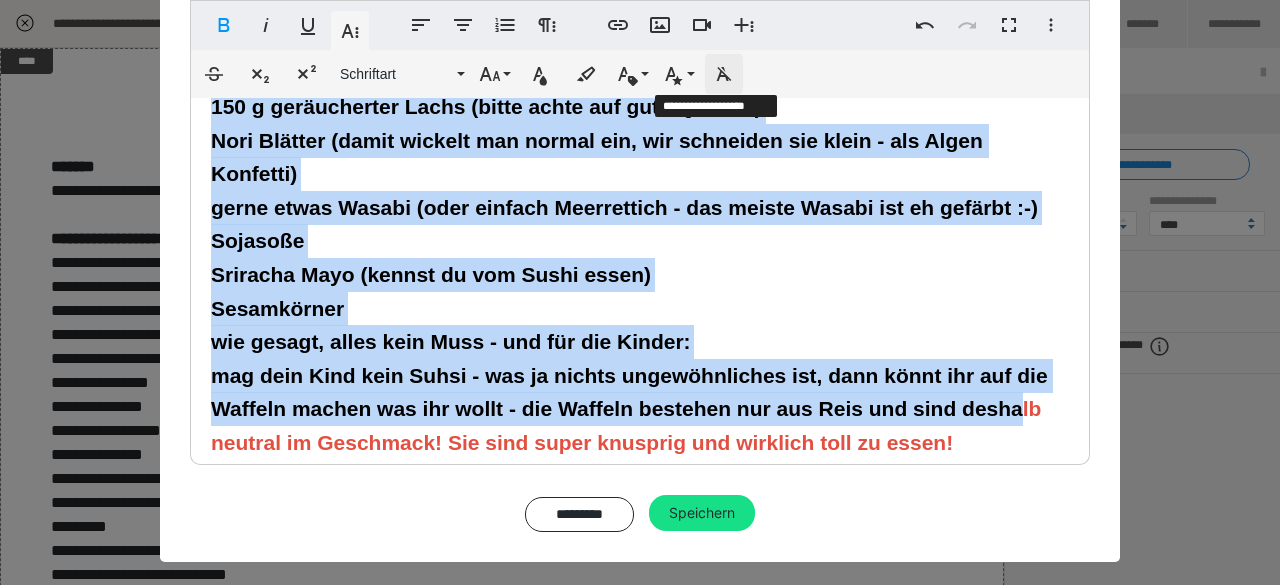 scroll, scrollTop: 276, scrollLeft: 0, axis: vertical 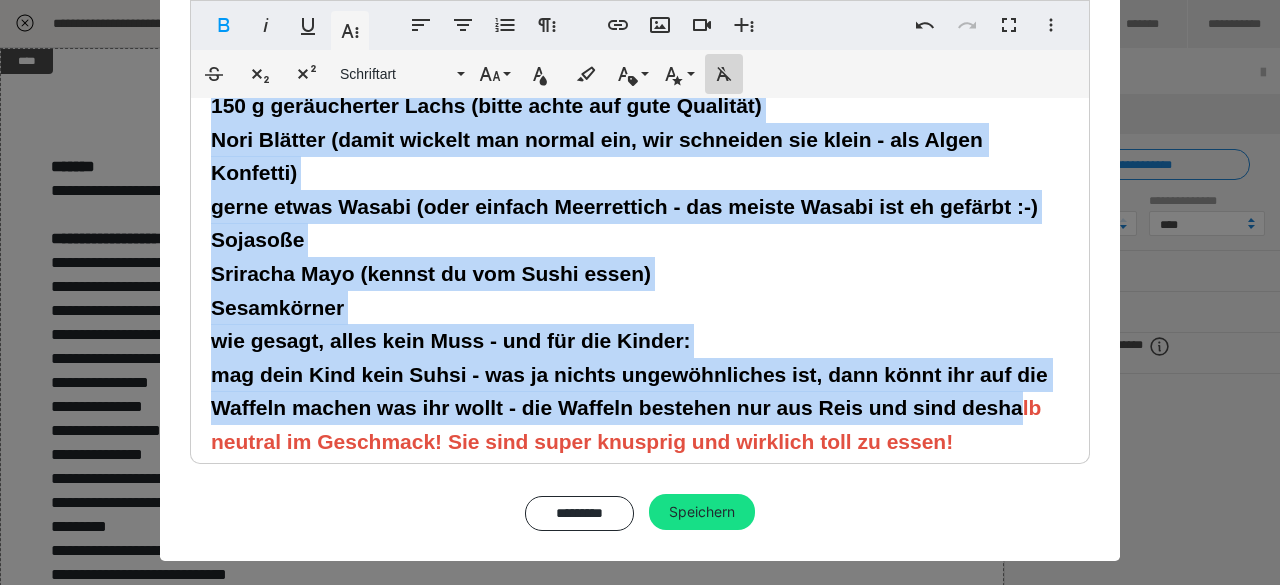 click 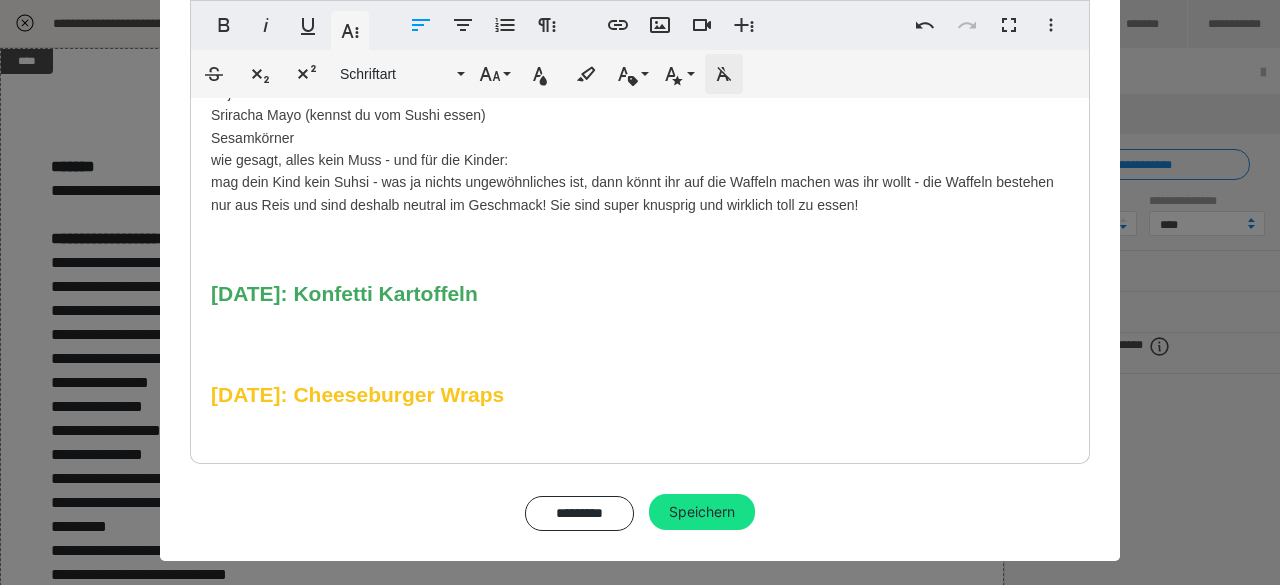 scroll, scrollTop: 1099, scrollLeft: 0, axis: vertical 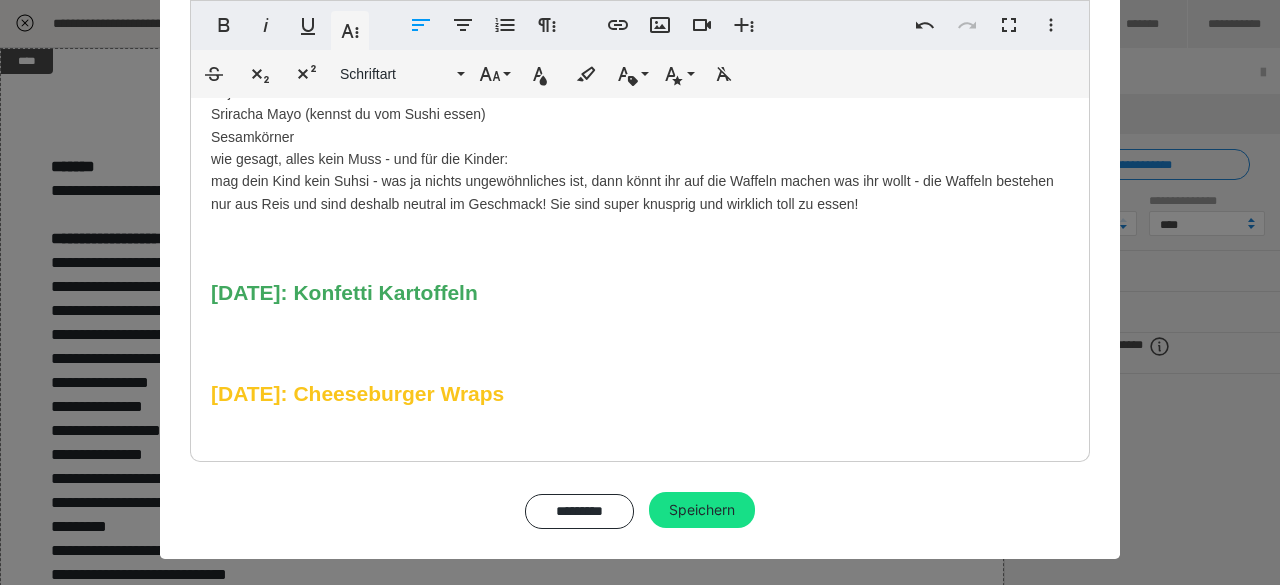click on "Fleisch Gemüse/Obst/Kräuter Aus der Kühltheke oder TK Fach Haltbare Lebensmittel/Trockenware Ein paar Kleinigkeiten Milchprodukte n  Lieber ohne Fleisch? [DATE]: Brokkoli Pizza  Menge im Rezept bezieht sich auf  1 runde Pizza 200 g Haferflocken  100 g Mehl  35 g Leinsamen geschrotet (können auch weg gelassen werden - sind halt aber sehr gesund)  200 g Brokkoli - frisch - kein TK ​ passierte Tomaten für die Soße und alles was ihr drauf legen wollt auf eure Pizza!  [DATE]: Carbonara Auflauf (mit verstecktem Blumenkohl)  ca. 100 g Baconwürfel  1 Blumenkohl frisch  1 rote Zwiebel  ca. 400 - 500 g Nudeln, passend für einen Auflauf  100 g Sahne (Pflanze, oder Tier)  ca. 40 g Parmesan  1 Kugel Mozzarella  [DATE]: Knusprige Sushi Waffeln (oder besser gesagt: Knusprige Reiswaffeln mit egal was drauf)  500 g [PERSON_NAME] (den kann man genau so kaufen im Supermarkt unter der Bezeichung) er klebt stark zusammen und ist deshalb optimal für unsere Waffeln 2 Avocado  Sojasoße  Sesamkörner" at bounding box center (640, -297) 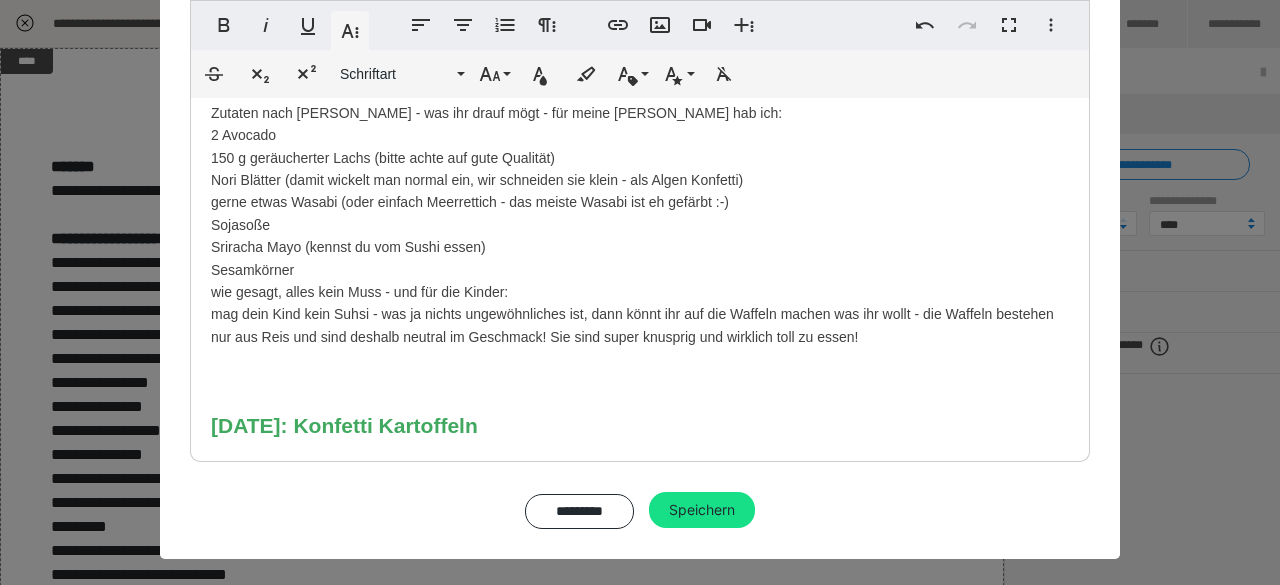 scroll, scrollTop: 875, scrollLeft: 0, axis: vertical 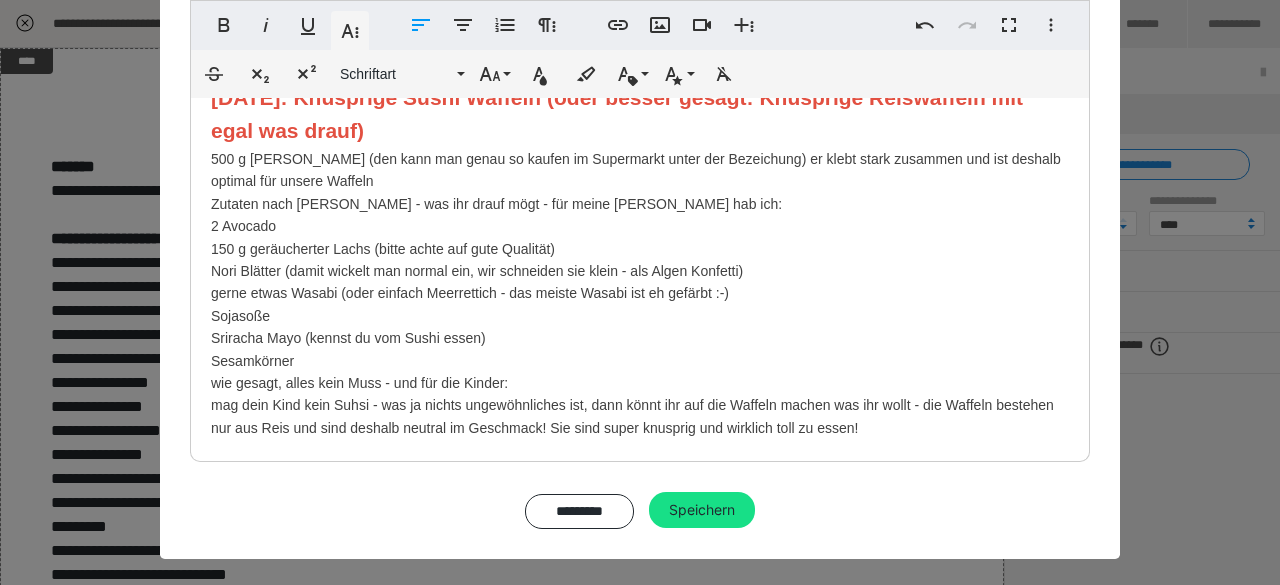 click on "Fleisch Gemüse/Obst/Kräuter Aus der Kühltheke oder TK Fach Haltbare Lebensmittel/Trockenware Ein paar Kleinigkeiten Milchprodukte n  Lieber ohne Fleisch? [DATE]: Brokkoli Pizza  Menge im Rezept bezieht sich auf  1 runde Pizza 200 g Haferflocken  100 g Mehl  35 g Leinsamen geschrotet (können auch weg gelassen werden - sind halt aber sehr gesund)  200 g Brokkoli - frisch - kein TK ​ passierte Tomaten für die Soße und alles was ihr drauf legen wollt auf eure Pizza!  [DATE]: Carbonara Auflauf (mit verstecktem Blumenkohl)  ca. 100 g Baconwürfel  1 Blumenkohl frisch  1 rote Zwiebel  ca. 400 - 500 g Nudeln, passend für einen Auflauf  100 g Sahne (Pflanze, oder Tier)  ca. 40 g Parmesan  1 Kugel Mozzarella  [DATE]: Knusprige Sushi Waffeln (oder besser gesagt: Knusprige Reiswaffeln mit egal was drauf)  500 g [PERSON_NAME] (den kann man genau so kaufen im Supermarkt unter der Bezeichung) er klebt stark zusammen und ist deshalb optimal für unsere Waffeln 2 Avocado  Sojasoße  Sesamkörner" at bounding box center [640, -73] 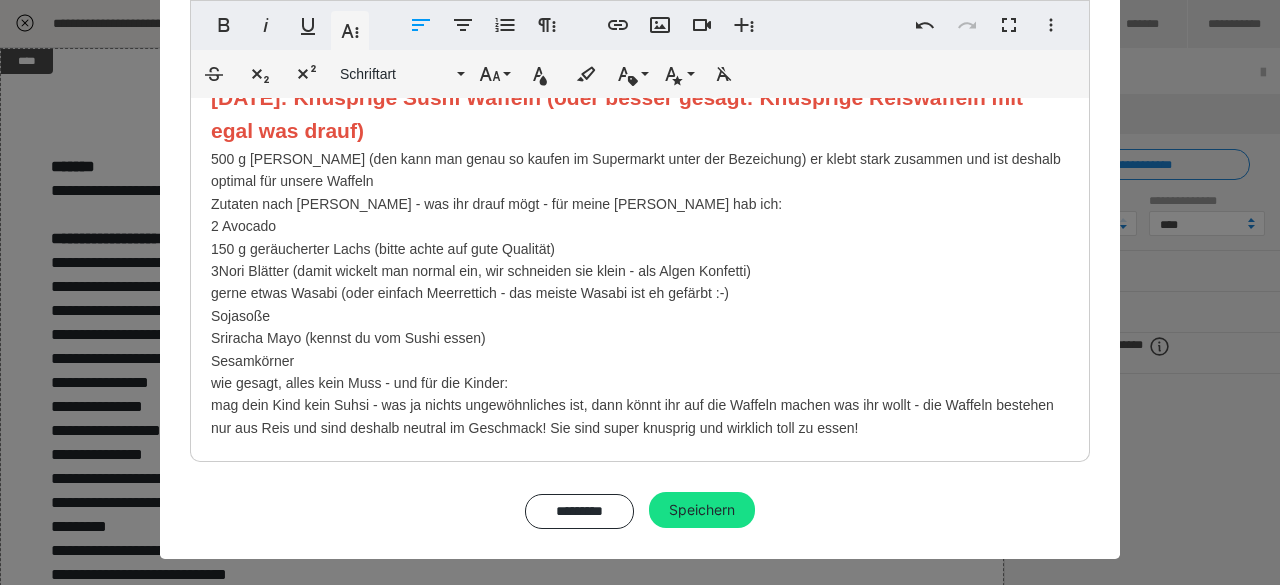 click on "Fleisch Gemüse/Obst/Kräuter Aus der Kühltheke oder TK Fach Haltbare Lebensmittel/Trockenware Ein paar Kleinigkeiten Milchprodukte n  Lieber ohne Fleisch? [DATE]: Brokkoli Pizza  Menge im Rezept bezieht sich auf  1 runde Pizza 200 g Haferflocken  100 g Mehl  35 g Leinsamen geschrotet (können auch weg gelassen werden - sind halt aber sehr gesund)  200 g Brokkoli - frisch - kein TK  passierte Tomaten für die Soße und alles was ihr drauf legen wollt auf eure Pizza!  [DATE]: Carbonara Auflauf (mit verstecktem Blumenkohl)  ca. 100 g Baconwürfel  1 Blumenkohl frisch  1 rote Zwiebel  ca. 400 - 500 g Nudeln, passend für einen Auflauf  100 g Sahne (Pflanze, oder Tier)  ca. 40 g Parmesan  1 Kugel Mozzarella  [DATE]: Knusprige Sushi Waffeln (oder besser gesagt: Knusprige Reiswaffeln mit egal was drauf)  500 g [PERSON_NAME] (den kann man genau so kaufen im Supermarkt unter der Bezeichung) er klebt stark zusammen und ist deshalb optimal für unsere Waffeln 2 Avocado  3  Sojasoße  Sesamkörner" at bounding box center [640, -73] 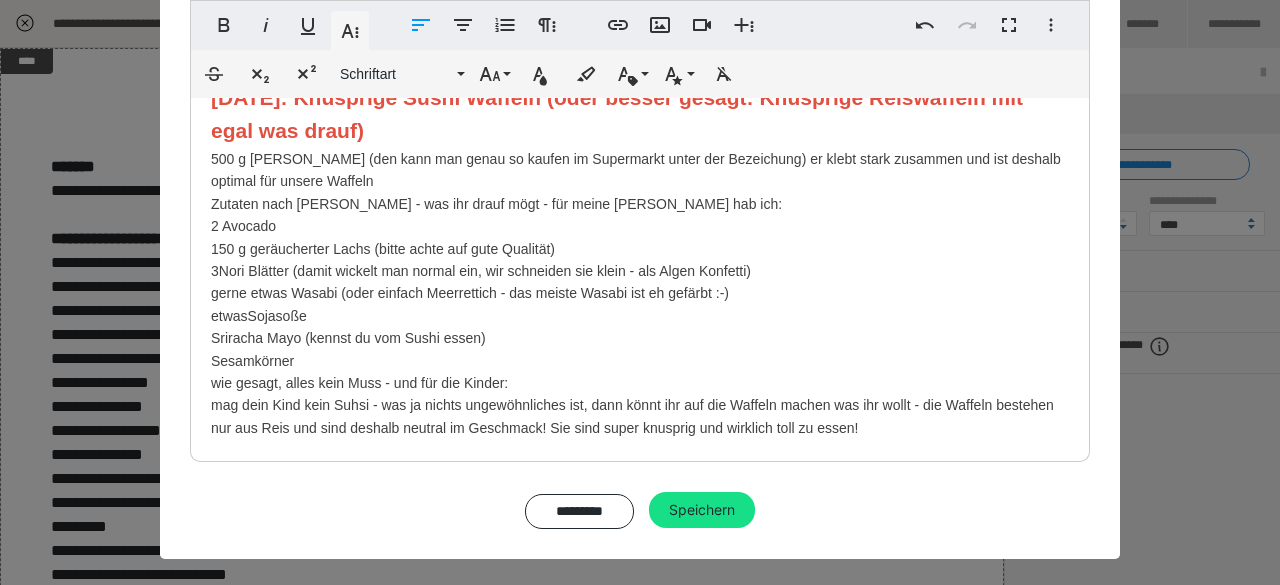 click on "Fleisch Gemüse/Obst/Kräuter Aus der Kühltheke oder TK Fach Haltbare Lebensmittel/Trockenware Ein paar Kleinigkeiten Milchprodukte n  Lieber ohne Fleisch? [DATE]: Brokkoli Pizza  Menge im Rezept bezieht sich auf  1 runde Pizza 200 g Haferflocken  100 g Mehl  35 g Leinsamen geschrotet (können auch weg gelassen werden - sind halt aber sehr gesund)  200 g Brokkoli - frisch - kein TK  passierte Tomaten für die Soße und alles was ihr drauf legen wollt auf eure Pizza!  [DATE]: Carbonara Auflauf (mit verstecktem Blumenkohl)  ca. 100 g Baconwürfel  1 Blumenkohl frisch  1 rote Zwiebel  ca. 400 - 500 g Nudeln, passend für einen Auflauf  100 g Sahne (Pflanze, oder Tier)  ca. 40 g Parmesan  1 Kugel Mozzarella  [DATE]: Knusprige Sushi Waffeln (oder besser gesagt: Knusprige Reiswaffeln mit egal was drauf)  500 g [PERSON_NAME] (den kann man genau so kaufen im Supermarkt unter der Bezeichung) er klebt stark zusammen und ist deshalb optimal für unsere Waffeln 2 Avocado  3  etwas  Sojasoße" at bounding box center [640, -73] 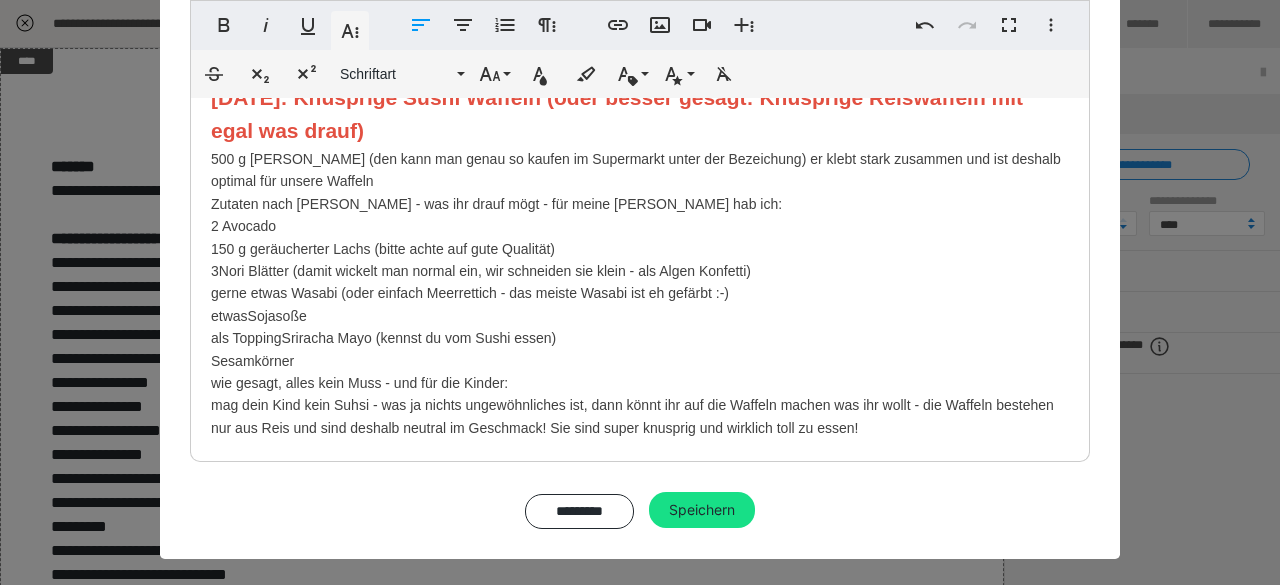 click on "Fleisch Gemüse/Obst/Kräuter Aus der Kühltheke oder TK Fach Haltbare Lebensmittel/Trockenware Ein paar Kleinigkeiten Milchprodukte n  Lieber ohne Fleisch? [DATE]: Brokkoli Pizza  Menge im Rezept bezieht sich auf  1 runde Pizza 200 g Haferflocken  100 g Mehl  35 g Leinsamen geschrotet (können auch weg gelassen werden - sind halt aber sehr gesund)  200 g Brokkoli - frisch - kein TK  passierte Tomaten für die Soße und alles was ihr drauf legen wollt auf eure Pizza!  [DATE]: Carbonara Auflauf (mit verstecktem Blumenkohl)  ca. 100 g Baconwürfel  1 Blumenkohl frisch  1 rote Zwiebel  ca. 400 - 500 g Nudeln, passend für einen Auflauf  100 g Sahne (Pflanze, oder Tier)  ca. 40 g Parmesan  1 Kugel Mozzarella  [DATE]: Knusprige Sushi Waffeln (oder besser gesagt: Knusprige Reiswaffeln mit egal was drauf)  500 g [PERSON_NAME] (den kann man genau so kaufen im Supermarkt unter der Bezeichung) er klebt stark zusammen und ist deshalb optimal für unsere Waffeln 2 Avocado  3  etwas  Sojasoße" at bounding box center (640, -73) 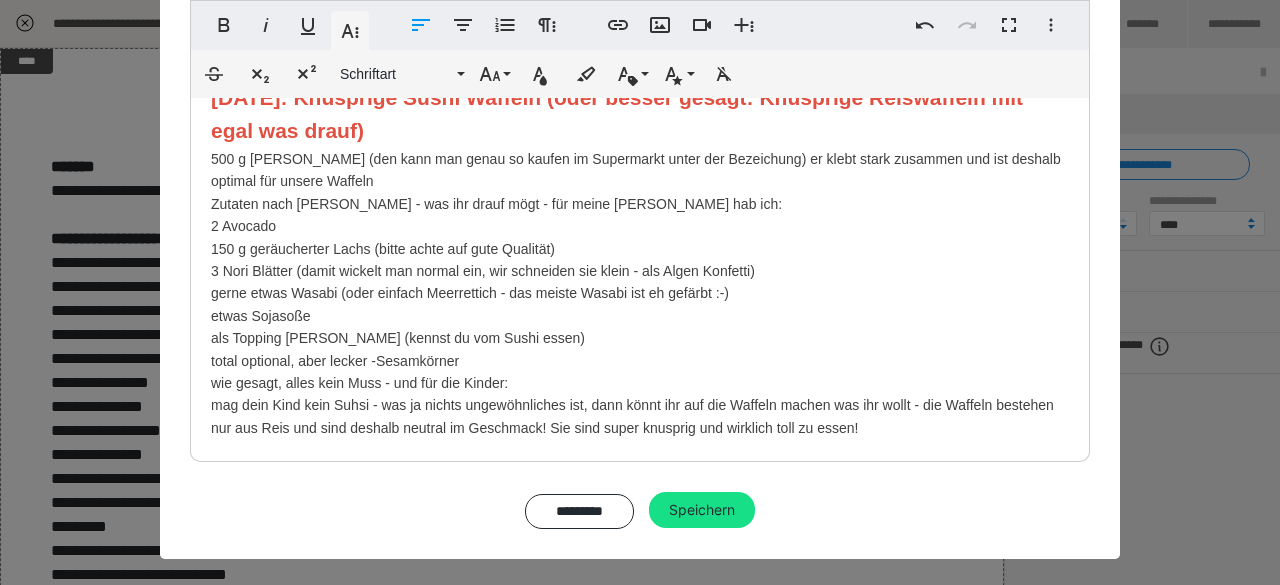 drag, startPoint x: 200, startPoint y: 385, endPoint x: 520, endPoint y: 377, distance: 320.09998 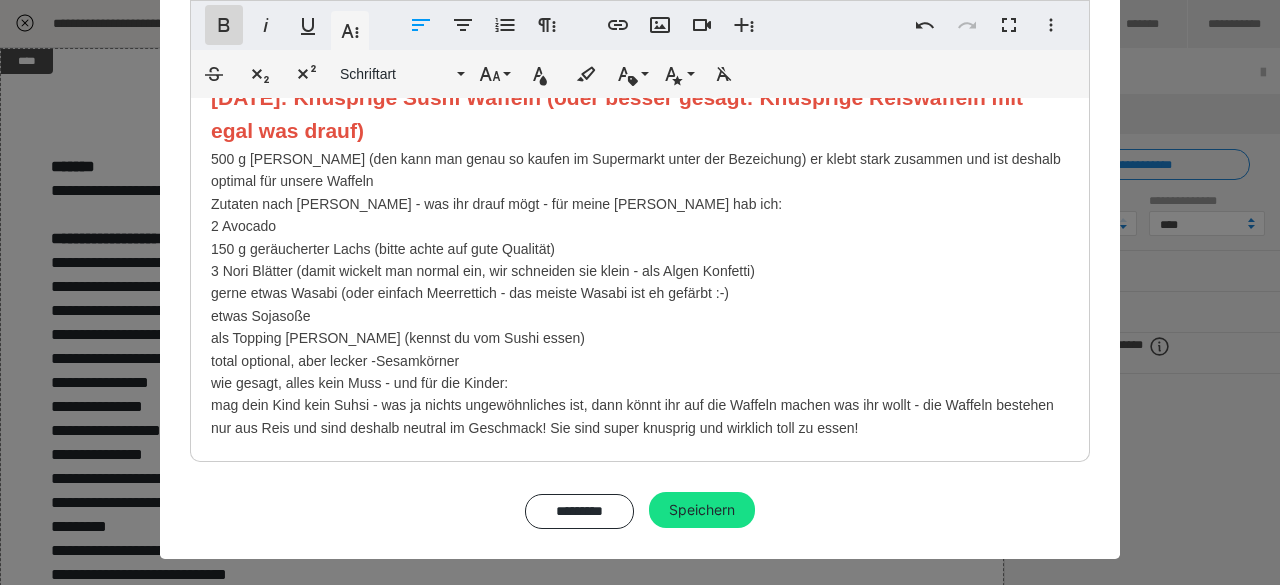 click 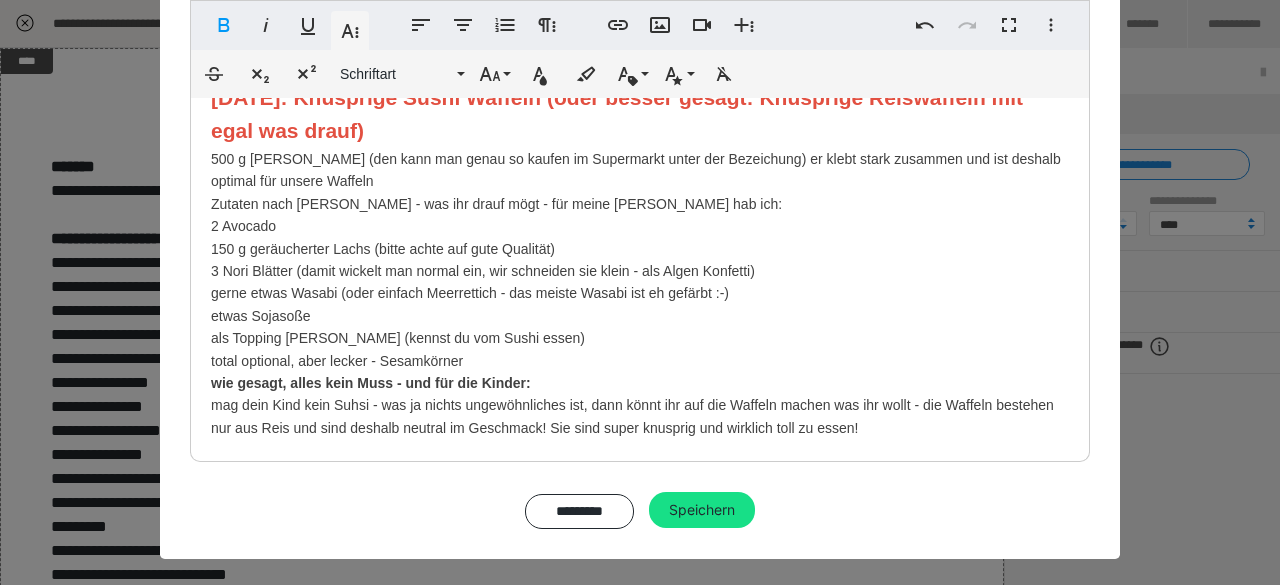 click on "Fleisch Gemüse/Obst/Kräuter Aus der Kühltheke oder TK Fach Haltbare Lebensmittel/Trockenware Ein paar Kleinigkeiten Milchprodukte n  Lieber ohne Fleisch? [DATE]: Brokkoli Pizza  Menge im Rezept bezieht sich auf  1 runde Pizza 200 g Haferflocken  100 g Mehl  35 g Leinsamen geschrotet (können auch weg gelassen werden - sind halt aber sehr gesund)  200 g Brokkoli - frisch - kein TK  passierte Tomaten für die Soße und alles was ihr drauf legen wollt auf eure Pizza!  [DATE]: Carbonara Auflauf (mit verstecktem Blumenkohl)  ca. 100 g Baconwürfel  1 Blumenkohl frisch  1 rote Zwiebel  ca. 400 - 500 g Nudeln, passend für einen Auflauf  100 g Sahne (Pflanze, oder Tier)  ca. 40 g Parmesan  1 Kugel Mozzarella  [DATE]: Knusprige Sushi Waffeln (oder besser gesagt: Knusprige Reiswaffeln mit egal was drauf)  500 g [PERSON_NAME] (den kann man genau so kaufen im Supermarkt unter der Bezeichung) er klebt stark zusammen und ist deshalb optimal für unsere Waffeln 2 Avocado  etwas Sojasoße" at bounding box center [640, -73] 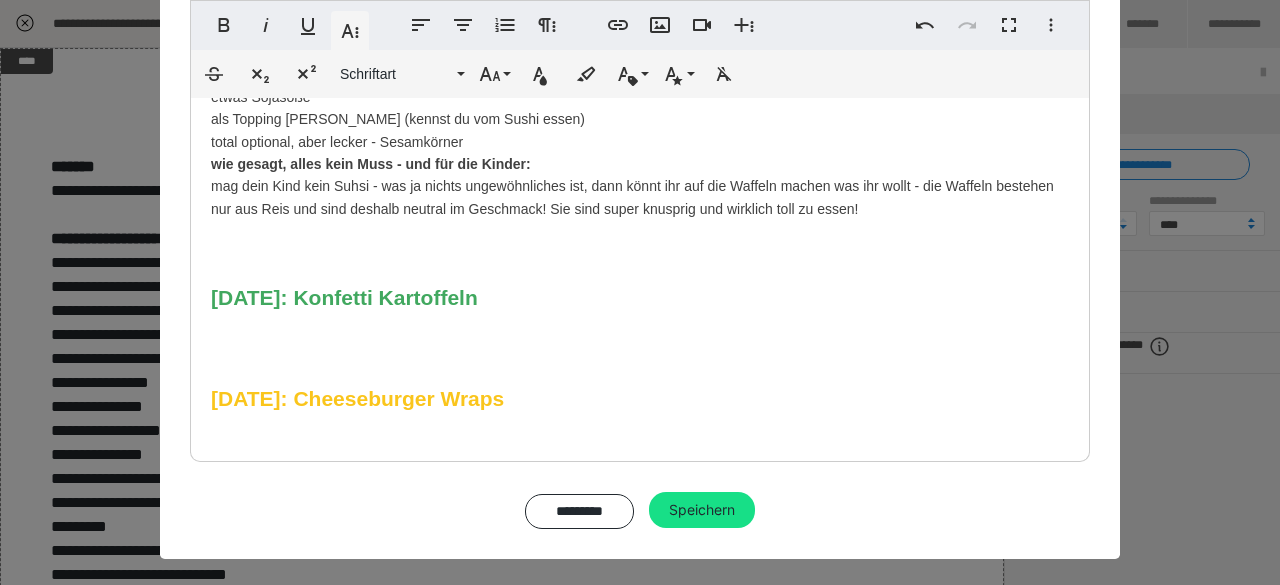 scroll, scrollTop: 1099, scrollLeft: 0, axis: vertical 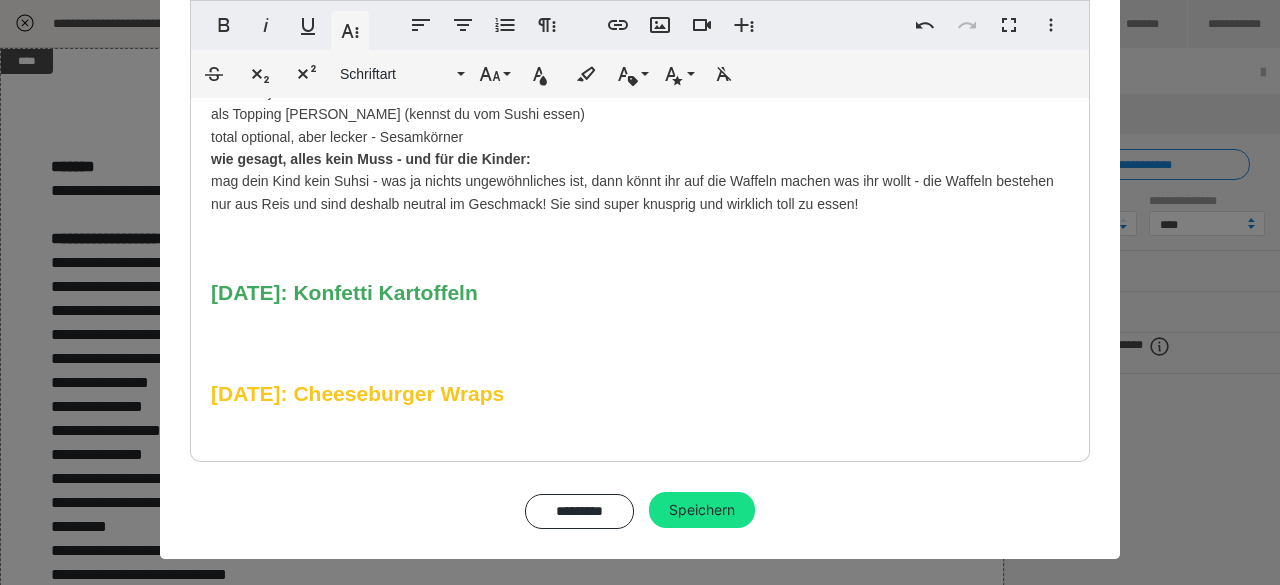 click on "Fleisch Gemüse/Obst/Kräuter Aus der Kühltheke oder TK Fach Haltbare Lebensmittel/Trockenware Ein paar Kleinigkeiten Milchprodukte n  Lieber ohne Fleisch? [DATE]: Brokkoli Pizza  Menge im Rezept bezieht sich auf  1 runde Pizza 200 g Haferflocken  100 g Mehl  35 g Leinsamen geschrotet (können auch weg gelassen werden - sind halt aber sehr gesund)  200 g Brokkoli - frisch - kein TK  passierte Tomaten für die Soße und alles was ihr drauf legen wollt auf eure Pizza!  [DATE]: Carbonara Auflauf (mit verstecktem Blumenkohl)  ca. 100 g Baconwürfel  1 Blumenkohl frisch  1 rote Zwiebel  ca. 400 - 500 g Nudeln, passend für einen Auflauf  100 g Sahne (Pflanze, oder Tier)  ca. 40 g Parmesan  1 Kugel Mozzarella  [DATE]: Knusprige Sushi Waffeln (oder besser gesagt: Knusprige Reiswaffeln mit egal was drauf)  500 g [PERSON_NAME] (den kann man genau so kaufen im Supermarkt unter der Bezeichung) er klebt stark zusammen und ist deshalb optimal für unsere Waffeln 2 Avocado  etwas Sojasoße" at bounding box center [640, -297] 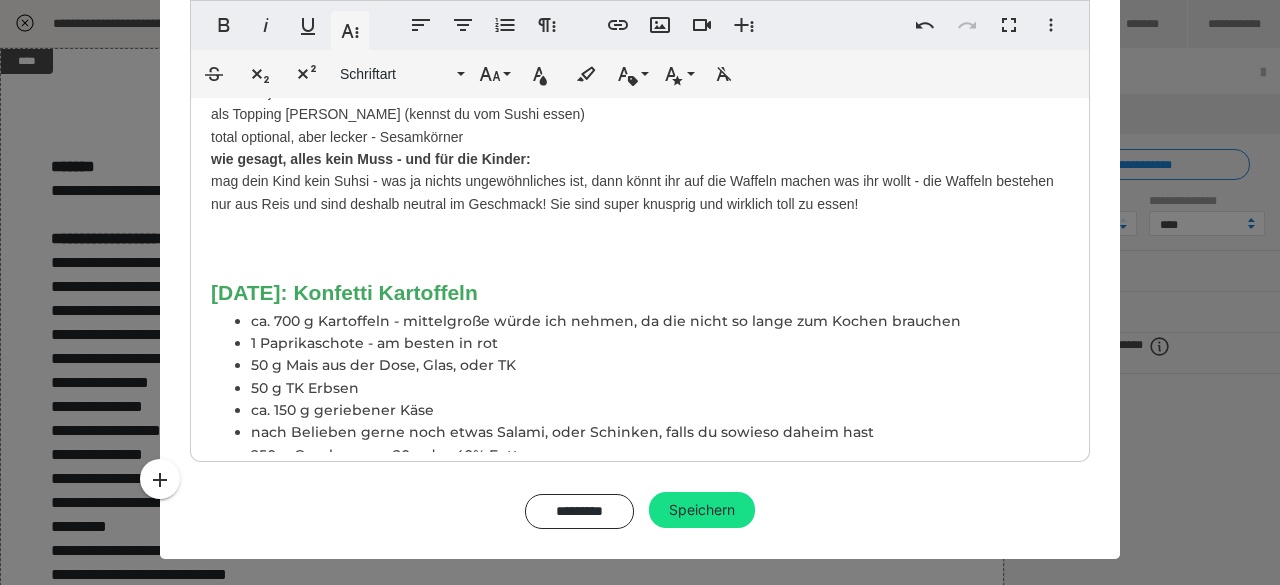 scroll, scrollTop: 1135, scrollLeft: 0, axis: vertical 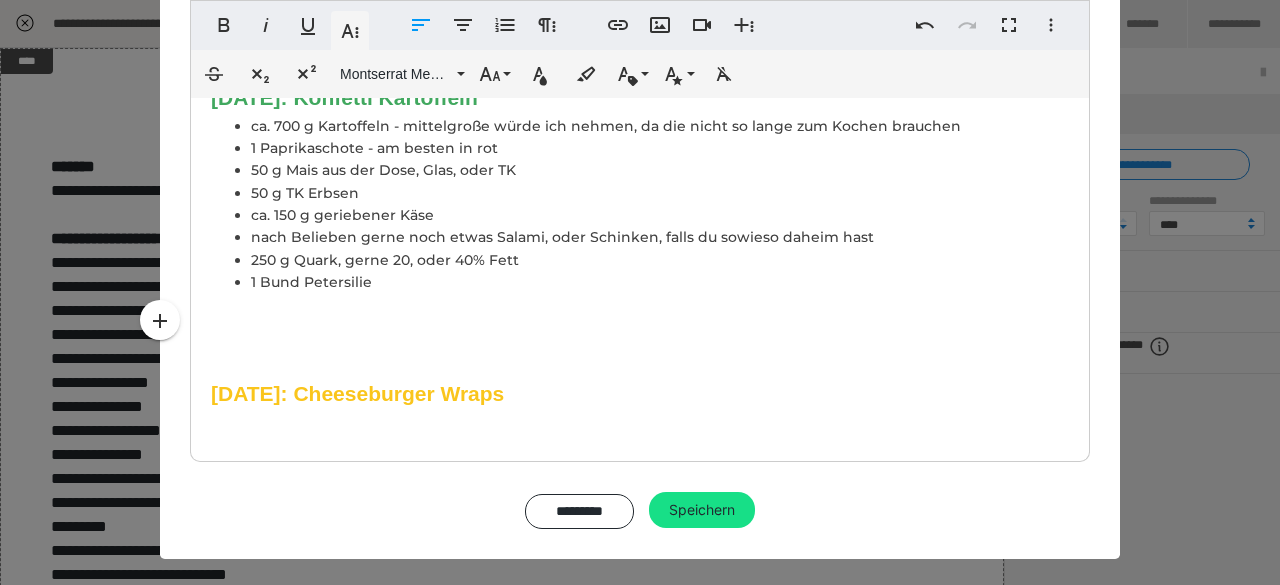 drag, startPoint x: 222, startPoint y: 280, endPoint x: 494, endPoint y: 321, distance: 275.07272 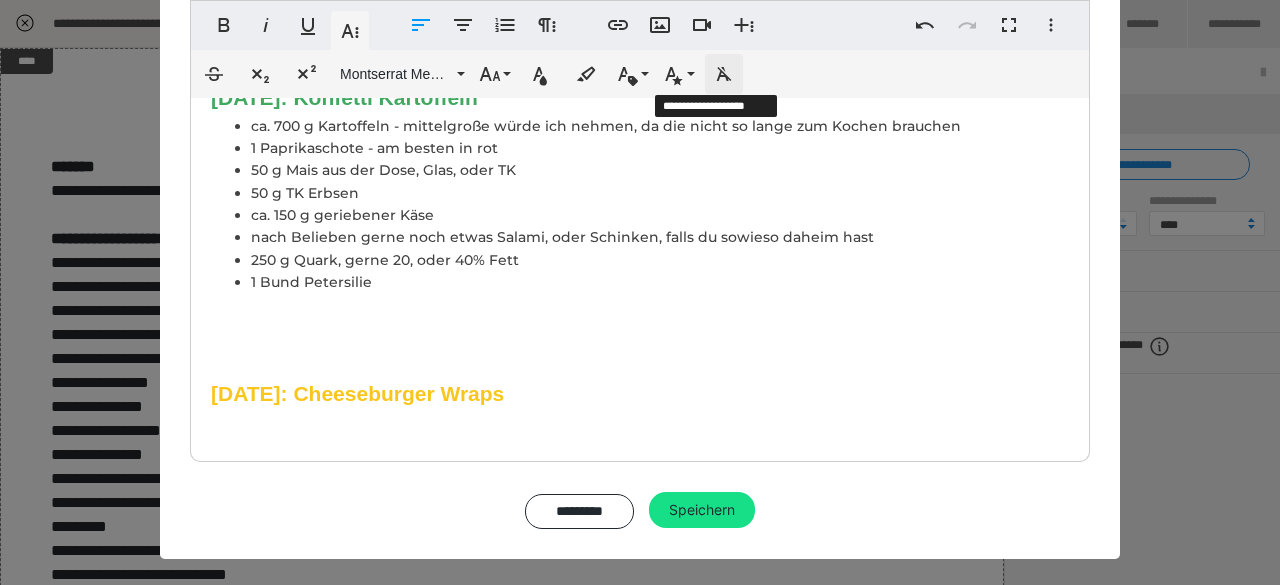 click 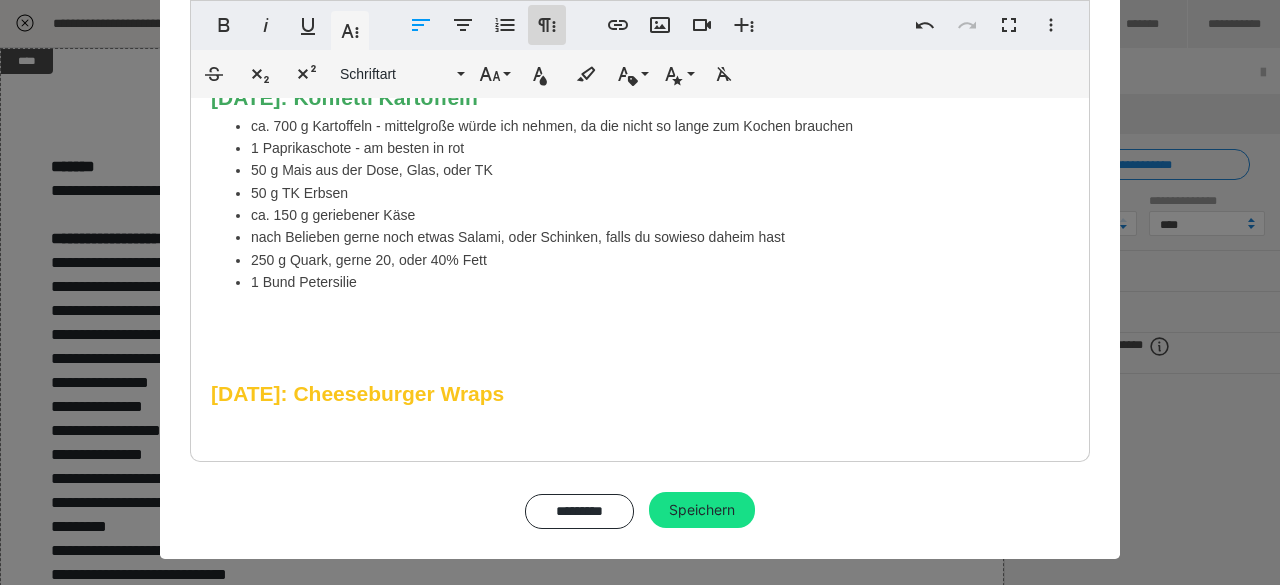 click on "Weitere Absatzformate" at bounding box center (547, 25) 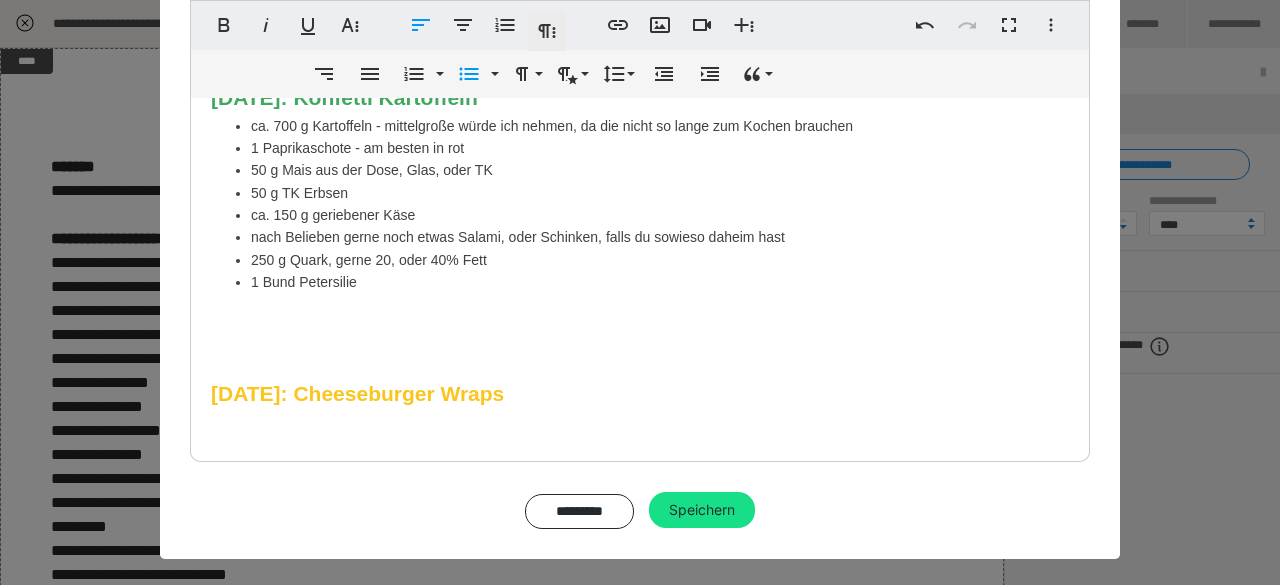 scroll, scrollTop: 276, scrollLeft: 0, axis: vertical 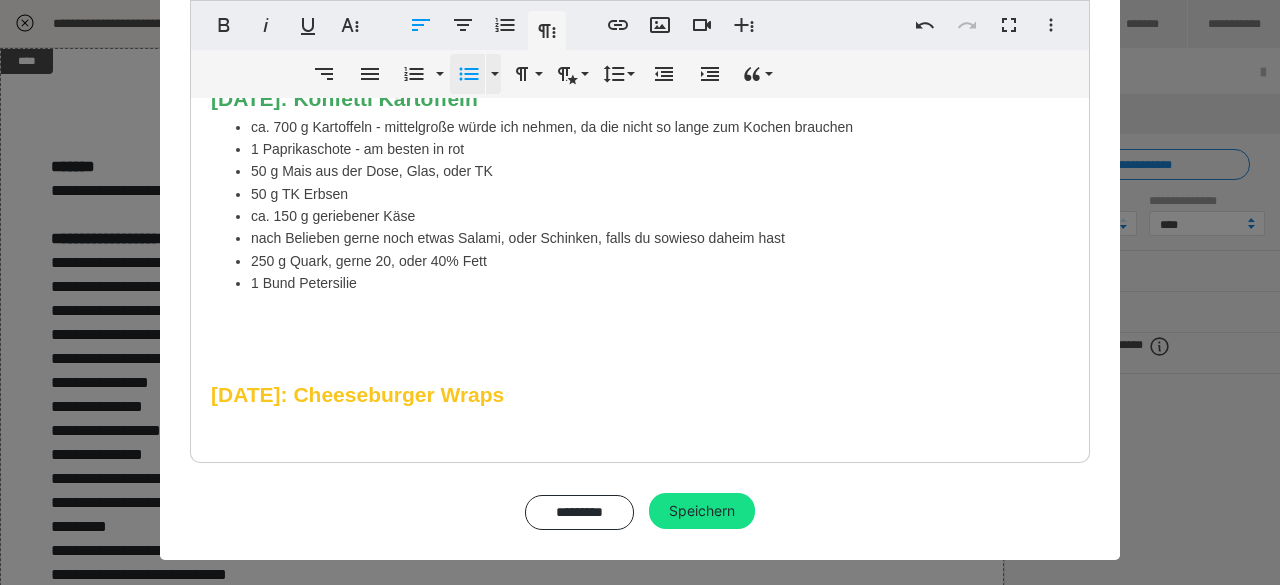 click 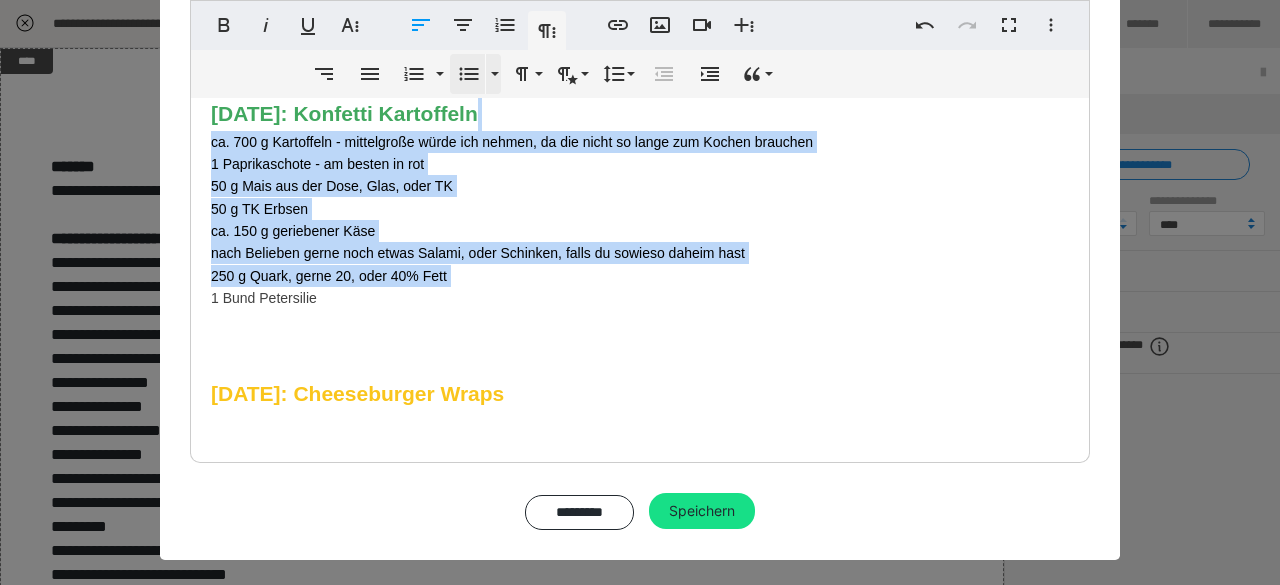 scroll, scrollTop: 1278, scrollLeft: 0, axis: vertical 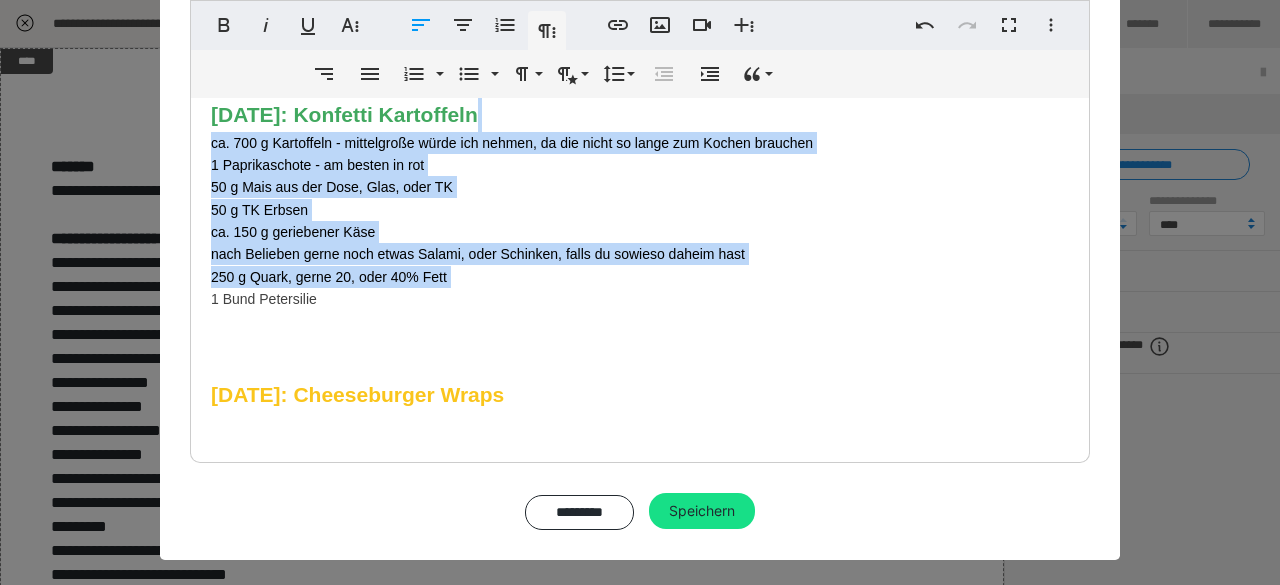 click on "Fleisch Gemüse/Obst/Kräuter Aus der Kühltheke oder TK Fach Haltbare Lebensmittel/Trockenware Ein paar Kleinigkeiten Milchprodukte n  Lieber ohne Fleisch? [DATE]: Brokkoli Pizza  Menge im Rezept bezieht sich auf  1 runde Pizza 200 g Haferflocken  100 g Mehl  35 g Leinsamen geschrotet (können auch weg gelassen werden - sind halt aber sehr gesund)  200 g Brokkoli - frisch - kein TK passierte Tomaten für die Soße und alles was ihr drauf legen wollt auf eure Pizza!  [DATE]: Carbonara Auflauf (mit verstecktem Blumenkohl)  ca. 100 g Baconwürfel  1 Blumenkohl frisch  1 rote Zwiebel  ca. 400 - 500 g Nudeln, passend für einen Auflauf  100 g Sahne (Pflanze, oder Tier)  ca. 40 g Parmesan  1 Kugel Mozzarella  [DATE]: Knusprige Sushi Waffeln (oder besser gesagt: Knusprige Reiswaffeln mit egal was drauf)  500 g [PERSON_NAME] (den kann man genau so kaufen im Supermarkt unter der Bezeichung) er klebt stark zusammen und ist deshalb optimal für unsere Waffeln 2 Avocado  etwas Sojasoße" at bounding box center (640, -385) 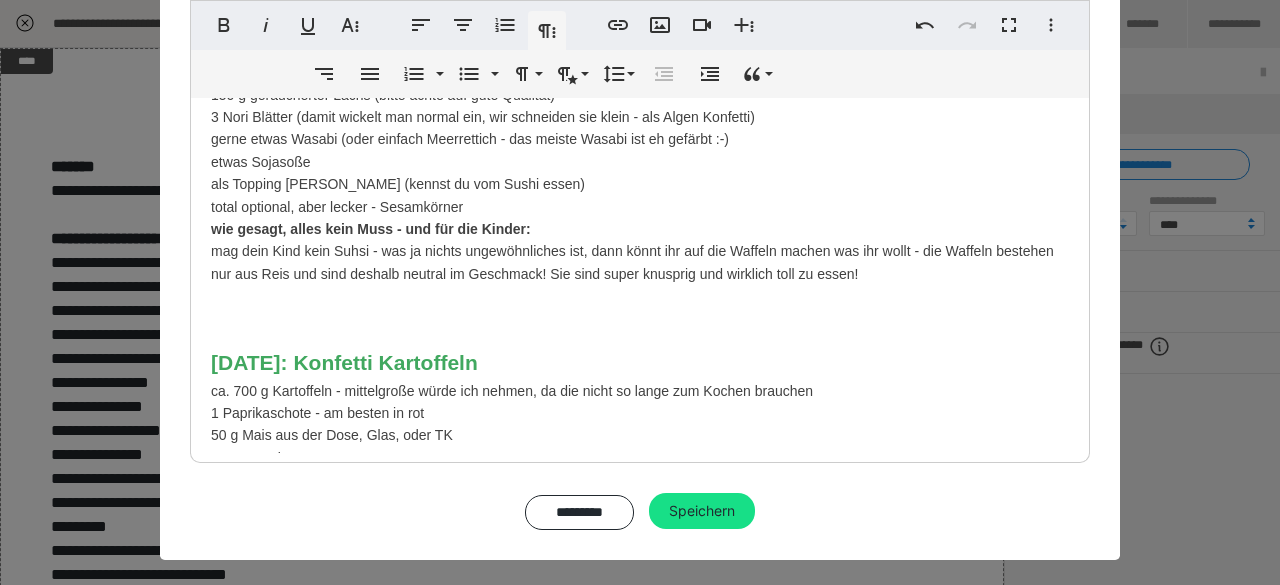 scroll, scrollTop: 1278, scrollLeft: 0, axis: vertical 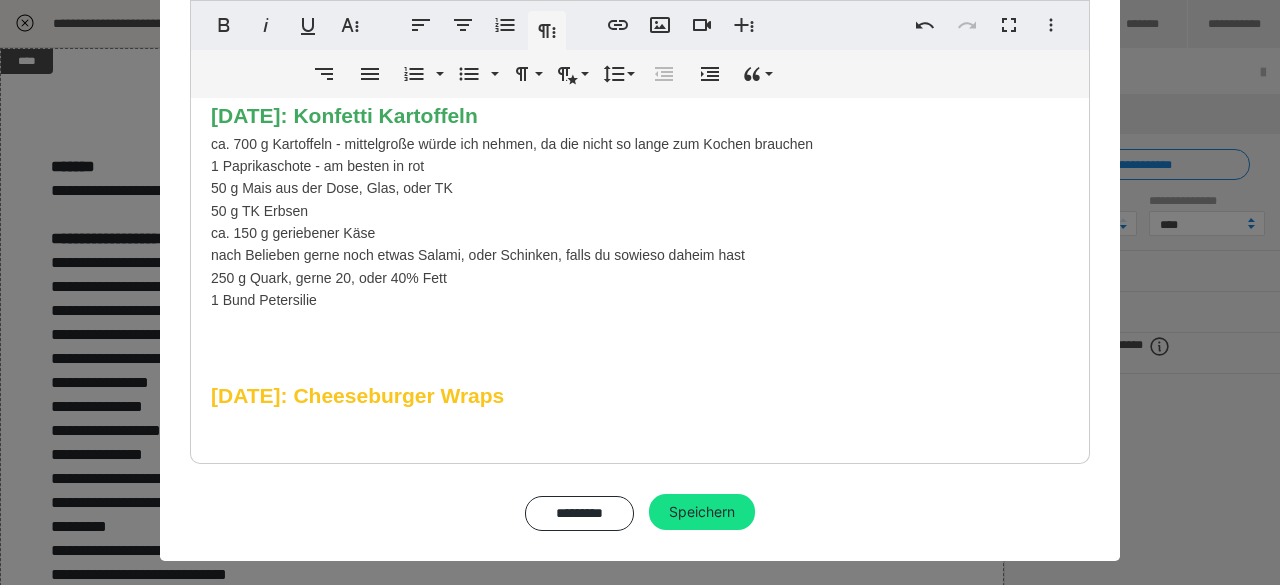 click on "Fleisch Gemüse/Obst/Kräuter Aus der Kühltheke oder TK Fach Haltbare Lebensmittel/Trockenware Ein paar Kleinigkeiten Milchprodukte n  Lieber ohne Fleisch? [DATE]: Brokkoli Pizza  Menge im Rezept bezieht sich auf  1 runde Pizza 200 g Haferflocken  100 g Mehl  35 g Leinsamen geschrotet (können auch weg gelassen werden - sind halt aber sehr gesund)  200 g Brokkoli - frisch - kein TK passierte Tomaten für die Soße und alles was ihr drauf legen wollt auf eure Pizza!  [DATE]: Carbonara Auflauf (mit verstecktem Blumenkohl)  ca. 100 g Baconwürfel  1 Blumenkohl frisch  1 rote Zwiebel  ca. 400 - 500 g Nudeln, passend für einen Auflauf  100 g Sahne (Pflanze, oder Tier)  ca. 40 g Parmesan  1 Kugel Mozzarella  [DATE]: Knusprige Sushi Waffeln (oder besser gesagt: Knusprige Reiswaffeln mit egal was drauf)  500 g [PERSON_NAME] (den kann man genau so kaufen im Supermarkt unter der Bezeichung) er klebt stark zusammen und ist deshalb optimal für unsere Waffeln 2 Avocado  etwas Sojasoße" at bounding box center [640, -384] 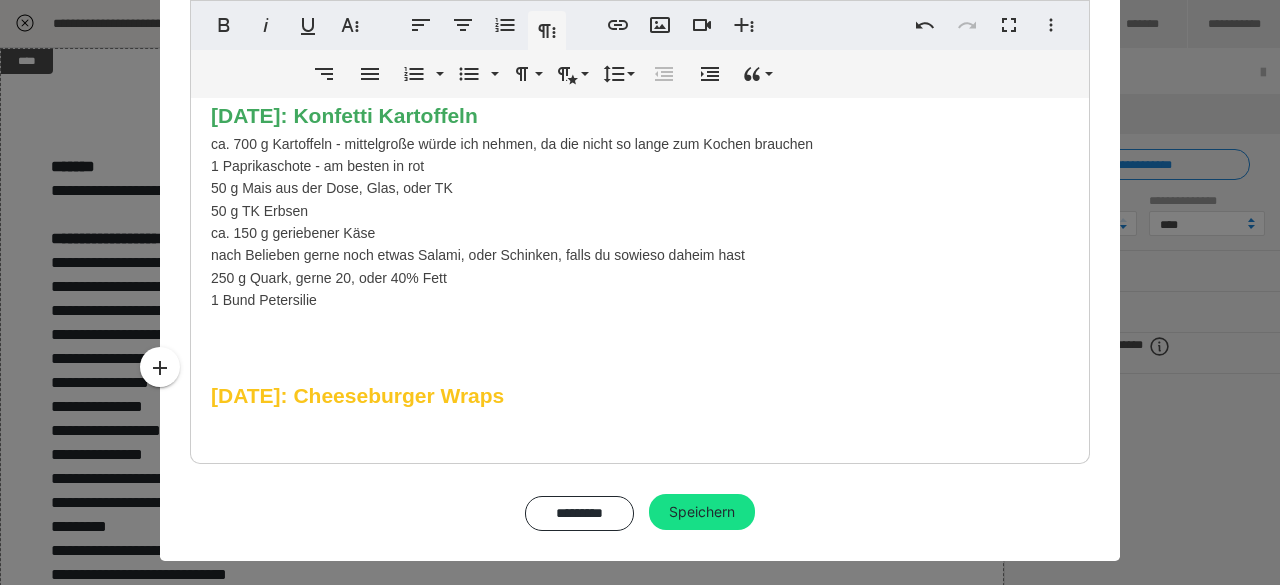 scroll, scrollTop: 1256, scrollLeft: 0, axis: vertical 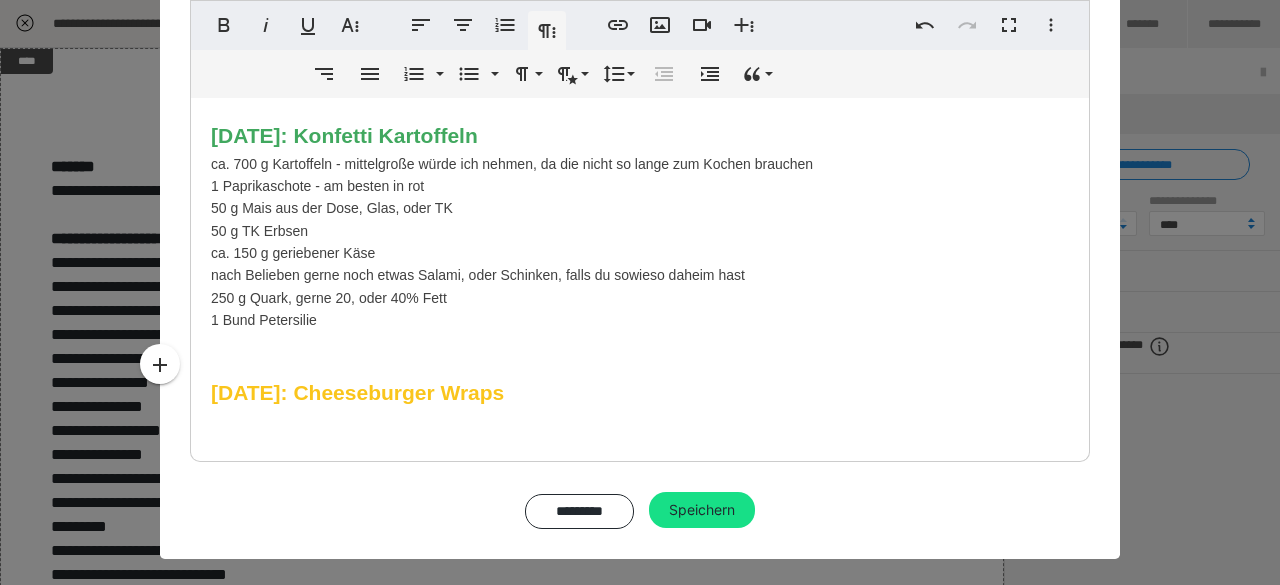 click on "Fleisch Gemüse/Obst/Kräuter Aus der Kühltheke oder TK Fach Haltbare Lebensmittel/Trockenware Ein paar Kleinigkeiten Milchprodukte n  Lieber ohne Fleisch? [DATE]: Brokkoli Pizza  Menge im Rezept bezieht sich auf  1 runde Pizza 200 g Haferflocken  100 g Mehl  35 g Leinsamen geschrotet (können auch weg gelassen werden - sind halt aber sehr gesund)  200 g Brokkoli - frisch - kein TK passierte Tomaten für die Soße und alles was ihr drauf legen wollt auf eure Pizza!  [DATE]: Carbonara Auflauf (mit verstecktem Blumenkohl)  ca. 100 g Baconwürfel  1 Blumenkohl frisch  1 rote Zwiebel  ca. 400 - 500 g Nudeln, passend für einen Auflauf  100 g Sahne (Pflanze, oder Tier)  ca. 40 g Parmesan  1 Kugel Mozzarella  [DATE]: Knusprige Sushi Waffeln (oder besser gesagt: Knusprige Reiswaffeln mit egal was drauf)  500 g [PERSON_NAME] (den kann man genau so kaufen im Supermarkt unter der Bezeichung) er klebt stark zusammen und ist deshalb optimal für unsere Waffeln 2 Avocado  etwas Sojasoße" at bounding box center (640, -376) 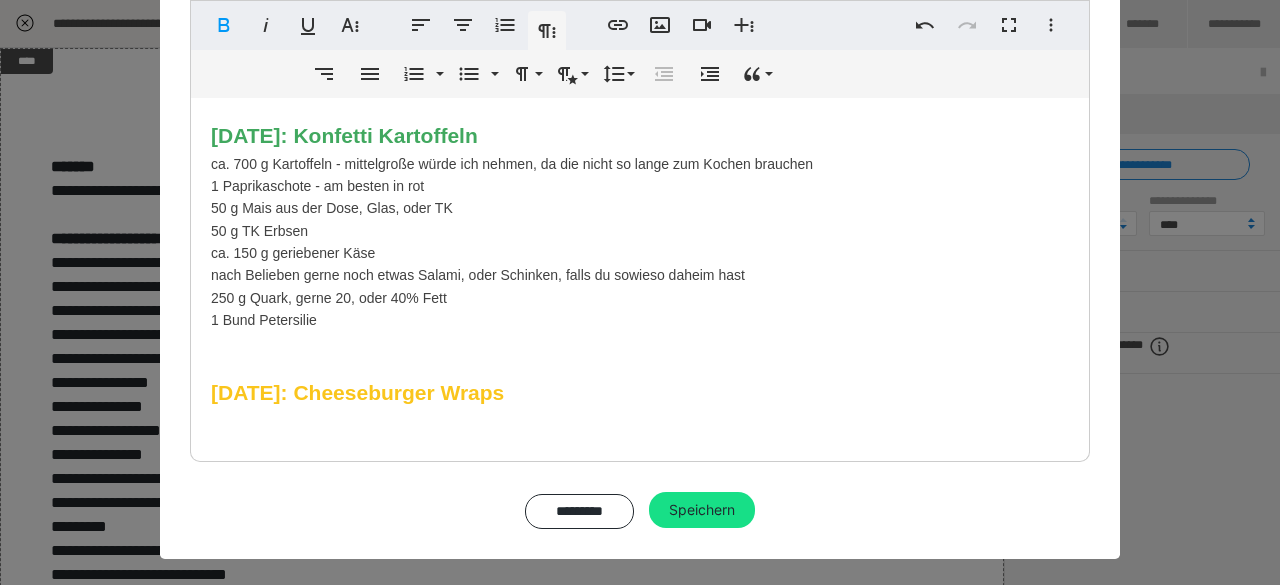 click on "Fleisch Gemüse/Obst/Kräuter Aus der Kühltheke oder TK Fach Haltbare Lebensmittel/Trockenware Ein paar Kleinigkeiten Milchprodukte n  Lieber ohne Fleisch? [DATE]: Brokkoli Pizza  Menge im Rezept bezieht sich auf  1 runde Pizza 200 g Haferflocken  100 g Mehl  35 g Leinsamen geschrotet (können auch weg gelassen werden - sind halt aber sehr gesund)  200 g Brokkoli - frisch - kein TK passierte Tomaten für die Soße und alles was ihr drauf legen wollt auf eure Pizza!  [DATE]: Carbonara Auflauf (mit verstecktem Blumenkohl)  ca. 100 g Baconwürfel  1 Blumenkohl frisch  1 rote Zwiebel  ca. 400 - 500 g Nudeln, passend für einen Auflauf  100 g Sahne (Pflanze, oder Tier)  ca. 40 g Parmesan  1 Kugel Mozzarella  [DATE]: Knusprige Sushi Waffeln (oder besser gesagt: Knusprige Reiswaffeln mit egal was drauf)  500 g [PERSON_NAME] (den kann man genau so kaufen im Supermarkt unter der Bezeichung) er klebt stark zusammen und ist deshalb optimal für unsere Waffeln 2 Avocado  etwas Sojasoße" at bounding box center (640, -376) 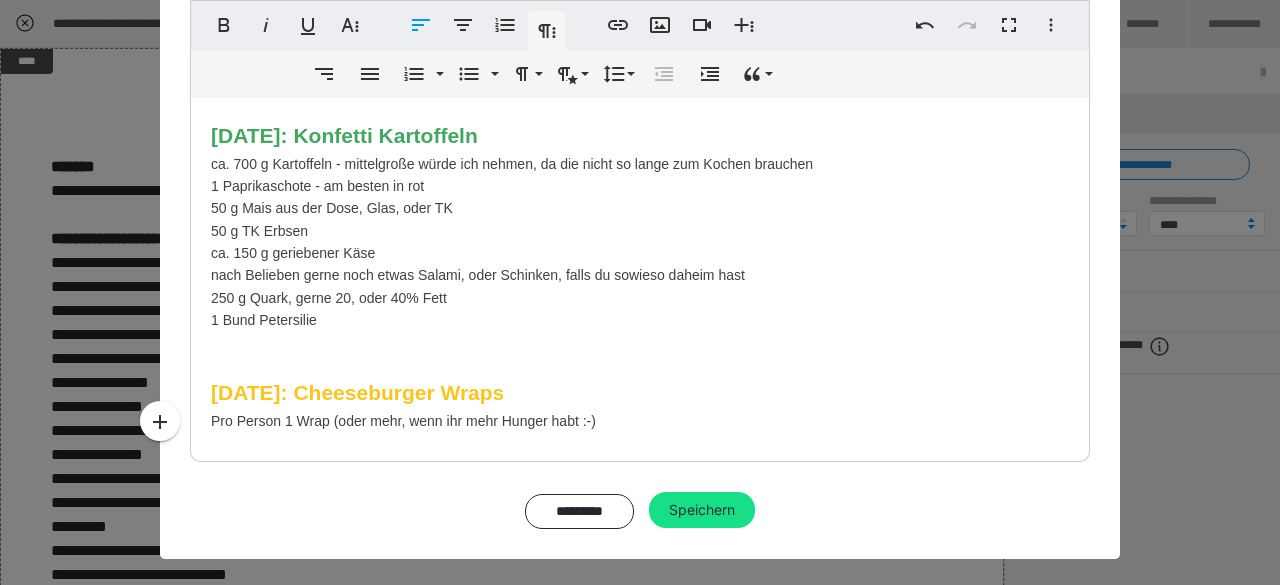 scroll, scrollTop: 1278, scrollLeft: 0, axis: vertical 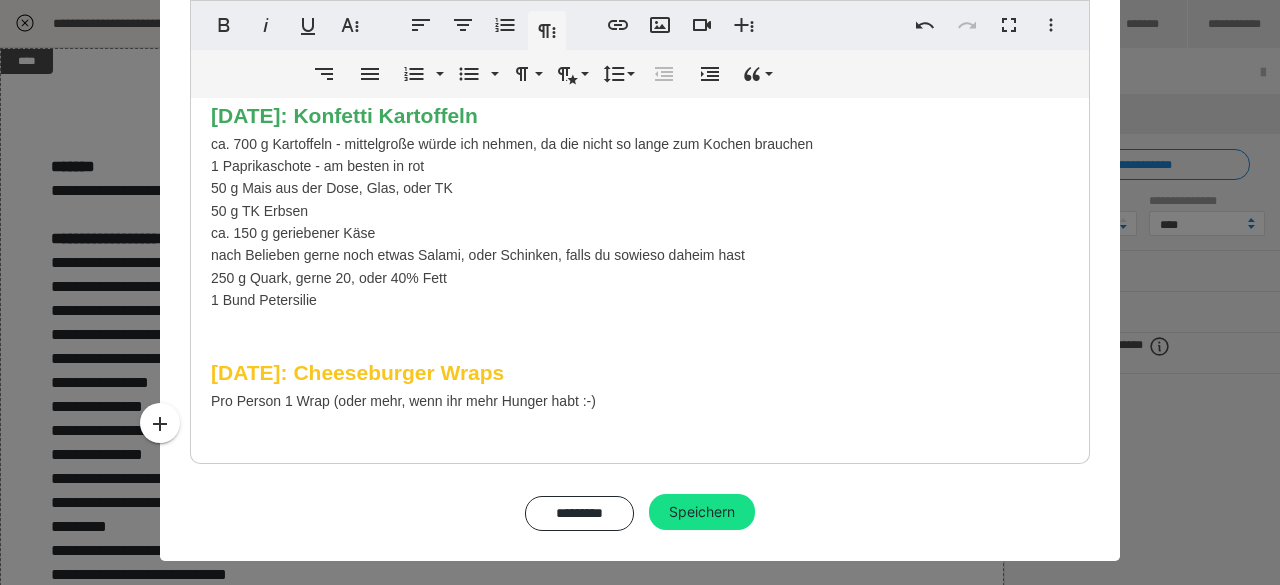click on "Fleisch Gemüse/Obst/Kräuter Aus der Kühltheke oder TK Fach Haltbare Lebensmittel/Trockenware Ein paar Kleinigkeiten Milchprodukte n  Lieber ohne Fleisch? [DATE]: Brokkoli Pizza  Menge im Rezept bezieht sich auf  1 runde Pizza 200 g Haferflocken  100 g Mehl  35 g Leinsamen geschrotet (können auch weg gelassen werden - sind halt aber sehr gesund)  200 g Brokkoli - frisch - kein TK passierte Tomaten für die Soße und alles was ihr drauf legen wollt auf eure Pizza!  [DATE]: Carbonara Auflauf (mit verstecktem Blumenkohl)  ca. 100 g Baconwürfel  1 Blumenkohl frisch  1 rote Zwiebel  ca. 400 - 500 g Nudeln, passend für einen Auflauf  100 g Sahne (Pflanze, oder Tier)  ca. 40 g Parmesan  1 Kugel Mozzarella  [DATE]: Knusprige Sushi Waffeln (oder besser gesagt: Knusprige Reiswaffeln mit egal was drauf)  500 g [PERSON_NAME] (den kann man genau so kaufen im Supermarkt unter der Bezeichung) er klebt stark zusammen und ist deshalb optimal für unsere Waffeln 2 Avocado  etwas Sojasoße" at bounding box center (640, -384) 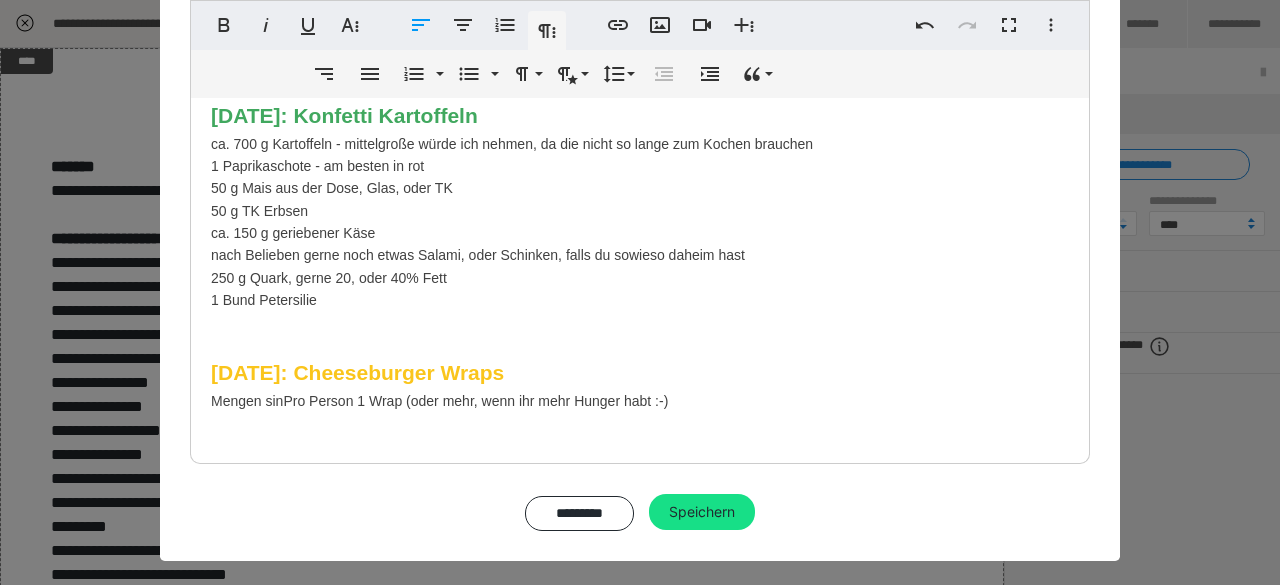 click on "Fleisch Gemüse/Obst/Kräuter Aus der Kühltheke oder TK Fach Haltbare Lebensmittel/Trockenware Ein paar Kleinigkeiten Milchprodukte n  Lieber ohne Fleisch? [DATE]: Brokkoli Pizza  Menge im Rezept bezieht sich auf  1 runde Pizza 200 g Haferflocken  100 g Mehl  35 g Leinsamen geschrotet (können auch weg gelassen werden - sind halt aber sehr gesund)  200 g Brokkoli - frisch - kein TK passierte Tomaten für die Soße und alles was ihr drauf legen wollt auf eure Pizza!  [DATE]: Carbonara Auflauf (mit verstecktem Blumenkohl)  ca. 100 g Baconwürfel  1 Blumenkohl frisch  1 rote Zwiebel  ca. 400 - 500 g Nudeln, passend für einen Auflauf  100 g Sahne (Pflanze, oder Tier)  ca. 40 g Parmesan  1 Kugel Mozzarella  [DATE]: Knusprige Sushi Waffeln (oder besser gesagt: Knusprige Reiswaffeln mit egal was drauf)  500 g [PERSON_NAME] (den kann man genau so kaufen im Supermarkt unter der Bezeichung) er klebt stark zusammen und ist deshalb optimal für unsere Waffeln 2 Avocado  etwas Sojasoße  Mengen sin" at bounding box center (640, -384) 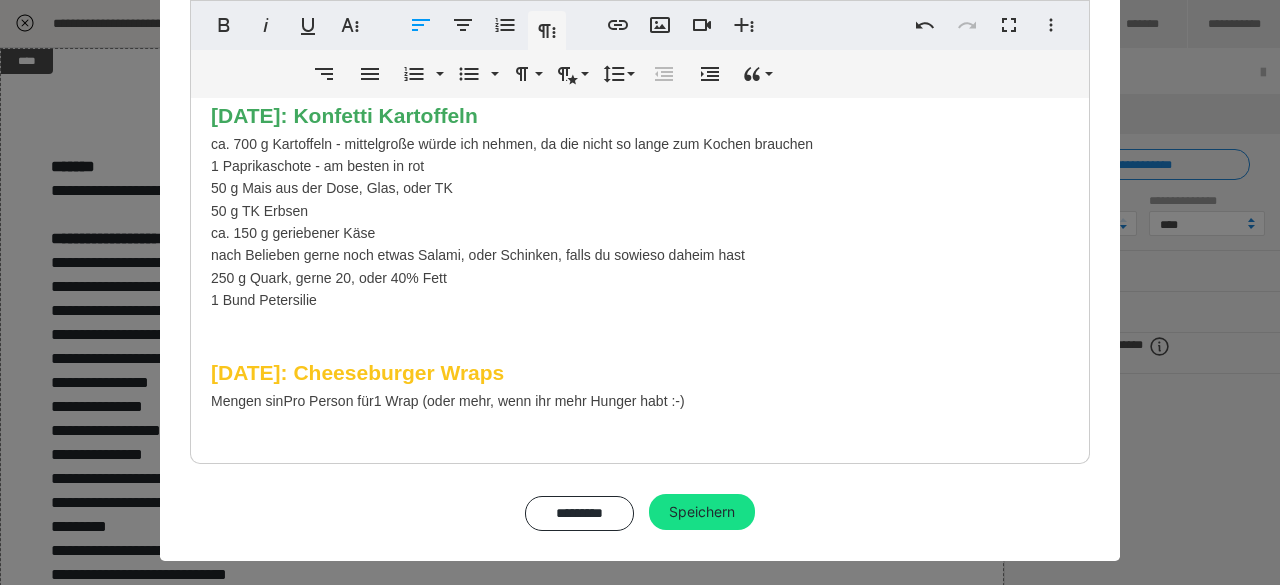 click on "Fleisch Gemüse/Obst/Kräuter Aus der Kühltheke oder TK Fach Haltbare Lebensmittel/Trockenware Ein paar Kleinigkeiten Milchprodukte n  Lieber ohne Fleisch? [DATE]: Brokkoli Pizza  Menge im Rezept bezieht sich auf  1 runde Pizza 200 g Haferflocken  100 g Mehl  35 g Leinsamen geschrotet (können auch weg gelassen werden - sind halt aber sehr gesund)  200 g Brokkoli - frisch - kein TK passierte Tomaten für die Soße und alles was ihr drauf legen wollt auf eure Pizza!  [DATE]: Carbonara Auflauf (mit verstecktem Blumenkohl)  ca. 100 g Baconwürfel  1 Blumenkohl frisch  1 rote Zwiebel  ca. 400 - 500 g Nudeln, passend für einen Auflauf  100 g Sahne (Pflanze, oder Tier)  ca. 40 g Parmesan  1 Kugel Mozzarella  [DATE]: Knusprige Sushi Waffeln (oder besser gesagt: Knusprige Reiswaffeln mit egal was drauf)  500 g [PERSON_NAME] (den kann man genau so kaufen im Supermarkt unter der Bezeichung) er klebt stark zusammen und ist deshalb optimal für unsere Waffeln 2 Avocado  etwas Sojasoße  Mengen sin" at bounding box center [640, -384] 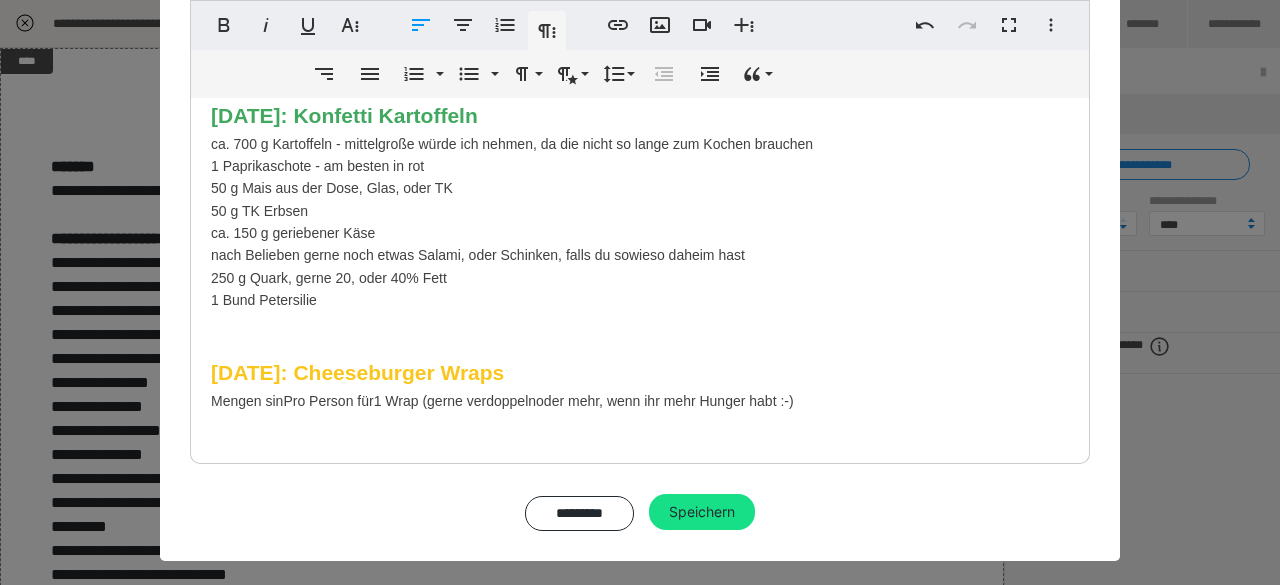 click on "Fleisch Gemüse/Obst/Kräuter Aus der Kühltheke oder TK Fach Haltbare Lebensmittel/Trockenware Ein paar Kleinigkeiten Milchprodukte n  Lieber ohne Fleisch? [DATE]: Brokkoli Pizza  Menge im Rezept bezieht sich auf  1 runde Pizza 200 g Haferflocken  100 g Mehl  35 g Leinsamen geschrotet (können auch weg gelassen werden - sind halt aber sehr gesund)  200 g Brokkoli - frisch - kein TK passierte Tomaten für die Soße und alles was ihr drauf legen wollt auf eure Pizza!  [DATE]: Carbonara Auflauf (mit verstecktem Blumenkohl)  ca. 100 g Baconwürfel  1 Blumenkohl frisch  1 rote Zwiebel  ca. 400 - 500 g Nudeln, passend für einen Auflauf  100 g Sahne (Pflanze, oder Tier)  ca. 40 g Parmesan  1 Kugel Mozzarella  [DATE]: Knusprige Sushi Waffeln (oder besser gesagt: Knusprige Reiswaffeln mit egal was drauf)  500 g [PERSON_NAME] (den kann man genau so kaufen im Supermarkt unter der Bezeichung) er klebt stark zusammen und ist deshalb optimal für unsere Waffeln 2 Avocado  etwas Sojasoße  Mengen sin" at bounding box center (640, -384) 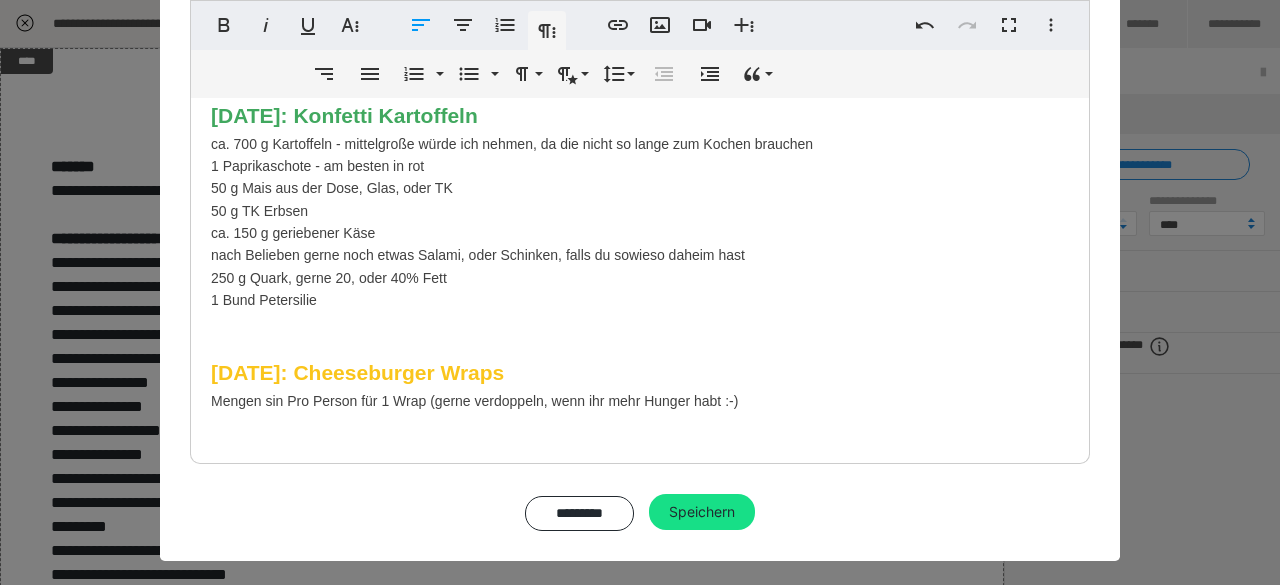 click on "Fleisch Gemüse/Obst/Kräuter Aus der Kühltheke oder TK Fach Haltbare Lebensmittel/Trockenware Ein paar Kleinigkeiten Milchprodukte n  Lieber ohne Fleisch? [DATE]: Brokkoli Pizza  Menge im Rezept bezieht sich auf  1 runde Pizza 200 g Haferflocken  100 g Mehl  35 g Leinsamen geschrotet (können auch weg gelassen werden - sind halt aber sehr gesund)  200 g Brokkoli - frisch - kein TK passierte Tomaten für die Soße und alles was ihr drauf legen wollt auf eure Pizza!  [DATE]: Carbonara Auflauf (mit verstecktem Blumenkohl)  ca. 100 g Baconwürfel  1 Blumenkohl frisch  1 rote Zwiebel  ca. 400 - 500 g Nudeln, passend für einen Auflauf  100 g Sahne (Pflanze, oder Tier)  ca. 40 g Parmesan  1 Kugel Mozzarella  [DATE]: Knusprige Sushi Waffeln (oder besser gesagt: Knusprige Reiswaffeln mit egal was drauf)  500 g [PERSON_NAME] (den kann man genau so kaufen im Supermarkt unter der Bezeichung) er klebt stark zusammen und ist deshalb optimal für unsere Waffeln 2 Avocado  etwas Sojasoße" at bounding box center [640, -384] 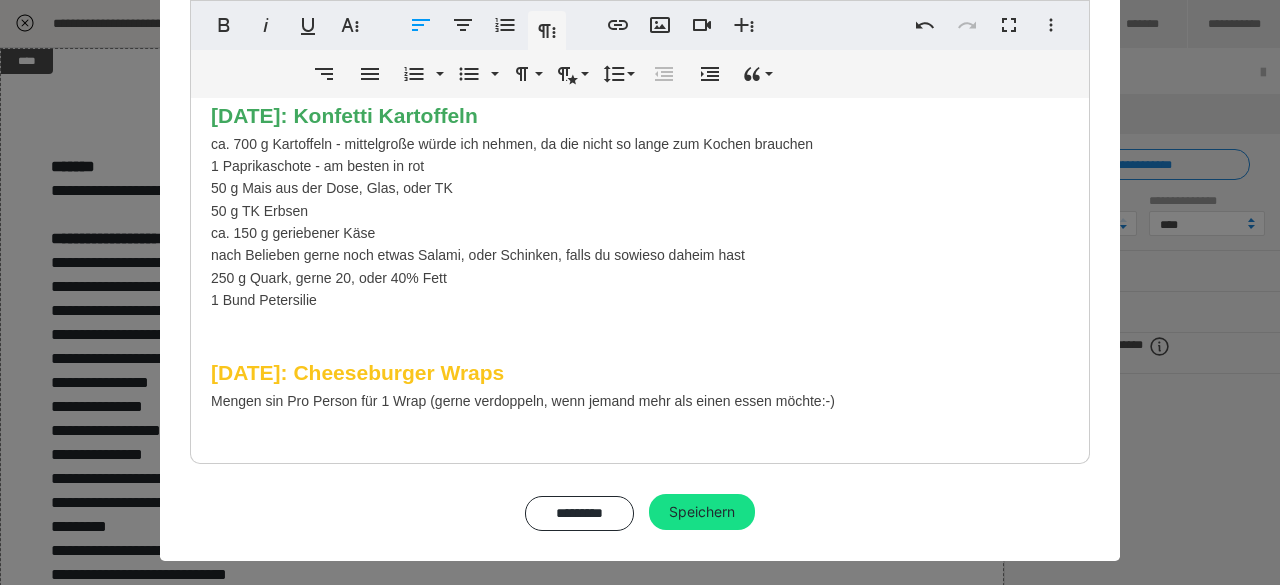 click on "Fleisch Gemüse/Obst/Kräuter Aus der Kühltheke oder TK Fach Haltbare Lebensmittel/Trockenware Ein paar Kleinigkeiten Milchprodukte n  Lieber ohne Fleisch? [DATE]: Brokkoli Pizza  Menge im Rezept bezieht sich auf  1 runde Pizza 200 g Haferflocken  100 g Mehl  35 g Leinsamen geschrotet (können auch weg gelassen werden - sind halt aber sehr gesund)  200 g Brokkoli - frisch - kein TK passierte Tomaten für die Soße und alles was ihr drauf legen wollt auf eure Pizza!  [DATE]: Carbonara Auflauf (mit verstecktem Blumenkohl)  ca. 100 g Baconwürfel  1 Blumenkohl frisch  1 rote Zwiebel  ca. 400 - 500 g Nudeln, passend für einen Auflauf  100 g Sahne (Pflanze, oder Tier)  ca. 40 g Parmesan  1 Kugel Mozzarella  [DATE]: Knusprige Sushi Waffeln (oder besser gesagt: Knusprige Reiswaffeln mit egal was drauf)  500 g [PERSON_NAME] (den kann man genau so kaufen im Supermarkt unter der Bezeichung) er klebt stark zusammen und ist deshalb optimal für unsere Waffeln 2 Avocado  etwas Sojasoße  :-)" at bounding box center [640, -384] 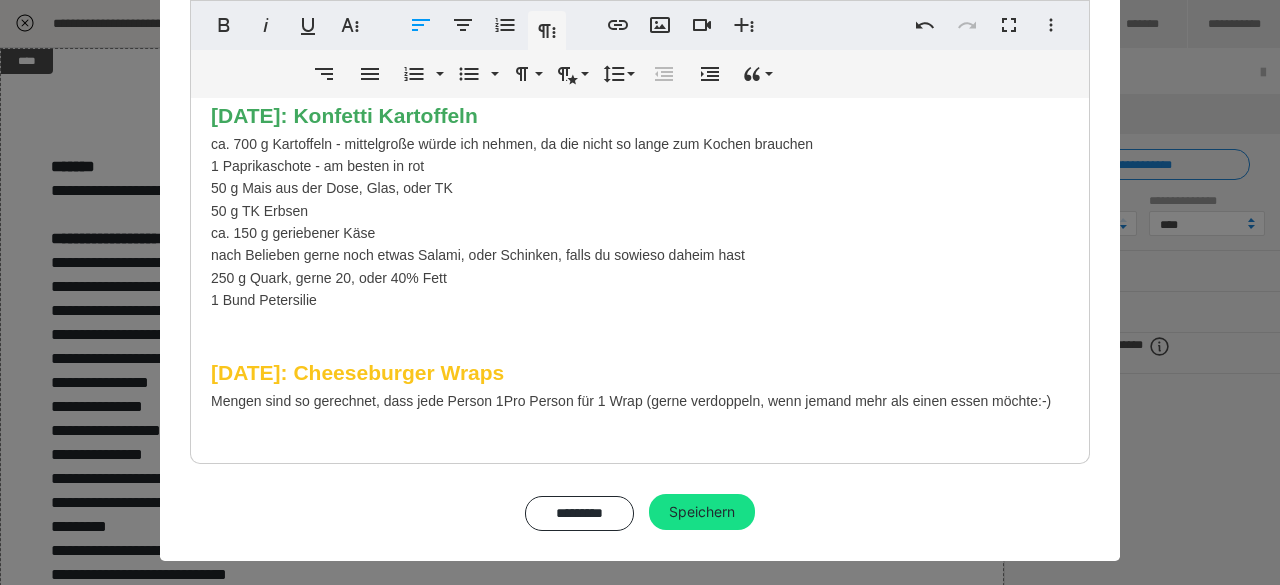 click on "Fleisch Gemüse/Obst/Kräuter Aus der Kühltheke oder TK Fach Haltbare Lebensmittel/Trockenware Ein paar Kleinigkeiten Milchprodukte n  Lieber ohne Fleisch? [DATE]: Brokkoli Pizza  Menge im Rezept bezieht sich auf  1 runde Pizza 200 g Haferflocken  100 g Mehl  35 g Leinsamen geschrotet (können auch weg gelassen werden - sind halt aber sehr gesund)  200 g Brokkoli - frisch - kein TK passierte Tomaten für die Soße und alles was ihr drauf legen wollt auf eure Pizza!  [DATE]: Carbonara Auflauf (mit verstecktem Blumenkohl)  ca. 100 g Baconwürfel  1 Blumenkohl frisch  1 rote Zwiebel  ca. 400 - 500 g Nudeln, passend für einen Auflauf  100 g Sahne (Pflanze, oder Tier)  ca. 40 g Parmesan  1 Kugel Mozzarella  [DATE]: Knusprige Sushi Waffeln (oder besser gesagt: Knusprige Reiswaffeln mit egal was drauf)  500 g [PERSON_NAME] (den kann man genau so kaufen im Supermarkt unter der Bezeichung) er klebt stark zusammen und ist deshalb optimal für unsere Waffeln 2 Avocado  etwas Sojasoße  :-)" at bounding box center [640, -384] 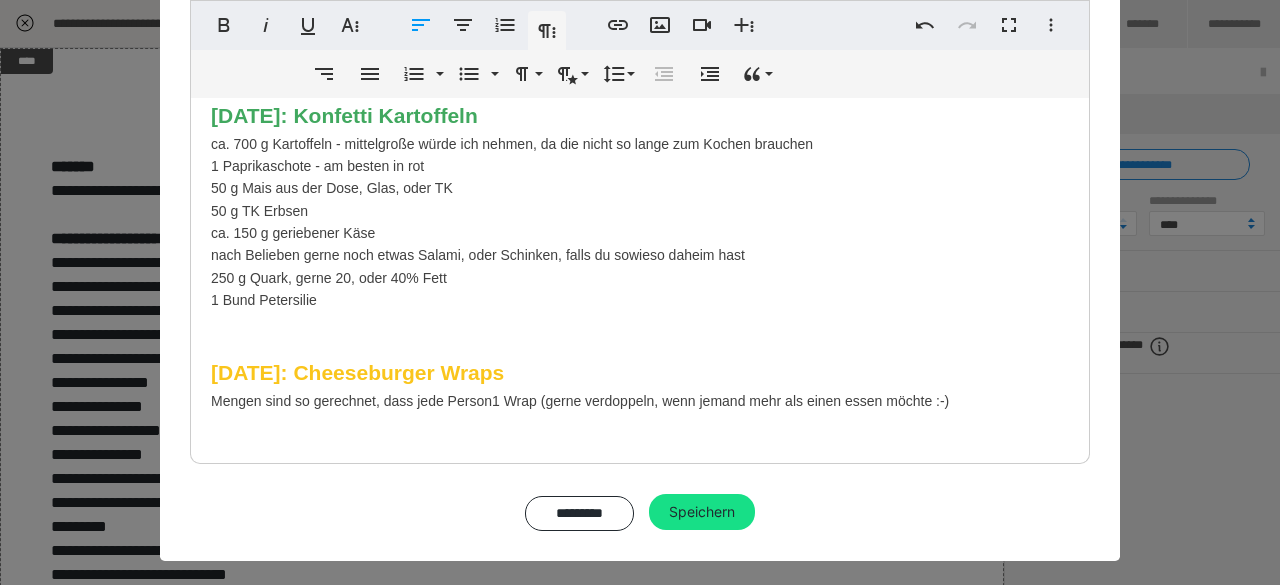 click on "Fleisch Gemüse/Obst/Kräuter Aus der Kühltheke oder TK Fach Haltbare Lebensmittel/Trockenware Ein paar Kleinigkeiten Milchprodukte n  Lieber ohne Fleisch? [DATE]: Brokkoli Pizza  Menge im Rezept bezieht sich auf  1 runde Pizza 200 g Haferflocken  100 g Mehl  35 g Leinsamen geschrotet (können auch weg gelassen werden - sind halt aber sehr gesund)  200 g Brokkoli - frisch - kein TK passierte Tomaten für die Soße und alles was ihr drauf legen wollt auf eure Pizza!  [DATE]: Carbonara Auflauf (mit verstecktem Blumenkohl)  ca. 100 g Baconwürfel  1 Blumenkohl frisch  1 rote Zwiebel  ca. 400 - 500 g Nudeln, passend für einen Auflauf  100 g Sahne (Pflanze, oder Tier)  ca. 40 g Parmesan  1 Kugel Mozzarella  [DATE]: Knusprige Sushi Waffeln (oder besser gesagt: Knusprige Reiswaffeln mit egal was drauf)  500 g [PERSON_NAME] (den kann man genau so kaufen im Supermarkt unter der Bezeichung) er klebt stark zusammen und ist deshalb optimal für unsere Waffeln 2 Avocado  etwas Sojasoße" at bounding box center [640, -384] 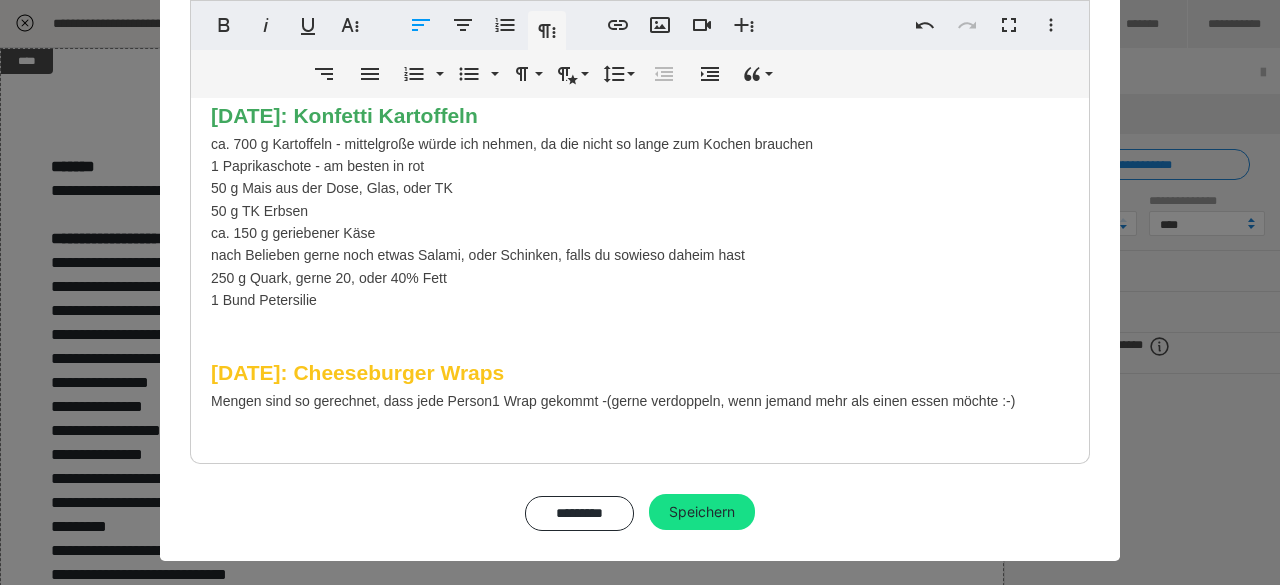 click on "Fleisch Gemüse/Obst/Kräuter Aus der Kühltheke oder TK Fach Haltbare Lebensmittel/Trockenware Ein paar Kleinigkeiten Milchprodukte n  Lieber ohne Fleisch? [DATE]: Brokkoli Pizza  Menge im Rezept bezieht sich auf  1 runde Pizza 200 g Haferflocken  100 g Mehl  35 g Leinsamen geschrotet (können auch weg gelassen werden - sind halt aber sehr gesund)  200 g Brokkoli - frisch - kein TK passierte Tomaten für die Soße und alles was ihr drauf legen wollt auf eure Pizza!  [DATE]: Carbonara Auflauf (mit verstecktem Blumenkohl)  ca. 100 g Baconwürfel  1 Blumenkohl frisch  1 rote Zwiebel  ca. 400 - 500 g Nudeln, passend für einen Auflauf  100 g Sahne (Pflanze, oder Tier)  ca. 40 g Parmesan  1 Kugel Mozzarella  [DATE]: Knusprige Sushi Waffeln (oder besser gesagt: Knusprige Reiswaffeln mit egal was drauf)  500 g [PERSON_NAME] (den kann man genau so kaufen im Supermarkt unter der Bezeichung) er klebt stark zusammen und ist deshalb optimal für unsere Waffeln 2 Avocado  etwas Sojasoße" at bounding box center [640, -384] 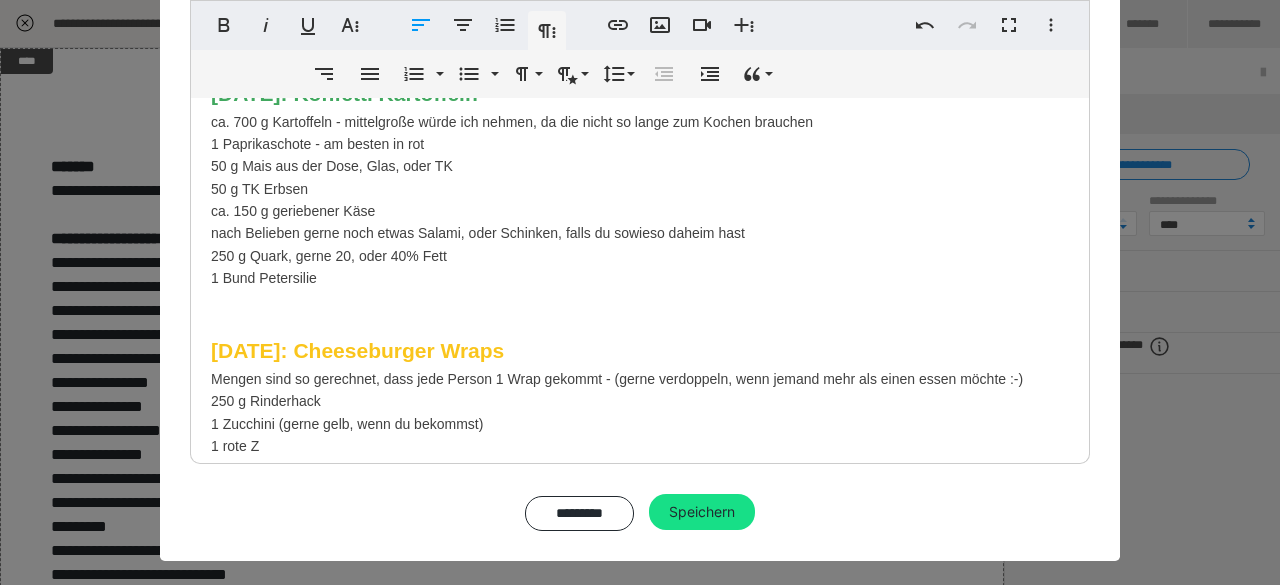 scroll, scrollTop: 1304, scrollLeft: 0, axis: vertical 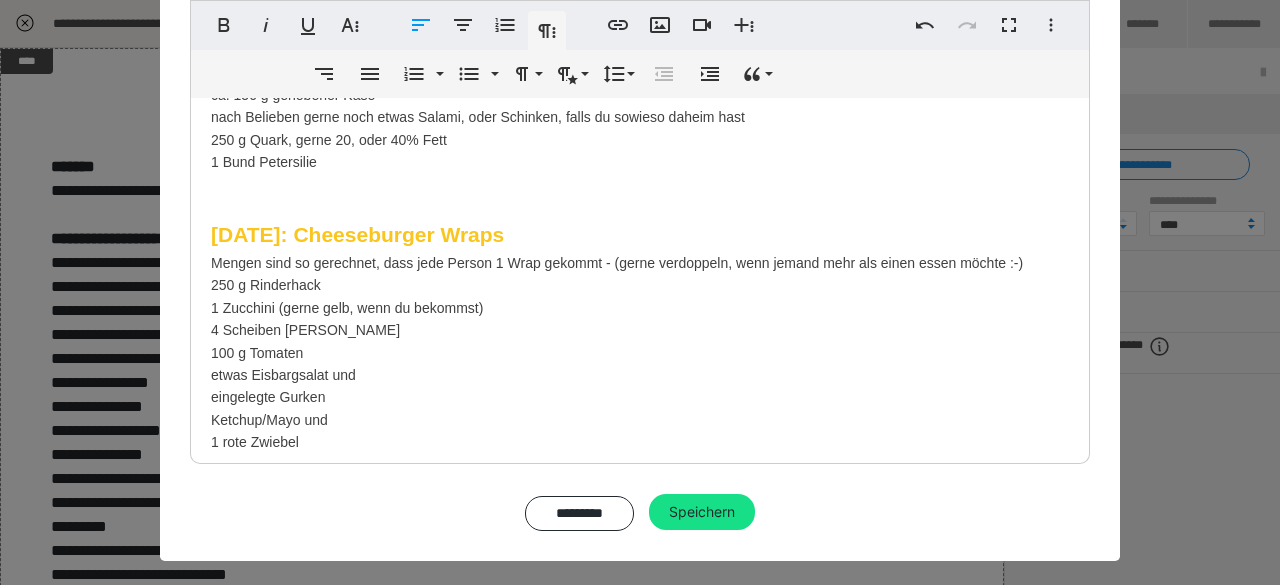 click on "Fleisch Gemüse/Obst/Kräuter Aus der Kühltheke oder TK Fach Haltbare Lebensmittel/Trockenware Ein paar Kleinigkeiten Milchprodukte n  Lieber ohne Fleisch? [DATE]: Brokkoli Pizza  Menge im Rezept bezieht sich auf  1 runde Pizza 200 g Haferflocken  100 g Mehl  35 g Leinsamen geschrotet (können auch weg gelassen werden - sind halt aber sehr gesund)  200 g Brokkoli - frisch - kein TK passierte Tomaten für die Soße und alles was ihr drauf legen wollt auf eure Pizza!  [DATE]: Carbonara Auflauf (mit verstecktem Blumenkohl)  ca. 100 g Baconwürfel  1 Blumenkohl frisch  1 rote Zwiebel  ca. 400 - 500 g Nudeln, passend für einen Auflauf  100 g Sahne (Pflanze, oder Tier)  ca. 40 g Parmesan  1 Kugel Mozzarella  [DATE]: Knusprige Sushi Waffeln (oder besser gesagt: Knusprige Reiswaffeln mit egal was drauf)  500 g [PERSON_NAME] (den kann man genau so kaufen im Supermarkt unter der Bezeichung) er klebt stark zusammen und ist deshalb optimal für unsere Waffeln 2 Avocado  etwas Sojasoße" at bounding box center (640, -433) 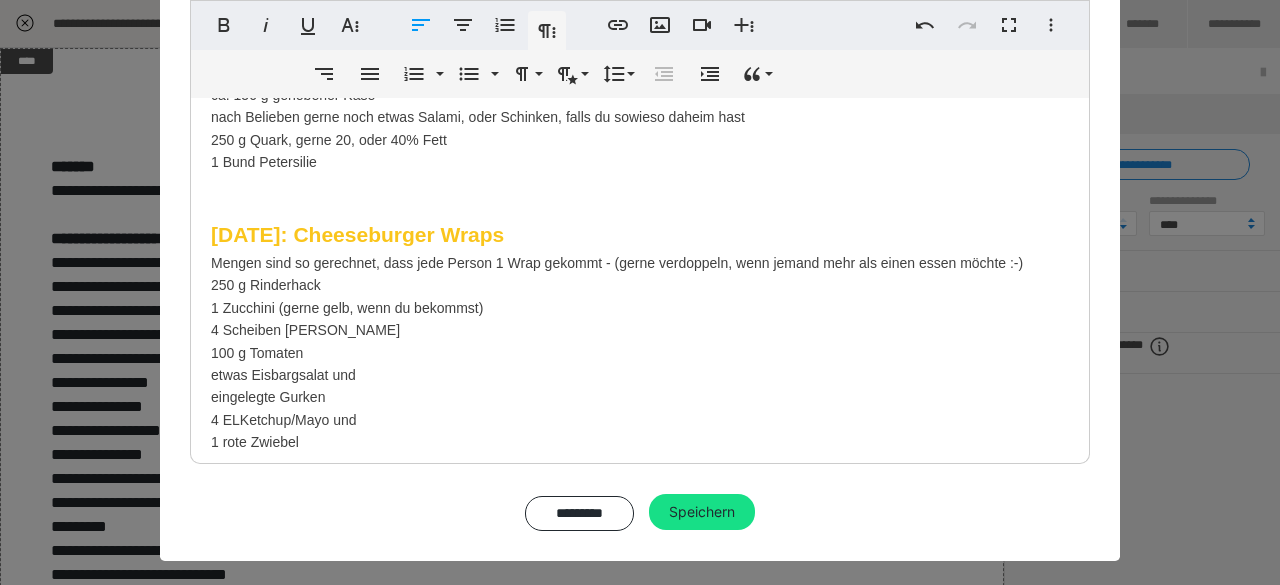 click on "Fleisch Gemüse/Obst/Kräuter Aus der Kühltheke oder TK Fach Haltbare Lebensmittel/Trockenware Ein paar Kleinigkeiten Milchprodukte n  Lieber ohne Fleisch? [DATE]: Brokkoli Pizza  Menge im Rezept bezieht sich auf  1 runde Pizza 200 g Haferflocken  100 g Mehl  35 g Leinsamen geschrotet (können auch weg gelassen werden - sind halt aber sehr gesund)  200 g Brokkoli - frisch - kein TK passierte Tomaten für die Soße und alles was ihr drauf legen wollt auf eure Pizza!  [DATE]: Carbonara Auflauf (mit verstecktem Blumenkohl)  ca. 100 g Baconwürfel  1 Blumenkohl frisch  1 rote Zwiebel  ca. 400 - 500 g Nudeln, passend für einen Auflauf  100 g Sahne (Pflanze, oder Tier)  ca. 40 g Parmesan  1 Kugel Mozzarella  [DATE]: Knusprige Sushi Waffeln (oder besser gesagt: Knusprige Reiswaffeln mit egal was drauf)  500 g [PERSON_NAME] (den kann man genau so kaufen im Supermarkt unter der Bezeichung) er klebt stark zusammen und ist deshalb optimal für unsere Waffeln 2 Avocado  etwas Sojasoße  4 EL" at bounding box center [640, -433] 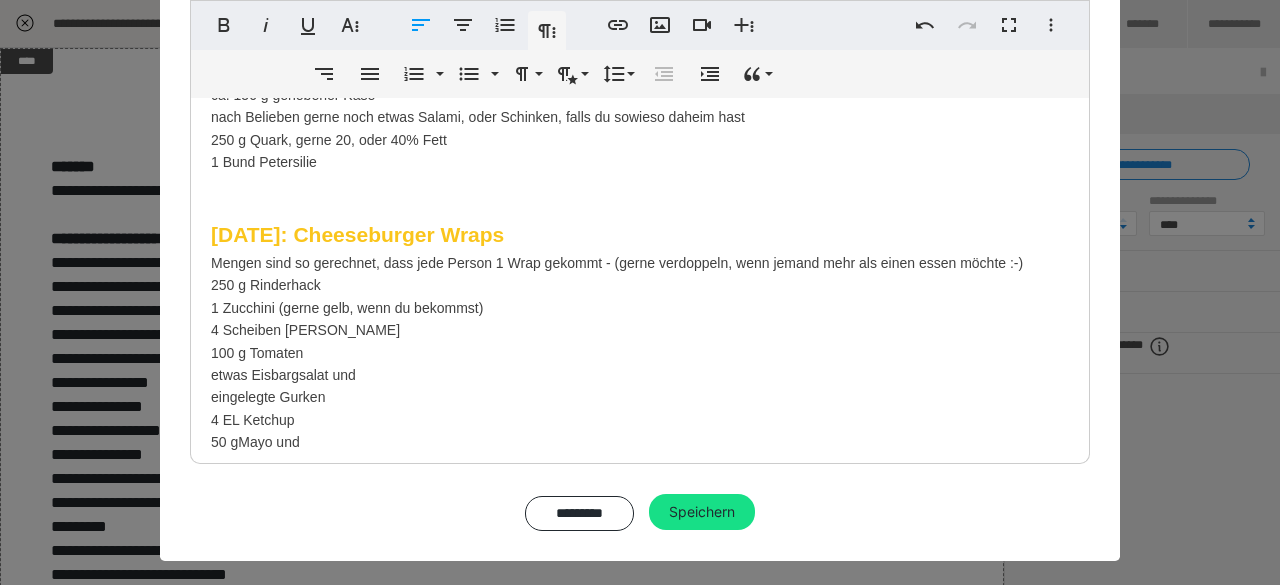 click on "Fleisch Gemüse/Obst/Kräuter Aus der Kühltheke oder TK Fach Haltbare Lebensmittel/Trockenware Ein paar Kleinigkeiten Milchprodukte n  Lieber ohne Fleisch? [DATE]: Brokkoli Pizza  Menge im Rezept bezieht sich auf  1 runde Pizza 200 g Haferflocken  100 g Mehl  35 g Leinsamen geschrotet (können auch weg gelassen werden - sind halt aber sehr gesund)  200 g Brokkoli - frisch - kein TK passierte Tomaten für die Soße und alles was ihr drauf legen wollt auf eure Pizza!  [DATE]: Carbonara Auflauf (mit verstecktem Blumenkohl)  ca. 100 g Baconwürfel  1 Blumenkohl frisch  1 rote Zwiebel  ca. 400 - 500 g Nudeln, passend für einen Auflauf  100 g Sahne (Pflanze, oder Tier)  ca. 40 g Parmesan  1 Kugel Mozzarella  [DATE]: Knusprige Sushi Waffeln (oder besser gesagt: Knusprige Reiswaffeln mit egal was drauf)  500 g [PERSON_NAME] (den kann man genau so kaufen im Supermarkt unter der Bezeichung) er klebt stark zusammen und ist deshalb optimal für unsere Waffeln 2 Avocado  etwas Sojasoße  4 EL Ketchup" at bounding box center (640, -422) 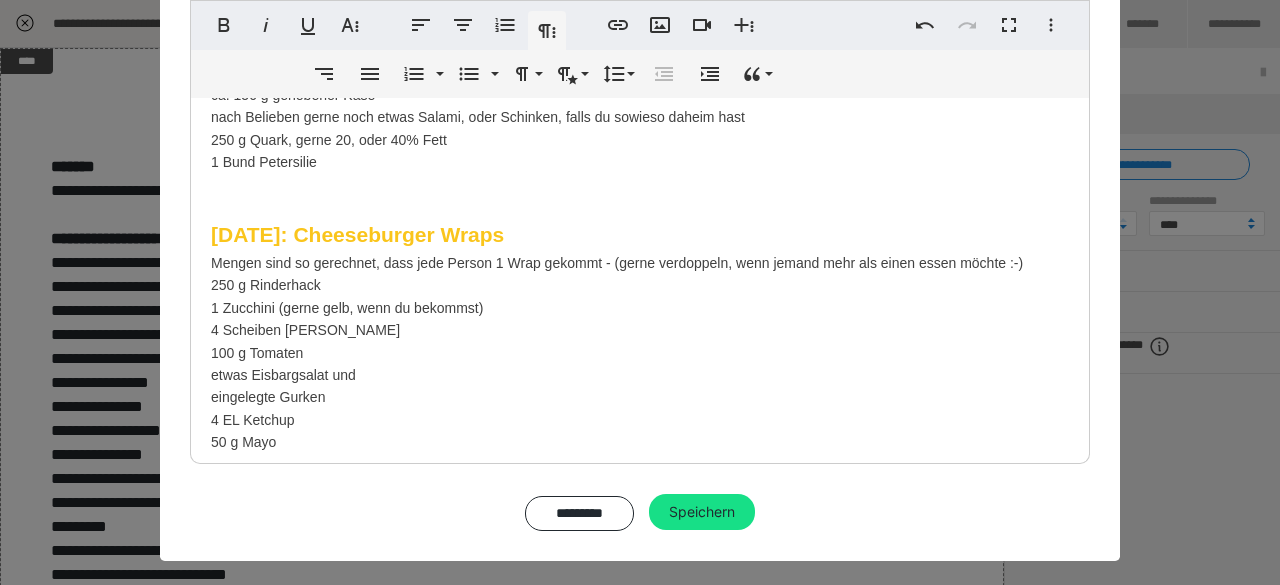 scroll, scrollTop: 1502, scrollLeft: 0, axis: vertical 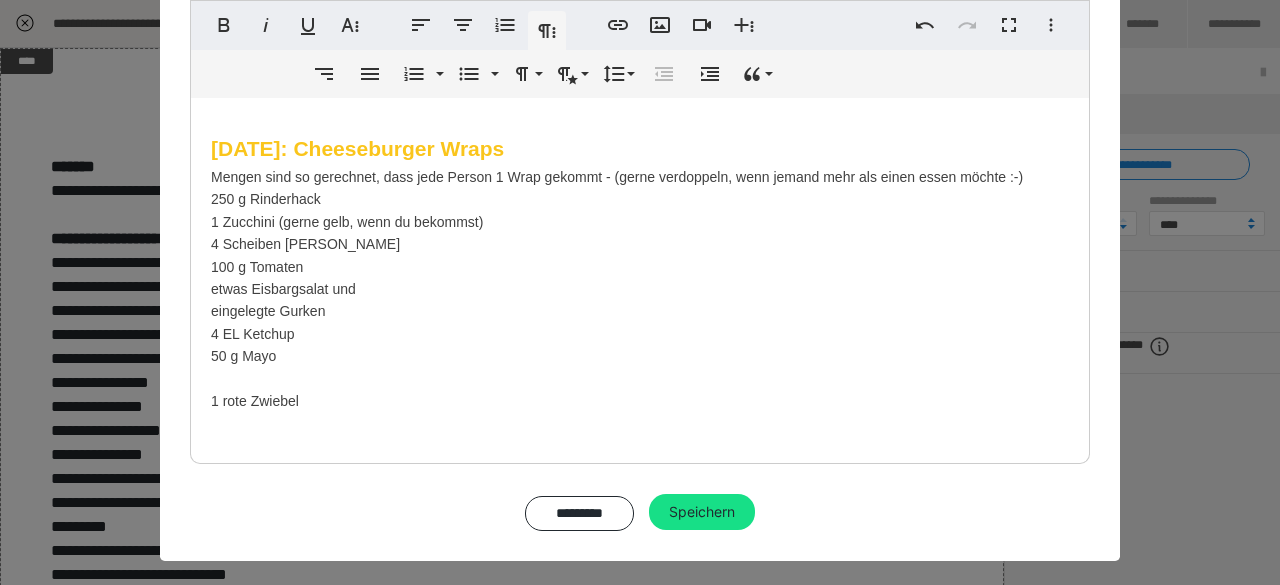 click on "Fleisch Gemüse/Obst/Kräuter Aus der Kühltheke oder TK Fach Haltbare Lebensmittel/Trockenware Ein paar Kleinigkeiten Milchprodukte n  Lieber ohne Fleisch? [DATE]: Brokkoli Pizza  Menge im Rezept bezieht sich auf  1 runde Pizza 200 g Haferflocken  100 g Mehl  35 g Leinsamen geschrotet (können auch weg gelassen werden - sind halt aber sehr gesund)  200 g Brokkoli - frisch - kein TK passierte Tomaten für die Soße und alles was ihr drauf legen wollt auf eure Pizza!  [DATE]: Carbonara Auflauf (mit verstecktem Blumenkohl)  ca. 100 g Baconwürfel  1 Blumenkohl frisch  1 rote Zwiebel  ca. 400 - 500 g Nudeln, passend für einen Auflauf  100 g Sahne (Pflanze, oder Tier)  ca. 40 g Parmesan  1 Kugel Mozzarella  [DATE]: Knusprige Sushi Waffeln (oder besser gesagt: Knusprige Reiswaffeln mit egal was drauf)  500 g [PERSON_NAME] (den kann man genau so kaufen im Supermarkt unter der Bezeichung) er klebt stark zusammen und ist deshalb optimal für unsere Waffeln 2 Avocado  etwas Sojasoße  4 EL Ketchup" at bounding box center (640, -496) 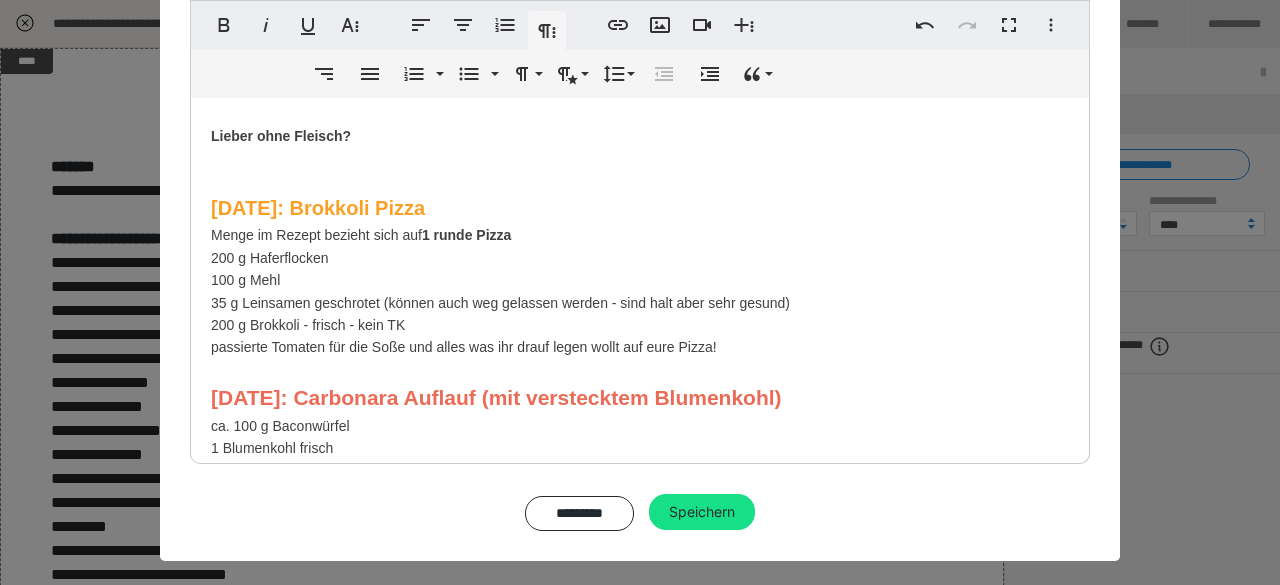 scroll, scrollTop: 406, scrollLeft: 0, axis: vertical 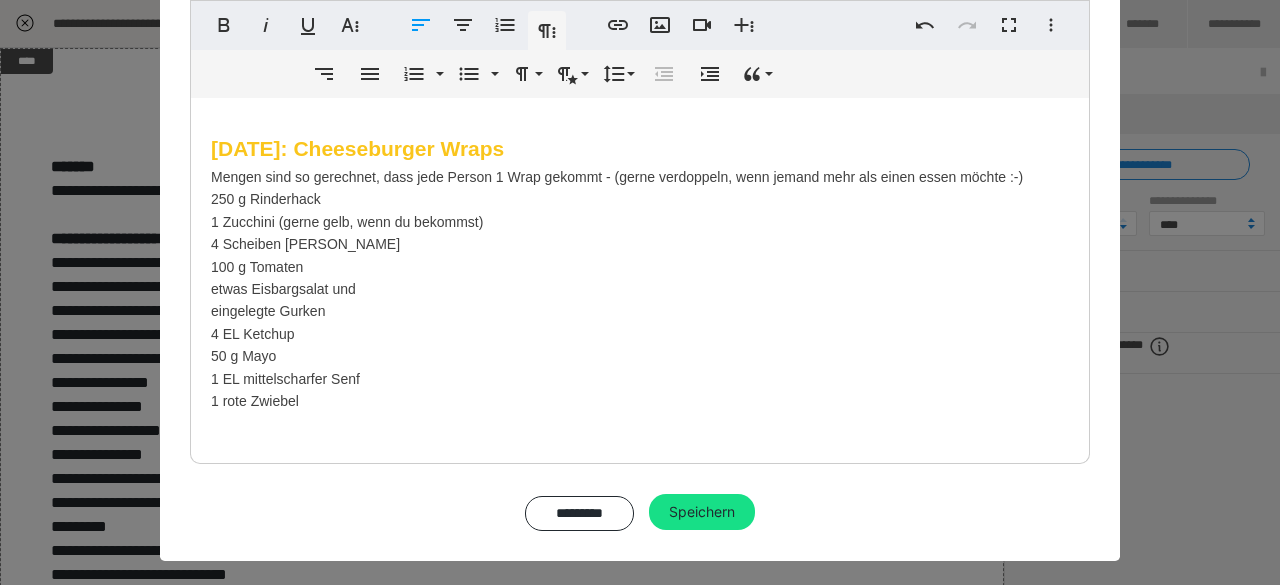drag, startPoint x: 201, startPoint y: 171, endPoint x: 388, endPoint y: 401, distance: 296.42706 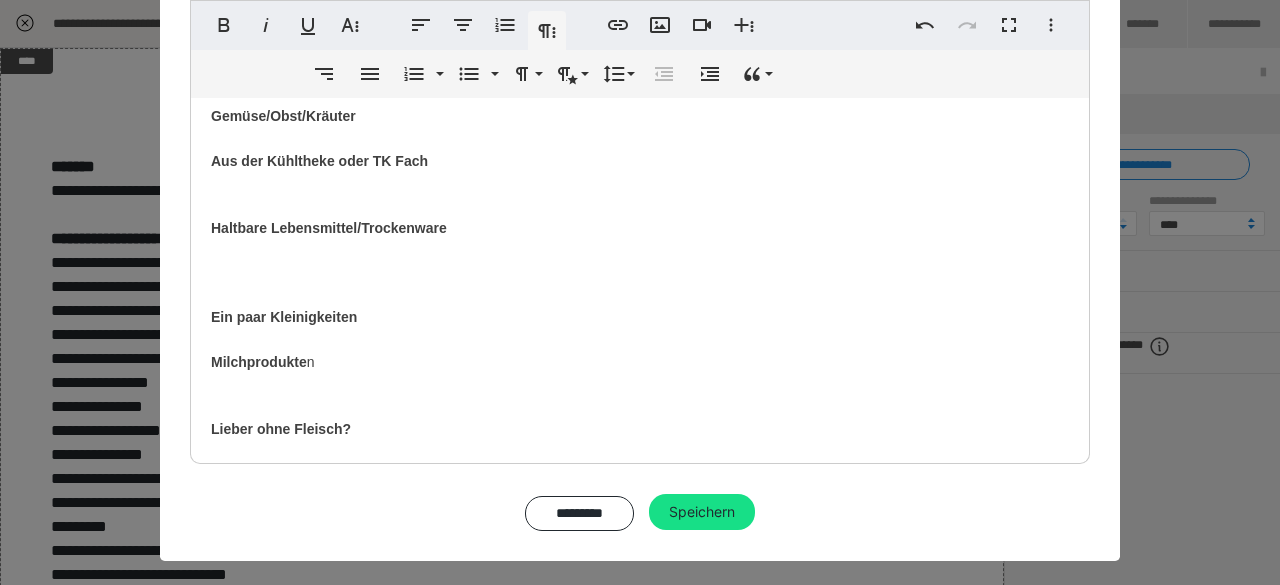 scroll, scrollTop: 0, scrollLeft: 0, axis: both 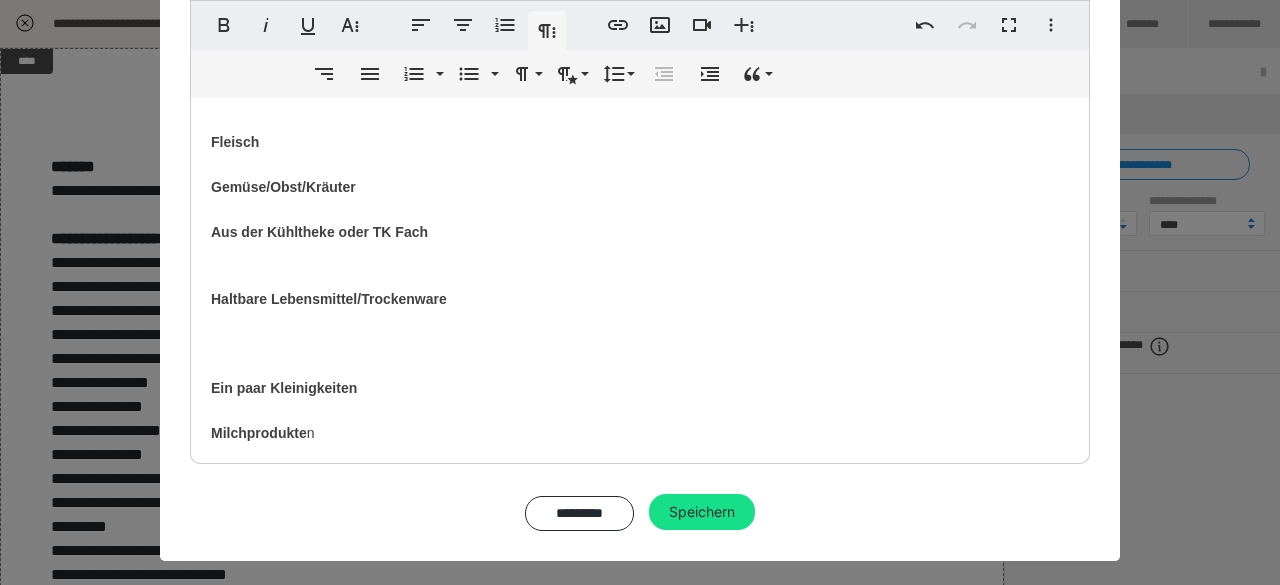 click on "Fleisch Gemüse/Obst/Kräuter Aus der Kühltheke oder TK Fach Haltbare Lebensmittel/Trockenware Ein paar Kleinigkeiten Milchprodukte n  Lieber ohne Fleisch? [DATE]: Brokkoli Pizza  Menge im Rezept bezieht sich auf  1 runde Pizza 200 g Haferflocken  100 g Mehl  35 g Leinsamen geschrotet (können auch weg gelassen werden - sind halt aber sehr gesund)  200 g Brokkoli - frisch - kein TK passierte Tomaten für die Soße und alles was ihr drauf legen wollt auf eure Pizza!  [DATE]: Carbonara Auflauf (mit verstecktem Blumenkohl)  ca. 100 g Baconwürfel  1 Blumenkohl frisch  1 rote Zwiebel  ca. 400 - 500 g Nudeln, passend für einen Auflauf  100 g Sahne (Pflanze, oder Tier)  ca. 40 g Parmesan  1 Kugel Mozzarella  [DATE]: Knusprige Sushi Waffeln (oder besser gesagt: Knusprige Reiswaffeln mit egal was drauf)  500 g [PERSON_NAME] (den kann man genau so kaufen im Supermarkt unter der Bezeichung) er klebt stark zusammen und ist deshalb optimal für unsere Waffeln 2 Avocado  etwas Sojasoße  4 EL Ketchup" at bounding box center (640, 1006) 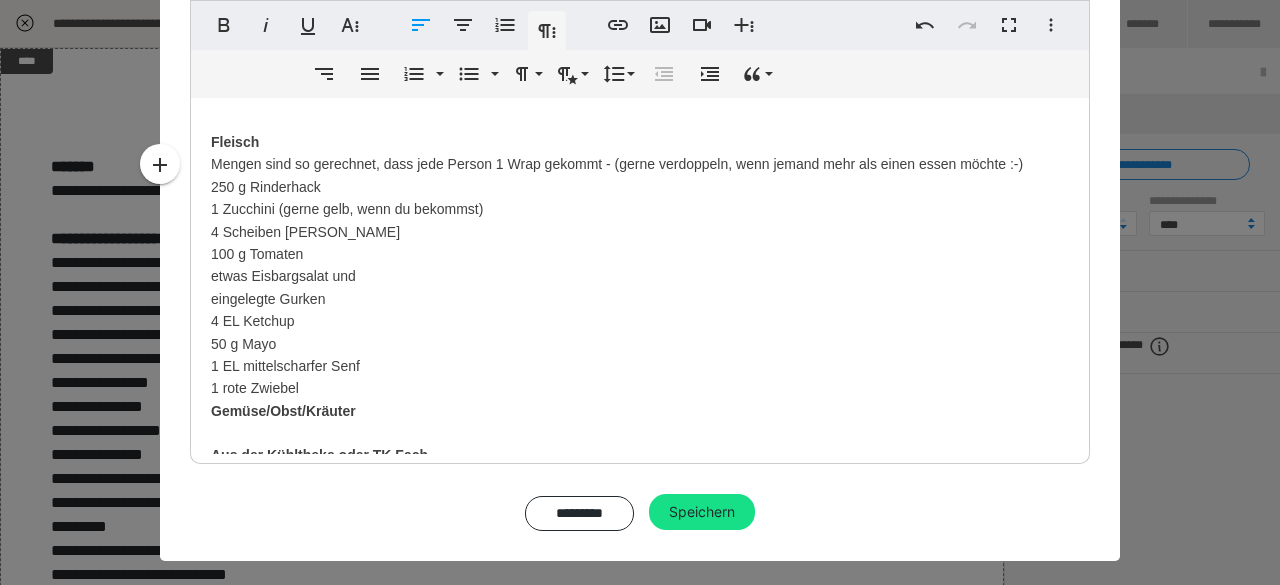 click on "Fleisch Mengen sind so gerechnet, dass jede Person 1 Wrap gekommt - (gerne verdoppeln, wenn jemand mehr als einen essen möchte :-)  250 g Rinderhack  1 Zucchini (gerne gelb, wenn du bekommst)  4 Scheiben Chaddar Käse  100 g Tomaten  etwas Eisbargsalat und  eingelegte Gurken  4 EL Ketchup 50 g Mayo ​ 1 EL mittelscharfer Senf  1 rote Zwiebel  Gemüse/Obst/Kräuter Aus der Kühltheke oder TK Fach Haltbare Lebensmittel/Trockenware Ein paar Kleinigkeiten Milchprodukte n  Lieber ohne Fleisch? [DATE]: Brokkoli Pizza  Menge im Rezept bezieht sich auf  1 runde Pizza 200 g Haferflocken  100 g Mehl  35 g Leinsamen geschrotet (können auch weg gelassen werden - sind halt aber sehr gesund)  200 g Brokkoli - frisch - kein TK passierte Tomaten für die Soße und alles was ihr drauf legen wollt auf eure Pizza!  [DATE]: Carbonara Auflauf (mit verstecktem Blumenkohl)  ca. 100 g Baconwürfel  1 Blumenkohl frisch  1 rote Zwiebel  ca. 400 - 500 g Nudeln, passend für einen Auflauf  ca. 40 g Parmesan" at bounding box center (640, 1118) 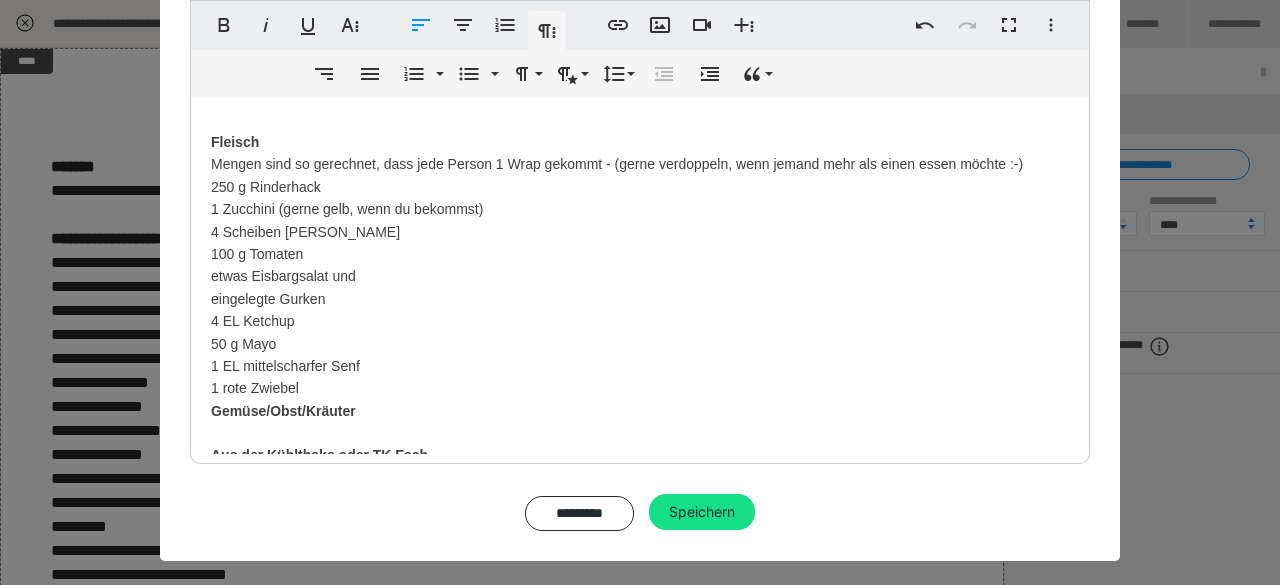 drag, startPoint x: 198, startPoint y: 209, endPoint x: 475, endPoint y: 382, distance: 326.58536 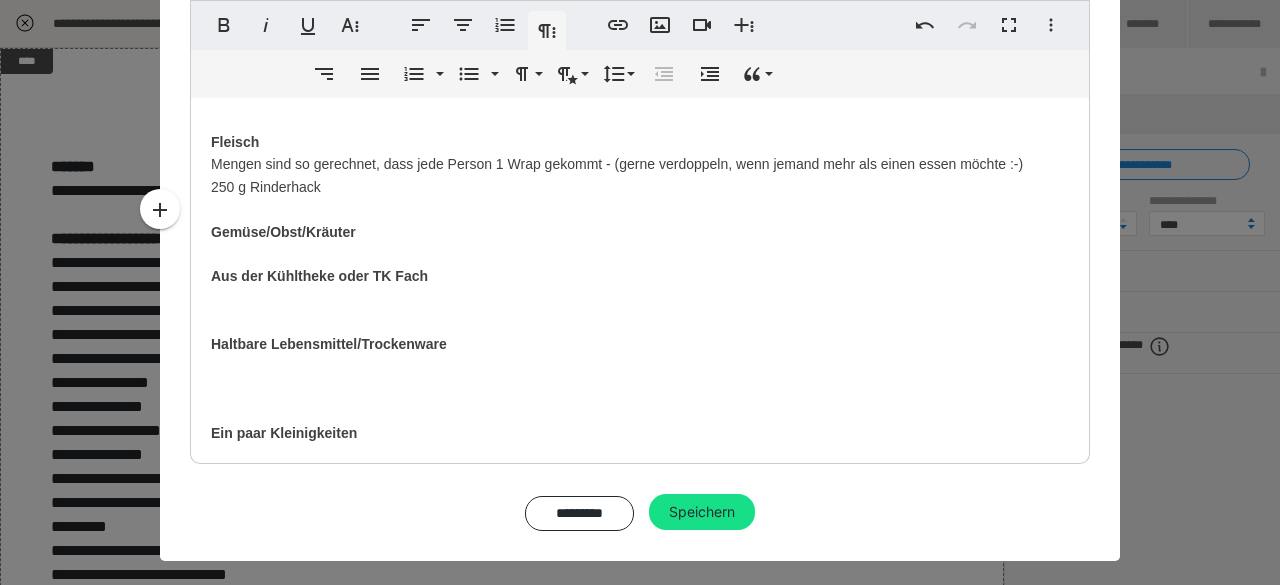 click on "Fleisch Mengen sind so gerechnet, dass jede Person 1 Wrap gekommt - (gerne verdoppeln, wenn jemand mehr als einen essen möchte :-)  250 g Rinderhack  Gemüse/Obst/Kräuter Aus der Kühltheke oder TK Fach Haltbare Lebensmittel/Trockenware Ein paar Kleinigkeiten Milchprodukte n  Lieber ohne Fleisch? [DATE]: Brokkoli Pizza  Menge im Rezept bezieht sich auf  1 runde Pizza 200 g Haferflocken  100 g Mehl  35 g Leinsamen geschrotet (können auch weg gelassen werden - sind halt aber sehr gesund)  200 g Brokkoli - frisch - kein TK passierte Tomaten für die Soße und alles was ihr drauf legen wollt auf eure Pizza!  [DATE]: Carbonara Auflauf (mit verstecktem Blumenkohl)  ca. 100 g Baconwürfel  1 Blumenkohl frisch  1 rote Zwiebel  ca. 400 - 500 g Nudeln, passend für einen Auflauf  100 g Sahne (Pflanze, oder Tier)  ca. 40 g Parmesan  1 Kugel Mozzarella  [DATE]: Knusprige Sushi Waffeln (oder besser gesagt: Knusprige Reiswaffeln mit egal was drauf)  2 Avocado  etwas Sojasoße  50 g TK Erbsen" at bounding box center [640, 1028] 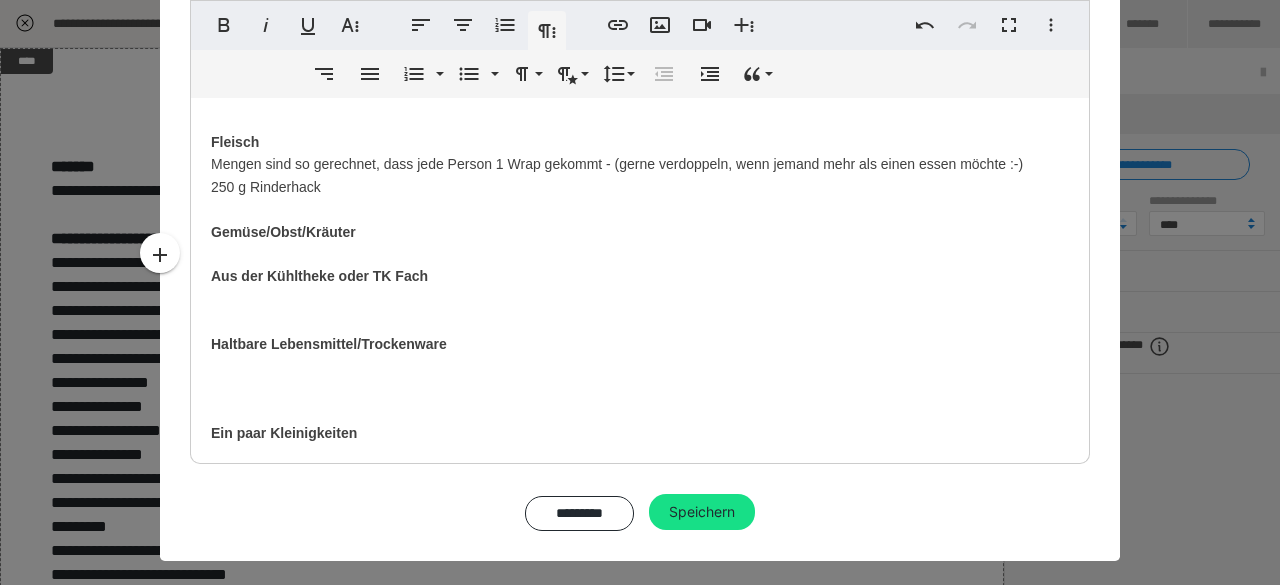 scroll, scrollTop: 35, scrollLeft: 0, axis: vertical 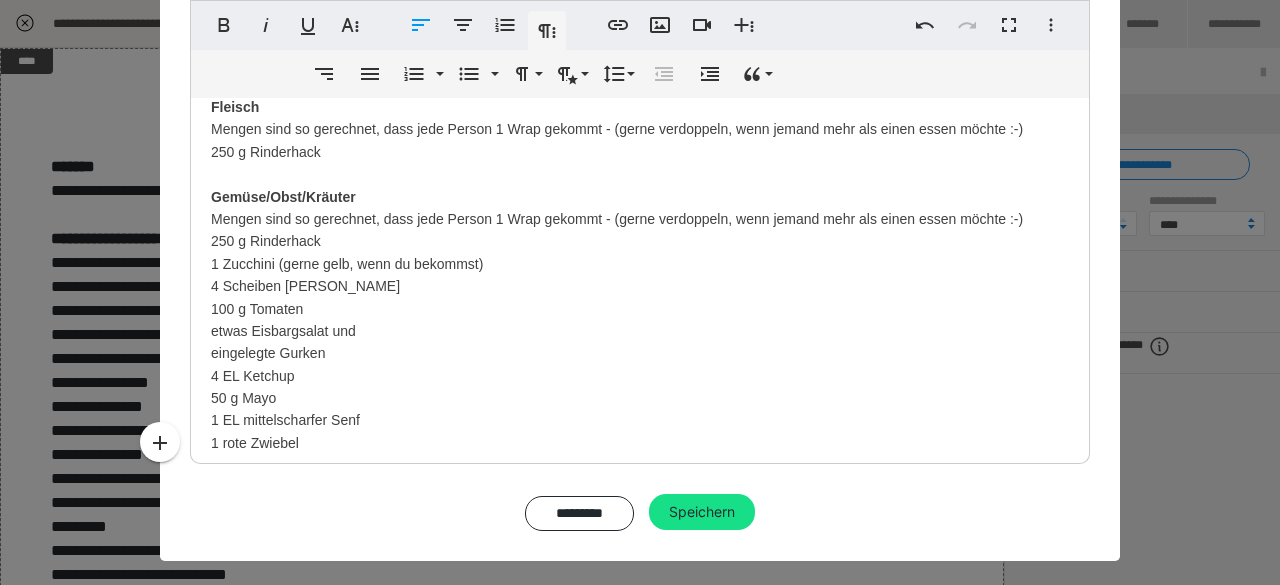 drag, startPoint x: 200, startPoint y: 215, endPoint x: 454, endPoint y: 247, distance: 256.0078 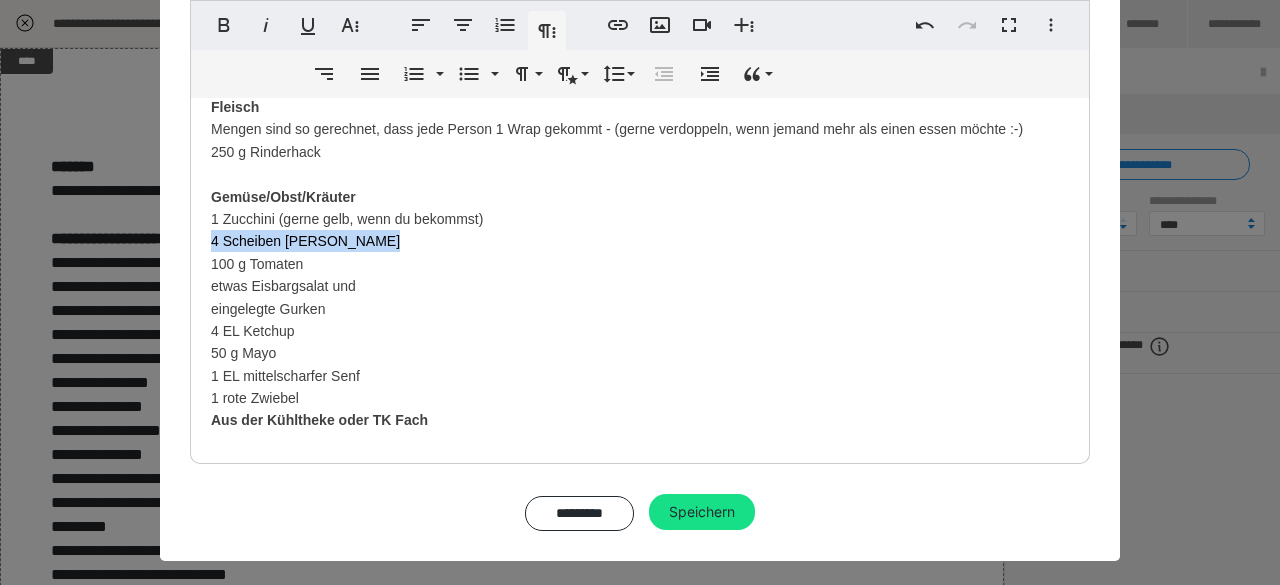 drag, startPoint x: 196, startPoint y: 244, endPoint x: 395, endPoint y: 236, distance: 199.16074 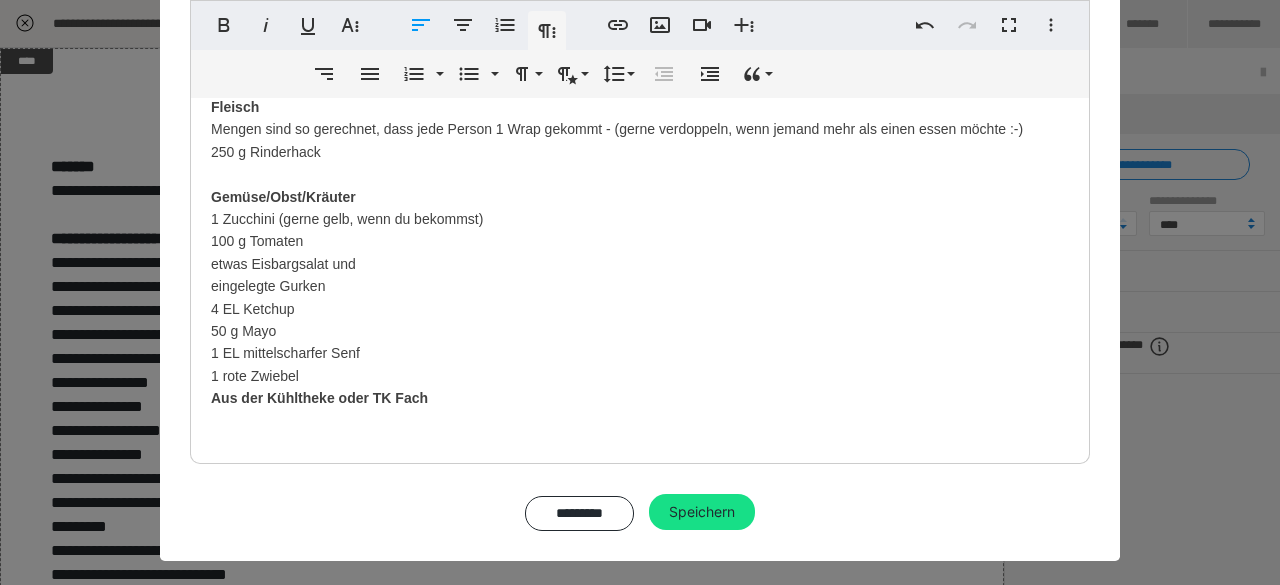 click on "Fleisch Mengen sind so gerechnet, dass jede Person 1 Wrap gekommt - (gerne verdoppeln, wenn jemand mehr als einen essen möchte :-)  250 g Rinderhack  Gemüse/Obst/Kräuter 1 Zucchini (gerne gelb, wenn du bekommst)  100 g Tomaten  etwas Eisbargsalat und  eingelegte Gurken  4 EL Ketchup 50 g Mayo ​ 1 EL mittelscharfer Senf  1 rote Zwiebel  Aus der Kühltheke oder TK Fach Haltbare Lebensmittel/Trockenware Ein paar Kleinigkeiten Milchprodukte n  Lieber ohne Fleisch? [DATE]: Brokkoli Pizza  Menge im Rezept bezieht sich auf  1 runde Pizza 200 g Haferflocken  100 g Mehl  35 g Leinsamen geschrotet (können auch weg gelassen werden - sind halt aber sehr gesund)  200 g Brokkoli - frisch - kein TK passierte Tomaten für die Soße und alles was ihr drauf legen wollt auf eure Pizza!  [DATE]: Carbonara Auflauf (mit verstecktem Blumenkohl)  ca. 100 g Baconwürfel  1 Blumenkohl frisch  1 rote Zwiebel  ca. 400 - 500 g Nudeln, passend für einen Auflauf  100 g Sahne (Pflanze, oder Tier)  2 Avocado" at bounding box center [640, 1071] 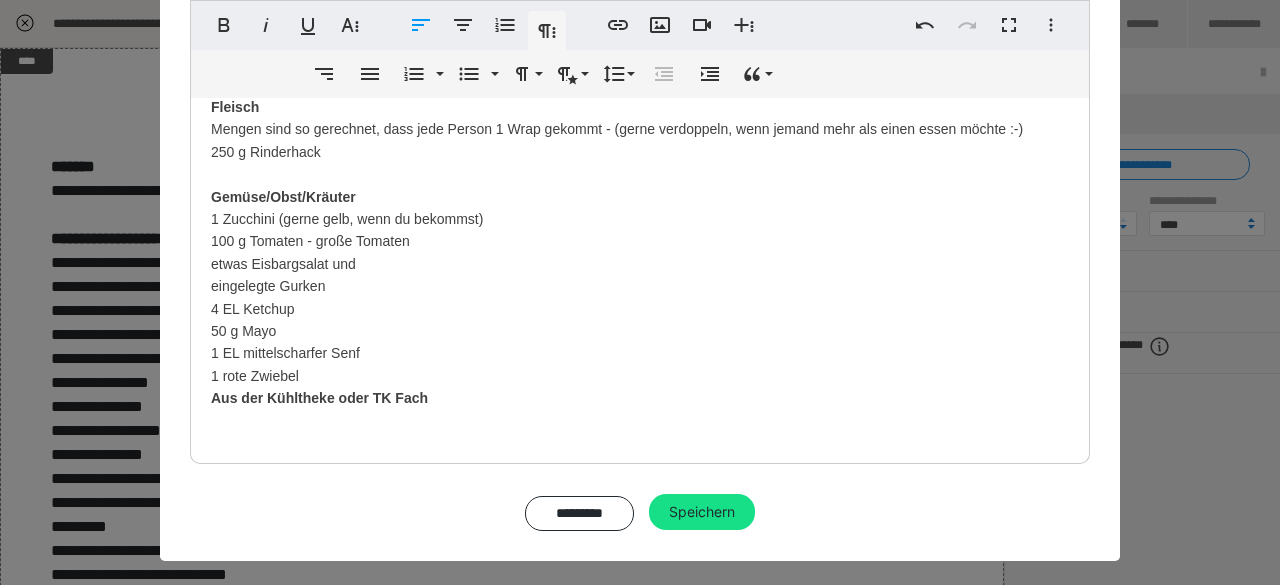click on "Fleisch Mengen sind so gerechnet, dass jede Person 1 Wrap gekommt - (gerne verdoppeln, wenn jemand mehr als einen essen möchte :-)  250 g Rinderhack  Gemüse/Obst/Kräuter 1 Zucchini (gerne gelb, wenn du bekommst)  100 g Tomaten - große Tomaten  etwas Eisbargsalat und  eingelegte Gurken  4 EL Ketchup 50 g Mayo ​ 1 EL mittelscharfer Senf  1 rote Zwiebel  Aus der Kühltheke oder TK Fach Haltbare Lebensmittel/Trockenware Ein paar Kleinigkeiten Milchprodukte n  Lieber ohne Fleisch? [DATE]: Brokkoli Pizza  Menge im Rezept bezieht sich auf  1 runde Pizza 200 g Haferflocken  100 g Mehl  35 g Leinsamen geschrotet (können auch weg gelassen werden - sind halt aber sehr gesund)  200 g Brokkoli - frisch - kein TK passierte Tomaten für die Soße und alles was ihr drauf legen wollt auf eure Pizza!  [DATE]: Carbonara Auflauf (mit verstecktem Blumenkohl)  ca. 100 g Baconwürfel  1 Blumenkohl frisch  1 rote Zwiebel  ca. 400 - 500 g Nudeln, passend für einen Auflauf  ca. 40 g Parmesan  2 Avocado" at bounding box center [640, 1071] 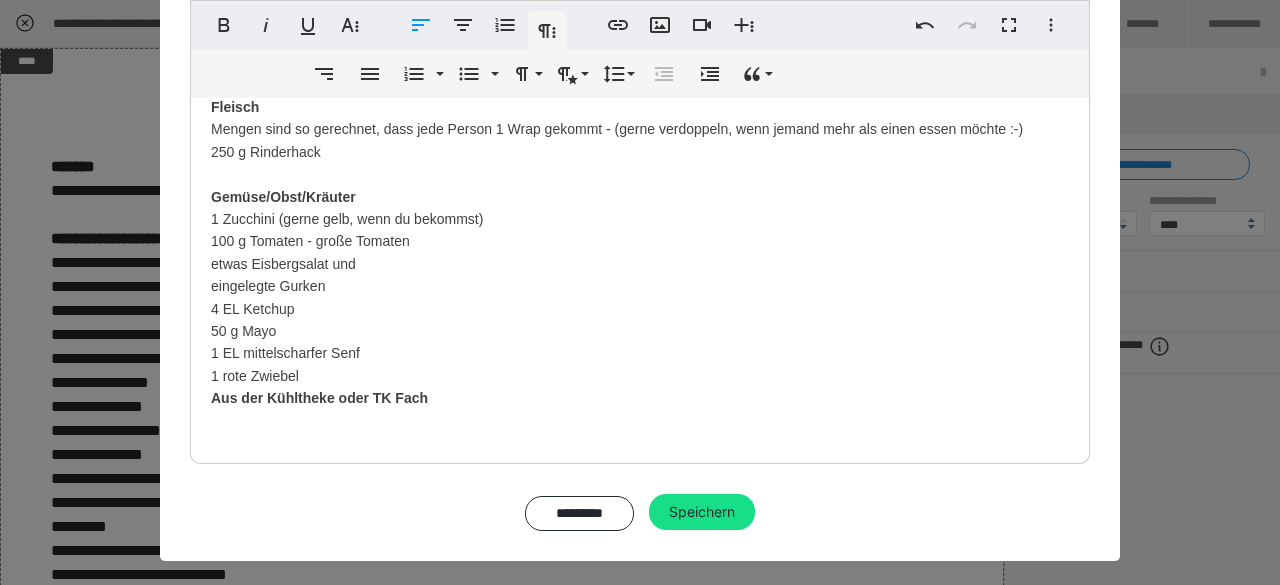 drag, startPoint x: 196, startPoint y: 284, endPoint x: 438, endPoint y: 363, distance: 254.56827 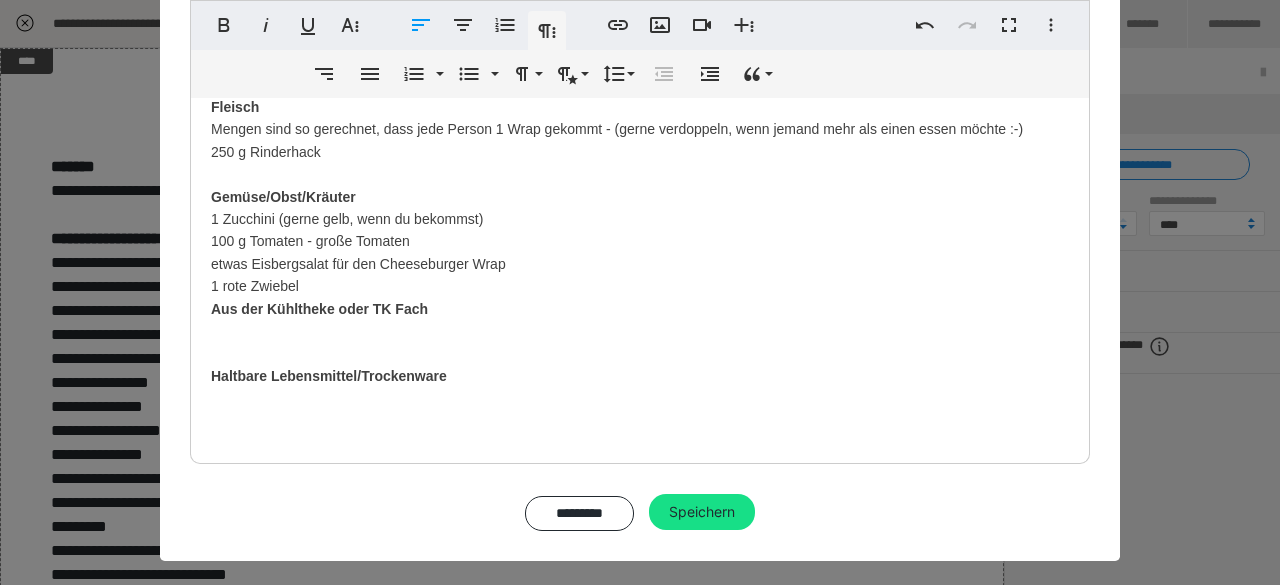 click on "Fleisch Mengen sind so gerechnet, dass jede Person 1 Wrap gekommt - (gerne verdoppeln, wenn jemand mehr als einen essen möchte :-)  250 g Rinderhack  Gemüse/Obst/Kräuter 1 Zucchini (gerne gelb, wenn du bekommst)  100 g Tomaten - große Tomaten  etwas Eisbergsalat für den ​Cheeseburger Wrap  1 rote Zwiebel  Aus der Kühltheke oder TK Fach Haltbare Lebensmittel/Trockenware Ein paar Kleinigkeiten Milchprodukte n  Lieber ohne Fleisch? [DATE]: Brokkoli Pizza  Menge im Rezept bezieht sich auf  1 runde Pizza 200 g Haferflocken  100 g Mehl  35 g Leinsamen geschrotet (können auch weg gelassen werden - sind halt aber sehr gesund)  200 g Brokkoli - frisch - kein TK passierte Tomaten für die Soße und alles was ihr drauf legen wollt auf eure Pizza!  [DATE]: Carbonara Auflauf (mit verstecktem Blumenkohl)  ca. 100 g Baconwürfel  1 Blumenkohl frisch  1 rote Zwiebel  ca. 400 - 500 g Nudeln, passend für einen Auflauf  100 g Sahne (Pflanze, oder Tier)  ca. 40 g Parmesan  1 Kugel Mozzarella" at bounding box center [640, 1027] 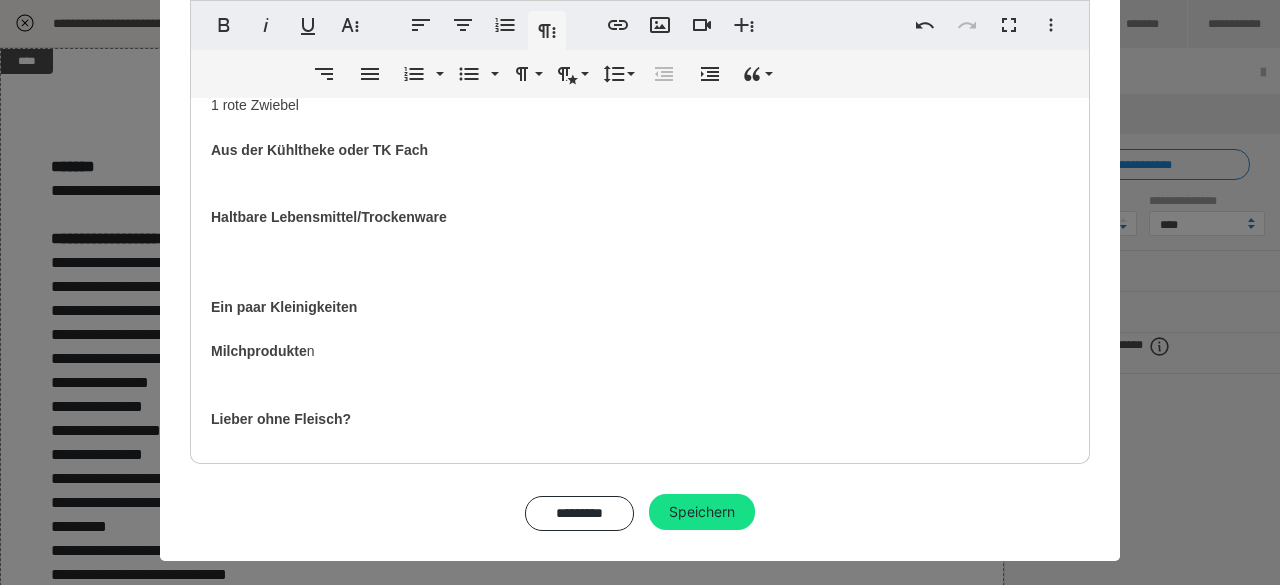 scroll, scrollTop: 205, scrollLeft: 0, axis: vertical 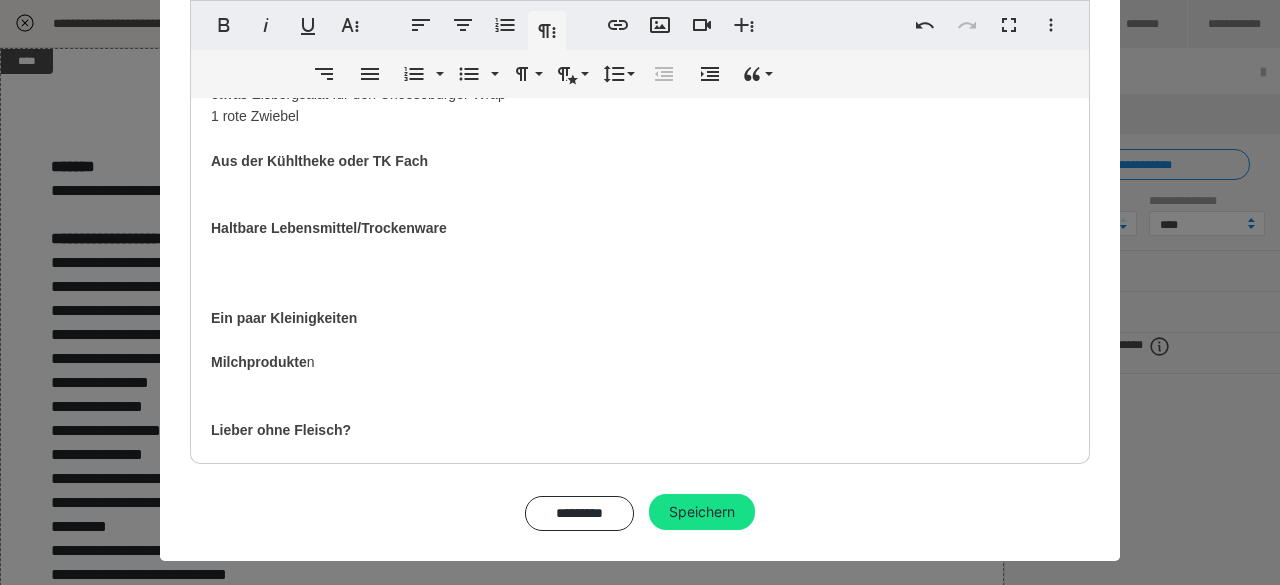 click on "Fleisch Mengen sind so gerechnet, dass jede Person 1 Wrap gekommt - (gerne verdoppeln, wenn jemand mehr als einen essen möchte :-)  250 g Rinderhack  Gemüse/Obst/Kräuter 1 Zucchini (gerne gelb, wenn du bekommst)  100 g Tomaten - große Tomaten  etwas Eisbergsalat für den ​Cheeseburger Wrap  1 rote Zwiebel  Aus der Kühltheke oder TK Fach Haltbare Lebensmittel/Trockenware Ein paar Kleinigkeiten Milchprodukte n  Lieber ohne Fleisch? [DATE]: Brokkoli Pizza  Menge im Rezept bezieht sich auf  1 runde Pizza 200 g Haferflocken  100 g Mehl  35 g Leinsamen geschrotet (können auch weg gelassen werden - sind halt aber sehr gesund)  200 g Brokkoli - frisch - kein TK passierte Tomaten für die Soße und alles was ihr drauf legen wollt auf eure Pizza!  [DATE]: Carbonara Auflauf (mit verstecktem Blumenkohl)  ca. 100 g Baconwürfel  1 Blumenkohl frisch  1 rote Zwiebel  ca. 400 - 500 g Nudeln, passend für einen Auflauf  100 g Sahne (Pflanze, oder Tier)  ca. 40 g Parmesan  1 Kugel Mozzarella" at bounding box center (640, 868) 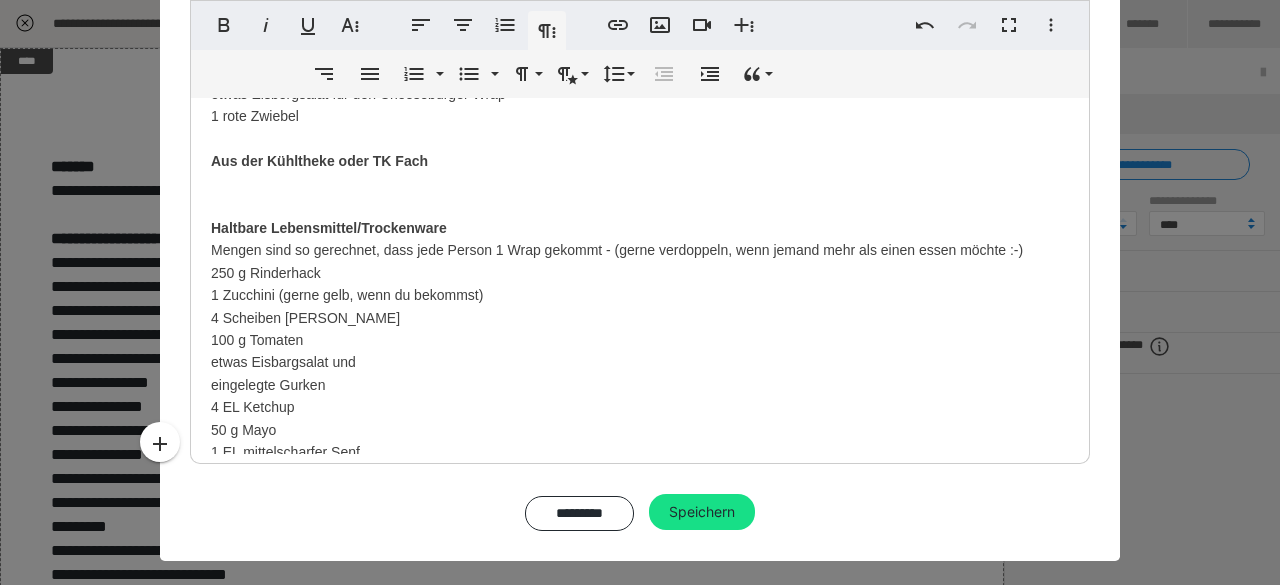 scroll, scrollTop: 236, scrollLeft: 0, axis: vertical 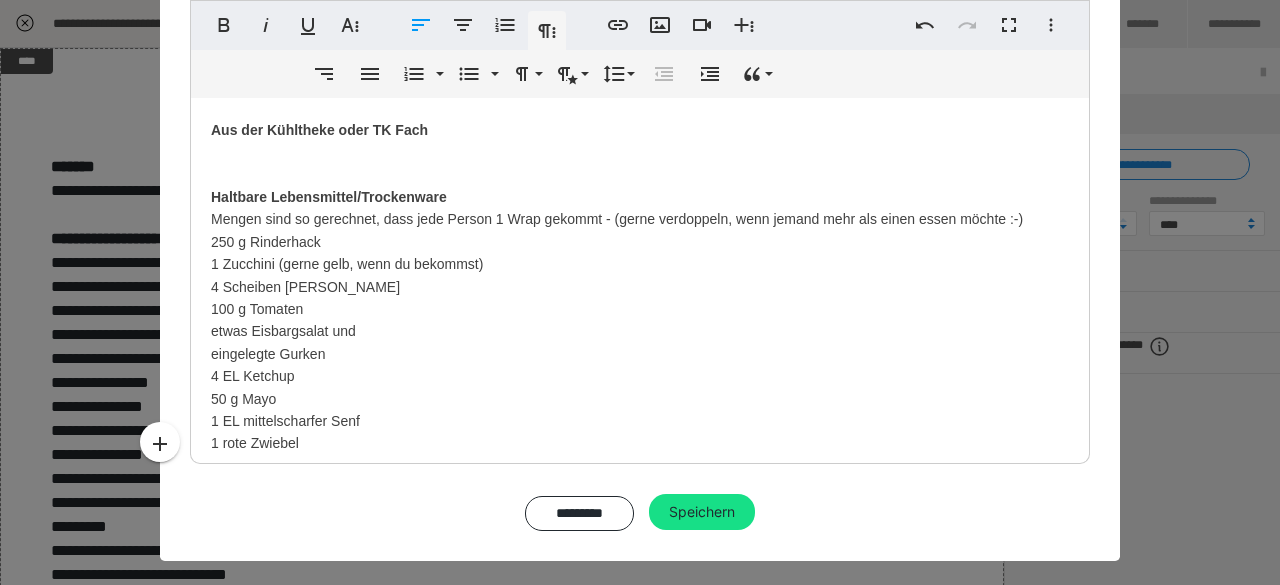 drag, startPoint x: 198, startPoint y: 217, endPoint x: 426, endPoint y: 439, distance: 318.22635 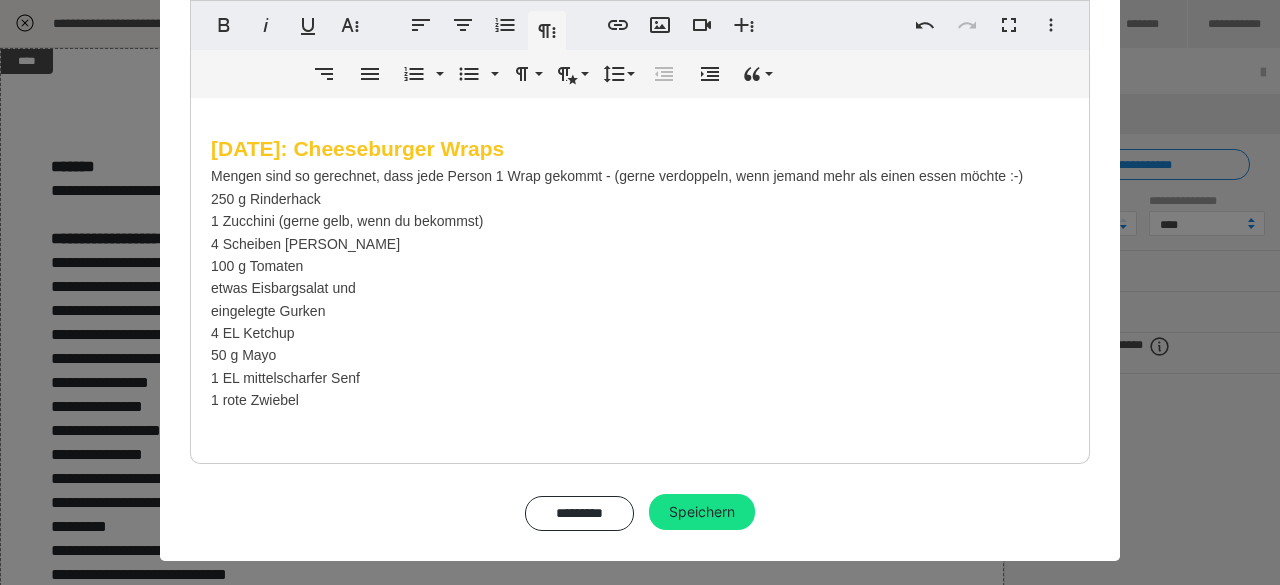 scroll, scrollTop: 1632, scrollLeft: 0, axis: vertical 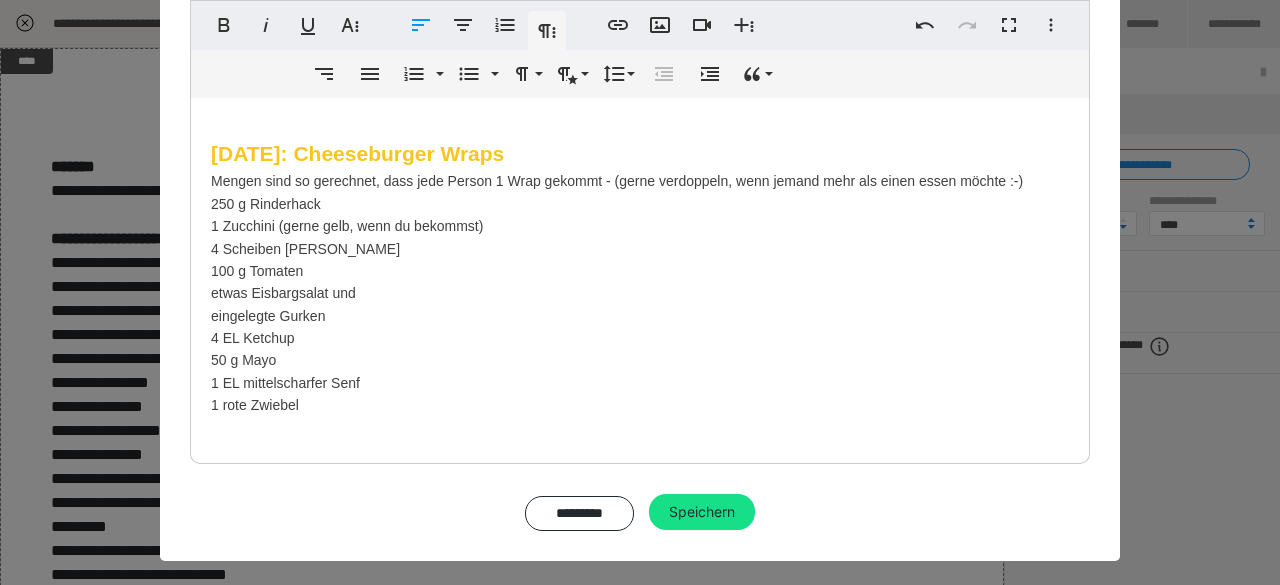 click on "Fleisch Mengen sind so gerechnet, dass jede Person 1 Wrap gekommt - (gerne verdoppeln, wenn jemand mehr als einen essen möchte :-)  250 g Rinderhack  Gemüse/Obst/Kräuter 1 Zucchini (gerne gelb, wenn du bekommst)  100 g Tomaten - große Tomaten  etwas Eisbergsalat für den ​Cheeseburger Wrap  1 rote Zwiebel  Aus der Kühltheke oder TK Fach Haltbare Lebensmittel/Trockenware Ein paar Kleinigkeiten Milchprodukte n  Lieber ohne Fleisch? [DATE]: Brokkoli Pizza  Menge im Rezept bezieht sich auf  1 runde Pizza 200 g Haferflocken  100 g Mehl  35 g Leinsamen geschrotet (können auch weg gelassen werden - sind halt aber sehr gesund)  200 g Brokkoli - frisch - kein TK passierte Tomaten für die Soße und alles was ihr drauf legen wollt auf eure Pizza!  [DATE]: Carbonara Auflauf (mit verstecktem Blumenkohl)  ca. 100 g Baconwürfel  1 Blumenkohl frisch  1 rote Zwiebel  ca. 400 - 500 g Nudeln, passend für einen Auflauf  100 g Sahne (Pflanze, oder Tier)  ca. 40 g Parmesan  1 Kugel Mozzarella" at bounding box center [640, -559] 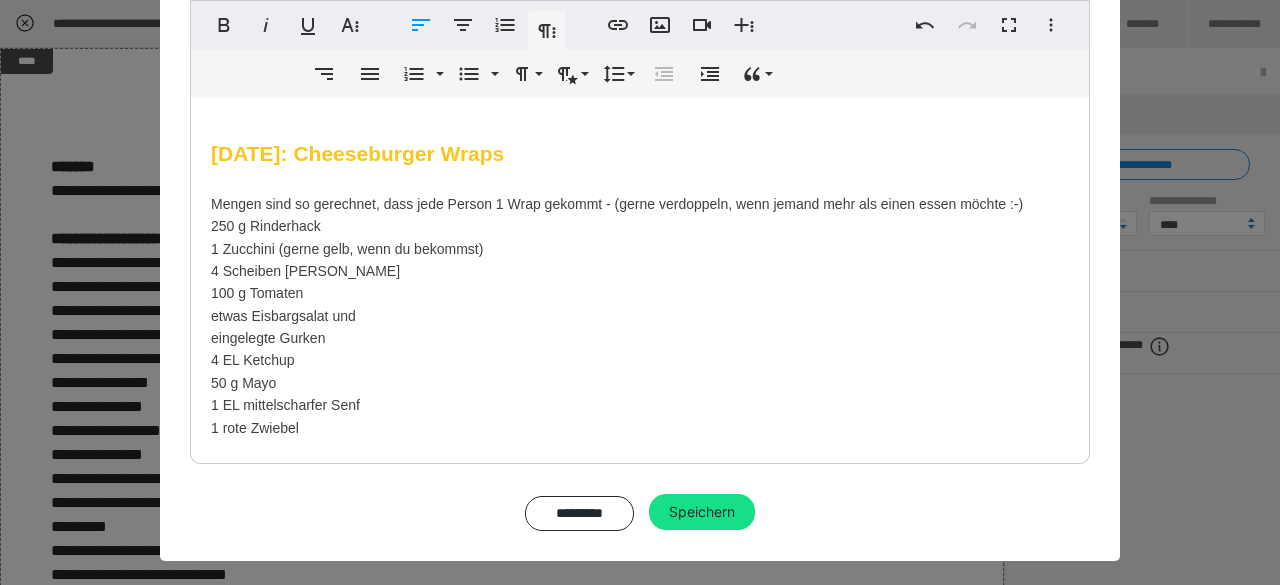 click on "Fleisch Mengen sind so gerechnet, dass jede Person 1 Wrap gekommt - (gerne verdoppeln, wenn jemand mehr als einen essen möchte :-)  250 g Rinderhack  Gemüse/Obst/Kräuter 1 Zucchini (gerne gelb, wenn du bekommst)  100 g Tomaten - große Tomaten  etwas Eisbergsalat für den Cheeseburger Wrap  1 rote Zwiebel  Aus der Kühltheke oder TK Fach Haltbare Lebensmittel/Trockenware Ein paar Kleinigkeiten Milchprodukte n  Lieber ohne Fleisch? [DATE]: Brokkoli Pizza  Menge im Rezept bezieht sich auf  1 runde Pizza 200 g Haferflocken  100 g Mehl  35 g Leinsamen geschrotet (können auch weg gelassen werden - sind halt aber sehr gesund)  200 g Brokkoli - frisch - kein TK passierte Tomaten für die Soße und alles was ihr drauf legen wollt auf eure Pizza!  [DATE]: Carbonara Auflauf (mit verstecktem Blumenkohl)  ca. 100 g Baconwürfel  1 Blumenkohl frisch  1 rote Zwiebel  ca. 400 - 500 g Nudeln, passend für einen Auflauf  100 g Sahne (Pflanze, oder Tier)  ca. 40 g Parmesan  1 Kugel Mozzarella" at bounding box center [640, -548] 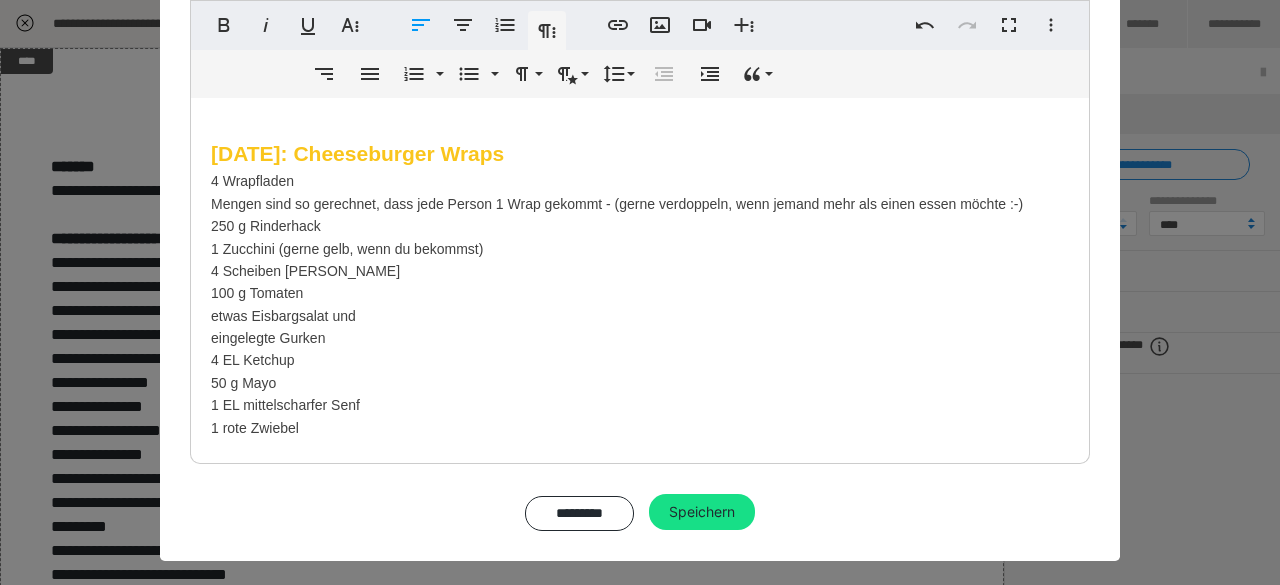 click on "Fleisch Mengen sind so gerechnet, dass jede Person 1 Wrap gekommt - (gerne verdoppeln, wenn jemand mehr als einen essen möchte :-)  250 g Rinderhack  Gemüse/Obst/Kräuter 1 Zucchini (gerne gelb, wenn du bekommst)  100 g Tomaten - große Tomaten  etwas Eisbergsalat für den Cheeseburger Wrap  1 rote Zwiebel  Aus der Kühltheke oder TK Fach Haltbare Lebensmittel/Trockenware Ein paar Kleinigkeiten Milchprodukte n  Lieber ohne Fleisch? [DATE]: Brokkoli Pizza  Menge im Rezept bezieht sich auf  1 runde Pizza 200 g Haferflocken  100 g Mehl  35 g Leinsamen geschrotet (können auch weg gelassen werden - sind halt aber sehr gesund)  200 g Brokkoli - frisch - kein TK passierte Tomaten für die Soße und alles was ihr drauf legen wollt auf eure Pizza!  [DATE]: Carbonara Auflauf (mit verstecktem Blumenkohl)  ca. 100 g Baconwürfel  1 Blumenkohl frisch  1 rote Zwiebel  ca. 400 - 500 g Nudeln, passend für einen Auflauf  100 g Sahne (Pflanze, oder Tier)  ca. 40 g Parmesan  1 Kugel Mozzarella" at bounding box center (640, -548) 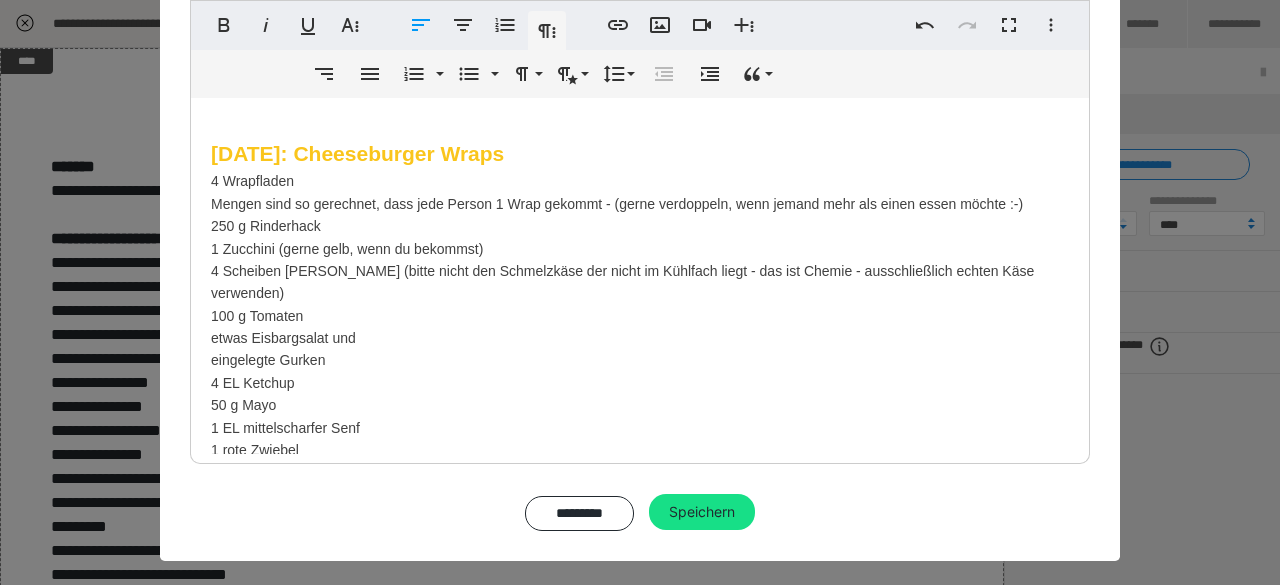 click on "Fleisch Mengen sind so gerechnet, dass jede Person 1 Wrap gekommt - (gerne verdoppeln, wenn jemand mehr als einen essen möchte :-)  250 g Rinderhack  Gemüse/Obst/Kräuter 1 Zucchini (gerne gelb, wenn du bekommst)  100 g Tomaten - große Tomaten  etwas Eisbergsalat für den Cheeseburger Wrap  1 rote Zwiebel  Aus der Kühltheke oder TK Fach Haltbare Lebensmittel/Trockenware Ein paar Kleinigkeiten Milchprodukte n  Lieber ohne Fleisch? [DATE]: Brokkoli Pizza  Menge im Rezept bezieht sich auf  1 runde Pizza 200 g Haferflocken  100 g Mehl  35 g Leinsamen geschrotet (können auch weg gelassen werden - sind halt aber sehr gesund)  200 g Brokkoli - frisch - kein TK passierte Tomaten für die Soße und alles was ihr drauf legen wollt auf eure Pizza!  [DATE]: Carbonara Auflauf (mit verstecktem Blumenkohl)  ca. 100 g Baconwürfel  1 Blumenkohl frisch  1 rote Zwiebel  ca. 400 - 500 g Nudeln, passend für einen Auflauf  100 g Sahne (Pflanze, oder Tier)  ca. 40 g Parmesan  1 Kugel Mozzarella" at bounding box center (640, -537) 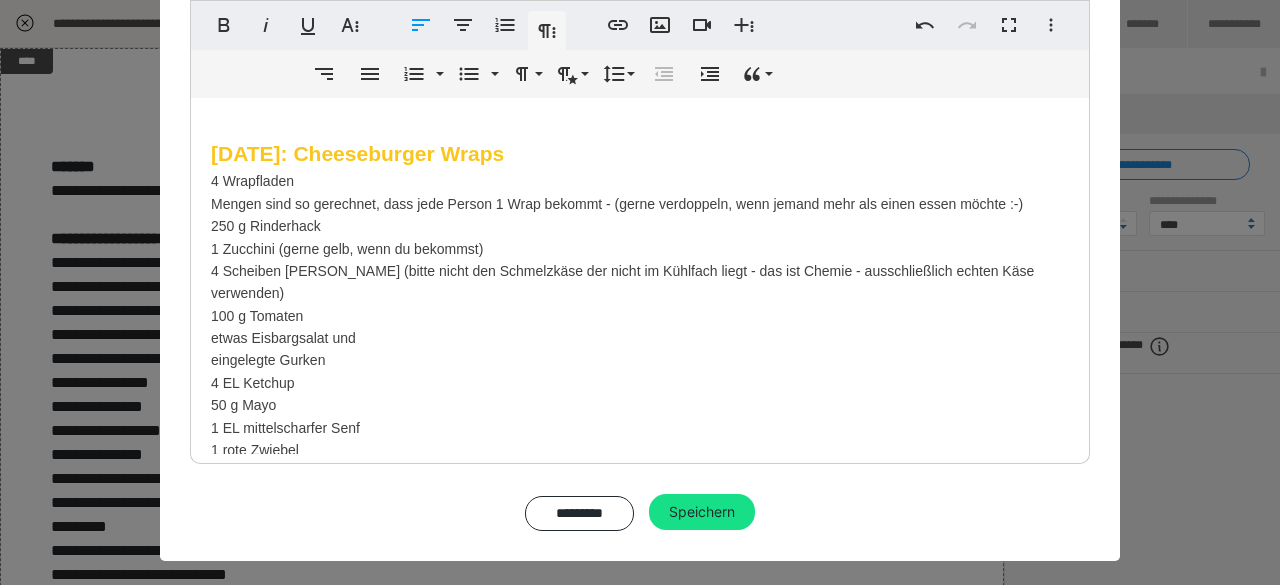 click on "Fleisch Mengen sind so gerechnet, dass jede Person 1 Wrap gekommt - (gerne verdoppeln, wenn jemand mehr als einen essen möchte :-)  250 g Rinderhack  Gemüse/Obst/Kräuter 1 Zucchini (gerne gelb, wenn du bekommst)  100 g Tomaten - große Tomaten  etwas Eisbergsalat für den Cheeseburger Wrap  1 rote Zwiebel  Aus der Kühltheke oder TK Fach Haltbare Lebensmittel/Trockenware Ein paar Kleinigkeiten Milchprodukte n  Lieber ohne Fleisch? [DATE]: Brokkoli Pizza  Menge im Rezept bezieht sich auf  1 runde Pizza 200 g Haferflocken  100 g Mehl  35 g Leinsamen geschrotet (können auch weg gelassen werden - sind halt aber sehr gesund)  200 g Brokkoli - frisch - kein TK passierte Tomaten für die Soße und alles was ihr drauf legen wollt auf eure Pizza!  [DATE]: Carbonara Auflauf (mit verstecktem Blumenkohl)  ca. 100 g Baconwürfel  1 Blumenkohl frisch  1 rote Zwiebel  ca. 400 - 500 g Nudeln, passend für einen Auflauf  100 g Sahne (Pflanze, oder Tier)  ca. 40 g Parmesan  1 Kugel Mozzarella" at bounding box center [640, -537] 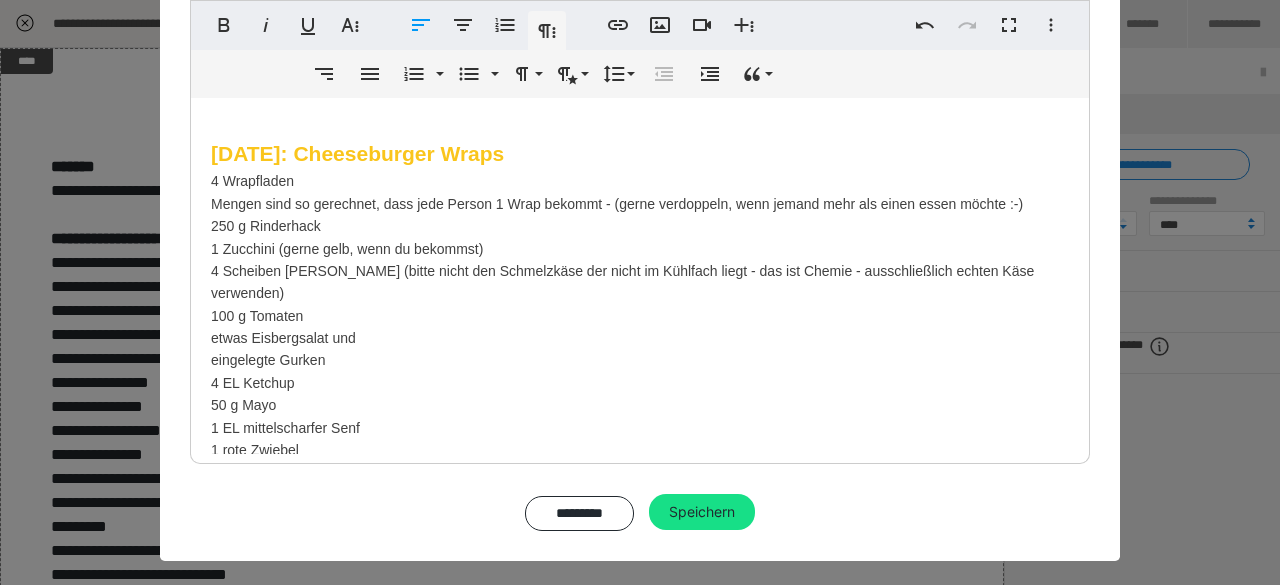 click on "Fleisch Mengen sind so gerechnet, dass jede Person 1 Wrap gekommt - (gerne verdoppeln, wenn jemand mehr als einen essen möchte :-)  250 g Rinderhack  Gemüse/Obst/Kräuter 1 Zucchini (gerne gelb, wenn du bekommst)  100 g Tomaten - große Tomaten  etwas Eisbergsalat für den Cheeseburger Wrap  1 rote Zwiebel  Aus der Kühltheke oder TK Fach Haltbare Lebensmittel/Trockenware Ein paar Kleinigkeiten Milchprodukte n  Lieber ohne Fleisch? [DATE]: Brokkoli Pizza  Menge im Rezept bezieht sich auf  1 runde Pizza 200 g Haferflocken  100 g Mehl  35 g Leinsamen geschrotet (können auch weg gelassen werden - sind halt aber sehr gesund)  200 g Brokkoli - frisch - kein TK passierte Tomaten für die Soße und alles was ihr drauf legen wollt auf eure Pizza!  [DATE]: Carbonara Auflauf (mit verstecktem Blumenkohl)  ca. 100 g Baconwürfel  1 Blumenkohl frisch  1 rote Zwiebel  ca. 400 - 500 g Nudeln, passend für einen Auflauf  100 g Sahne (Pflanze, oder Tier)  ca. 40 g Parmesan  1 Kugel Mozzarella" at bounding box center (640, -537) 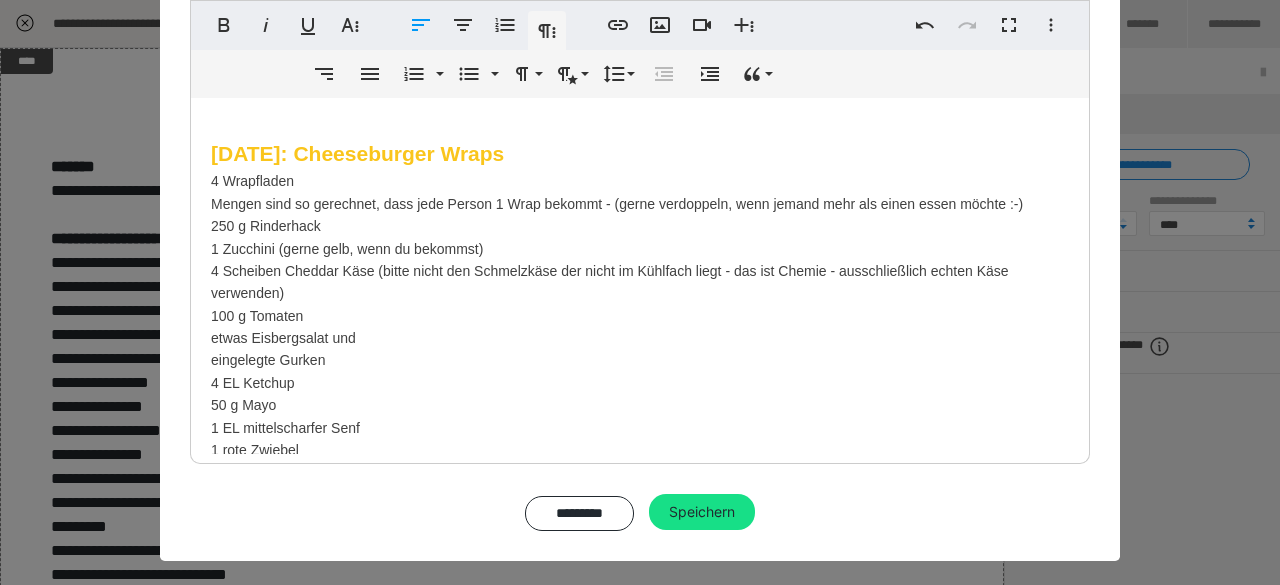 click on "Fleisch Mengen sind so gerechnet, dass jede Person 1 Wrap gekommt - (gerne verdoppeln, wenn jemand mehr als einen essen möchte :-)  250 g Rinderhack  Gemüse/Obst/Kräuter 1 Zucchini (gerne gelb, wenn du bekommst)  100 g Tomaten - große Tomaten  etwas Eisbergsalat für den Cheeseburger Wrap  1 rote Zwiebel  Aus der Kühltheke oder TK Fach Haltbare Lebensmittel/Trockenware Ein paar Kleinigkeiten Milchprodukte n  Lieber ohne Fleisch? [DATE]: Brokkoli Pizza  Menge im Rezept bezieht sich auf  1 runde Pizza 200 g Haferflocken  100 g Mehl  35 g Leinsamen geschrotet (können auch weg gelassen werden - sind halt aber sehr gesund)  200 g Brokkoli - frisch - kein TK passierte Tomaten für die Soße und alles was ihr drauf legen wollt auf eure Pizza!  [DATE]: Carbonara Auflauf (mit verstecktem Blumenkohl)  ca. 100 g Baconwürfel  1 Blumenkohl frisch  1 rote Zwiebel  ca. 400 - 500 g Nudeln, passend für einen Auflauf  100 g Sahne (Pflanze, oder Tier)  ca. 40 g Parmesan  1 Kugel Mozzarella" at bounding box center [640, -537] 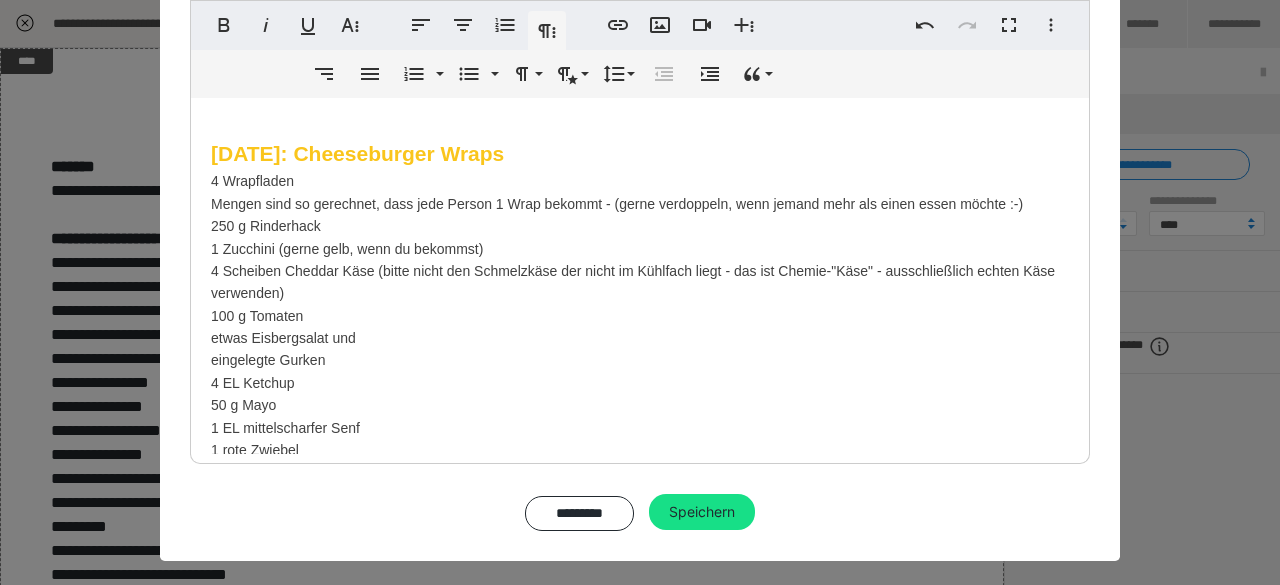 scroll, scrollTop: 1682, scrollLeft: 0, axis: vertical 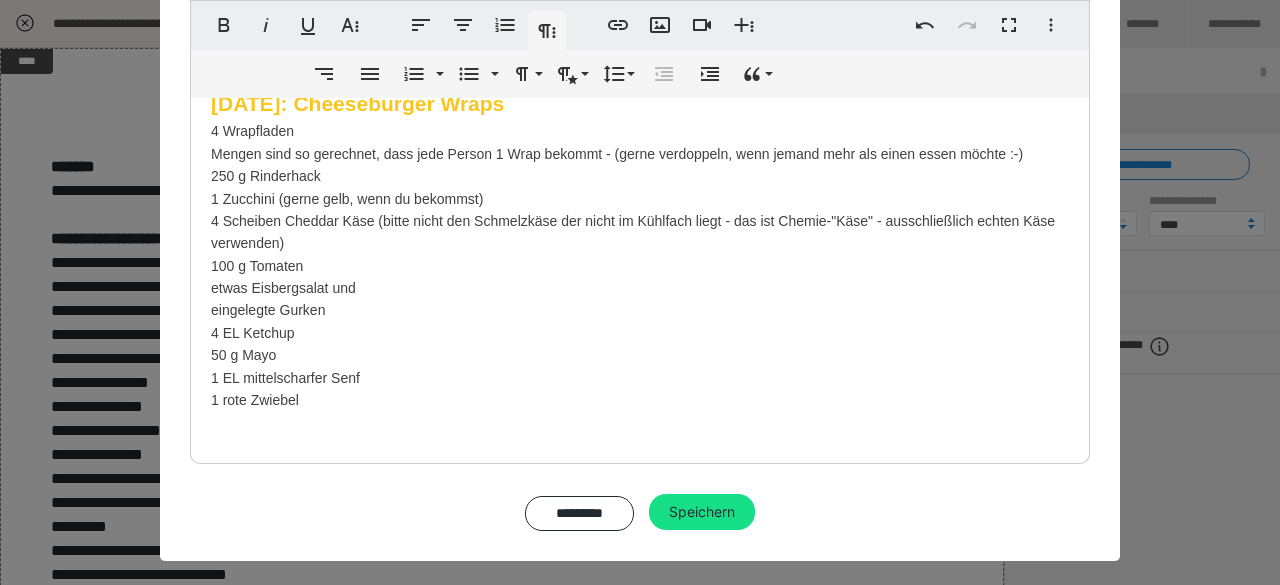 click on "Fleisch Mengen sind so gerechnet, dass jede Person 1 Wrap gekommt - (gerne verdoppeln, wenn jemand mehr als einen essen möchte :-)  250 g Rinderhack  Gemüse/Obst/Kräuter 1 Zucchini (gerne gelb, wenn du bekommst)  100 g Tomaten - große Tomaten  etwas Eisbergsalat für den Cheeseburger Wrap  1 rote Zwiebel  Aus der Kühltheke oder TK Fach Haltbare Lebensmittel/Trockenware Ein paar Kleinigkeiten Milchprodukte n  Lieber ohne Fleisch? [DATE]: Brokkoli Pizza  Menge im Rezept bezieht sich auf  1 runde Pizza 200 g Haferflocken  100 g Mehl  35 g Leinsamen geschrotet (können auch weg gelassen werden - sind halt aber sehr gesund)  200 g Brokkoli - frisch - kein TK passierte Tomaten für die Soße und alles was ihr drauf legen wollt auf eure Pizza!  [DATE]: Carbonara Auflauf (mit verstecktem Blumenkohl)  ca. 100 g Baconwürfel  1 Blumenkohl frisch  1 rote Zwiebel  ca. 400 - 500 g Nudeln, passend für einen Auflauf  100 g Sahne (Pflanze, oder Tier)  ca. 40 g Parmesan  1 Kugel Mozzarella" at bounding box center [640, -587] 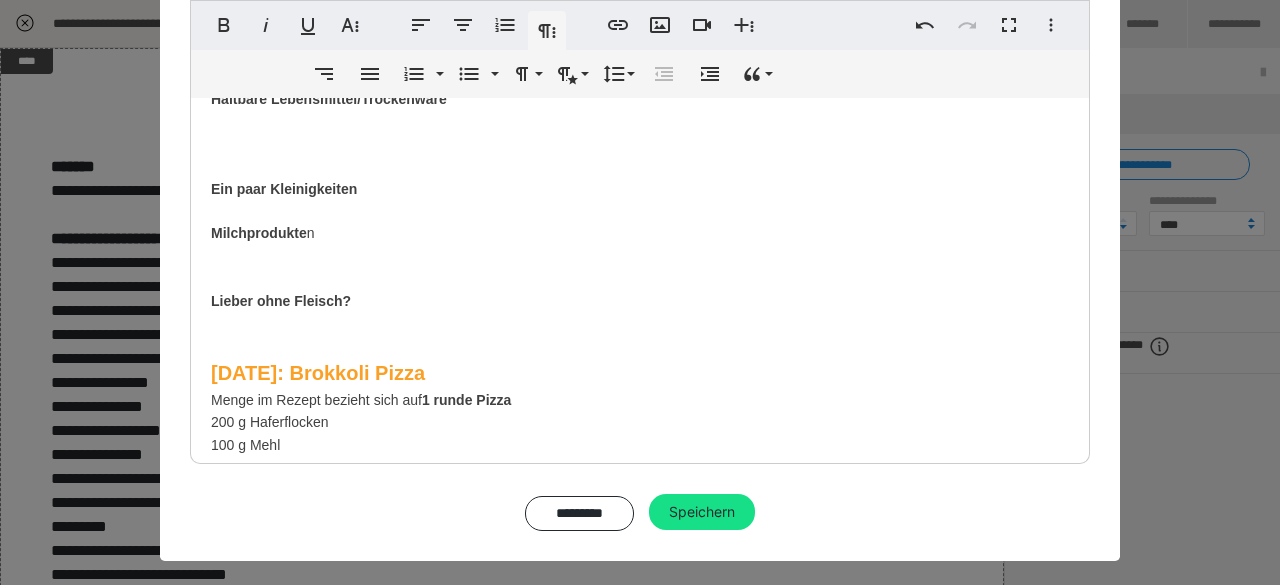 scroll, scrollTop: 326, scrollLeft: 0, axis: vertical 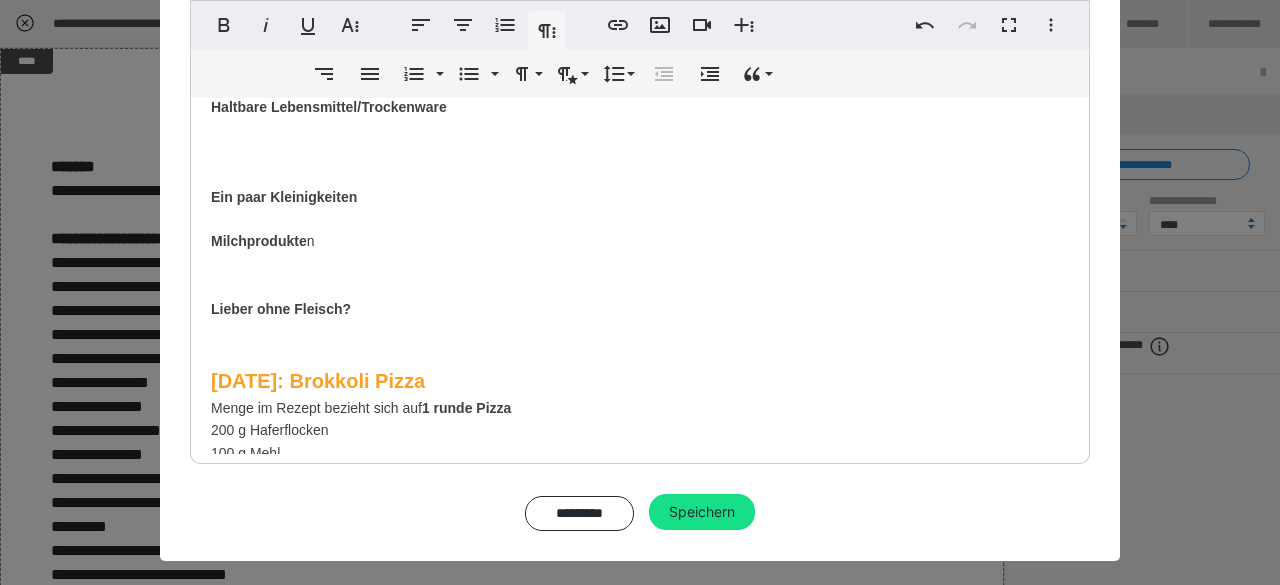 click on "Fleisch Mengen sind so gerechnet, dass jede Person 1 Wrap gekommt - (gerne verdoppeln, wenn jemand mehr als einen essen möchte :-)  250 g Rinderhack  Gemüse/Obst/Kräuter 1 Zucchini (gerne gelb, wenn du bekommst)  100 g Tomaten - große Tomaten  etwas Eisbergsalat für den Cheeseburger Wrap  1 rote Zwiebel  Aus der Kühltheke oder TK Fach Haltbare Lebensmittel/Trockenware Ein paar Kleinigkeiten Milchprodukte n  Lieber ohne Fleisch? [DATE]: Brokkoli Pizza  Menge im Rezept bezieht sich auf  1 runde Pizza 200 g Haferflocken  100 g Mehl  35 g Leinsamen geschrotet (können auch weg gelassen werden - sind halt aber sehr gesund)  200 g Brokkoli - frisch - kein TK passierte Tomaten für die Soße und alles was ihr drauf legen wollt auf eure Pizza!  [DATE]: Carbonara Auflauf (mit verstecktem Blumenkohl)  ca. 100 g Baconwürfel  1 Blumenkohl frisch  1 rote Zwiebel  ca. 400 - 500 g Nudeln, passend für einen Auflauf  100 g Sahne (Pflanze, oder Tier)  ca. 40 g Parmesan  1 Kugel Mozzarella" at bounding box center [640, 769] 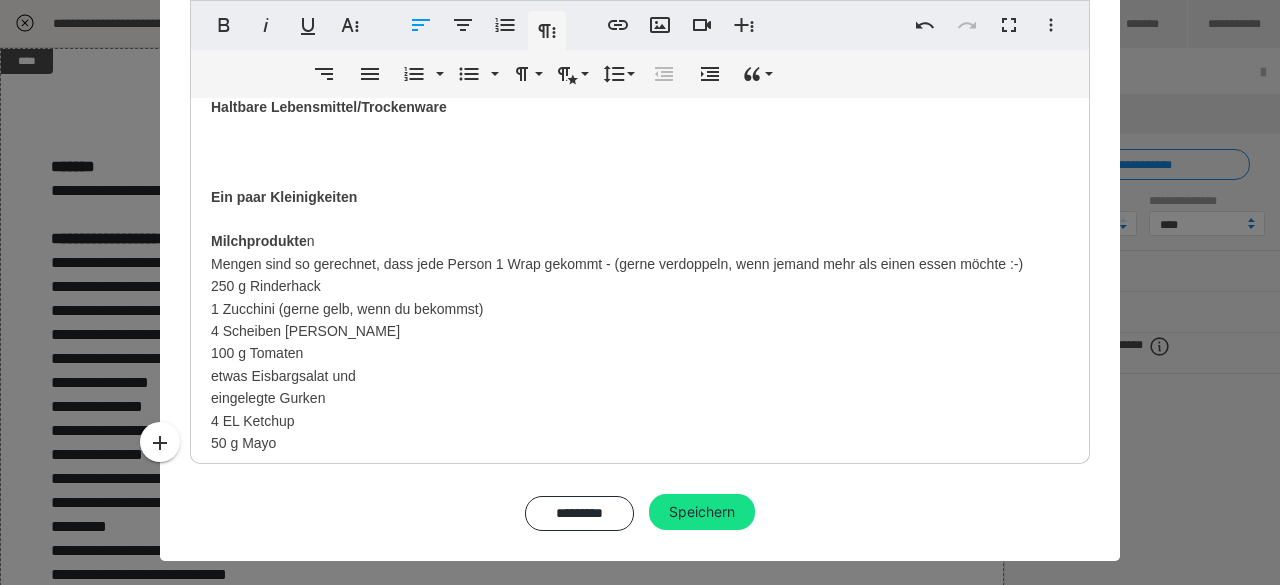 scroll, scrollTop: 371, scrollLeft: 0, axis: vertical 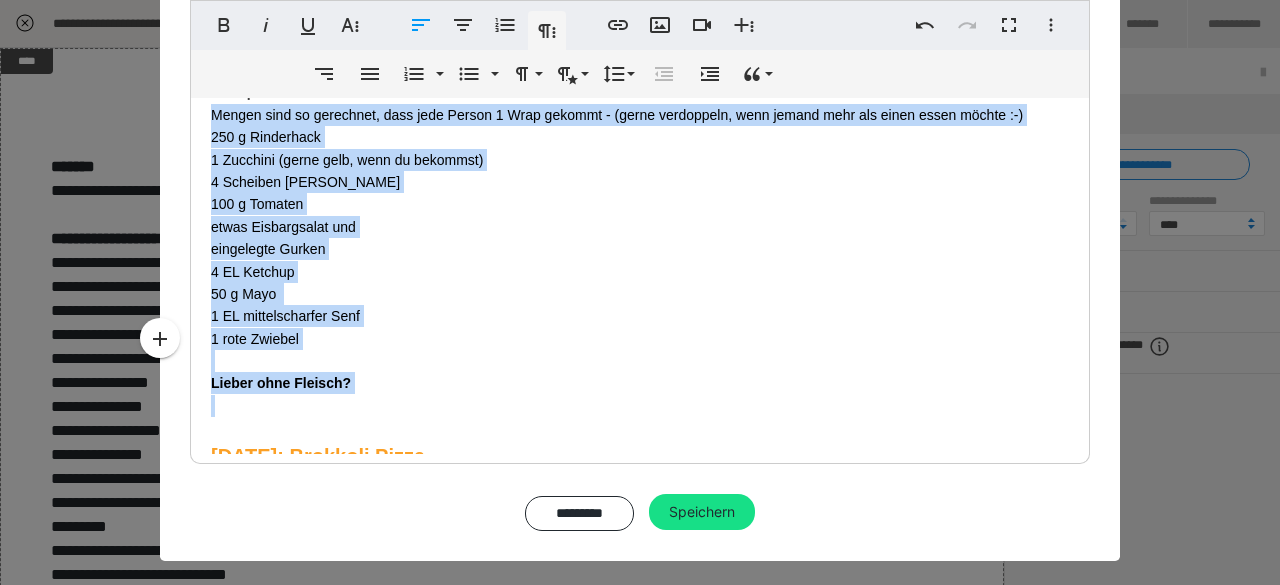 drag, startPoint x: 198, startPoint y: 212, endPoint x: 567, endPoint y: 159, distance: 372.7868 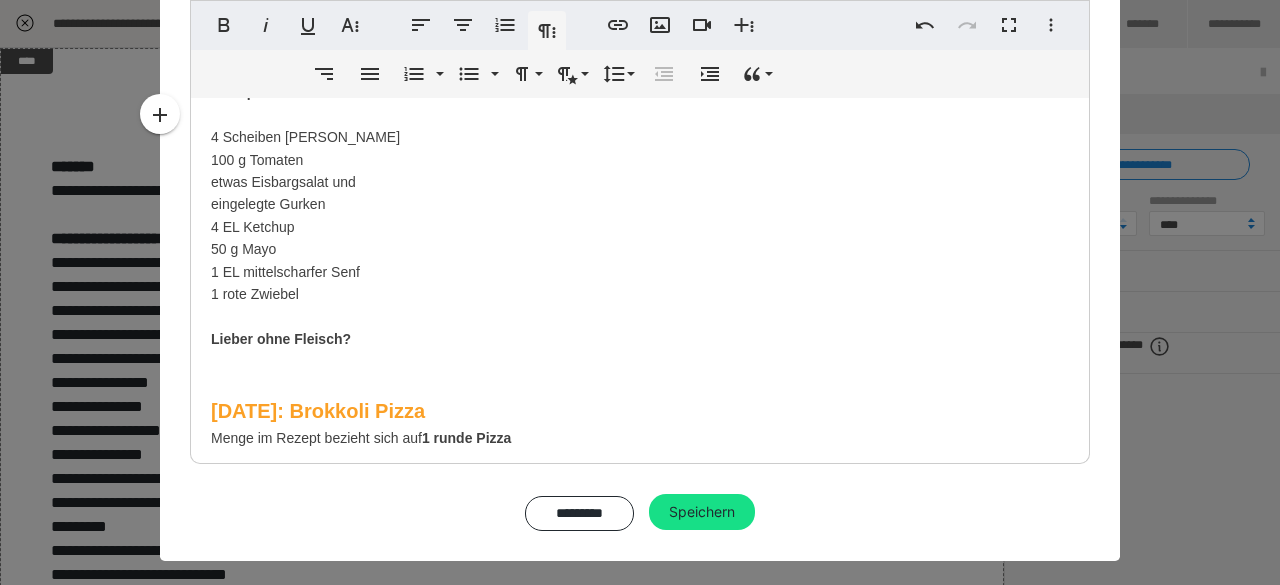 drag, startPoint x: 205, startPoint y: 157, endPoint x: 417, endPoint y: 290, distance: 250.26585 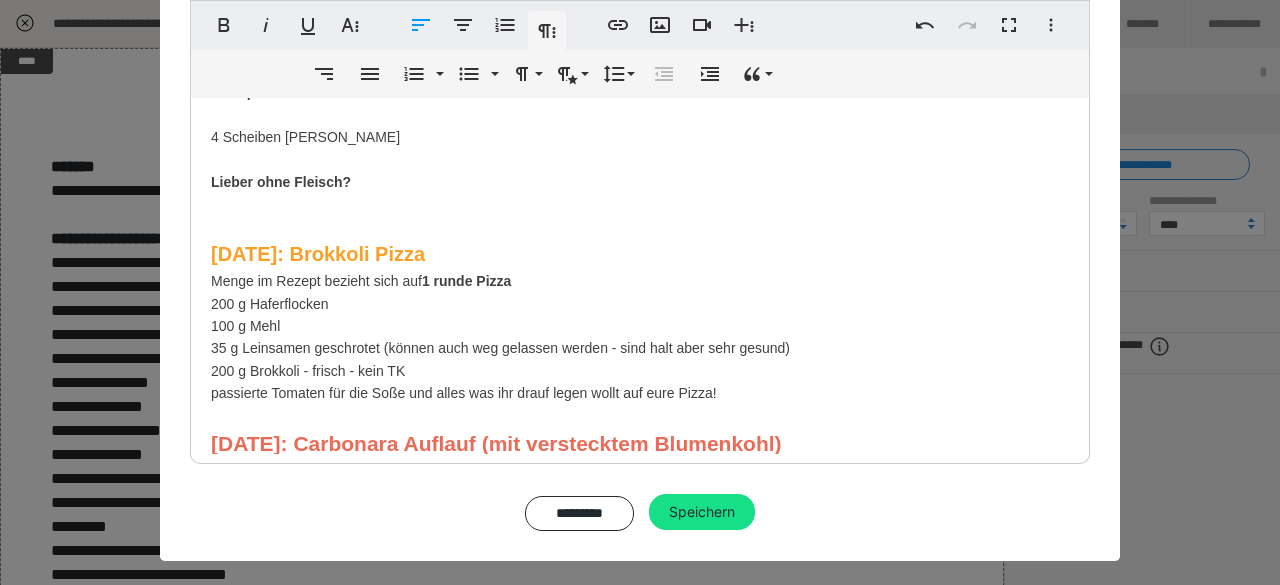 click on "Fleisch Mengen sind so gerechnet, dass jede Person 1 Wrap gekommt - (gerne verdoppeln, wenn jemand mehr als einen essen möchte :-)  250 g Rinderhack  Gemüse/Obst/Kräuter 1 Zucchini (gerne gelb, wenn du bekommst)  100 g Tomaten - große Tomaten  etwas Eisbergsalat für den Cheeseburger Wrap  1 rote Zwiebel  Aus der Kühltheke oder TK Fach Haltbare Lebensmittel/Trockenware Ein paar Kleinigkeiten Milchprodukte n  4 Scheiben Chaddar Käse  Lieber ohne Fleisch? [DATE]: Brokkoli Pizza  Menge im Rezept bezieht sich auf  1 runde Pizza 200 g Haferflocken  100 g Mehl  35 g Leinsamen geschrotet (können auch weg gelassen werden - sind halt aber sehr gesund)  200 g Brokkoli - frisch - kein TK passierte Tomaten für die Soße und alles was ihr drauf legen wollt auf eure Pizza!  [DATE]: Carbonara Auflauf (mit verstecktem Blumenkohl)  ca. 100 g Baconwürfel  1 Blumenkohl frisch  1 rote Zwiebel  ca. 400 - 500 g Nudeln, passend für einen Auflauf  100 g Sahne (Pflanze, oder Tier)  ca. 40 g Parmesan" at bounding box center (640, 631) 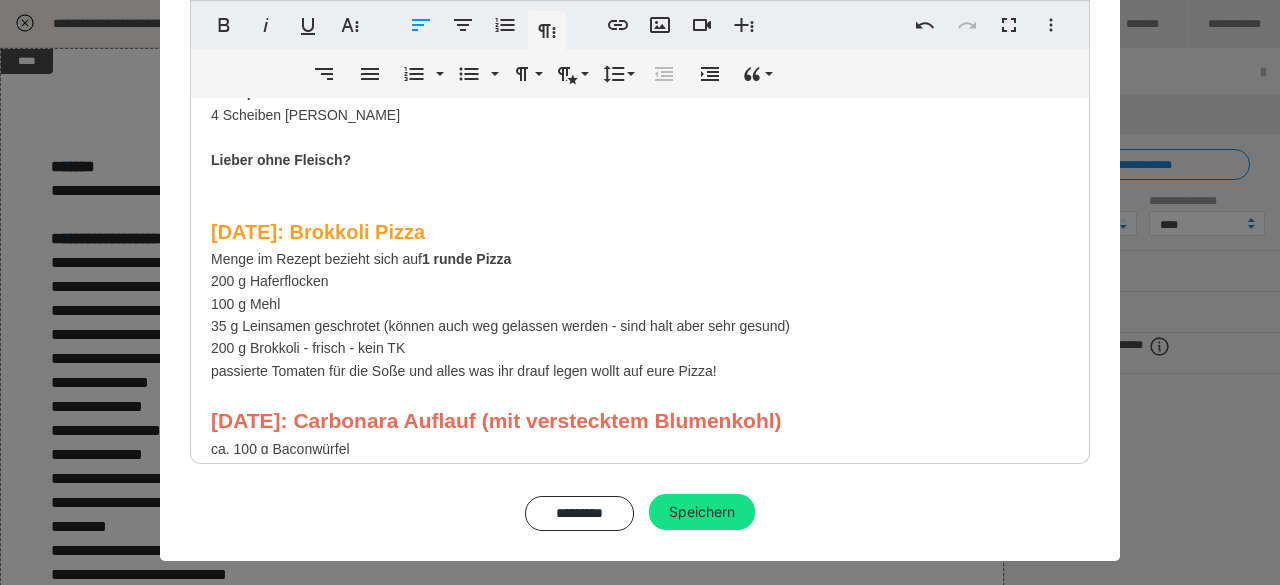 click on "Fleisch Mengen sind so gerechnet, dass jede Person 1 Wrap gekommt - (gerne verdoppeln, wenn jemand mehr als einen essen möchte :-)  250 g Rinderhack  Gemüse/Obst/Kräuter 1 Zucchini (gerne gelb, wenn du bekommst)  100 g Tomaten - große Tomaten  etwas Eisbergsalat für den Cheeseburger Wrap  1 rote Zwiebel  Aus der Kühltheke oder TK Fach Haltbare Lebensmittel/Trockenware Ein paar Kleinigkeiten Milchprodukte n  4 Scheiben Chaddar Käse  Lieber ohne Fleisch? [DATE]: Brokkoli Pizza  Menge im Rezept bezieht sich auf  1 runde Pizza 200 g Haferflocken  100 g Mehl  35 g Leinsamen geschrotet (können auch weg gelassen werden - sind halt aber sehr gesund)  200 g Brokkoli - frisch - kein TK passierte Tomaten für die Soße und alles was ihr drauf legen wollt auf eure Pizza!  [DATE]: Carbonara Auflauf (mit verstecktem Blumenkohl)  ca. 100 g Baconwürfel  1 Blumenkohl frisch  1 rote Zwiebel  ca. 400 - 500 g Nudeln, passend für einen Auflauf  100 g Sahne (Pflanze, oder Tier)  ca. 40 g Parmesan" at bounding box center (640, 620) 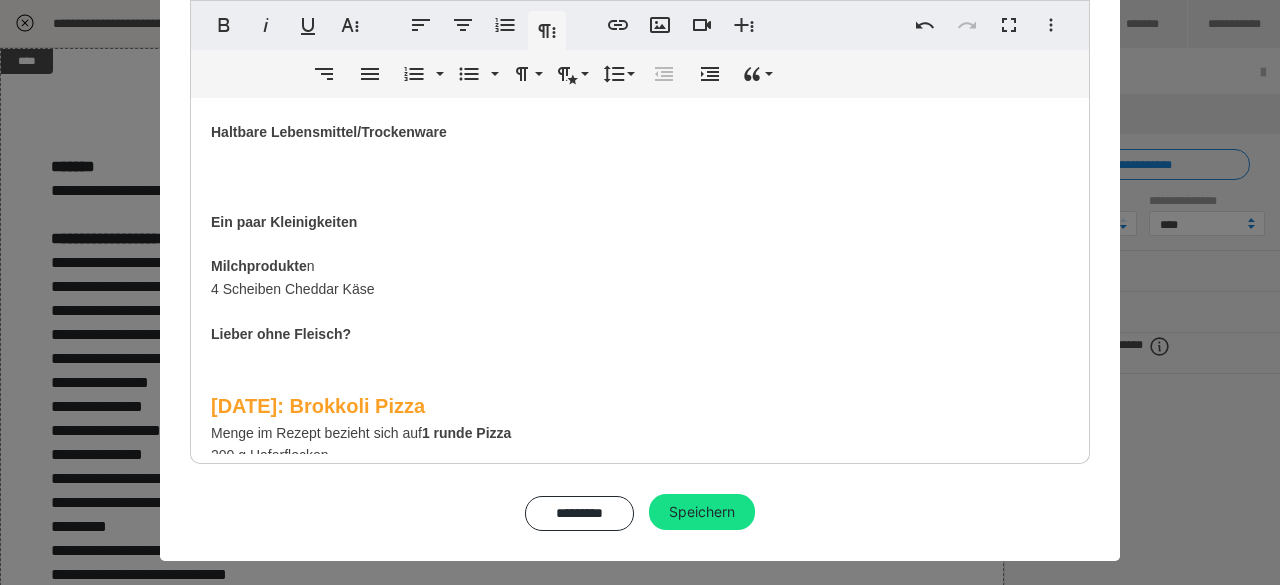 scroll, scrollTop: 286, scrollLeft: 0, axis: vertical 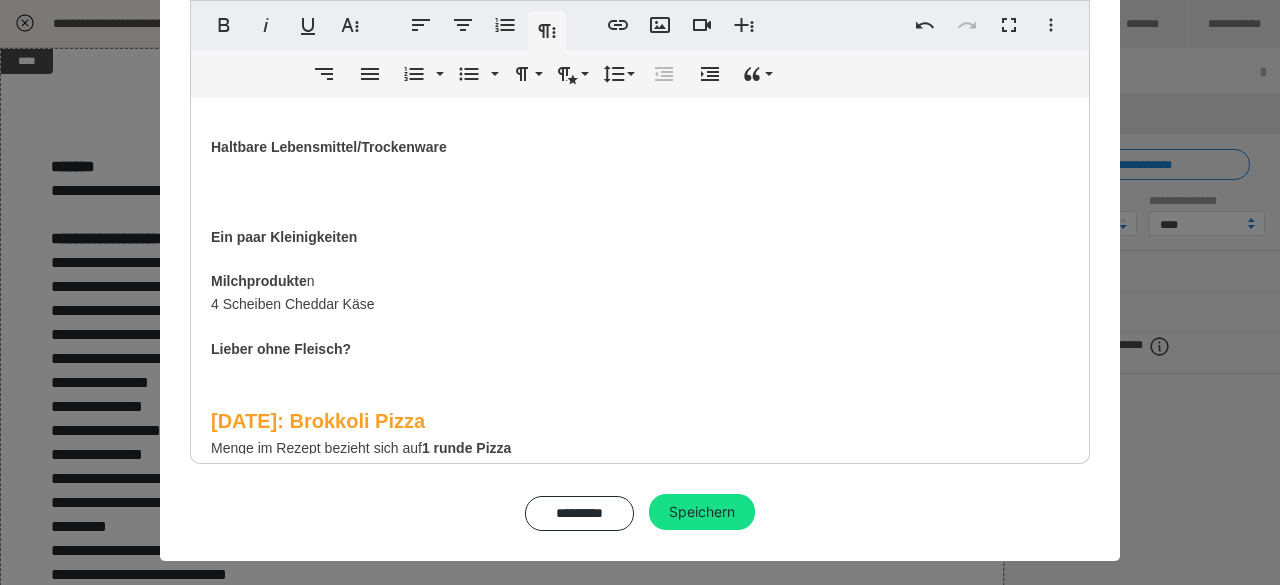 click on "Fleisch Mengen sind so gerechnet, dass jede Person 1 Wrap gekommt - (gerne verdoppeln, wenn jemand mehr als einen essen möchte :-)  250 g Rinderhack  Gemüse/Obst/Kräuter 1 Zucchini (gerne gelb, wenn du bekommst)  100 g Tomaten - große Tomaten  etwas Eisbergsalat für den Cheeseburger Wrap  1 rote Zwiebel  Aus der Kühltheke oder TK Fach Haltbare Lebensmittel/Trockenware Ein paar Kleinigkeiten Milchprodukte n  4 Scheiben Cheddar Käse  Lieber ohne Fleisch? [DATE]: Brokkoli Pizza  Menge im Rezept bezieht sich auf  1 runde Pizza 200 g Haferflocken  100 g Mehl  35 g Leinsamen geschrotet (können auch weg gelassen werden - sind halt aber sehr gesund)  200 g Brokkoli - frisch - kein TK passierte Tomaten für die Soße und alles was ihr drauf legen wollt auf eure Pizza!  [DATE]: Carbonara Auflauf (mit verstecktem Blumenkohl)  ca. 100 g Baconwürfel  1 Blumenkohl frisch  1 rote Zwiebel  ca. 400 - 500 g Nudeln, passend für einen Auflauf  100 g Sahne (Pflanze, oder Tier)  ca. 40 g Parmesan" at bounding box center (640, 809) 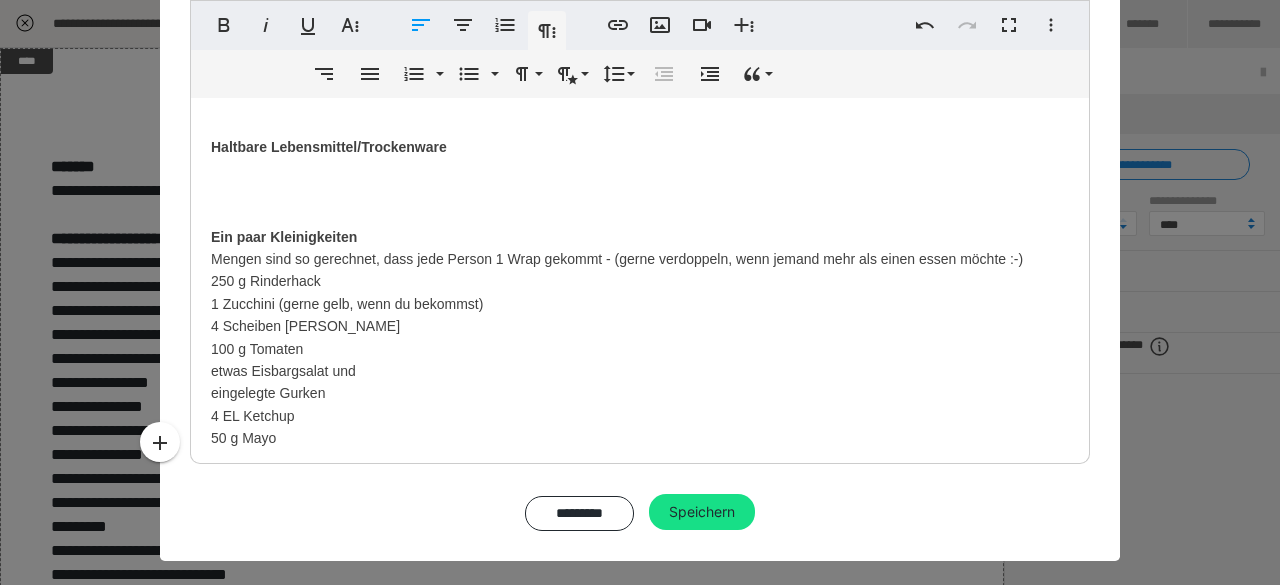 scroll, scrollTop: 326, scrollLeft: 0, axis: vertical 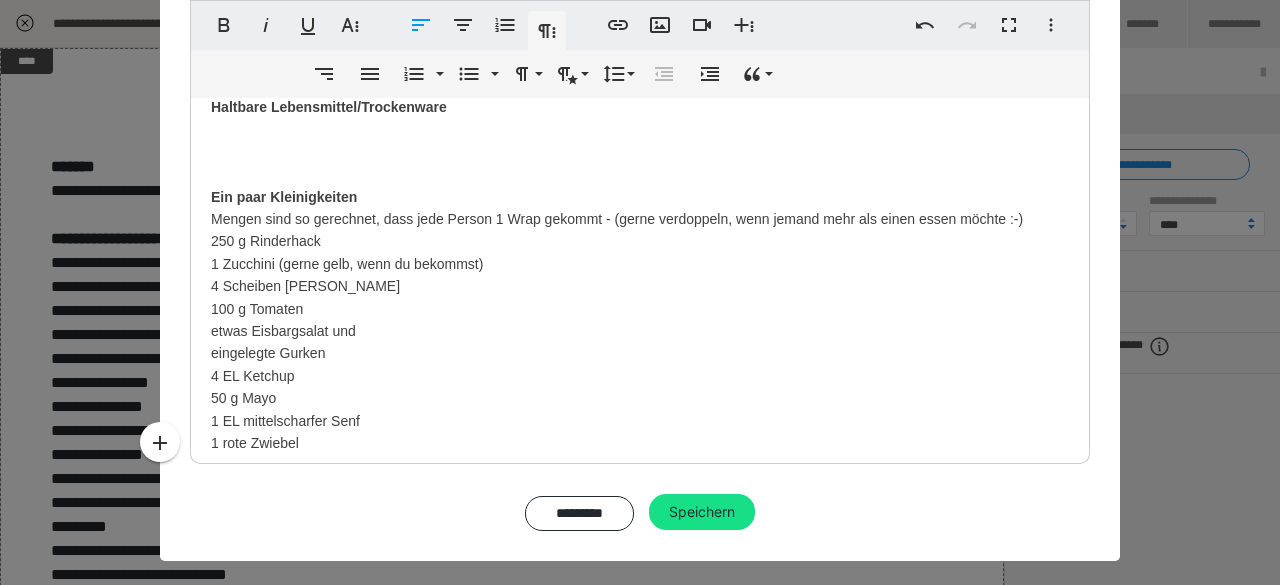 drag, startPoint x: 198, startPoint y: 216, endPoint x: 486, endPoint y: 359, distance: 321.54782 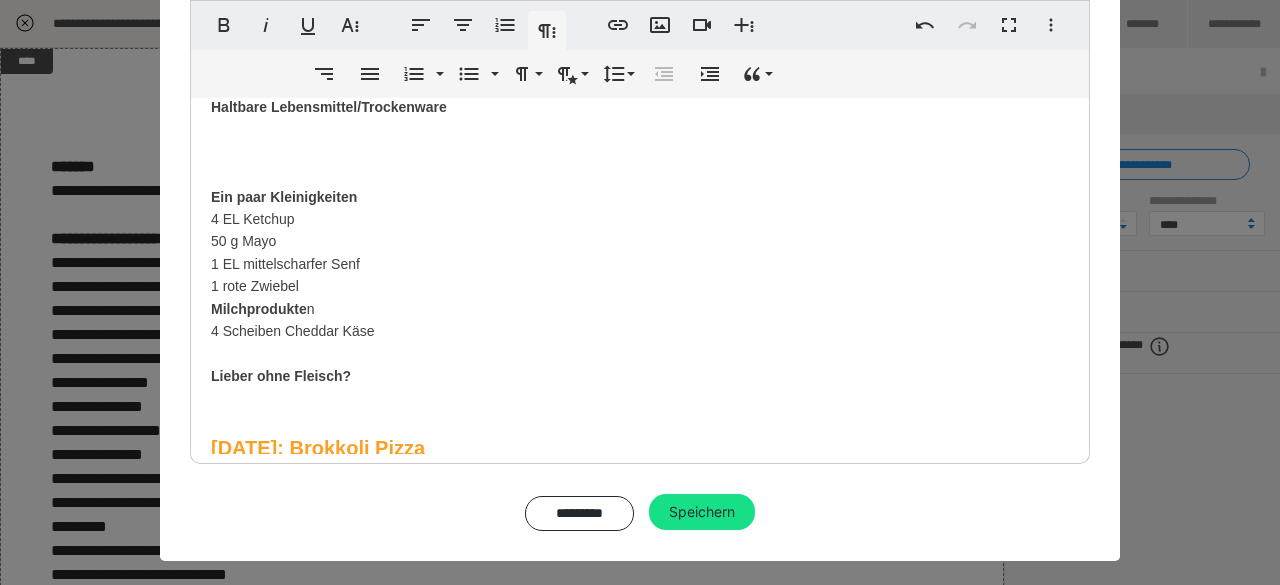 drag, startPoint x: 201, startPoint y: 282, endPoint x: 332, endPoint y: 298, distance: 131.97348 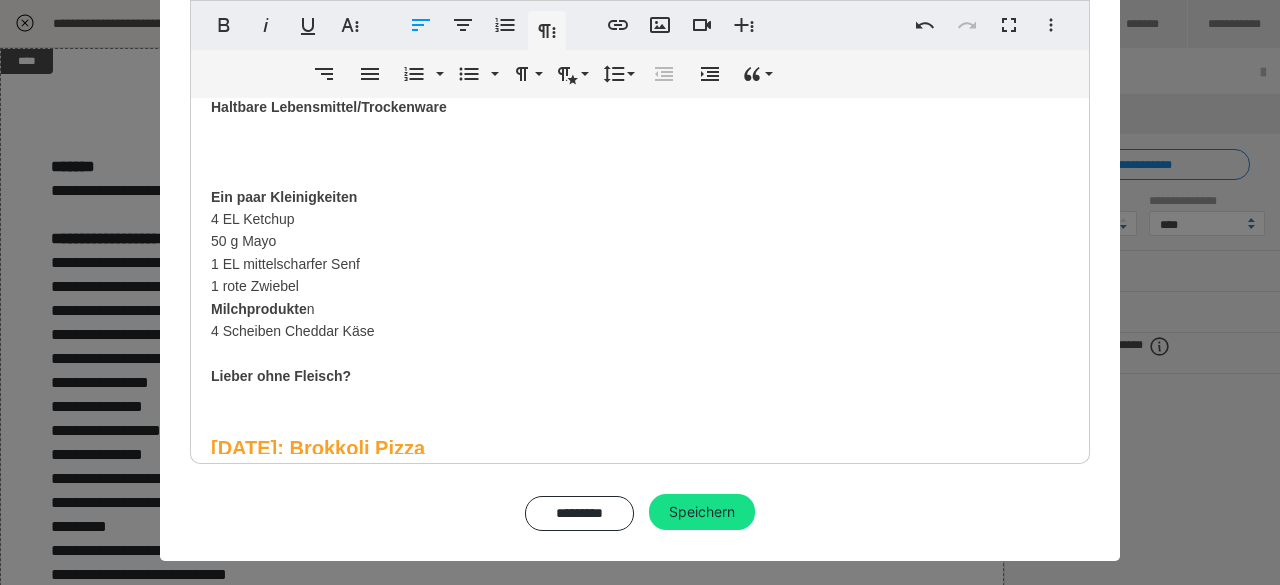 drag, startPoint x: 332, startPoint y: 298, endPoint x: 194, endPoint y: 291, distance: 138.17743 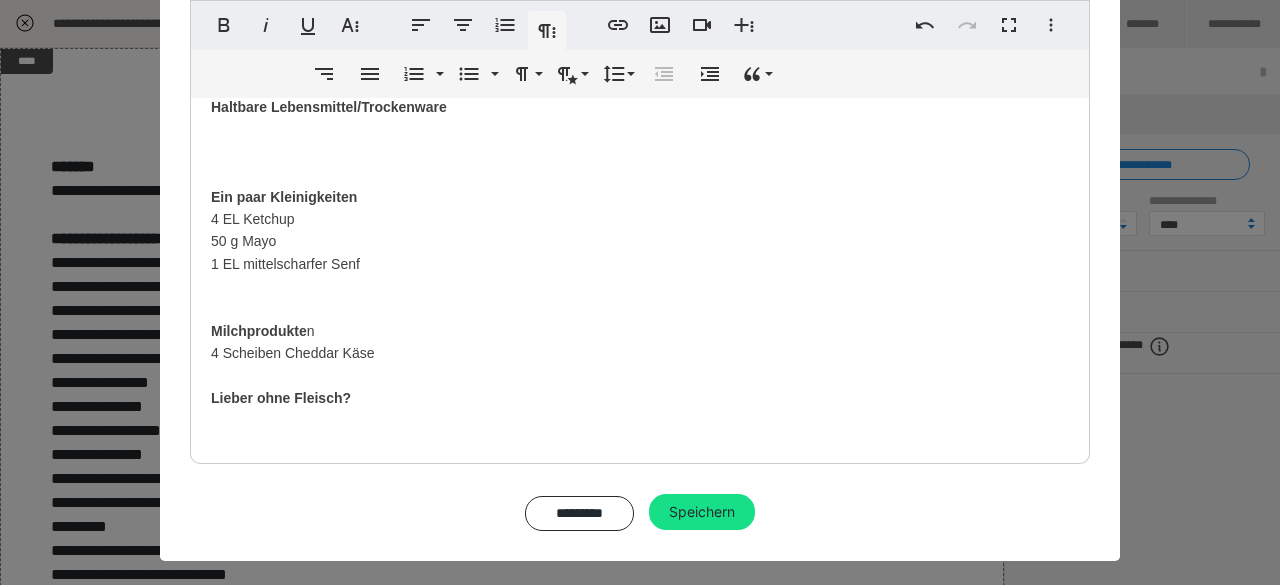 drag, startPoint x: 1082, startPoint y: 171, endPoint x: 1086, endPoint y: 109, distance: 62.1289 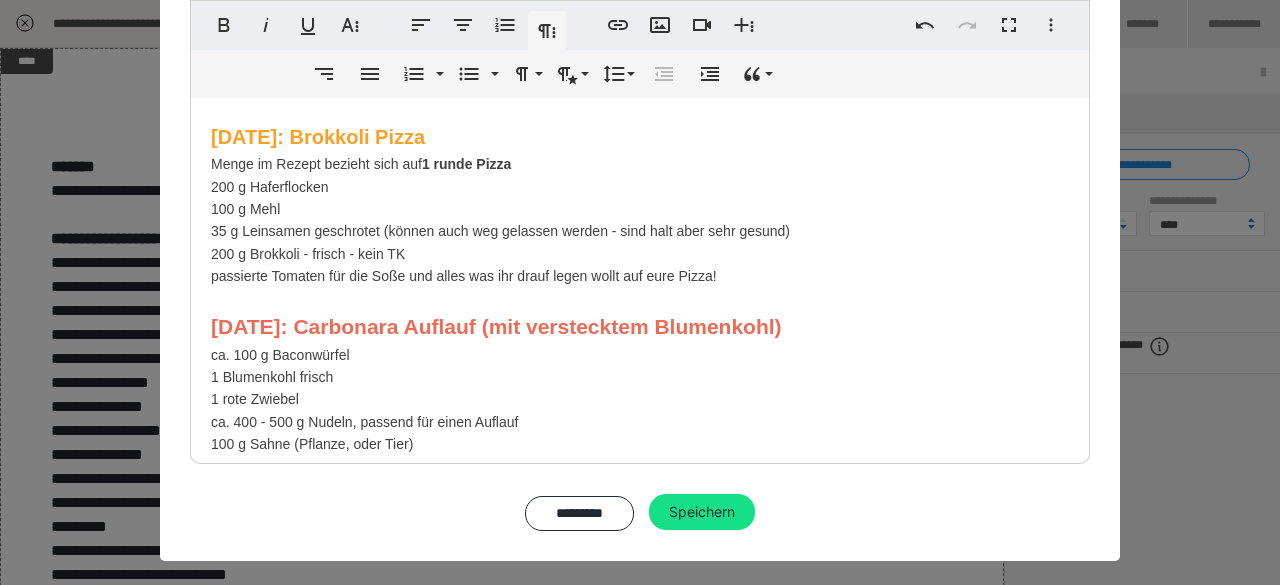 scroll, scrollTop: 663, scrollLeft: 0, axis: vertical 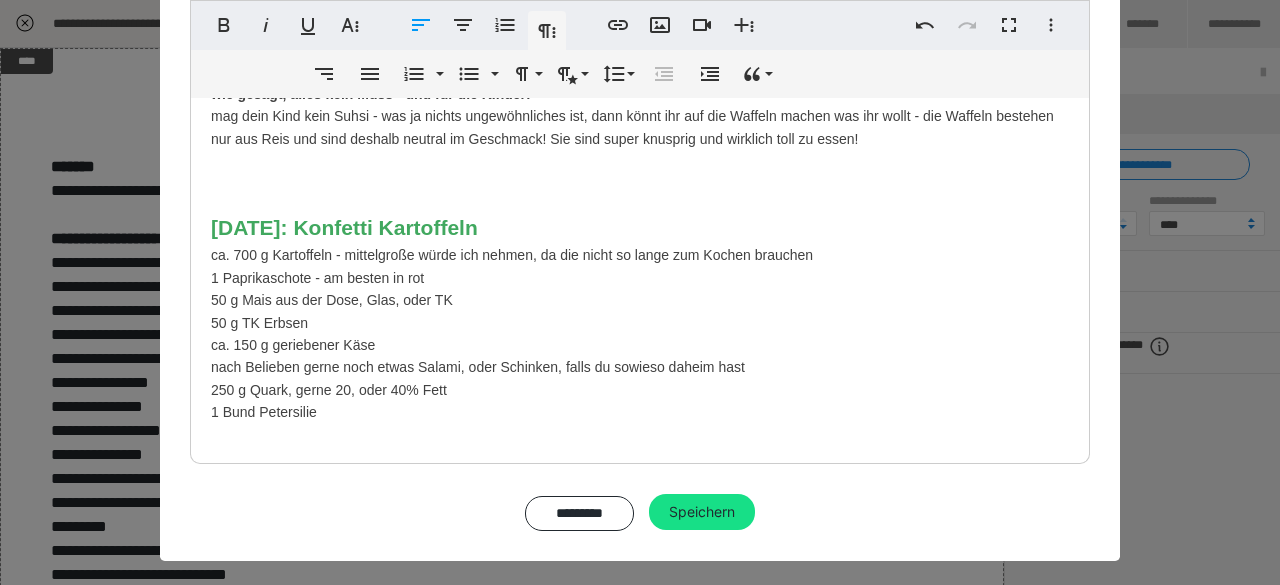 drag, startPoint x: 195, startPoint y: 256, endPoint x: 388, endPoint y: 415, distance: 250.06 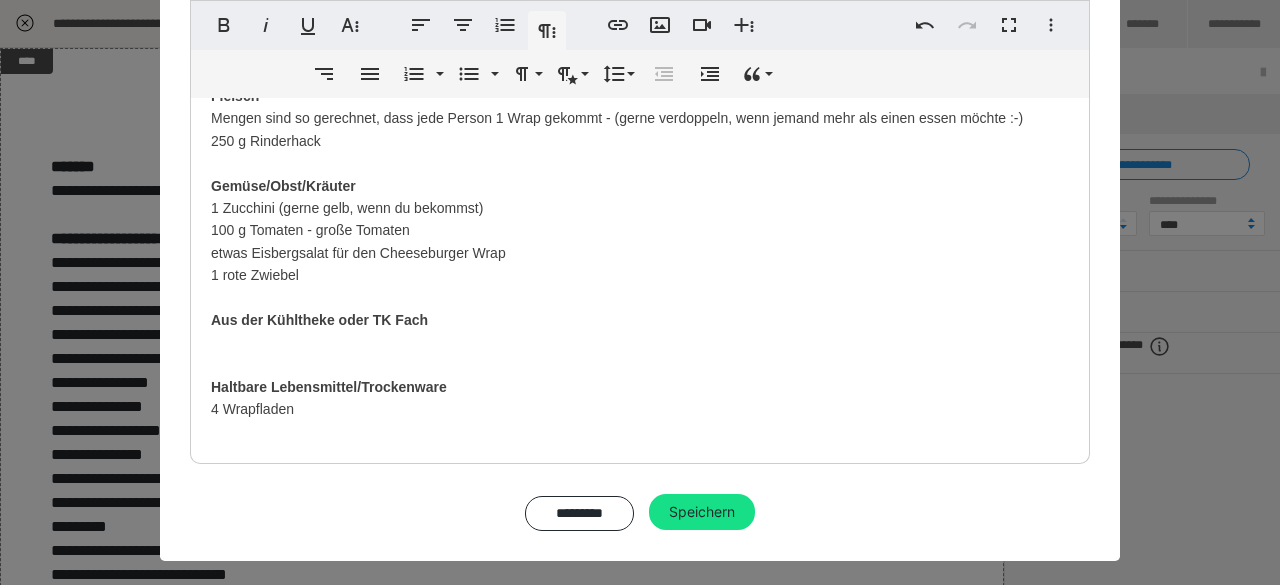 scroll, scrollTop: 0, scrollLeft: 0, axis: both 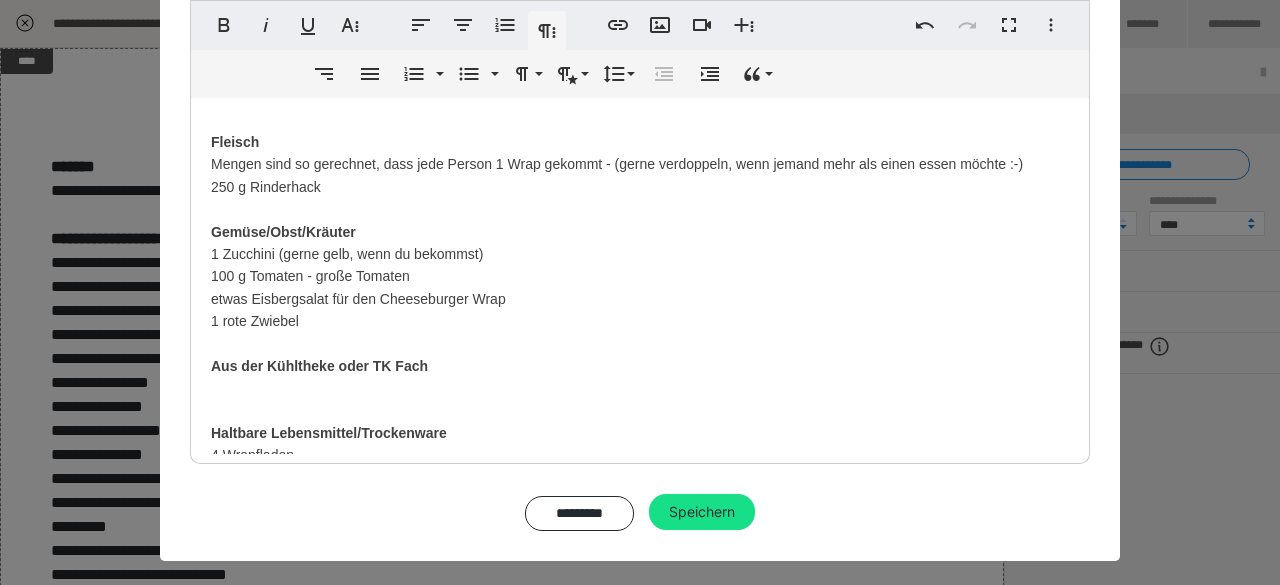 click on "Fleisch Mengen sind so gerechnet, dass jede Person 1 Wrap gekommt - (gerne verdoppeln, wenn jemand mehr als einen essen möchte :-)  250 g Rinderhack  Gemüse/Obst/Kräuter 1 Zucchini (gerne gelb, wenn du bekommst)  100 g Tomaten - große Tomaten  etwas Eisbergsalat für den Cheeseburger Wrap  1 rote Zwiebel  Aus der Kühltheke oder TK Fach Haltbare Lebensmittel/Trockenware 4 Wrapfladen   Ein paar Kleinigkeiten 4 EL Ketchup 50 g Mayo ​ 1 EL mittelscharfer Senf  Milchprodukte n  4 Scheiben Cheddar Käse  Lieber ohne Fleisch? [DATE]: Brokkoli Pizza  Menge im Rezept bezieht sich auf  1 runde Pizza 200 g Haferflocken  100 g Mehl  35 g Leinsamen geschrotet (können auch weg gelassen werden - sind halt aber sehr gesund)  200 g Brokkoli - frisch - kein TK passierte Tomaten für die Soße und alles was ihr drauf legen wollt auf eure Pizza!  [DATE]: Carbonara Auflauf (mit verstecktem Blumenkohl)  ca. 100 g Baconwürfel  1 Blumenkohl frisch  1 rote Zwiebel  100 g Sahne (Pflanze, oder Tier)" at bounding box center (640, 1140) 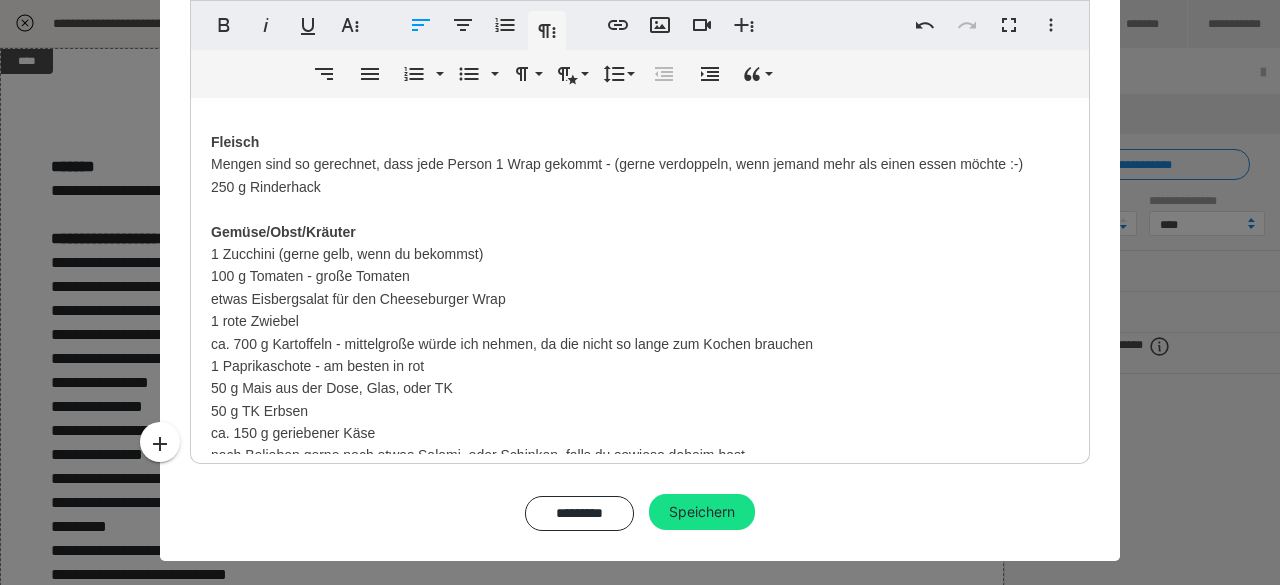 scroll, scrollTop: 57, scrollLeft: 0, axis: vertical 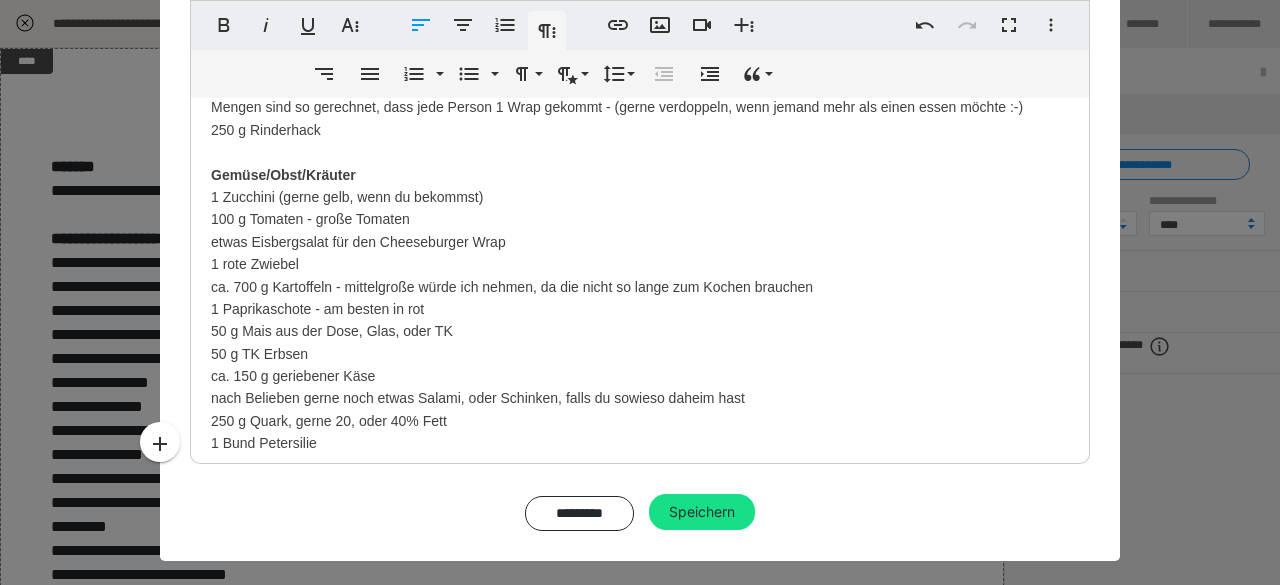 drag, startPoint x: 195, startPoint y: 337, endPoint x: 457, endPoint y: 423, distance: 275.7535 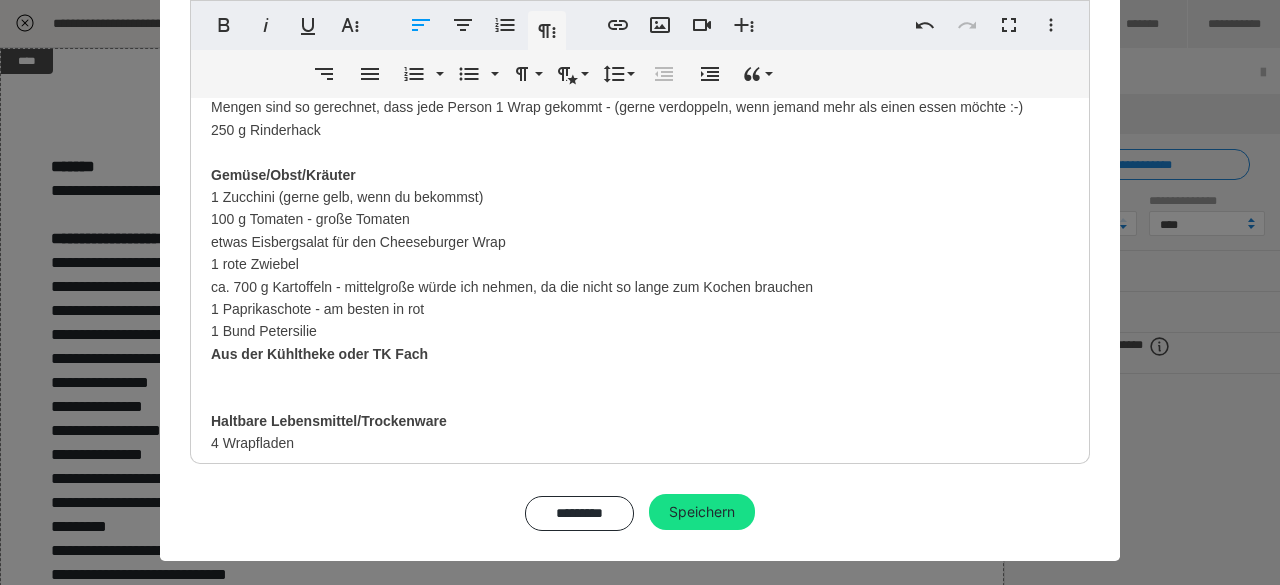 click on "Fleisch Mengen sind so gerechnet, dass jede Person 1 Wrap gekommt - (gerne verdoppeln, wenn jemand mehr als einen essen möchte :-)  250 g Rinderhack  Gemüse/Obst/Kräuter 1 Zucchini (gerne gelb, wenn du bekommst)  100 g Tomaten - große Tomaten  etwas Eisbergsalat für den Cheeseburger Wrap  1 rote Zwiebel  ca. 700 g Kartoffeln - mittelgroße würde ich nehmen, da die nicht so lange zum Kochen brauchen  1 Paprikaschote - am besten in rot 1 Bund Petersilie  Aus der Kühltheke oder TK Fach Haltbare Lebensmittel/Trockenware 4 Wrapfladen   Ein paar Kleinigkeiten 4 EL Ketchup 50 g Mayo ​ 1 EL mittelscharfer Senf  Milchprodukte n  4 Scheiben Cheddar Käse  Lieber ohne Fleisch? [DATE]: Brokkoli Pizza  Menge im Rezept bezieht sich auf  1 runde Pizza 200 g Haferflocken  100 g Mehl  35 g Leinsamen geschrotet (können auch weg gelassen werden - sind halt aber sehr gesund)  200 g Brokkoli - frisch - kein TK passierte Tomaten für die Soße und alles was ihr drauf legen wollt auf eure Pizza!" at bounding box center (640, 1105) 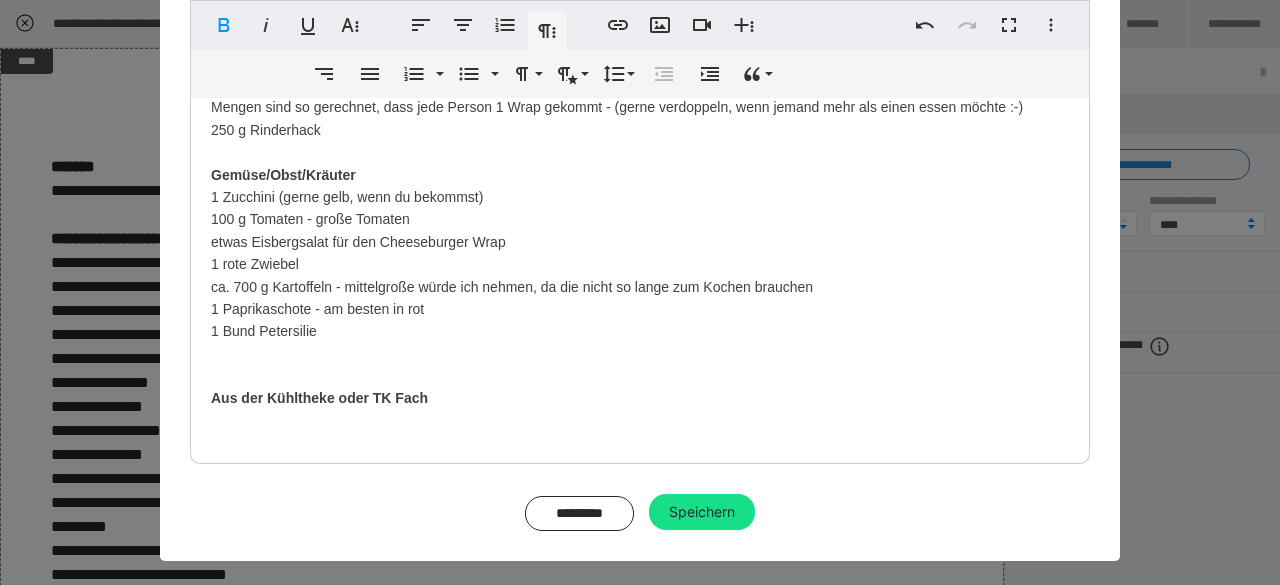 click on "Fleisch Mengen sind so gerechnet, dass jede Person 1 Wrap gekommt - (gerne verdoppeln, wenn jemand mehr als einen essen möchte :-)  250 g Rinderhack  Gemüse/Obst/Kräuter 1 Zucchini (gerne gelb, wenn du bekommst)  100 g Tomaten - große Tomaten  etwas Eisbergsalat für den Cheeseburger Wrap  1 rote Zwiebel  ca. 700 g Kartoffeln - mittelgroße würde ich nehmen, da die nicht so lange zum Kochen brauchen  1 Paprikaschote - am besten in rot 1 Bund Petersilie  Aus der Kühltheke oder TK Fach Haltbare Lebensmittel/Trockenware 4 Wrapfladen   Ein paar Kleinigkeiten 4 EL Ketchup 50 g Mayo ​ 1 EL mittelscharfer Senf  Milchprodukte n  4 Scheiben Cheddar Käse  Lieber ohne Fleisch? [DATE]: Brokkoli Pizza  Menge im Rezept bezieht sich auf  1 runde Pizza 200 g Haferflocken  100 g Mehl  35 g Leinsamen geschrotet (können auch weg gelassen werden - sind halt aber sehr gesund)  200 g Brokkoli - frisch - kein TK passierte Tomaten für die Soße und alles was ihr drauf legen wollt auf eure Pizza!" at bounding box center (640, 1128) 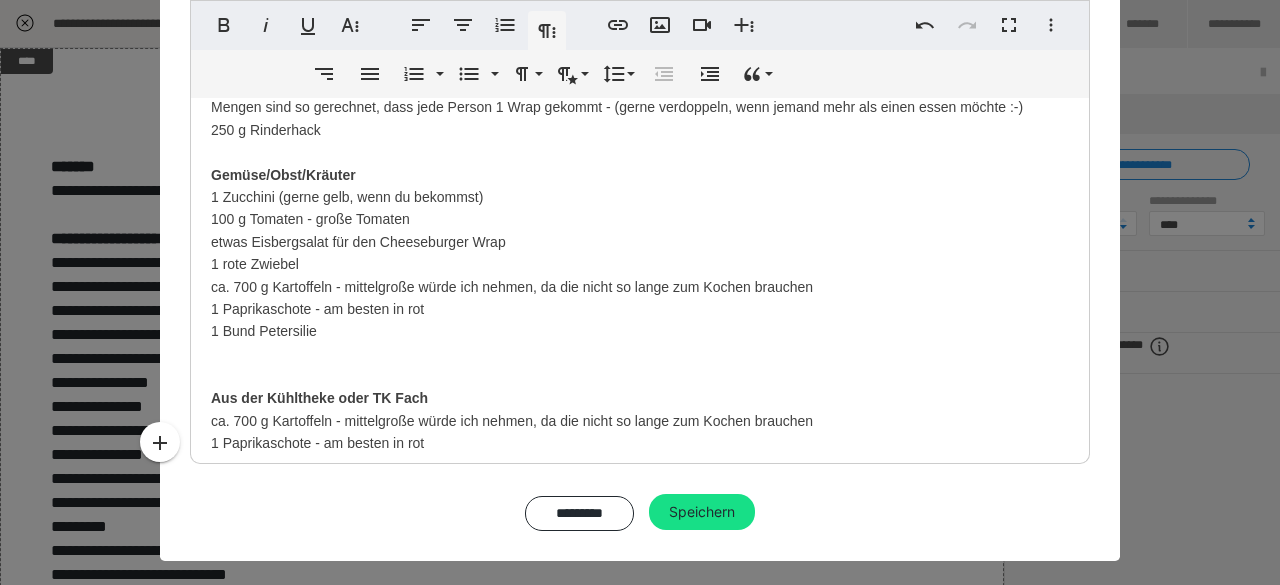 scroll, scrollTop: 192, scrollLeft: 0, axis: vertical 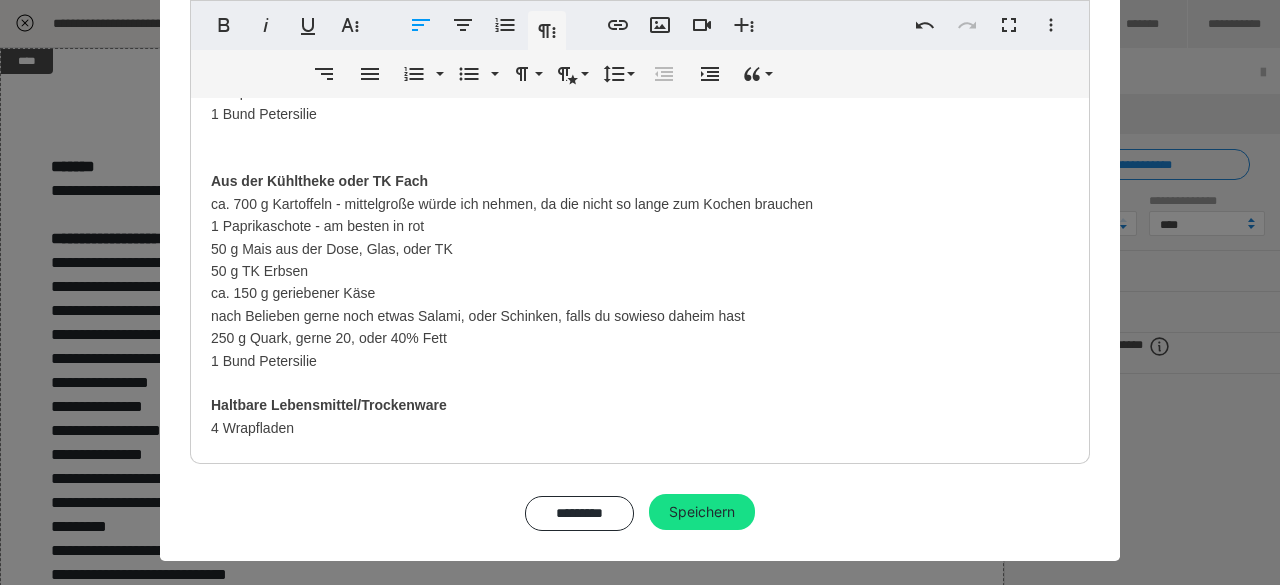drag, startPoint x: 199, startPoint y: 203, endPoint x: 484, endPoint y: 258, distance: 290.2585 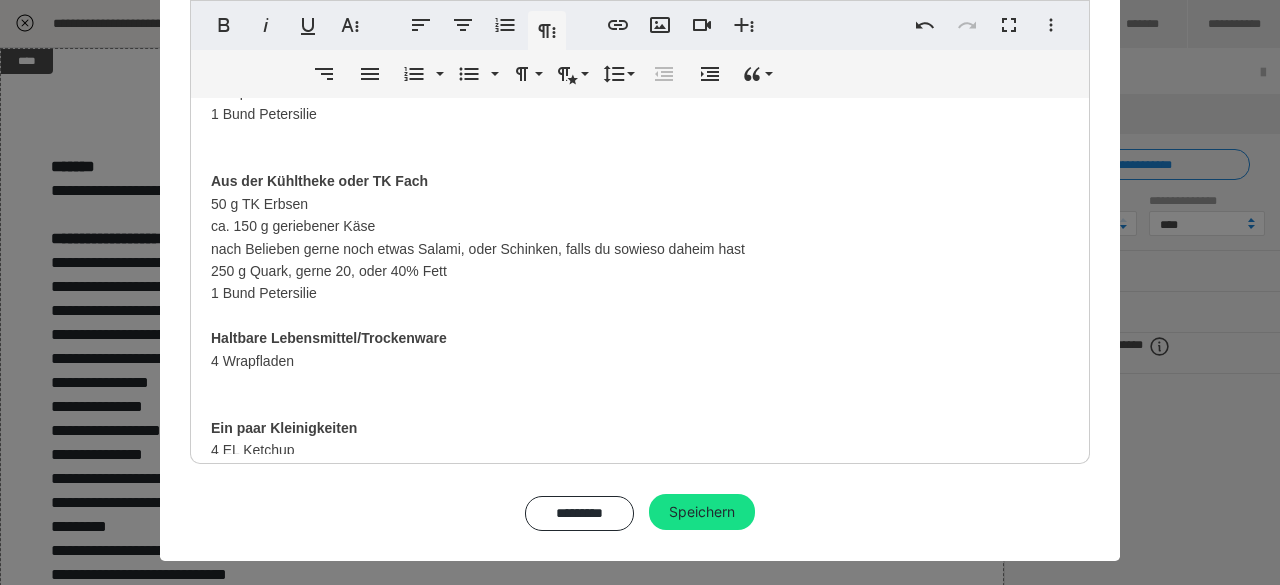 drag, startPoint x: 196, startPoint y: 223, endPoint x: 396, endPoint y: 289, distance: 210.60864 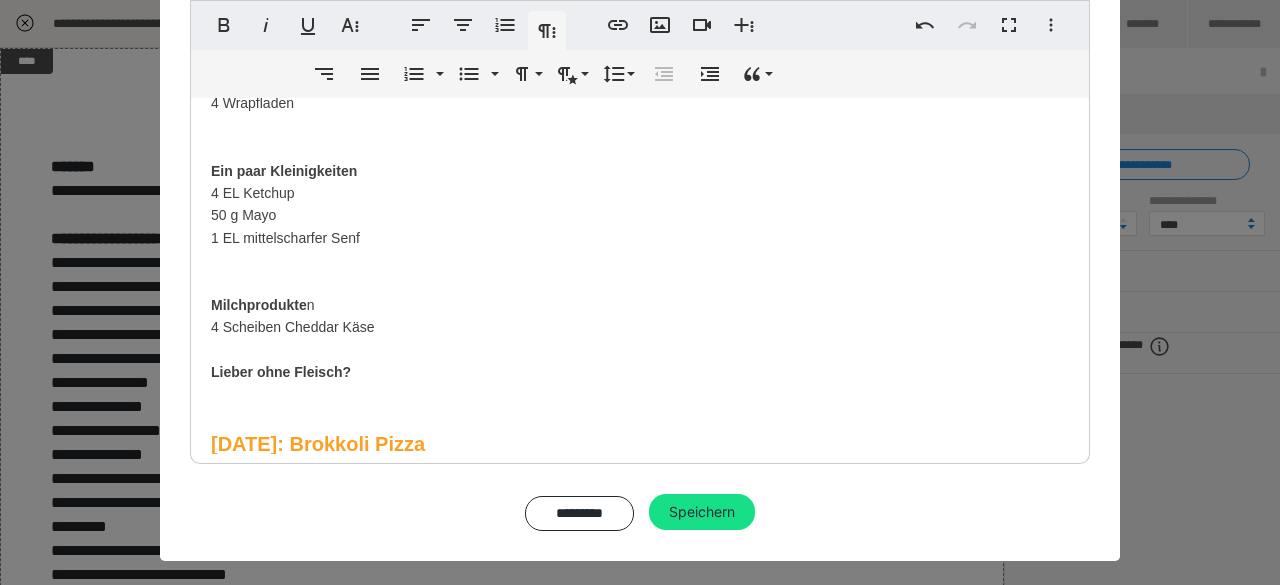 scroll, scrollTop: 472, scrollLeft: 0, axis: vertical 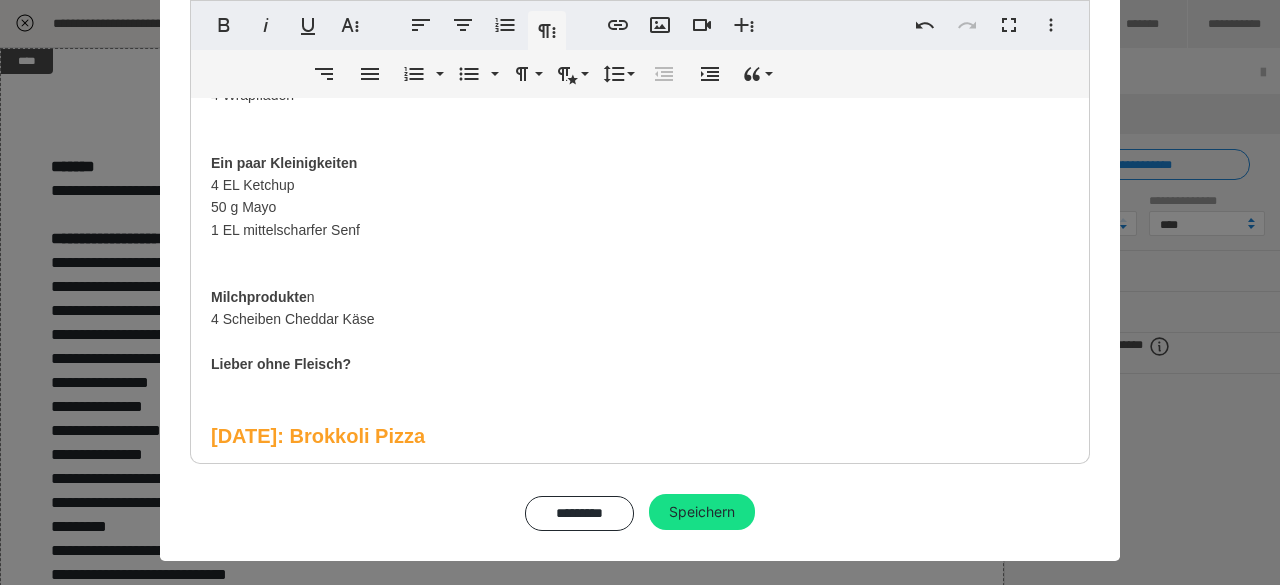 click on "Fleisch Mengen sind so gerechnet, dass jede Person 1 Wrap gekommt - (gerne verdoppeln, wenn jemand mehr als einen essen möchte :-)  250 g Rinderhack  Gemüse/Obst/Kräuter 1 Zucchini (gerne gelb, wenn du bekommst)  100 g Tomaten - große Tomaten  etwas Eisbergsalat für den Cheeseburger Wrap  1 rote Zwiebel  ca. 700 g Kartoffeln - mittelgroße würde ich nehmen, da die nicht so lange zum Kochen brauchen  1 Paprikaschote - am besten in rot 1 Bund Petersilie  Aus der Kühltheke oder TK Fach 50 g TK Erbsen  Haltbare Lebensmittel/Trockenware 4 Wrapfladen   Ein paar Kleinigkeiten 4 EL Ketchup 50 g Mayo ​ 1 EL mittelscharfer Senf  Milchprodukte n  4 Scheiben Cheddar Käse  Lieber ohne Fleisch? [DATE]: Brokkoli Pizza  Menge im Rezept bezieht sich auf  1 runde Pizza 200 g Haferflocken  100 g Mehl  35 g Leinsamen geschrotet (können auch weg gelassen werden - sind halt aber sehr gesund)  200 g Brokkoli - frisch - kein TK [DATE]: Carbonara Auflauf (mit verstecktem Blumenkohl)  1 rote Zwiebel" at bounding box center (640, 724) 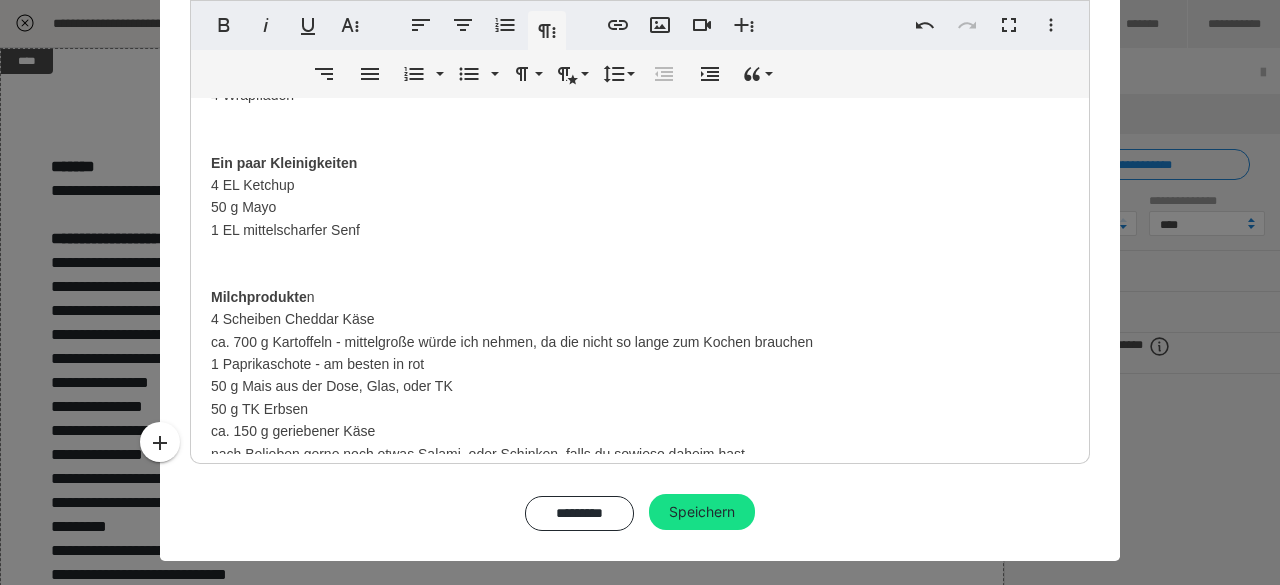 scroll, scrollTop: 528, scrollLeft: 0, axis: vertical 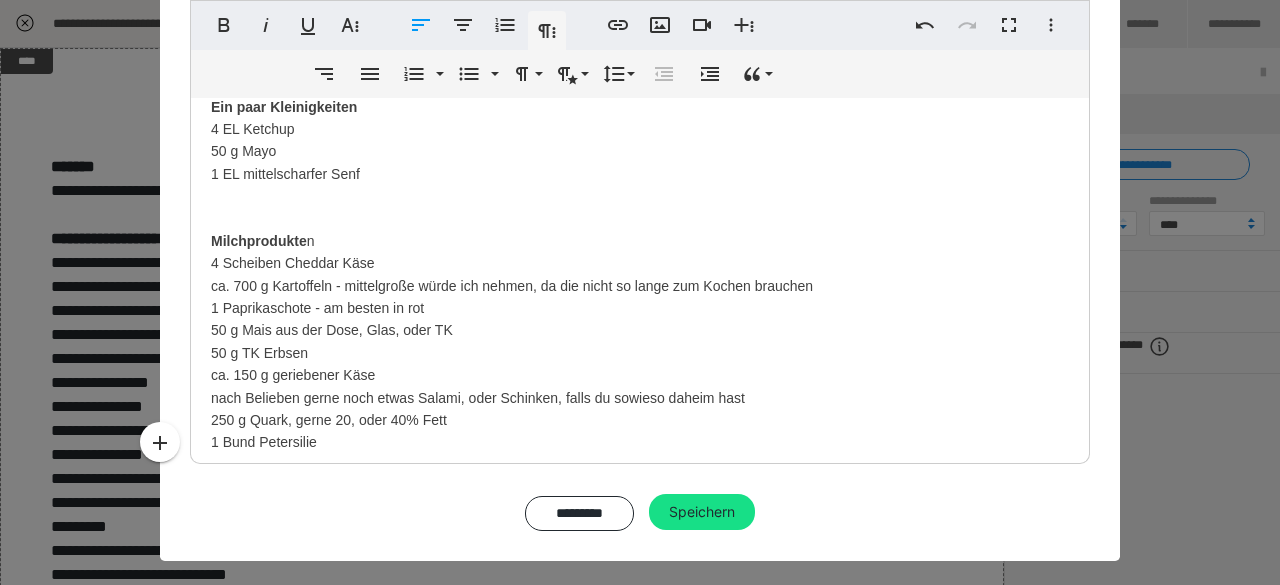 drag, startPoint x: 198, startPoint y: 283, endPoint x: 572, endPoint y: 359, distance: 381.6438 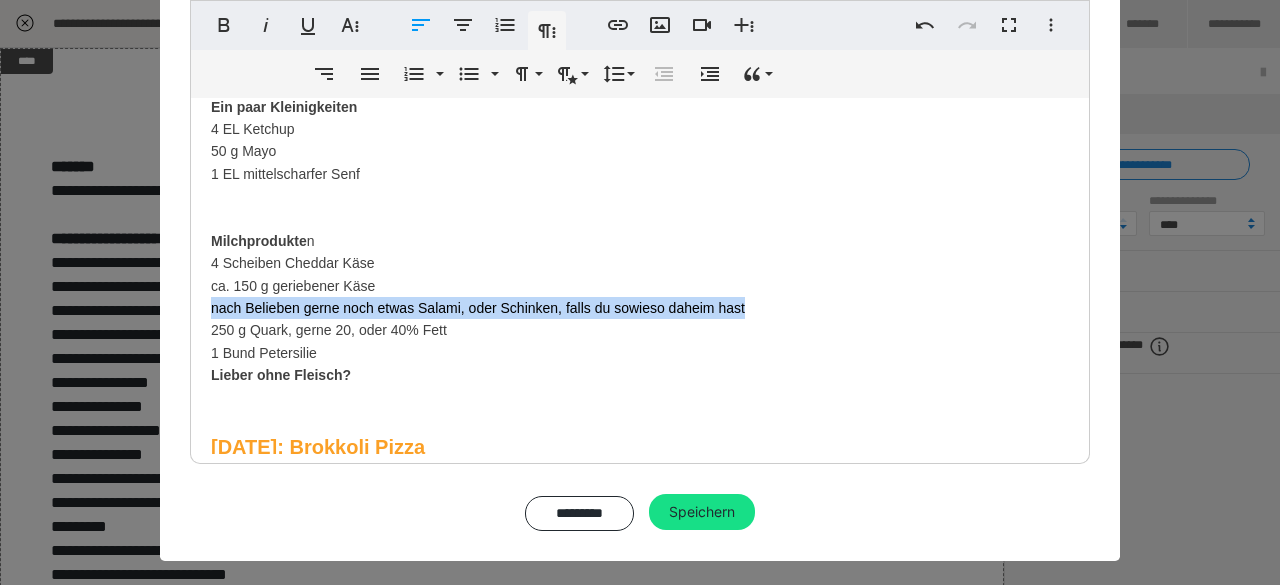 drag, startPoint x: 204, startPoint y: 311, endPoint x: 758, endPoint y: 309, distance: 554.0036 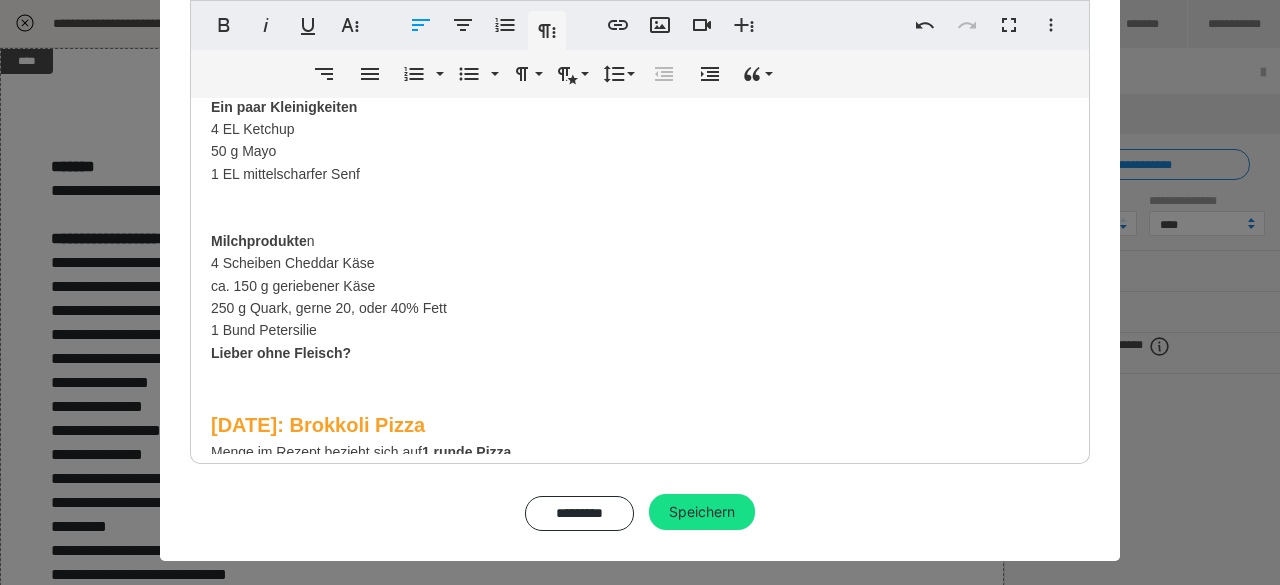 drag, startPoint x: 200, startPoint y: 326, endPoint x: 349, endPoint y: 325, distance: 149.00336 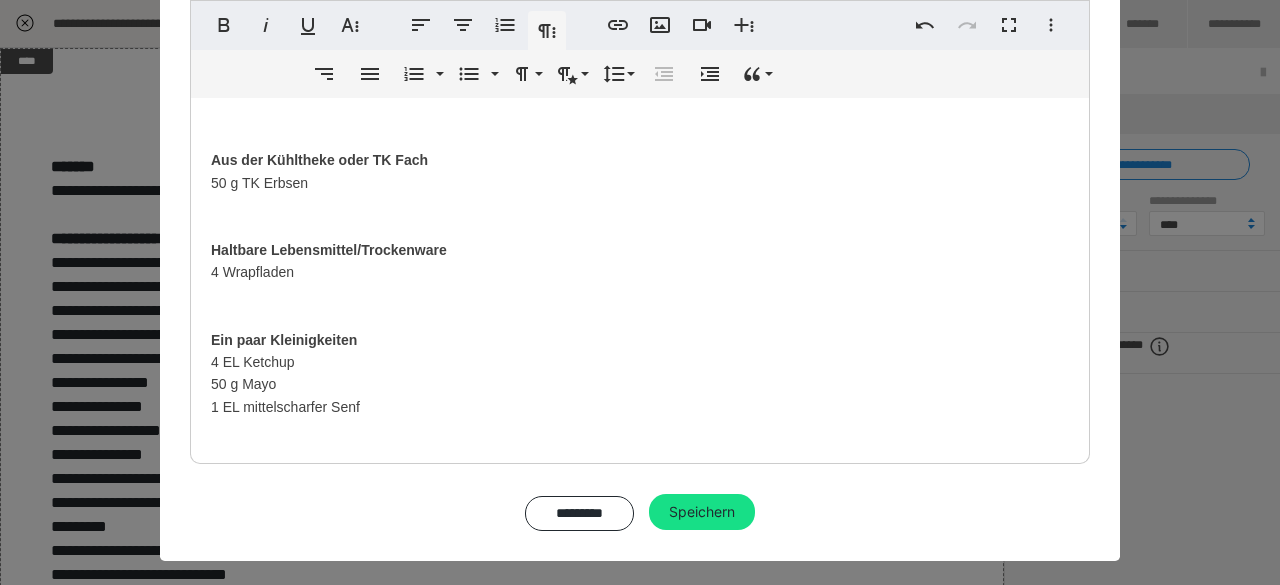 scroll, scrollTop: 260, scrollLeft: 0, axis: vertical 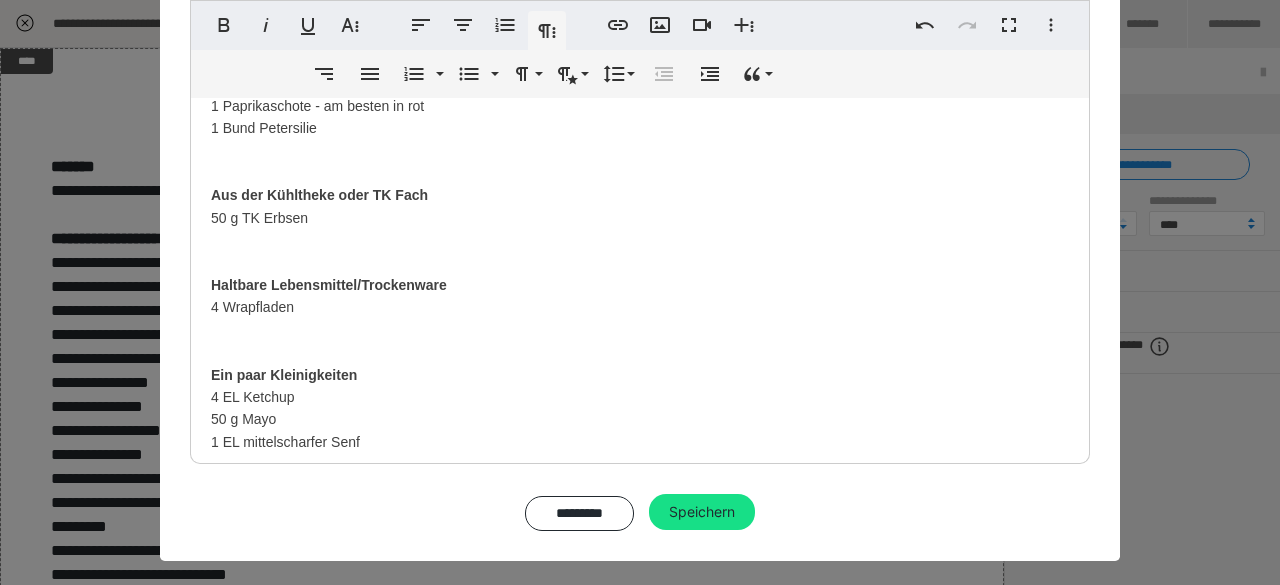 click on "Fleisch Mengen sind so gerechnet, dass jede Person 1 Wrap gekommt - (gerne verdoppeln, wenn jemand mehr als einen essen möchte :-)  250 g Rinderhack  Gemüse/Obst/Kräuter 1 Zucchini (gerne gelb, wenn du bekommst)  100 g Tomaten - große Tomaten  etwas Eisbergsalat für den Cheeseburger Wrap  1 rote Zwiebel  ca. 700 g Kartoffeln - mittelgroße würde ich nehmen, da die nicht so lange zum Kochen brauchen  1 Paprikaschote - am besten in rot 1 Bund Petersilie  Aus der Kühltheke oder TK Fach 50 g TK Erbsen  Haltbare Lebensmittel/Trockenware 4 Wrapfladen   Ein paar Kleinigkeiten 4 EL Ketchup 50 g Mayo ​ 1 EL mittelscharfer Senf  Milchprodukte n  4 Scheiben Cheddar Käse  ca. 150 g geriebener Käse  250 g Quark, gerne 20, oder 40% Fett  Lieber ohne Fleisch? [DATE]: Brokkoli Pizza  Menge im Rezept bezieht sich auf  1 runde Pizza 200 g Haferflocken  100 g Mehl  35 g Leinsamen geschrotet (können auch weg gelassen werden - sind halt aber sehr gesund)  200 g Brokkoli - frisch - kein TK" at bounding box center [640, 958] 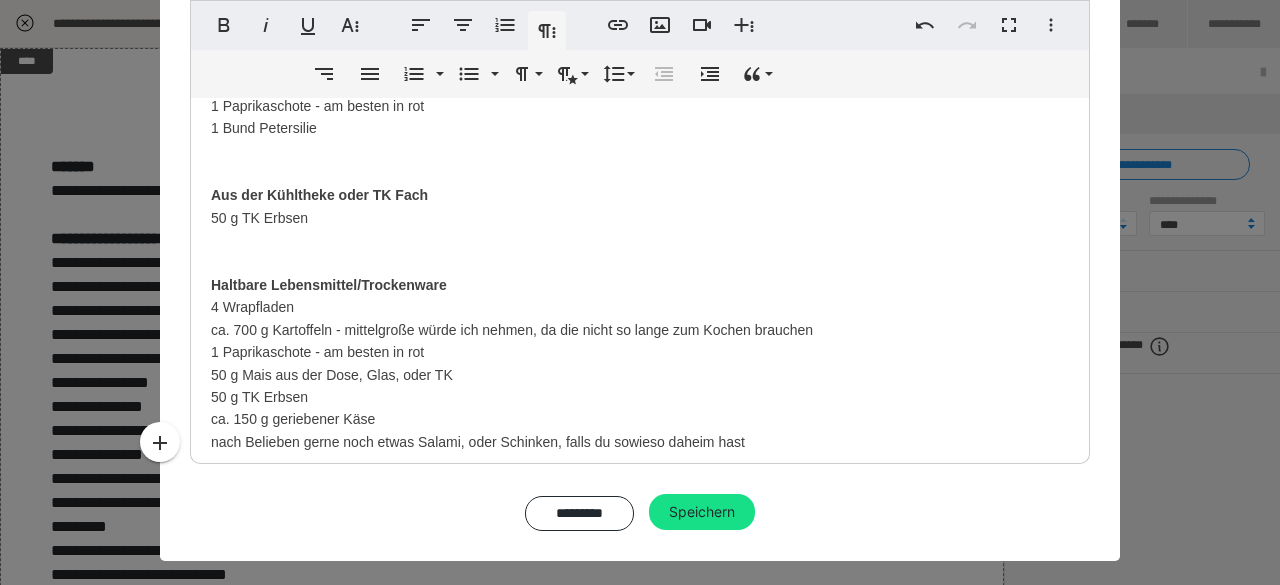 scroll, scrollTop: 304, scrollLeft: 0, axis: vertical 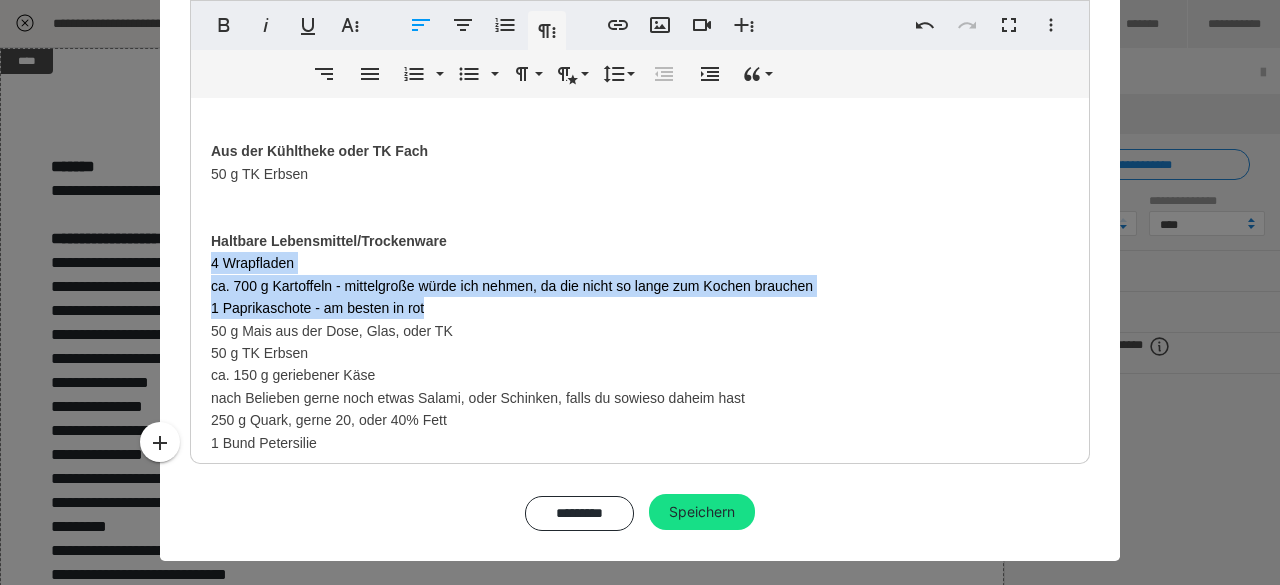 drag, startPoint x: 200, startPoint y: 256, endPoint x: 450, endPoint y: 297, distance: 253.33969 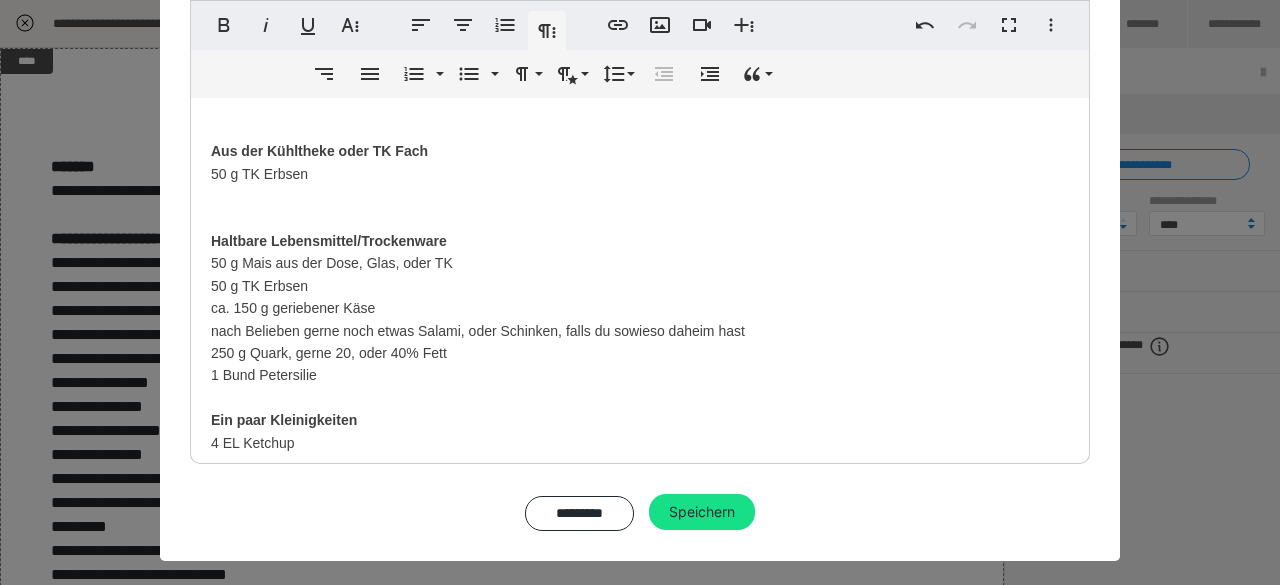 drag, startPoint x: 198, startPoint y: 289, endPoint x: 427, endPoint y: 374, distance: 244.26625 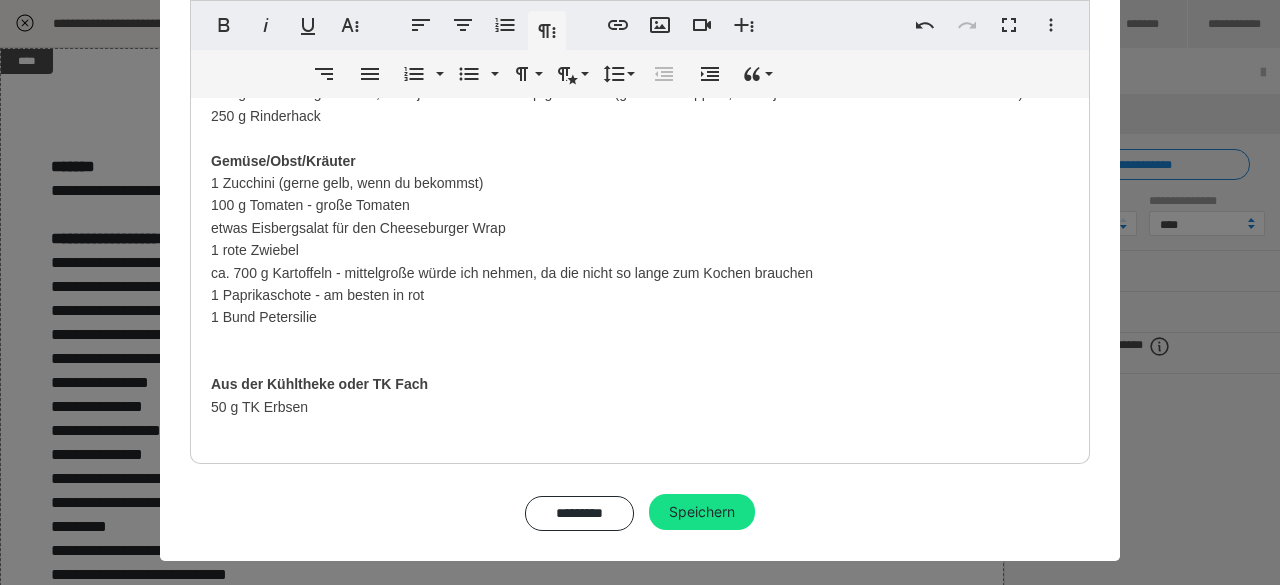 scroll, scrollTop: 0, scrollLeft: 0, axis: both 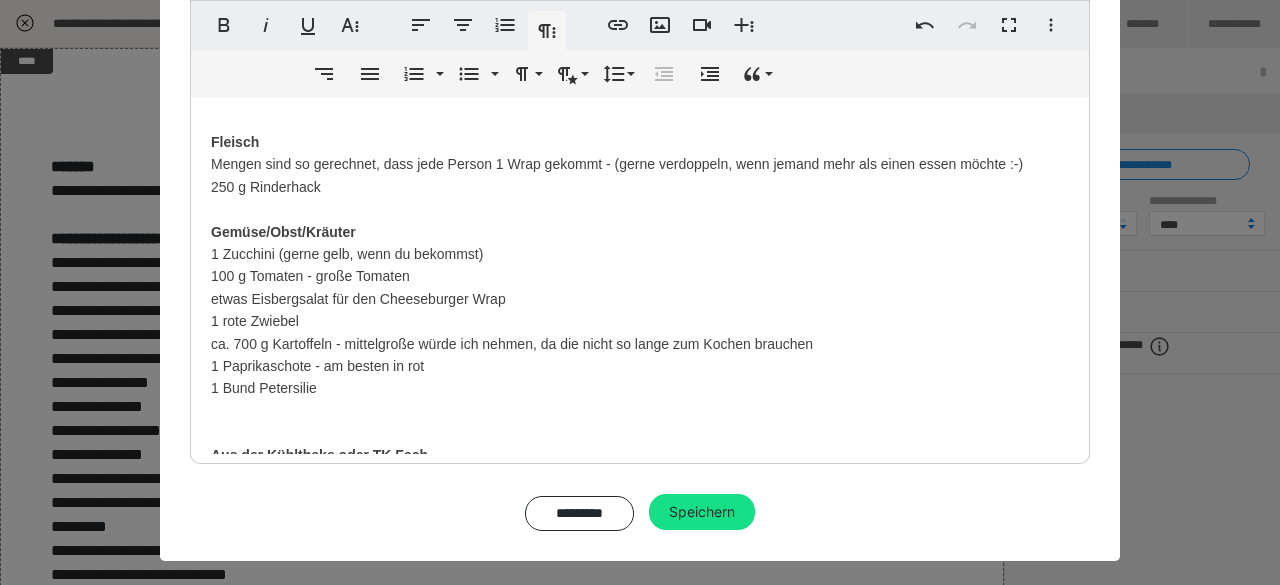 click on "Fleisch Mengen sind so gerechnet, dass jede Person 1 Wrap gekommt - (gerne verdoppeln, wenn jemand mehr als einen essen möchte :-)  250 g Rinderhack  Gemüse/Obst/Kräuter 1 Zucchini (gerne gelb, wenn du bekommst)  100 g Tomaten - große Tomaten  etwas Eisbergsalat für den Cheeseburger Wrap  1 rote Zwiebel  ca. 700 g Kartoffeln - mittelgroße würde ich nehmen, da die nicht so lange zum Kochen brauchen  1 Paprikaschote - am besten in rot 1 Bund Petersilie  Aus der Kühltheke oder TK Fach 50 g TK Erbsen  Haltbare Lebensmittel/Trockenware 50 g Mais aus der Dose, Glas, oder TK  Ein paar Kleinigkeiten 4 EL Ketchup 50 g Mayo ​ 1 EL mittelscharfer Senf  Milchprodukte n  4 Scheiben Cheddar Käse  ca. 150 g geriebener Käse  250 g Quark, gerne 20, oder 40% Fett  Lieber ohne Fleisch? [DATE]: Brokkoli Pizza  Menge im Rezept bezieht sich auf  1 runde Pizza 200 g Haferflocken  100 g Mehl  35 g Leinsamen geschrotet (können auch weg gelassen werden - sind halt aber sehr gesund)  1 rote Zwiebel" at bounding box center (640, 1218) 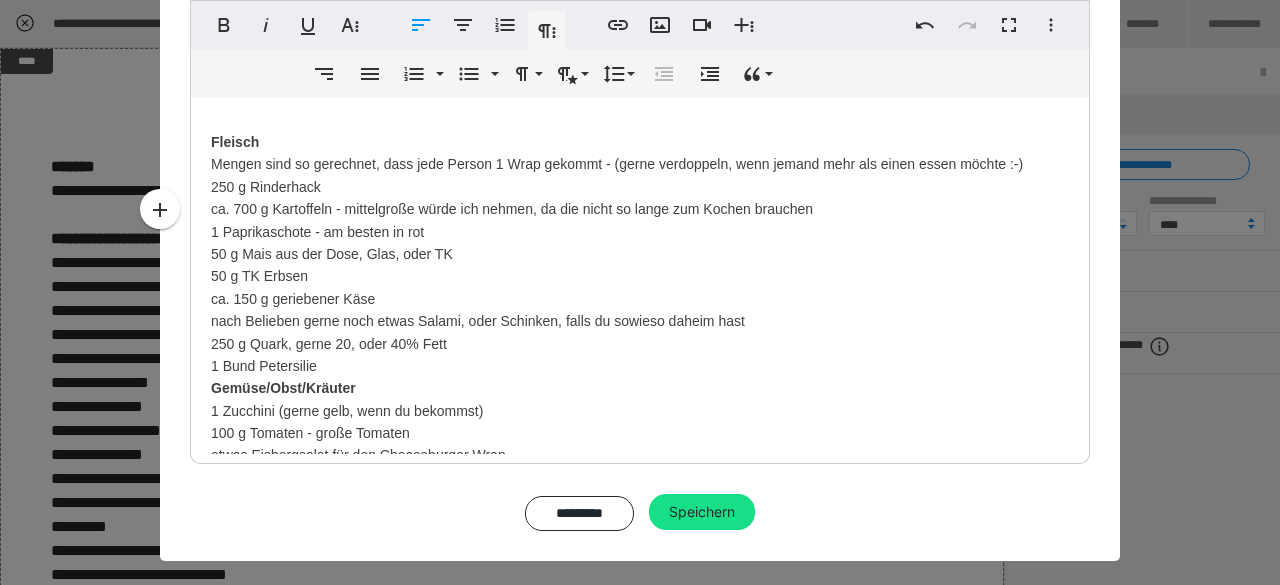 drag, startPoint x: 196, startPoint y: 211, endPoint x: 699, endPoint y: 297, distance: 510.29892 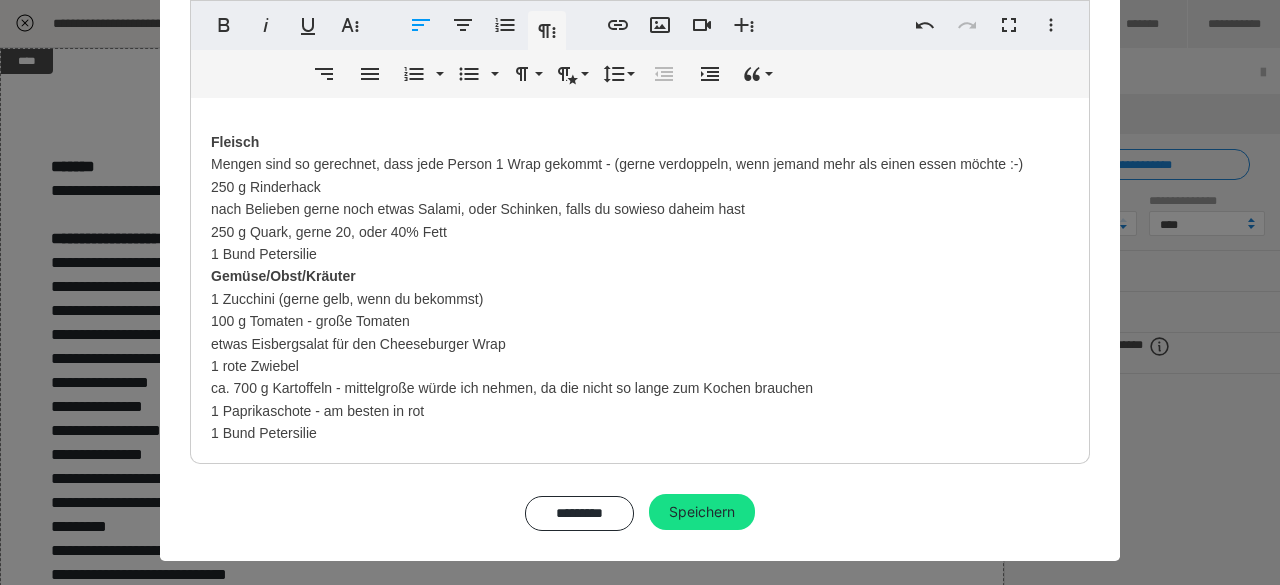 drag, startPoint x: 198, startPoint y: 229, endPoint x: 379, endPoint y: 253, distance: 182.58423 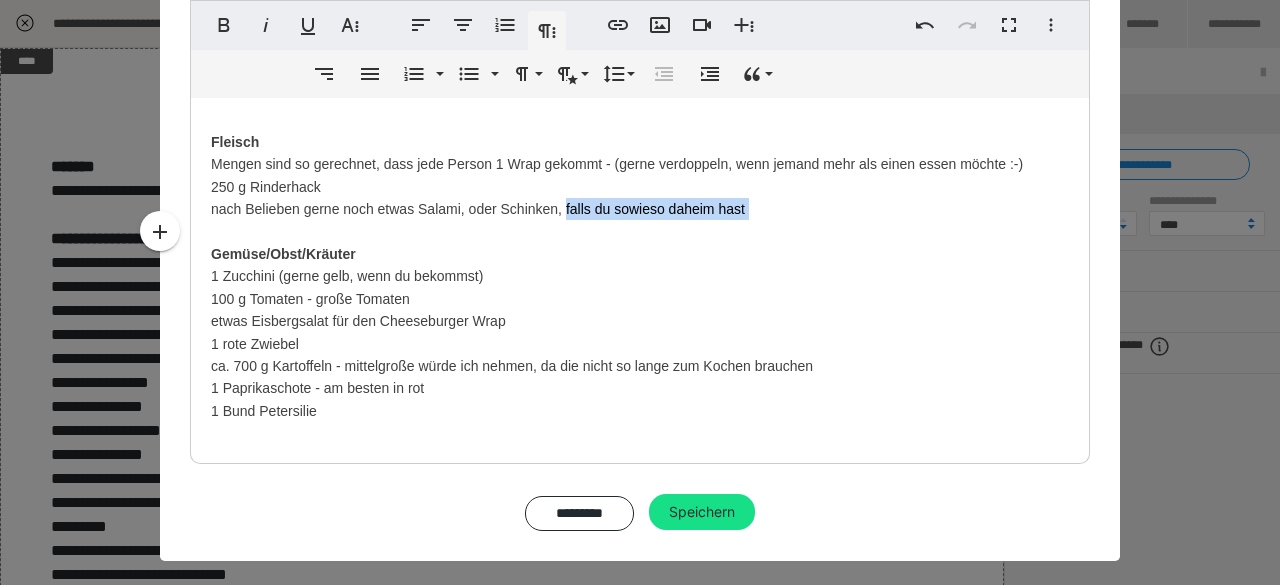 drag, startPoint x: 556, startPoint y: 215, endPoint x: 769, endPoint y: 221, distance: 213.08449 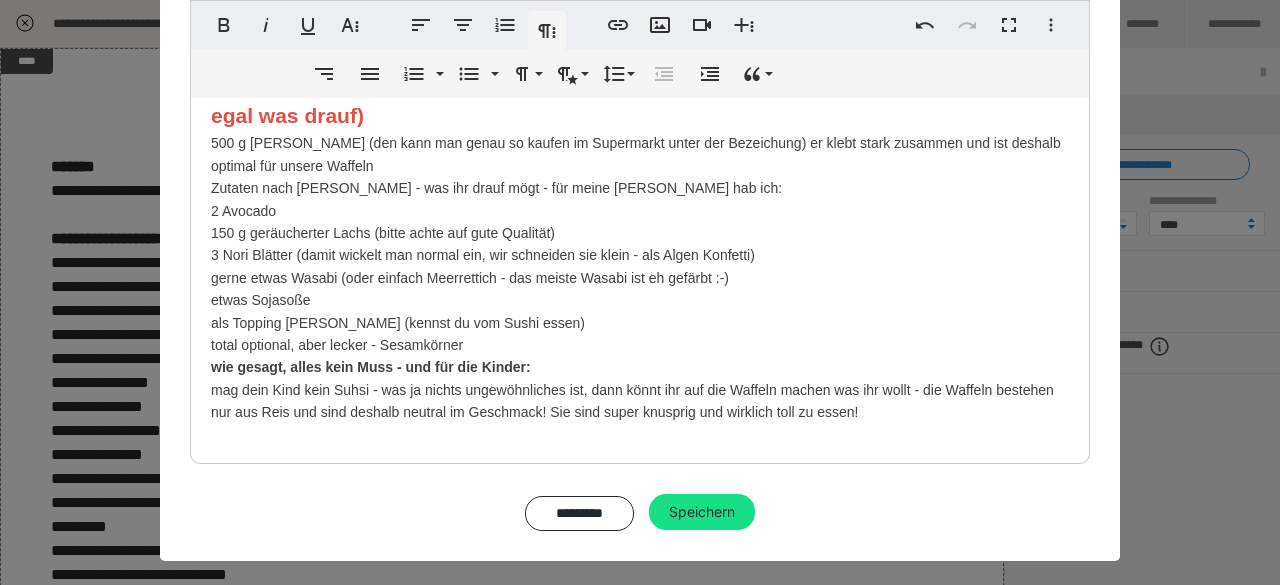 scroll, scrollTop: 1309, scrollLeft: 0, axis: vertical 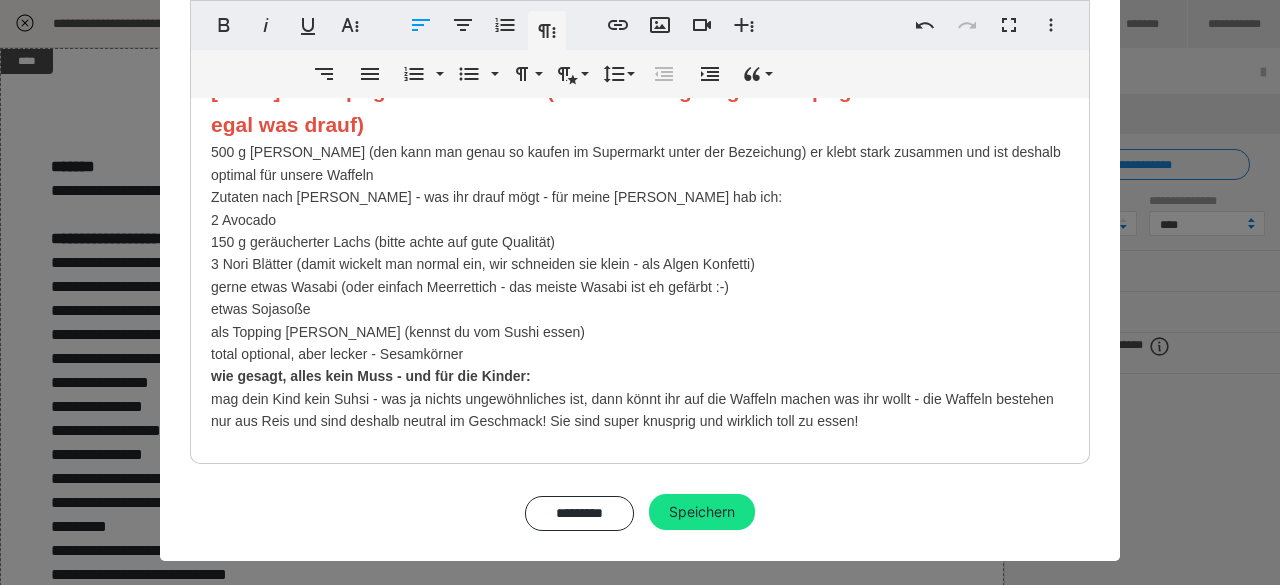 drag, startPoint x: 198, startPoint y: 153, endPoint x: 924, endPoint y: 429, distance: 776.693 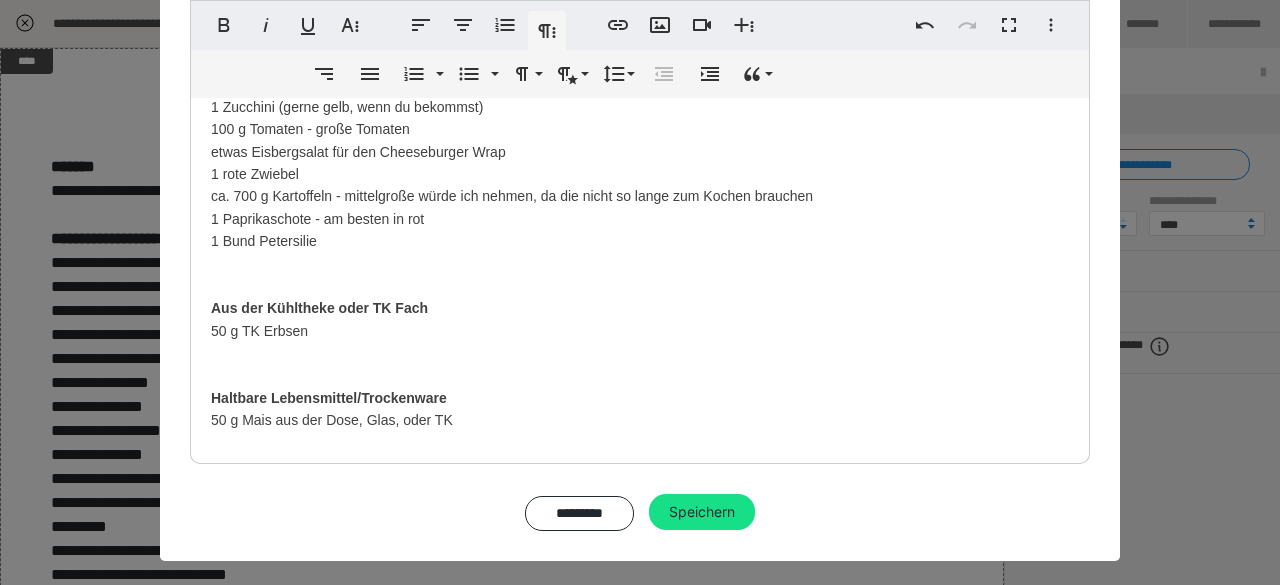 scroll, scrollTop: 218, scrollLeft: 0, axis: vertical 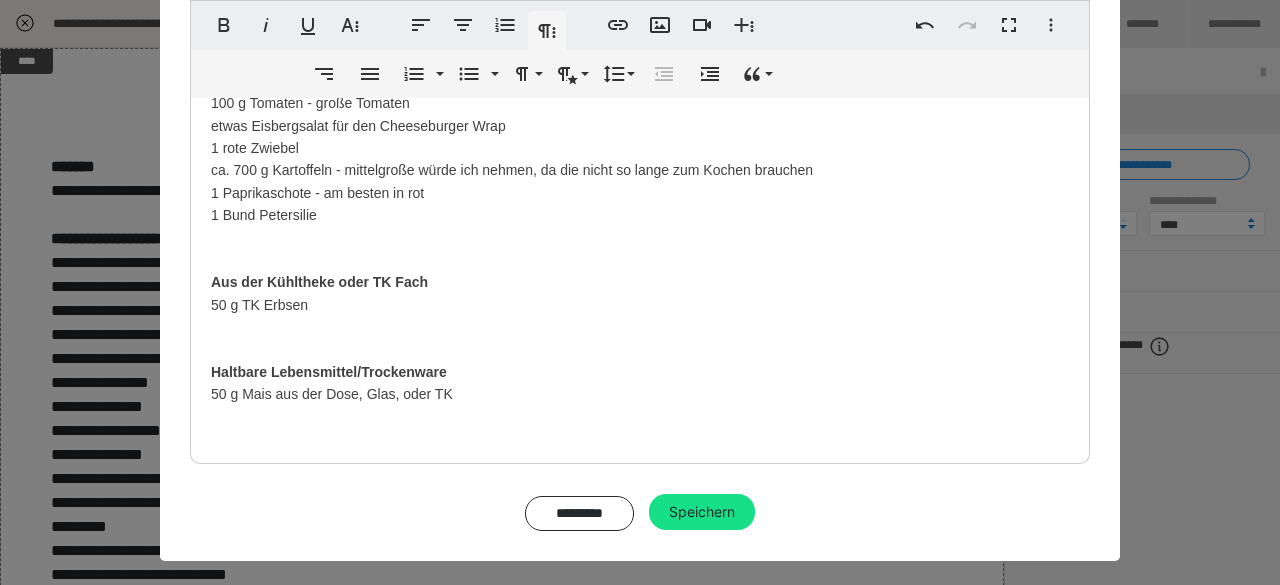 click on "Fleisch Mengen sind so gerechnet, dass jede Person 1 Wrap gekommt - (gerne verdoppeln, wenn jemand mehr als einen essen möchte :-)  250 g Rinderhack  nach Belieben gerne noch etwas Salami, oder Schinken für die Pizza, oder Konfetti Kartoffeln  Gemüse/Obst/Kräuter 1 Zucchini (gerne gelb, wenn du bekommst)  100 g Tomaten - große Tomaten  etwas Eisbergsalat für den Cheeseburger Wrap  1 rote Zwiebel  ca. 700 g Kartoffeln - mittelgroße würde ich nehmen, da die nicht so lange zum Kochen brauchen  1 Paprikaschote - am besten in rot 1 Bund Petersilie  Aus der Kühltheke oder TK Fach 50 g TK Erbsen  Haltbare Lebensmittel/Trockenware 50 g Mais aus der Dose, Glas, oder TK  Ein paar Kleinigkeiten 4 EL Ketchup 50 g Mayo ​ 1 EL mittelscharfer Senf  Milchprodukte n  4 Scheiben Cheddar Käse  ca. 150 g geriebener Käse  250 g Quark, gerne 20, oder 40% Fett  Lieber ohne Fleisch? [DATE]: Brokkoli Pizza  Menge im Rezept bezieht sich auf  1 runde Pizza 200 g Haferflocken  100 g Mehl  1 rote Zwiebel" at bounding box center [640, 1023] 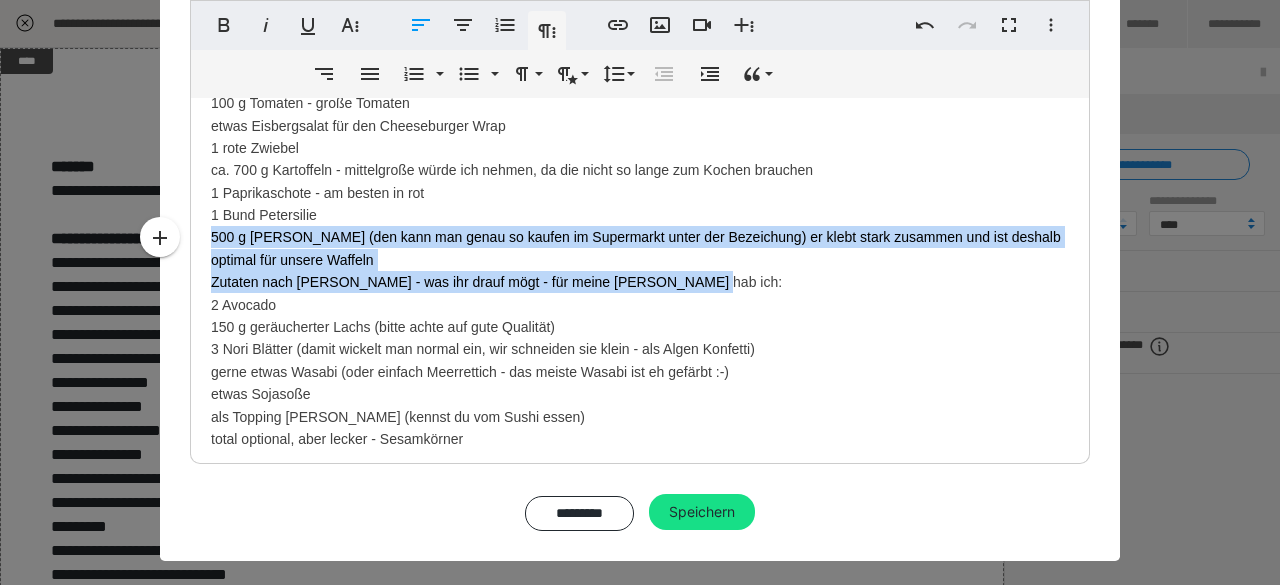 drag, startPoint x: 200, startPoint y: 235, endPoint x: 694, endPoint y: 278, distance: 495.86792 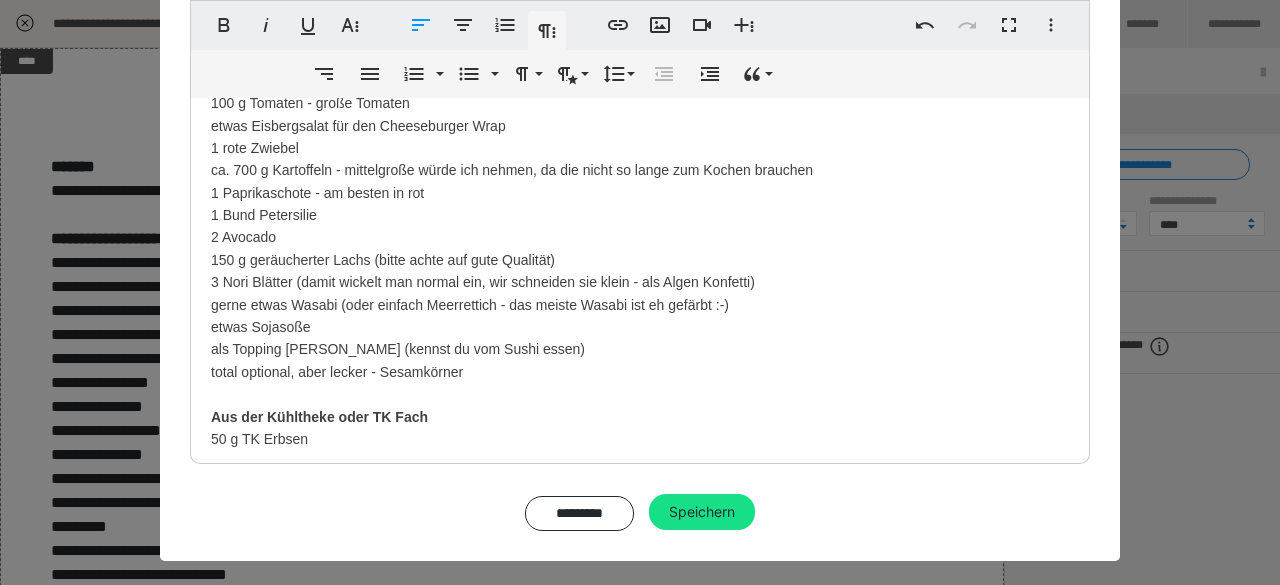 drag, startPoint x: 200, startPoint y: 257, endPoint x: 584, endPoint y: 376, distance: 402.01617 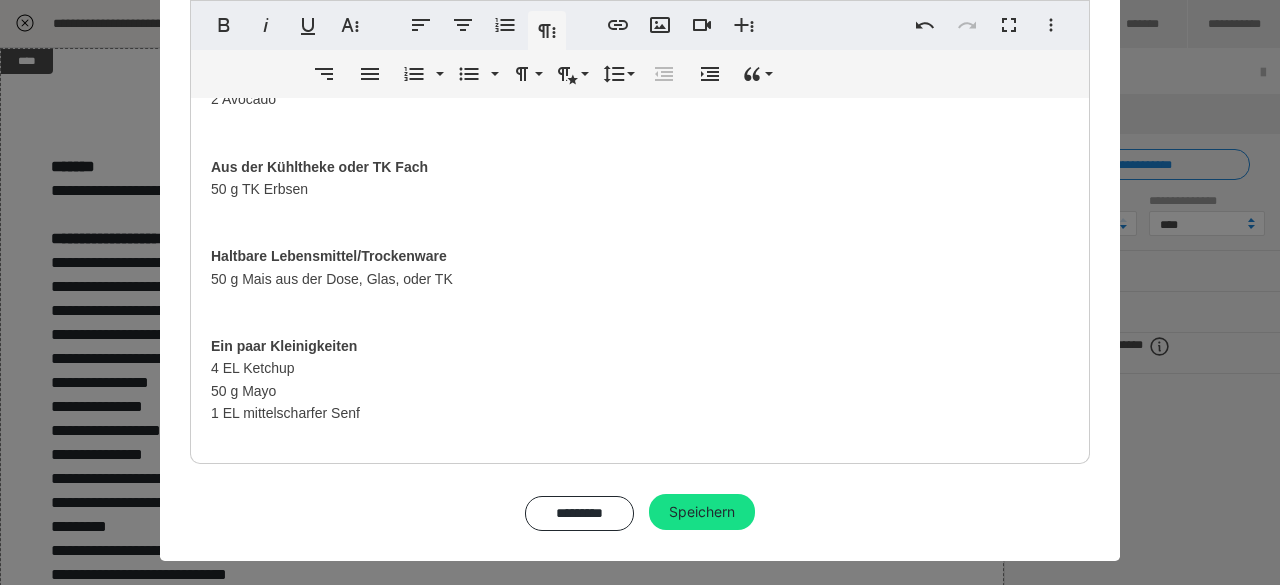 scroll, scrollTop: 352, scrollLeft: 0, axis: vertical 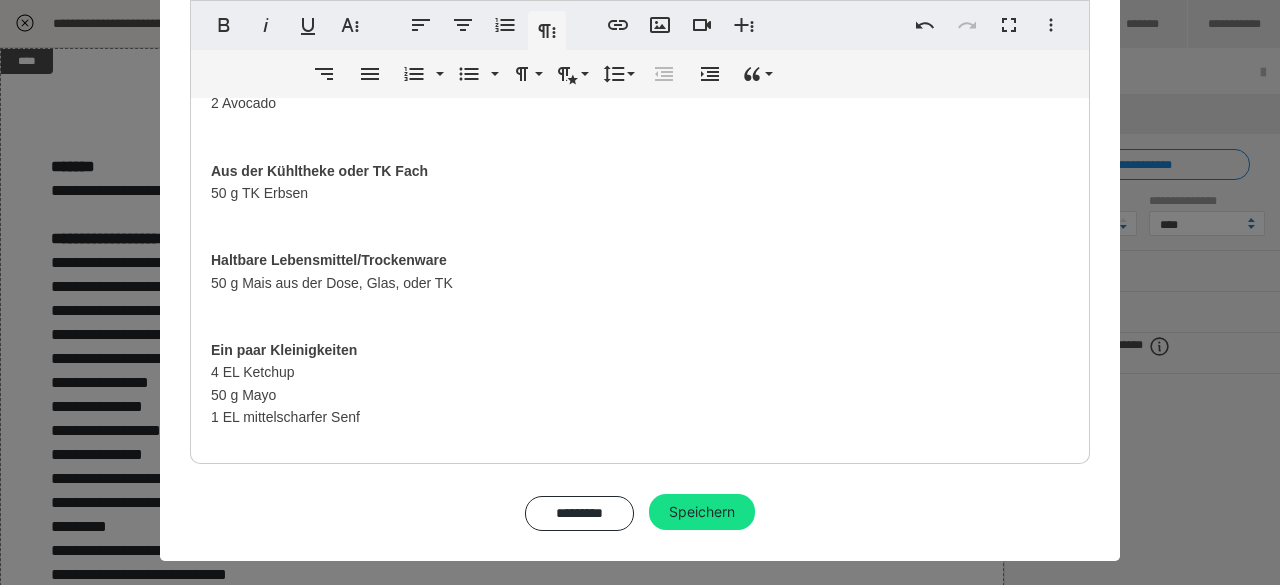 click on "Fleisch Mengen sind so gerechnet, dass jede Person 1 Wrap gekommt - (gerne verdoppeln, wenn jemand mehr als einen essen möchte :-)  250 g Rinderhack  nach Belieben gerne noch etwas Salami, oder Schinken für die Pizza, oder Konfetti Kartoffeln  Gemüse/Obst/Kräuter 1 Zucchini (gerne gelb, wenn du bekommst)  100 g Tomaten - große Tomaten  etwas Eisbergsalat für den Cheeseburger Wrap  1 rote Zwiebel  ca. 700 g Kartoffeln - mittelgroße würde ich nehmen, da die nicht so lange zum Kochen brauchen  1 Paprikaschote - am besten in rot 1 Bund Petersilie  2 Avocado  Aus der Kühltheke oder TK Fach 50 g TK Erbsen  Haltbare Lebensmittel/Trockenware 50 g Mais aus der Dose, Glas, oder TK  Ein paar Kleinigkeiten 4 EL Ketchup 50 g Mayo ​ 1 EL mittelscharfer Senf  Milchprodukte n  4 Scheiben Cheddar Käse  ca. 150 g geriebener Käse  250 g Quark, gerne 20, oder 40% Fett  Lieber ohne Fleisch? [DATE]: Brokkoli Pizza  Menge im Rezept bezieht sich auf  1 runde Pizza 200 g Haferflocken  100 g Mehl" at bounding box center [640, 900] 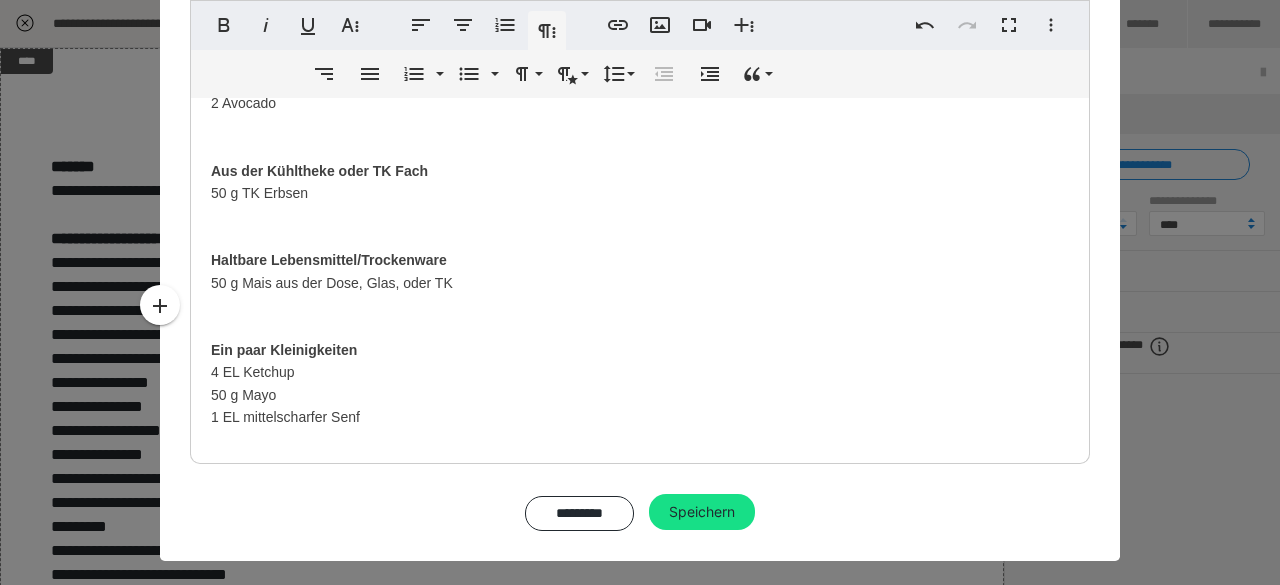drag, startPoint x: 236, startPoint y: 300, endPoint x: 657, endPoint y: 253, distance: 423.6154 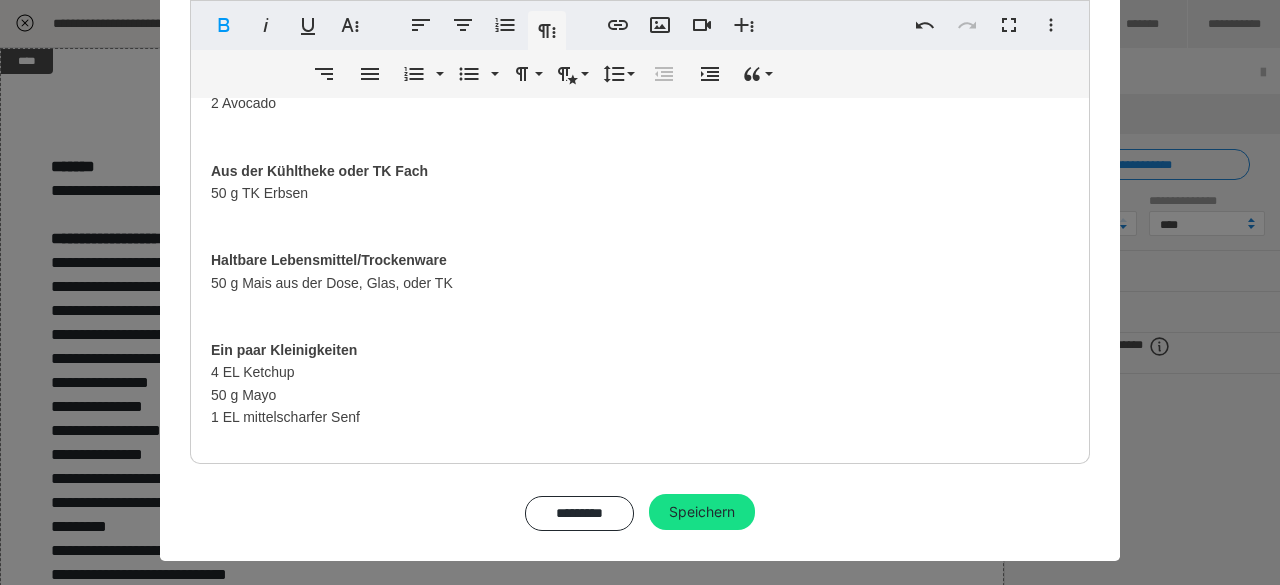 click on "Fleisch Mengen sind so gerechnet, dass jede Person 1 Wrap gekommt - (gerne verdoppeln, wenn jemand mehr als einen essen möchte :-)  250 g Rinderhack  nach Belieben gerne noch etwas Salami, oder Schinken für die Pizza, oder Konfetti Kartoffeln  Gemüse/Obst/Kräuter 1 Zucchini (gerne gelb, wenn du bekommst)  100 g Tomaten - große Tomaten  etwas Eisbergsalat für den Cheeseburger Wrap  1 rote Zwiebel  ca. 700 g Kartoffeln - mittelgroße würde ich nehmen, da die nicht so lange zum Kochen brauchen  1 Paprikaschote - am besten in rot 1 Bund Petersilie  2 Avocado  Aus der Kühltheke oder TK Fach 50 g TK Erbsen  Haltbare Lebensmittel/Trockenware 50 g Mais aus der Dose, Glas, oder TK  Ein paar Kleinigkeiten 4 EL Ketchup 50 g Mayo ​ 1 EL mittelscharfer Senf  Milchprodukte n  4 Scheiben Cheddar Käse  ca. 150 g geriebener Käse  250 g Quark, gerne 20, oder 40% Fett  Lieber ohne Fleisch? [DATE]: Brokkoli Pizza  Menge im Rezept bezieht sich auf  1 runde Pizza 200 g Haferflocken  100 g Mehl" at bounding box center [640, 900] 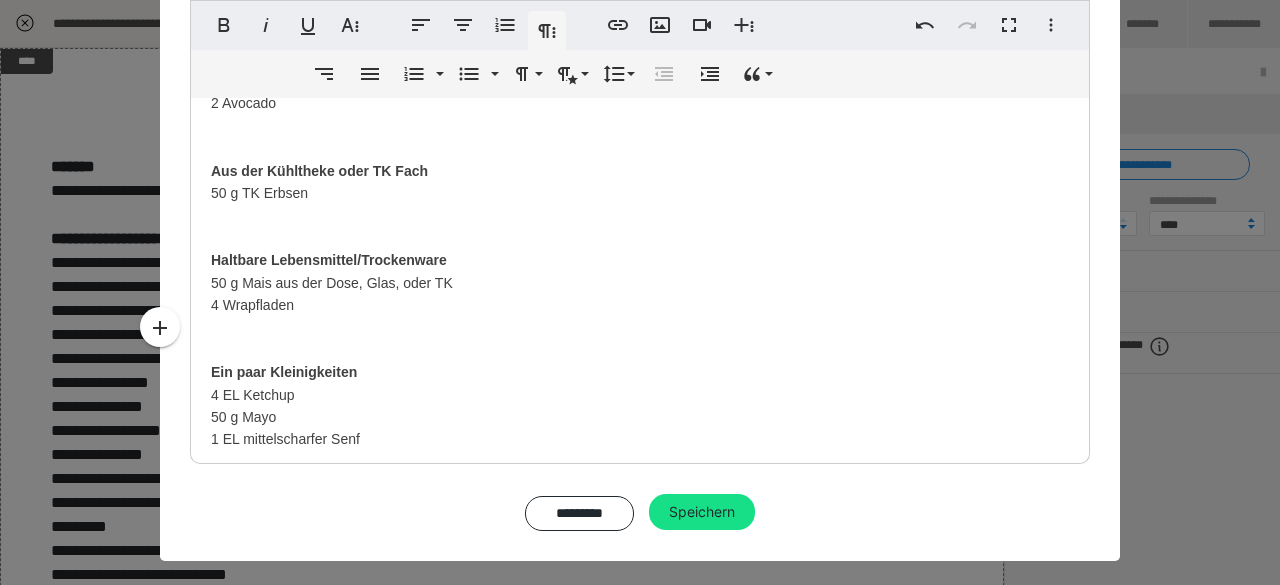 click on "Fleisch Mengen sind so gerechnet, dass jede Person 1 Wrap gekommt - (gerne verdoppeln, wenn jemand mehr als einen essen möchte :-)  250 g Rinderhack  nach Belieben gerne noch etwas Salami, oder Schinken für die Pizza, oder Konfetti Kartoffeln  Gemüse/Obst/Kräuter 1 Zucchini (gerne gelb, wenn du bekommst)  100 g Tomaten - große Tomaten  etwas Eisbergsalat für den Cheeseburger Wrap  1 rote Zwiebel  ca. 700 g Kartoffeln - mittelgroße würde ich nehmen, da die nicht so lange zum Kochen brauchen  1 Paprikaschote - am besten in rot 1 Bund Petersilie  2 Avocado  Aus der Kühltheke oder TK Fach 50 g TK Erbsen  Haltbare Lebensmittel/Trockenware 50 g Mais aus der Dose, Glas, oder TK  4 Wrapfladen  Ein paar Kleinigkeiten 4 EL Ketchup 50 g Mayo ​ 1 EL mittelscharfer Senf  Milchprodukte n  4 Scheiben Cheddar Käse  ca. 150 g geriebener Käse  250 g Quark, gerne 20, oder 40% Fett  Lieber ohne Fleisch? [DATE]: Brokkoli Pizza  Menge im Rezept bezieht sich auf  1 runde Pizza 200 g Haferflocken" at bounding box center (640, 911) 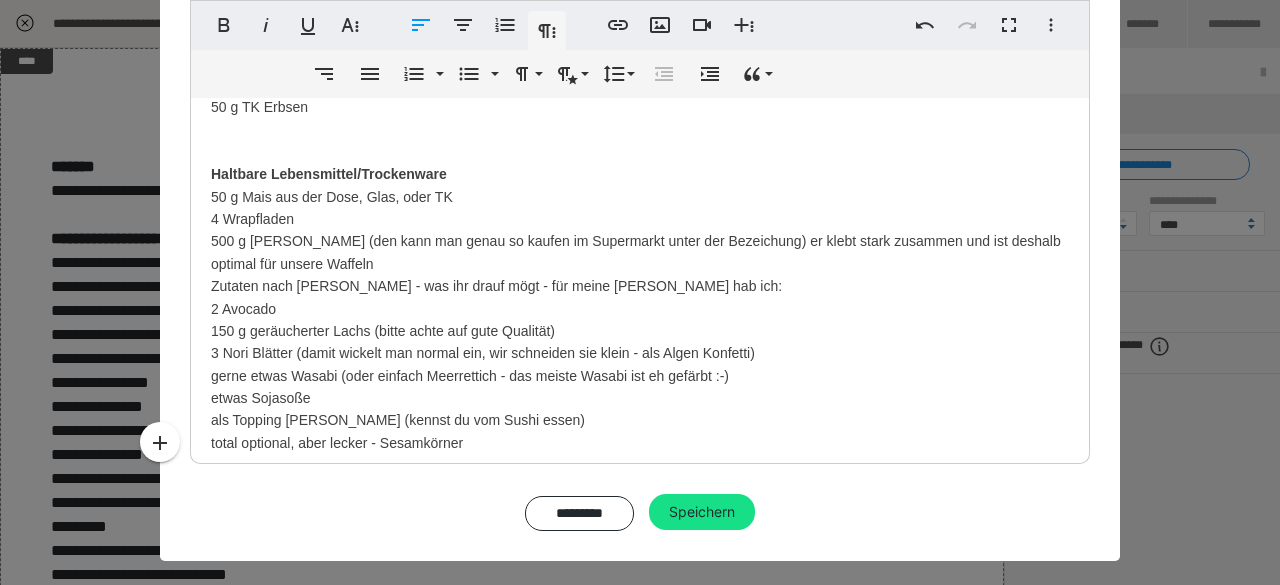 scroll, scrollTop: 8941, scrollLeft: 2, axis: both 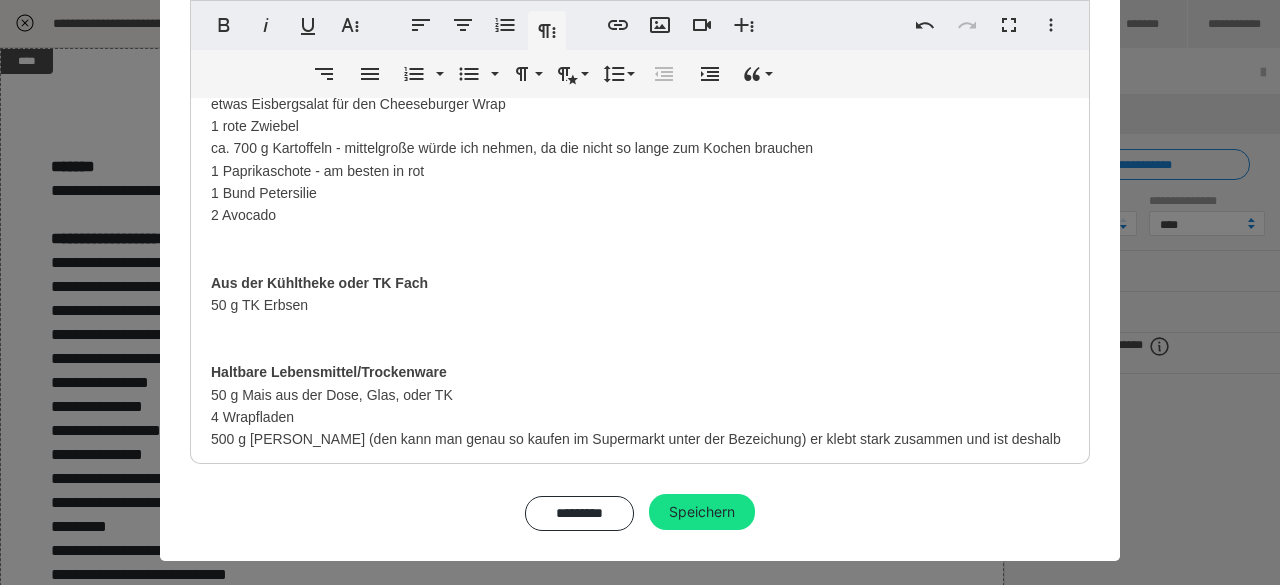 click on "Fleisch Mengen sind so gerechnet, dass jede Person 1 Wrap gekommt - (gerne verdoppeln, wenn jemand mehr als einen essen möchte :-)  250 g Rinderhack  nach Belieben gerne noch etwas Salami, oder Schinken für die Pizza, oder Konfetti Kartoffeln  Gemüse/Obst/Kräuter 1 Zucchini (gerne gelb, wenn du bekommst)  100 g Tomaten - große Tomaten  etwas Eisbergsalat für den Cheeseburger Wrap  1 rote Zwiebel  ca. 700 g Kartoffeln - mittelgroße würde ich nehmen, da die nicht so lange zum Kochen brauchen  1 Paprikaschote - am besten in rot 1 Bund Petersilie  2 Avocado  Aus der Kühltheke oder TK Fach 50 g TK Erbsen  Haltbare Lebensmittel/Trockenware 50 g Mais aus der Dose, Glas, oder TK  4 Wrapfladen  500 g Sushi Reis (den kann man genau so kaufen im Supermarkt unter der Bezeichung) er klebt stark zusammen und ist deshalb optimal für unsere Waffeln 3 Nori Blätter (damit wickelt man normal ein, wir schneiden sie klein - als Algen Konfetti)  etwas Sojasoße  Ein paar Kleinigkeiten 4 EL Ketchup n" at bounding box center [640, 1090] 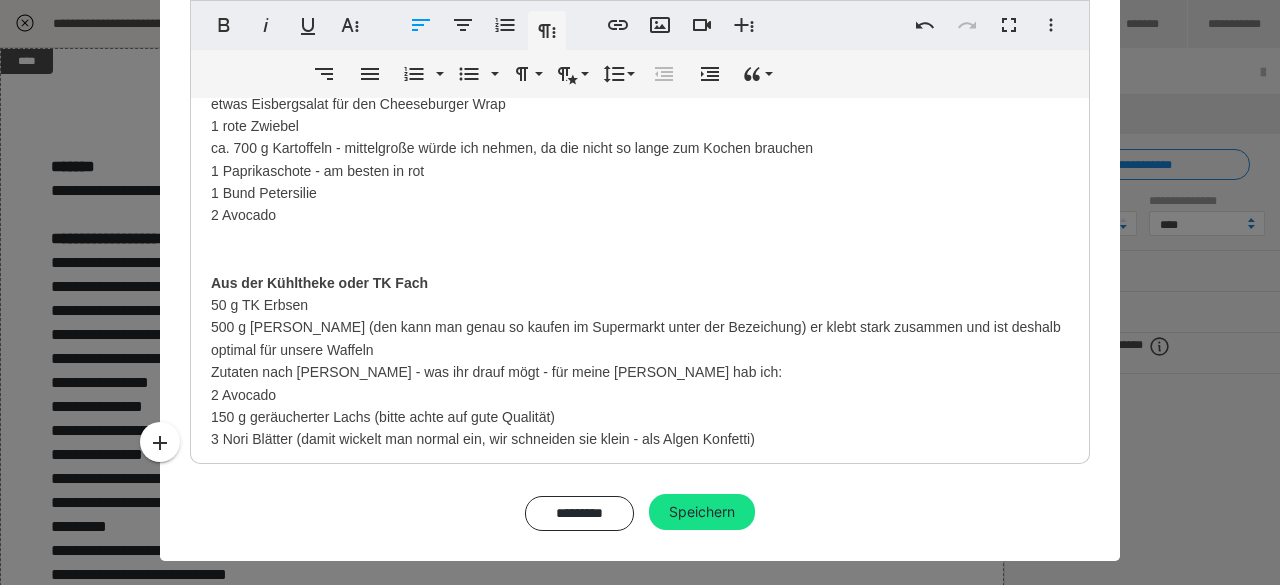 scroll, scrollTop: 326, scrollLeft: 0, axis: vertical 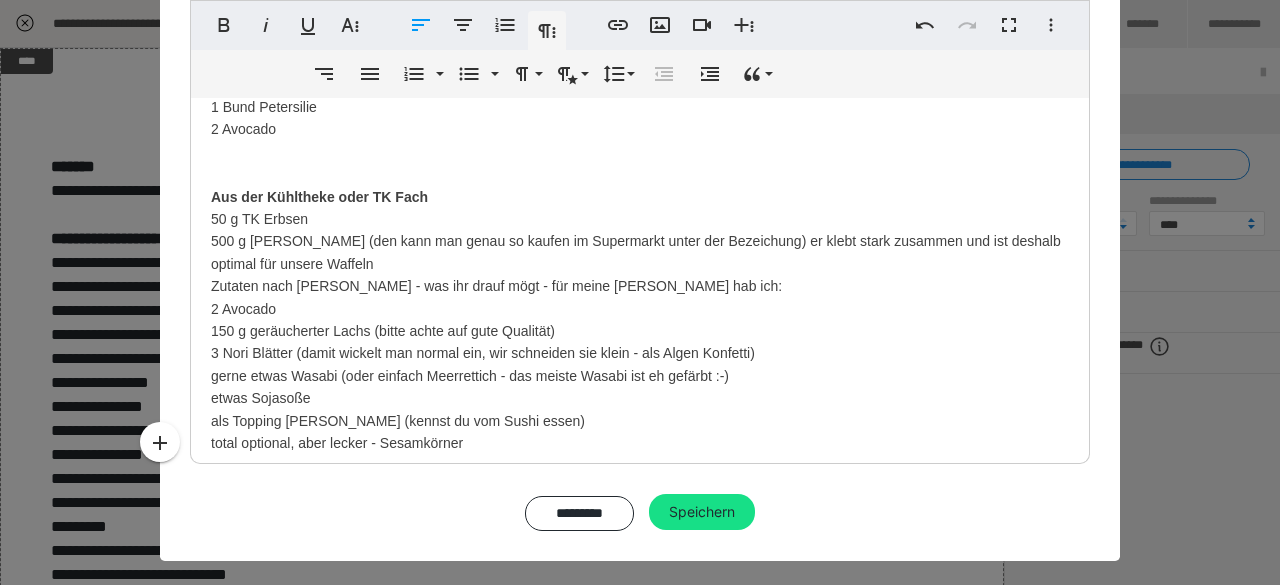 drag, startPoint x: 198, startPoint y: 239, endPoint x: 432, endPoint y: 308, distance: 243.96106 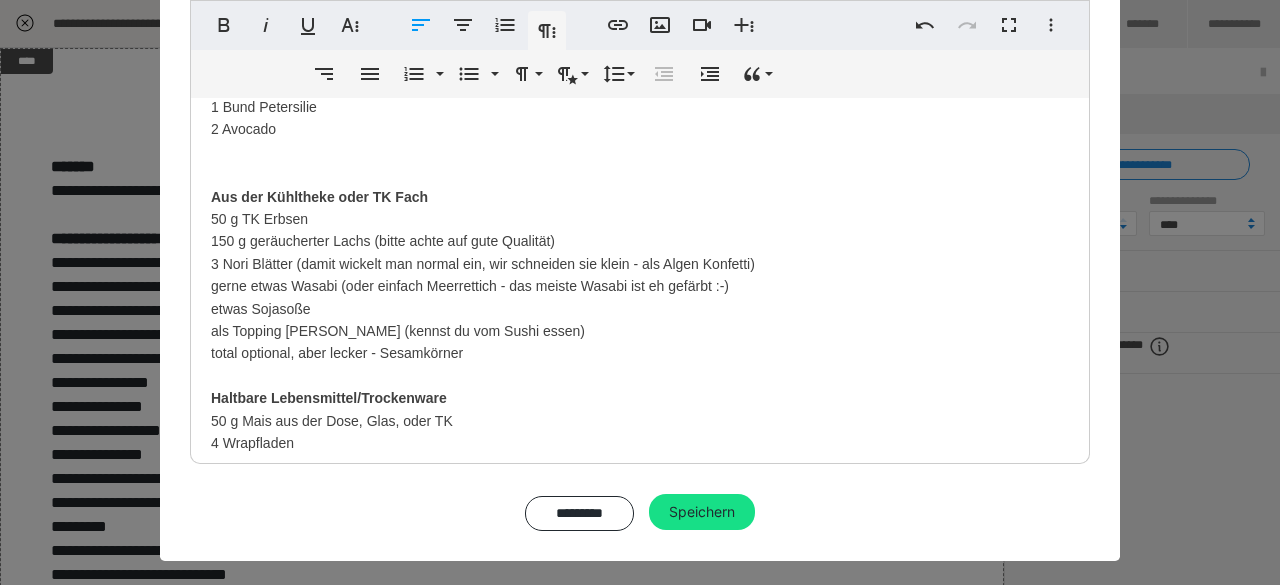 drag, startPoint x: 195, startPoint y: 273, endPoint x: 532, endPoint y: 349, distance: 345.46347 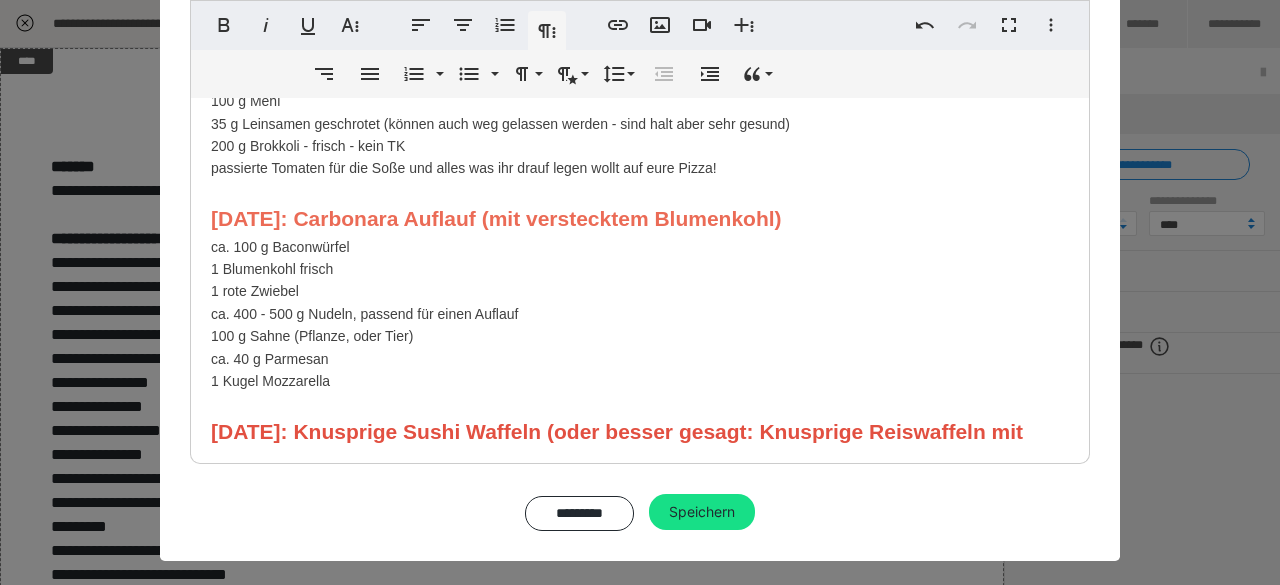 scroll, scrollTop: 1174, scrollLeft: 0, axis: vertical 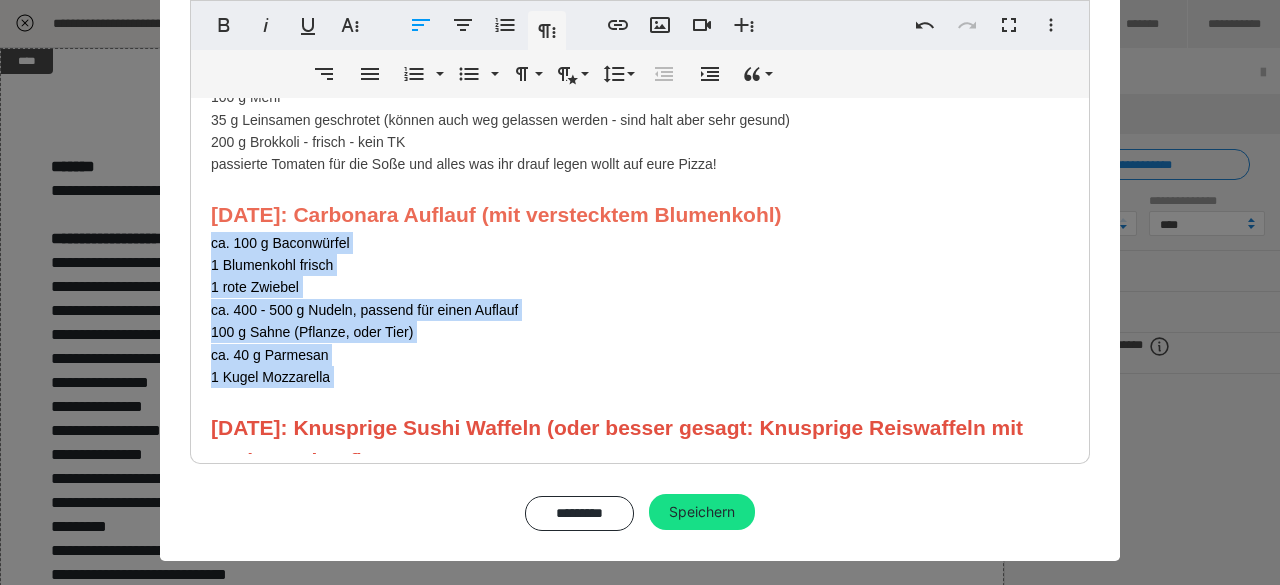 drag, startPoint x: 189, startPoint y: 241, endPoint x: 416, endPoint y: 388, distance: 270.44037 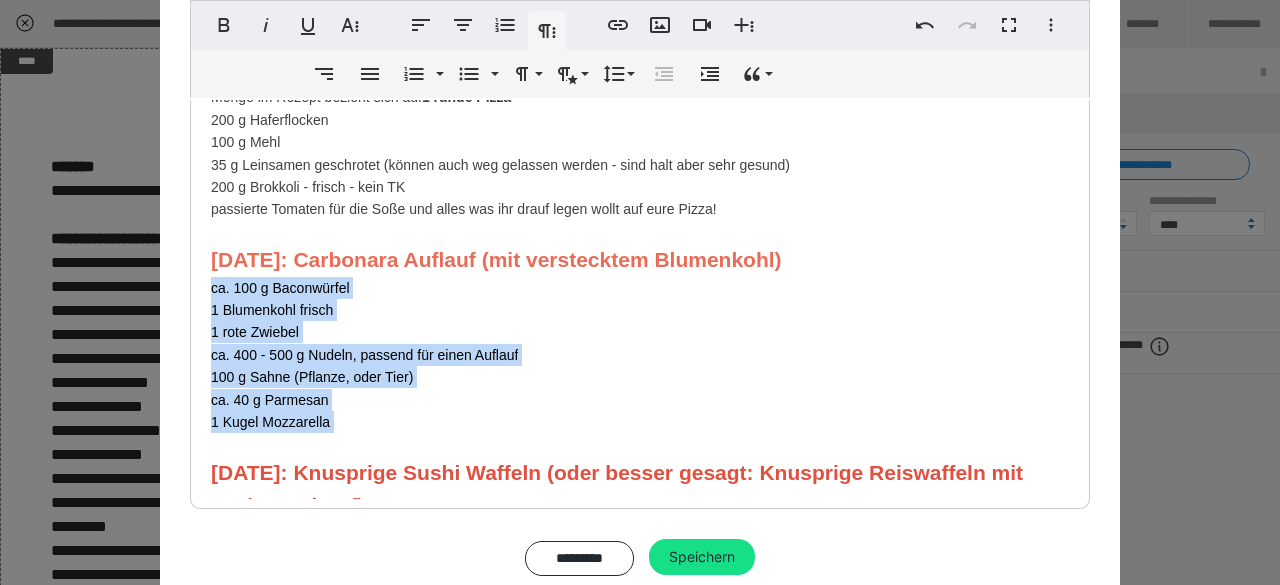 scroll, scrollTop: 196, scrollLeft: 0, axis: vertical 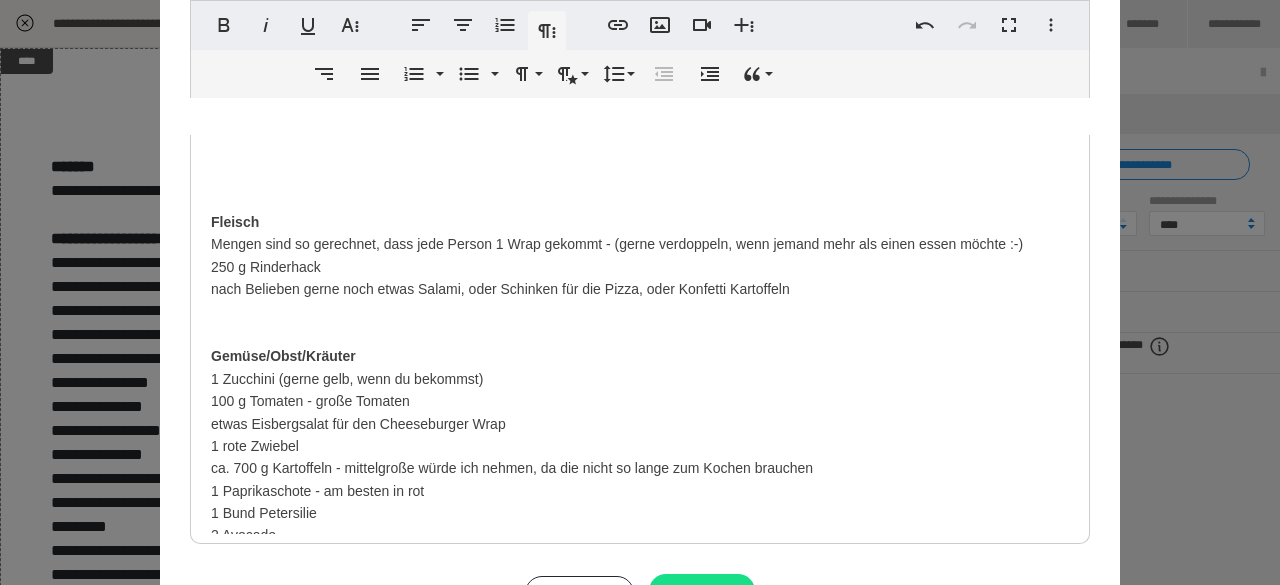 click on "Fett Kursiv Unterstrichen Weitere Textformate Linksbündig ausrichten Zentriert ausrichten Nummerierte Liste Weitere Absatzformate Link einfügen Bild einfügen Video einfügen Weitere Reichhaltige Formate Rückgängig Wiederholen Vollbild Weitere Formate Durchgestrichen Tiefgestellt Hochgestellt Schriftart ABeeZee Abhaya Libre Abril FatFace Alegreya [PERSON_NAME] Amatic SC Anonymous Pro [PERSON_NAME] Archivo Black Archivo Light Archivo Medium Archivo Arimo Arvo B612 Barlow Bebas Neue Belleza Big Shoulders Stencil Display BioRhyme Blinker Cairo Cardo Catamaran Caveat Caveat Brush Comfortaa Concert One Cormorant Cormorant Garamond Courier Prime Crimson Text Dancing Script Eczar Exo Exo 2 Figtree Fira Sans Fjalla One Forum [PERSON_NAME] Libre Fraunces Grandstander IBM Plex Serif Inconsolata Inder Indie Flower Inter Josefin Sans [PERSON_NAME] Lexend Deca Libre Baskerville Libre Franklin Lilita One Lobster Lobster Two Lora Merienda [PERSON_NAME] Black Montserrat Extra Bold Montserrat Light 1 2" at bounding box center [640, 275] 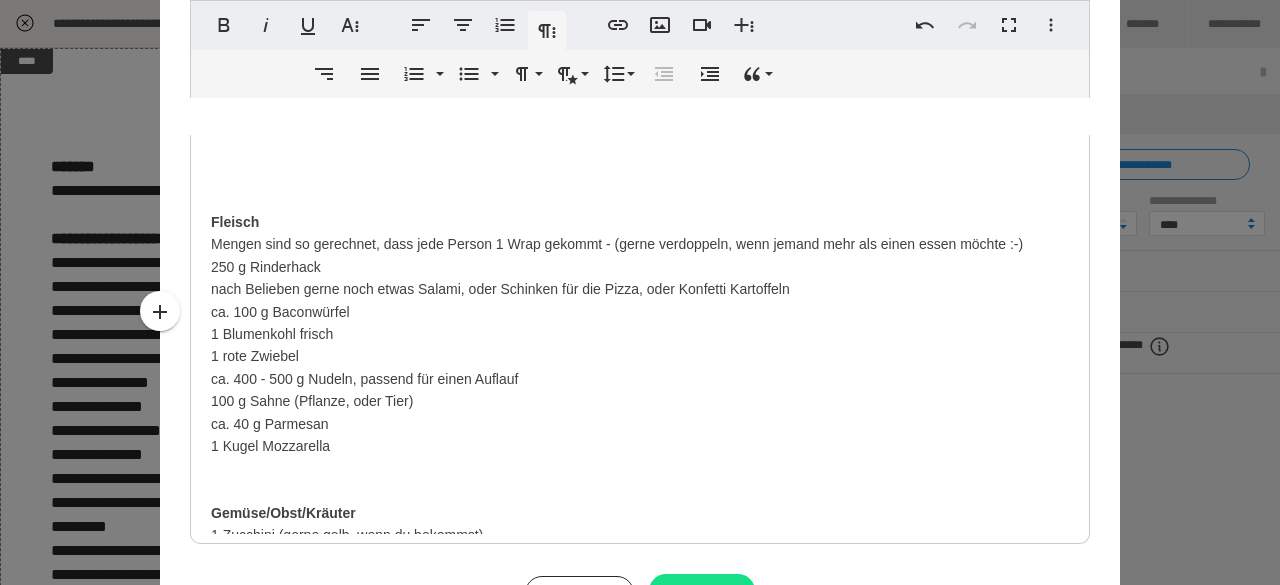drag, startPoint x: 200, startPoint y: 329, endPoint x: 454, endPoint y: 447, distance: 280.0714 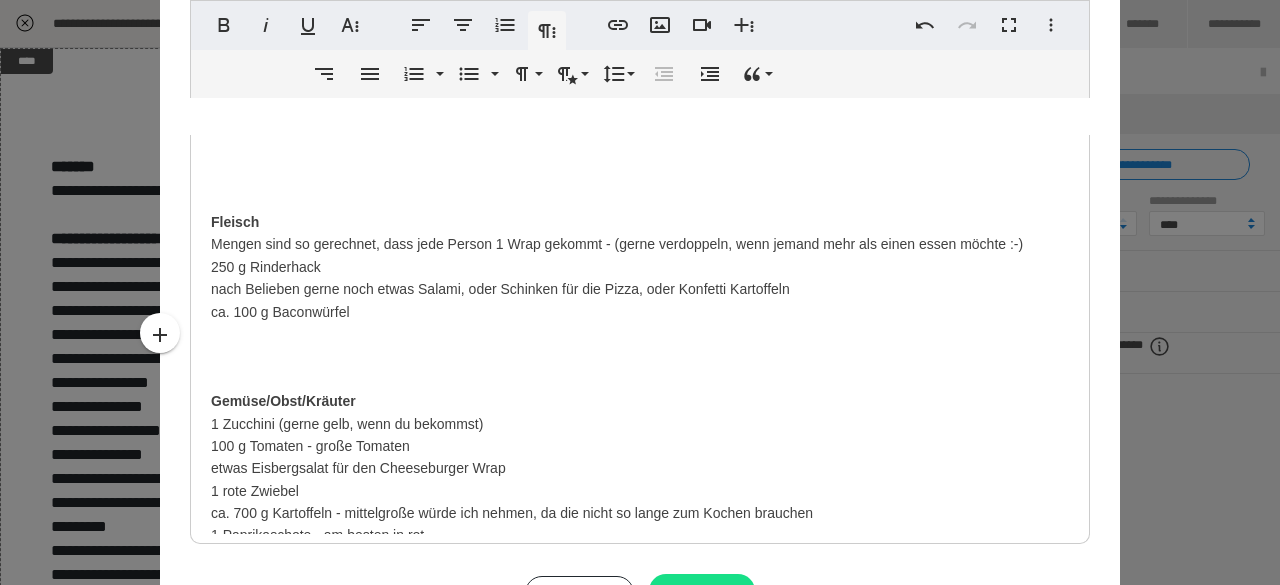 click on "Fleisch Mengen sind so gerechnet, dass jede Person 1 Wrap gekommt - (gerne verdoppeln, wenn jemand mehr als einen essen möchte :-)  250 g Rinderhack  nach Belieben gerne noch etwas Salami, oder Schinken für die Pizza, oder Konfetti Kartoffeln  ca. 100 g Baconwürfel  Gemüse/Obst/Kräuter 1 Zucchini (gerne gelb, wenn du bekommst)  100 g Tomaten - große Tomaten  etwas Eisbergsalat für den Cheeseburger Wrap  1 rote Zwiebel  ca. 700 g Kartoffeln - mittelgroße würde ich nehmen, da die nicht so lange zum Kochen brauchen  1 Paprikaschote - am besten in rot 1 Bund Petersilie  2 Avocado  Aus der Kühltheke oder TK Fach 50 g TK Erbsen  150 g geräucherter Lachs (bitte achte auf gute Qualität)  Haltbare Lebensmittel/Trockenware 50 g Mais aus der Dose, Glas, oder TK  4 Wrapfladen  500 g Sushi Reis (den kann man genau so kaufen im Supermarkt unter der Bezeichung) er klebt stark zusammen und ist deshalb optimal für unsere Waffeln etwas Sojasoße  total optional, aber lecker - Sesamkörner  n" at bounding box center [640, 1444] 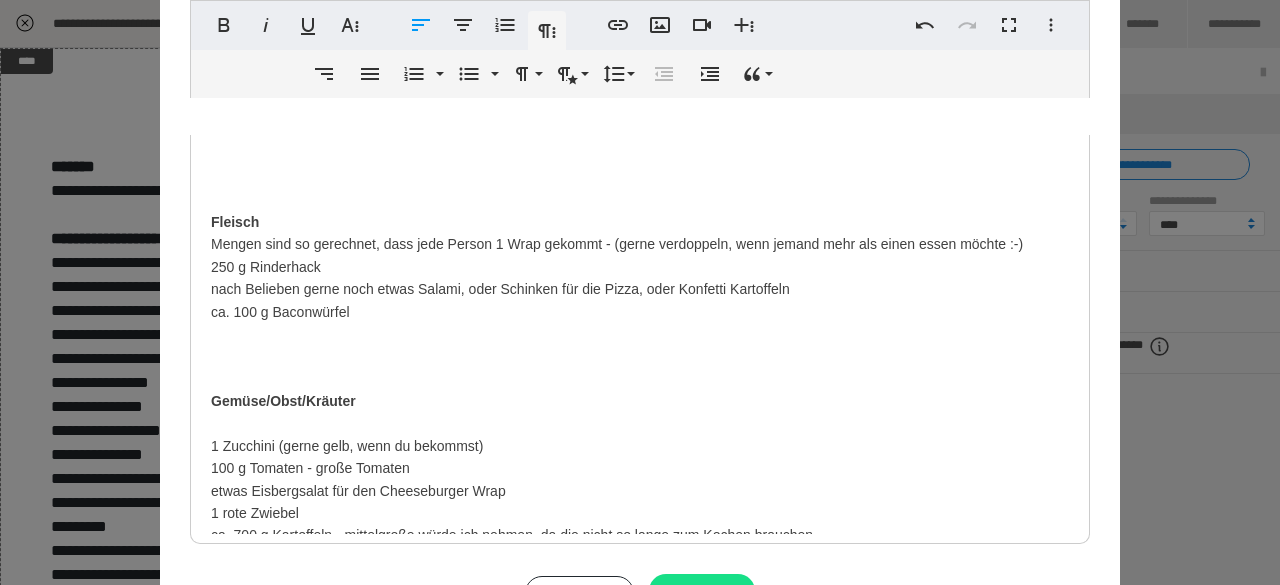 click on "Fleisch Mengen sind so gerechnet, dass jede Person 1 Wrap gekommt - (gerne verdoppeln, wenn jemand mehr als einen essen möchte :-)  250 g Rinderhack  nach Belieben gerne noch etwas Salami, oder Schinken für die Pizza, oder Konfetti Kartoffeln  ca. 100 g Baconwürfel  Gemüse/Obst/Kräuter 1 Zucchini (gerne gelb, wenn du bekommst)  100 g Tomaten - große Tomaten  etwas Eisbergsalat für den Cheeseburger Wrap  1 rote Zwiebel  ca. 700 g Kartoffeln - mittelgroße würde ich nehmen, da die nicht so lange zum Kochen brauchen  1 Paprikaschote - am besten in rot 1 Bund Petersilie  2 Avocado  Aus der Kühltheke oder TK Fach 50 g TK Erbsen  150 g geräucherter Lachs (bitte achte auf gute Qualität)  Haltbare Lebensmittel/Trockenware 50 g Mais aus der Dose, Glas, oder TK  4 Wrapfladen  500 g Sushi Reis (den kann man genau so kaufen im Supermarkt unter der Bezeichung) er klebt stark zusammen und ist deshalb optimal für unsere Waffeln etwas Sojasoße  total optional, aber lecker - Sesamkörner  n" at bounding box center [640, 1455] 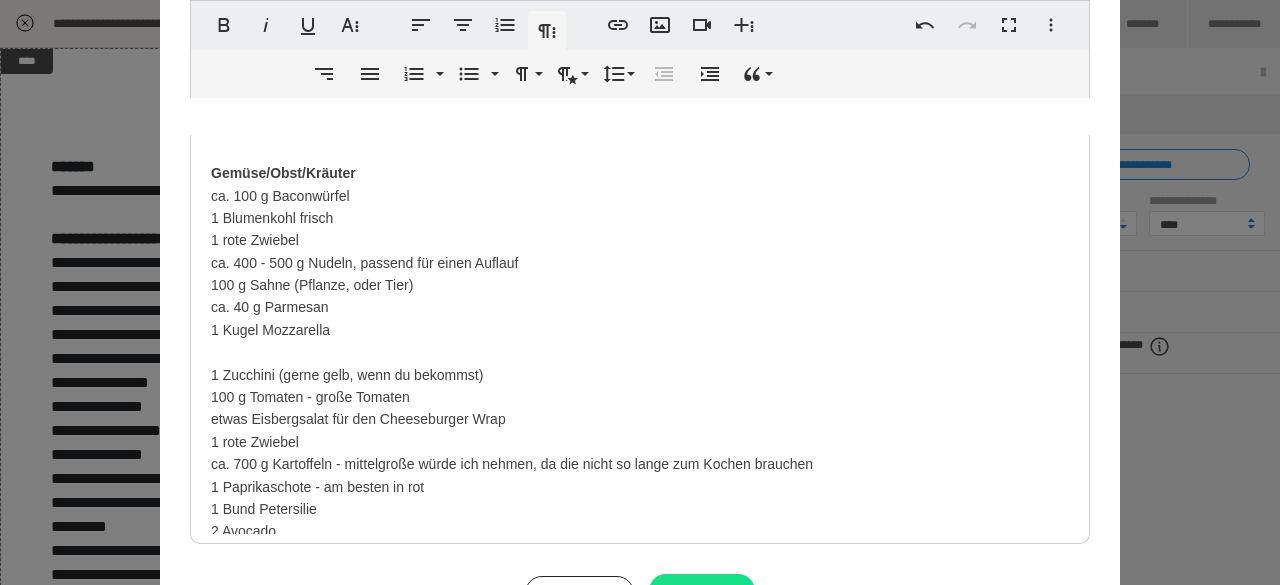 scroll, scrollTop: 234, scrollLeft: 0, axis: vertical 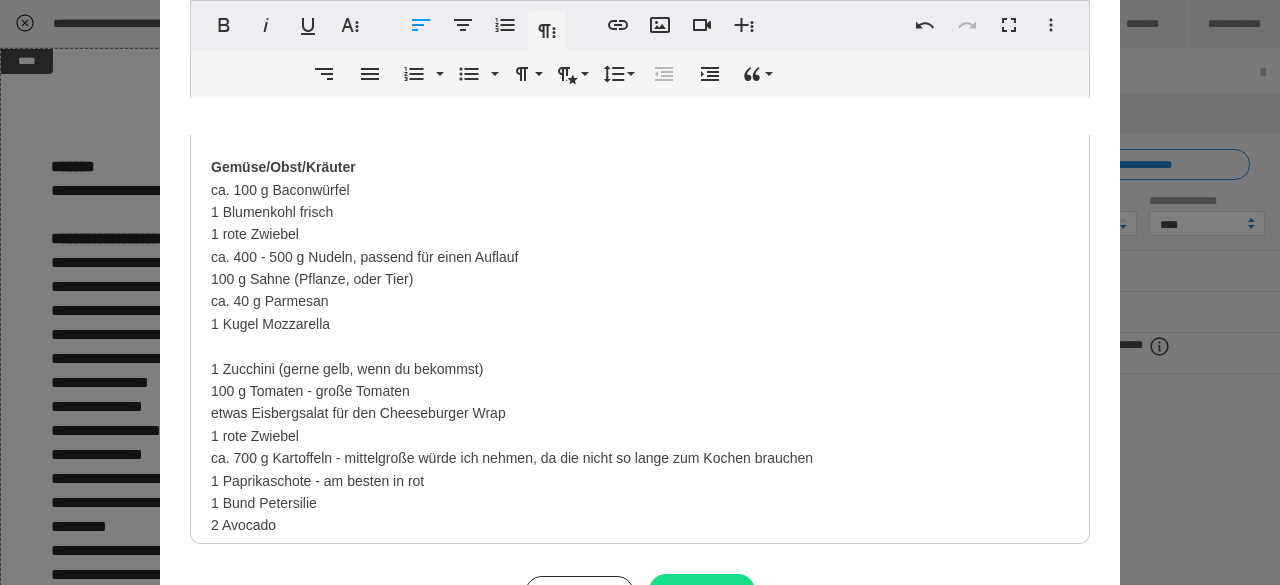 drag, startPoint x: 200, startPoint y: 191, endPoint x: 376, endPoint y: 182, distance: 176.22997 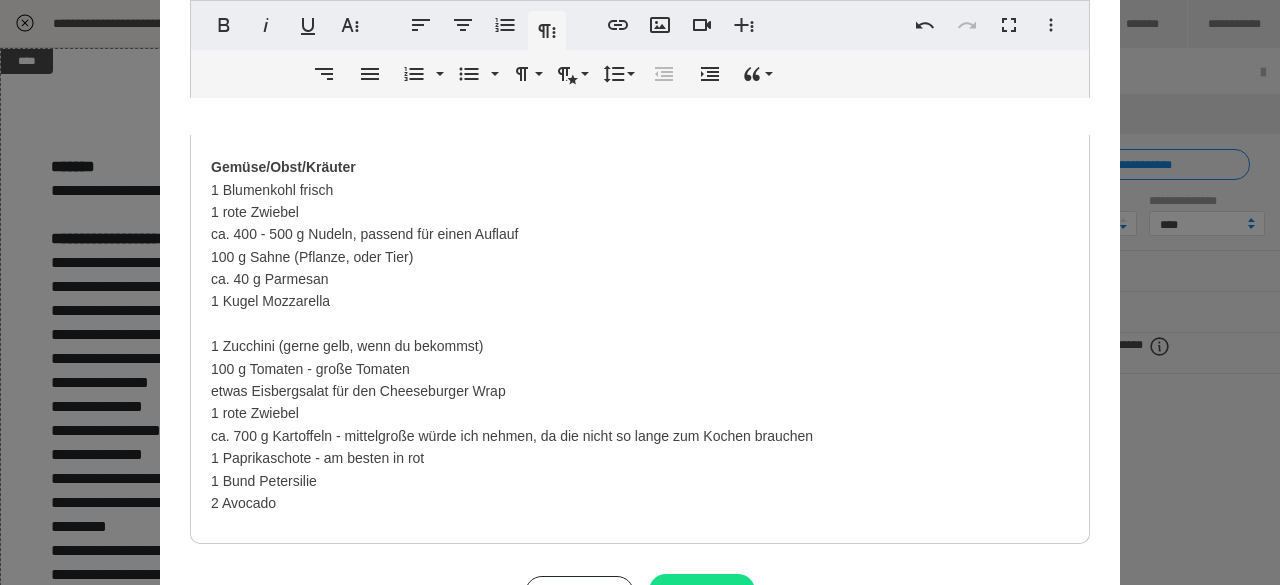 click on "Fleisch Mengen sind so gerechnet, dass jede Person 1 Wrap gekommt - (gerne verdoppeln, wenn jemand mehr als einen essen möchte :-)  250 g Rinderhack  nach Belieben gerne noch etwas Salami, oder Schinken für die Pizza, oder Konfetti Kartoffeln  ca. 100 g Baconwürfel  Gemüse/Obst/Kräuter 1 Blumenkohl frisch  1 rote Zwiebel  ca. 400 - 500 g Nudeln, passend für einen Auflauf  100 g Sahne (Pflanze, oder Tier)  ca. 40 g Parmesan  1 Kugel Mozzarella  1 Zucchini (gerne gelb, wenn du bekommst)  100 g Tomaten - große Tomaten  etwas Eisbergsalat für den Cheeseburger Wrap  1 rote Zwiebel  ca. 700 g Kartoffeln - mittelgroße würde ich nehmen, da die nicht so lange zum Kochen brauchen  1 Paprikaschote - am besten in rot 1 Bund Petersilie  2 Avocado  Aus der Kühltheke oder TK Fach 50 g TK Erbsen  150 g geräucherter Lachs (bitte achte auf gute Qualität)  Haltbare Lebensmittel/Trockenware 50 g Mais aus der Dose, Glas, oder TK  4 Wrapfladen  etwas Sojasoße  Ein paar Kleinigkeiten 4 EL Ketchup" at bounding box center [640, 1288] 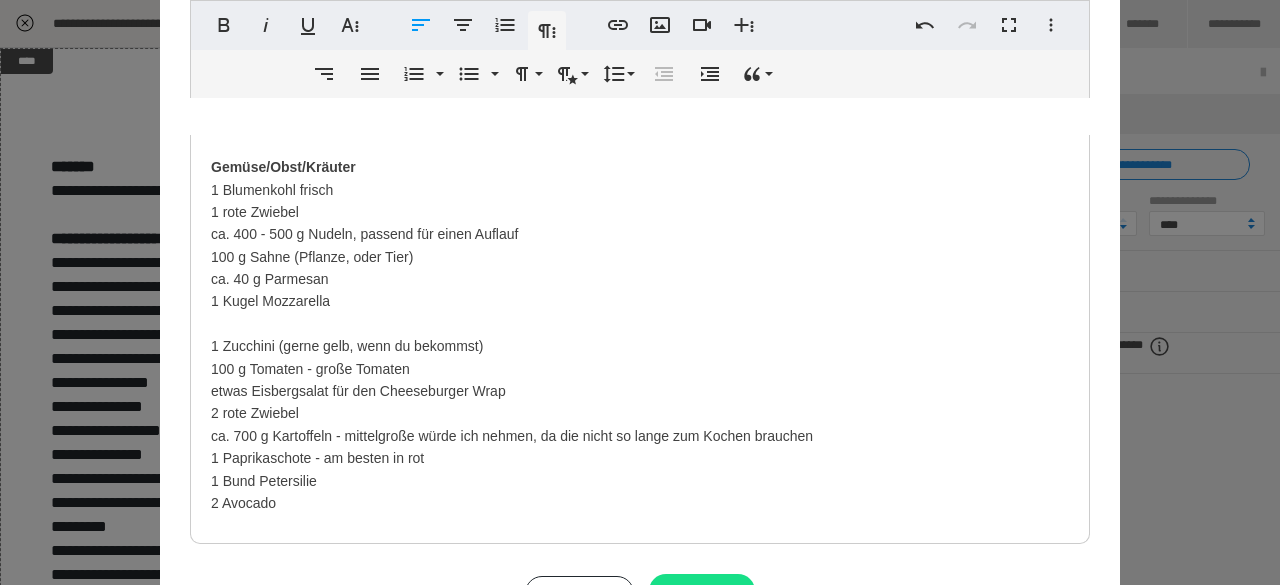 click on "Fleisch Mengen sind so gerechnet, dass jede Person 1 Wrap gekommt - (gerne verdoppeln, wenn jemand mehr als einen essen möchte :-)  250 g Rinderhack  nach Belieben gerne noch etwas Salami, oder Schinken für die Pizza, oder Konfetti Kartoffeln  ca. 100 g Baconwürfel  Gemüse/Obst/Kräuter 1 Blumenkohl frisch  1 rote Zwiebel  ca. 400 - 500 g Nudeln, passend für einen Auflauf  100 g Sahne (Pflanze, oder Tier)  ca. 40 g Parmesan  1 Kugel Mozzarella  1 Zucchini (gerne gelb, wenn du bekommst)  100 g Tomaten - große Tomaten  etwas Eisbergsalat für den Cheeseburger Wrap  2 rote Zwiebel  ca. 700 g Kartoffeln - mittelgroße würde ich nehmen, da die nicht so lange zum Kochen brauchen  1 Paprikaschote - am besten in rot 1 Bund Petersilie  2 Avocado  Aus der Kühltheke oder TK Fach 50 g TK Erbsen  150 g geräucherter Lachs (bitte achte auf gute Qualität)  Haltbare Lebensmittel/Trockenware 50 g Mais aus der Dose, Glas, oder TK  4 Wrapfladen  etwas Sojasoße  Ein paar Kleinigkeiten 4 EL Ketchup" at bounding box center (640, 1288) 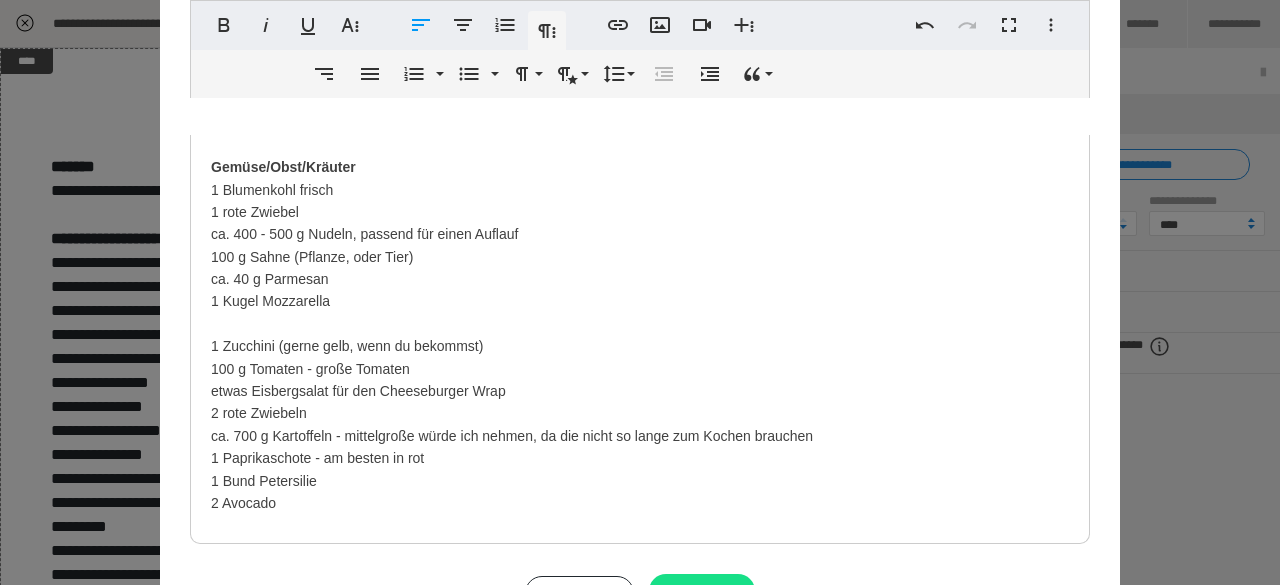 drag, startPoint x: 192, startPoint y: 214, endPoint x: 323, endPoint y: 205, distance: 131.30879 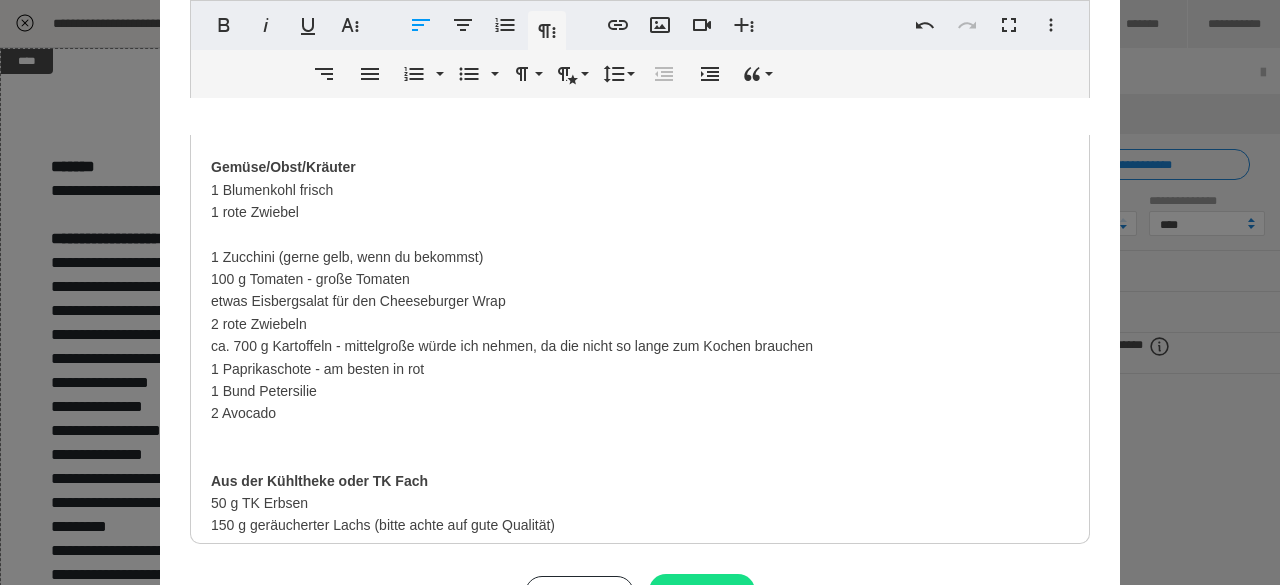 click on "Fleisch Mengen sind so gerechnet, dass jede Person 1 Wrap gekommt - (gerne verdoppeln, wenn jemand mehr als einen essen möchte :-)  250 g Rinderhack  nach Belieben gerne noch etwas Salami, oder Schinken für die Pizza, oder Konfetti Kartoffeln  ca. 100 g Baconwürfel  Gemüse/Obst/Kräuter 1 Blumenkohl frisch  1 rote Zwiebel  1 Zucchini (gerne gelb, wenn du bekommst)  100 g Tomaten - große Tomaten  etwas Eisbergsalat für den Cheeseburger Wrap  2 rote Zwiebeln ca. 700 g Kartoffeln - mittelgroße würde ich nehmen, da die nicht so lange zum Kochen brauchen  1 Paprikaschote - am besten in rot 1 Bund Petersilie  2 Avocado  Aus der Kühltheke oder TK Fach 50 g TK Erbsen  150 g geräucherter Lachs (bitte achte auf gute Qualität)  Haltbare Lebensmittel/Trockenware 50 g Mais aus der Dose, Glas, oder TK  4 Wrapfladen  500 g Sushi Reis (den kann man genau so kaufen im Supermarkt unter der Bezeichung) er klebt stark zusammen und ist deshalb optimal für unsere Waffeln etwas Sojasoße  4 EL Ketchup" at bounding box center (640, 1243) 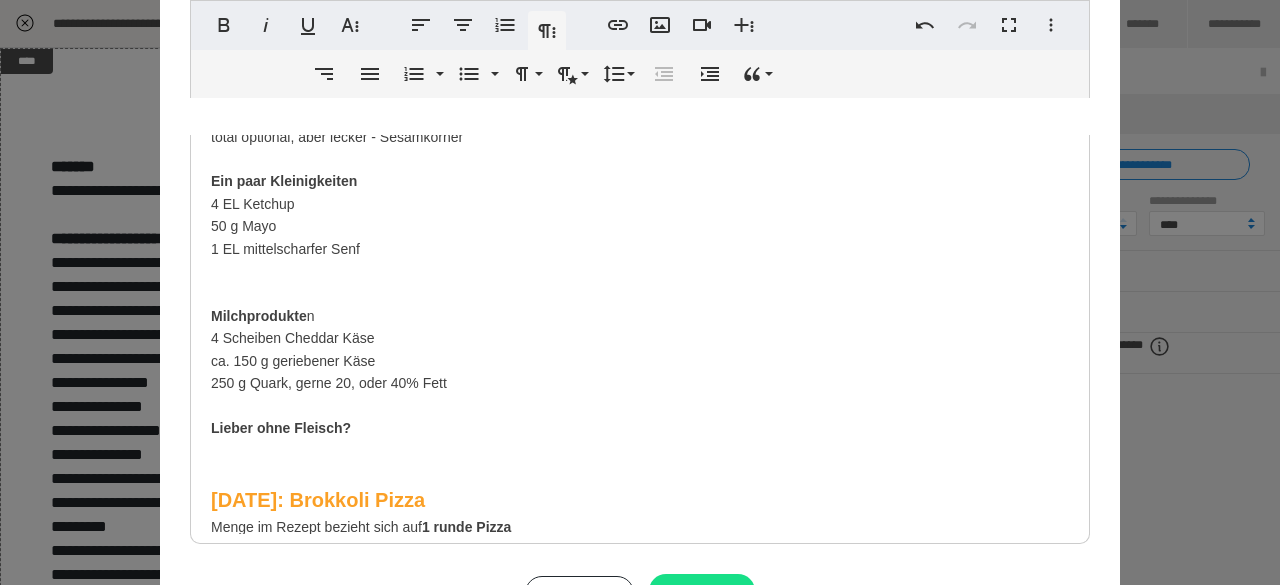 scroll, scrollTop: 791, scrollLeft: 0, axis: vertical 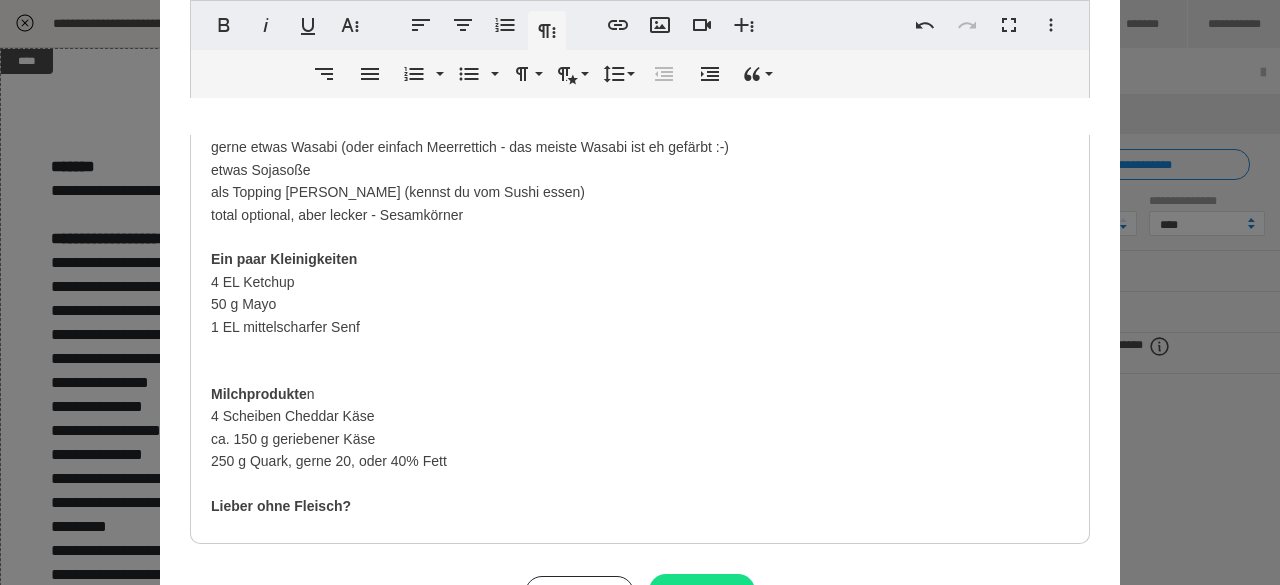 click on "Fleisch Mengen sind so gerechnet, dass jede Person 1 Wrap gekommt - (gerne verdoppeln, wenn jemand mehr als einen essen möchte :-)  250 g Rinderhack  nach Belieben gerne noch etwas Salami, oder Schinken für die Pizza, oder Konfetti Kartoffeln  ca. 100 g Baconwürfel  Gemüse/Obst/Kräuter 1 Blumenkohl frisch  1 rote Zwiebel  1 Zucchini (gerne gelb, wenn du bekommst)  100 g Tomaten - große Tomaten  etwas Eisbergsalat für den Cheeseburger Wrap  2 rote Zwiebeln ca. 700 g Kartoffeln - mittelgroße würde ich nehmen, da die nicht so lange zum Kochen brauchen  1 Paprikaschote - am besten in rot 1 Bund Petersilie  2 Avocado  Aus der Kühltheke oder TK Fach 50 g TK Erbsen  150 g geräucherter Lachs (bitte achte auf gute Qualität)  Haltbare Lebensmittel/Trockenware 50 g Mais aus der Dose, Glas, oder TK  4 Wrapfladen  500 g Sushi Reis (den kann man genau so kaufen im Supermarkt unter der Bezeichung) er klebt stark zusammen und ist deshalb optimal für unsere Waffeln etwas Sojasoße  4 EL Ketchup" at bounding box center [640, 675] 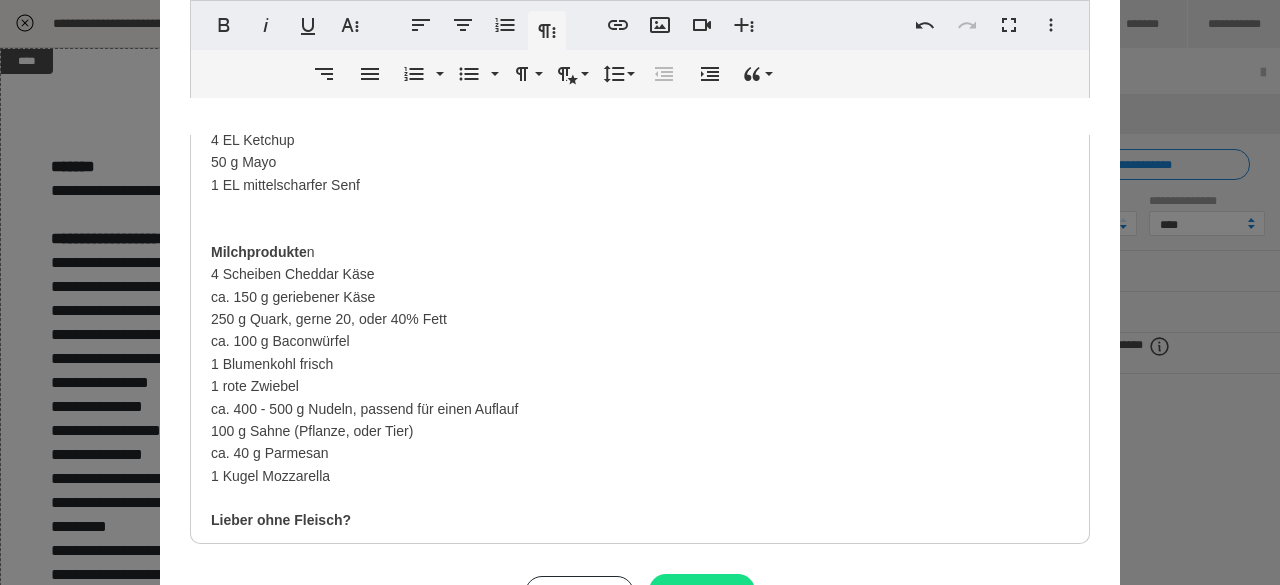scroll, scrollTop: 959, scrollLeft: 0, axis: vertical 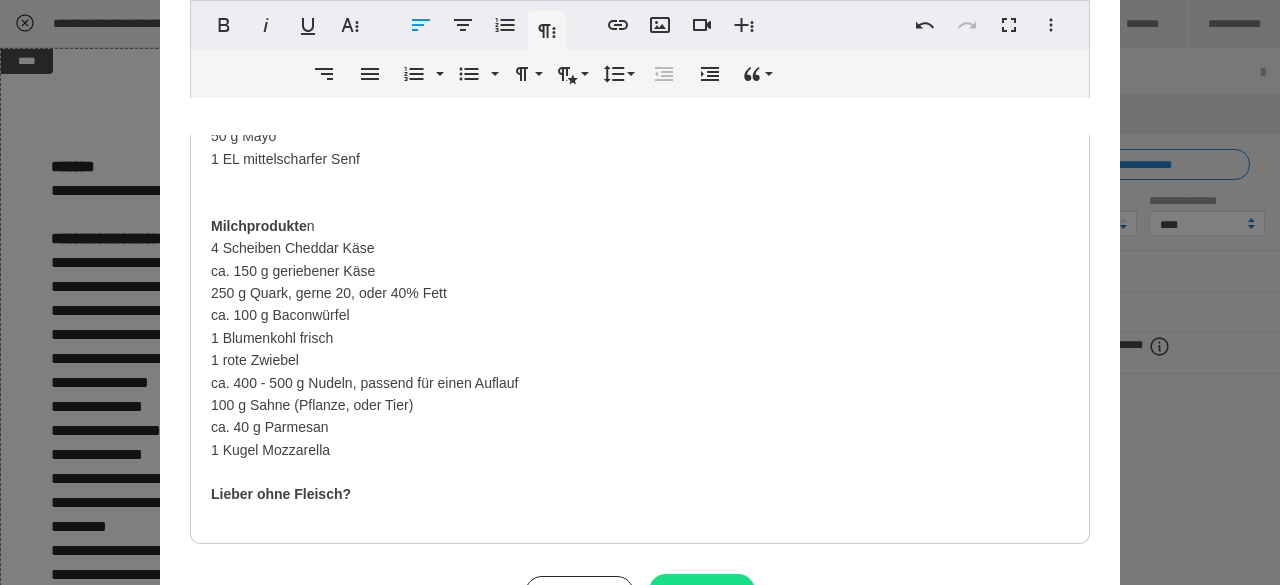 drag, startPoint x: 196, startPoint y: 318, endPoint x: 537, endPoint y: 385, distance: 347.51978 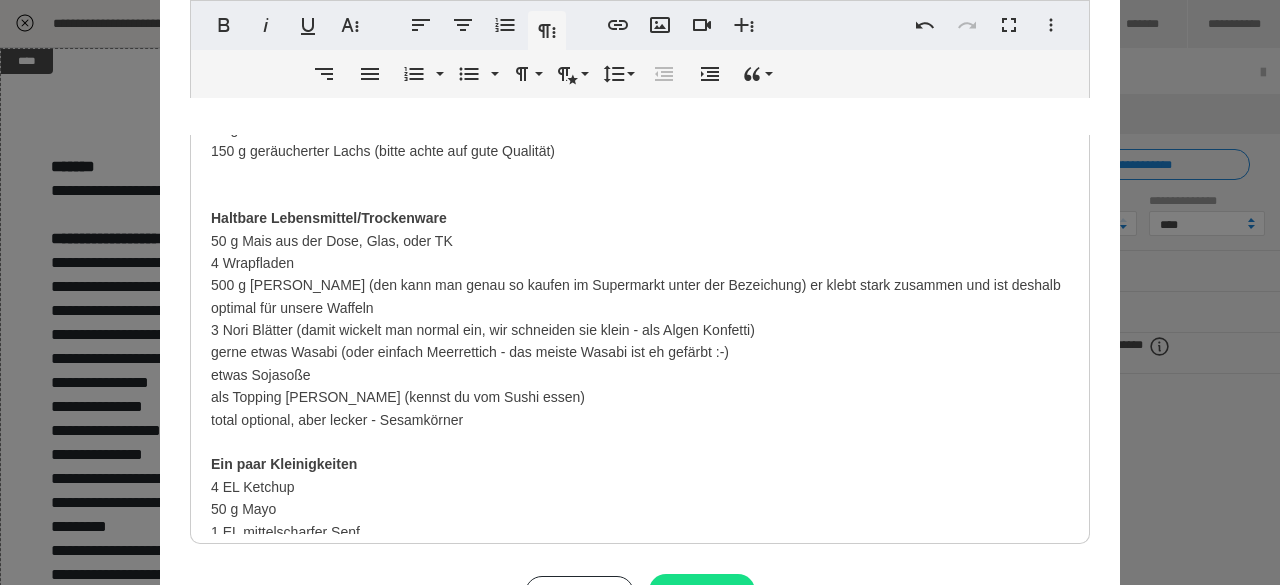 scroll, scrollTop: 580, scrollLeft: 0, axis: vertical 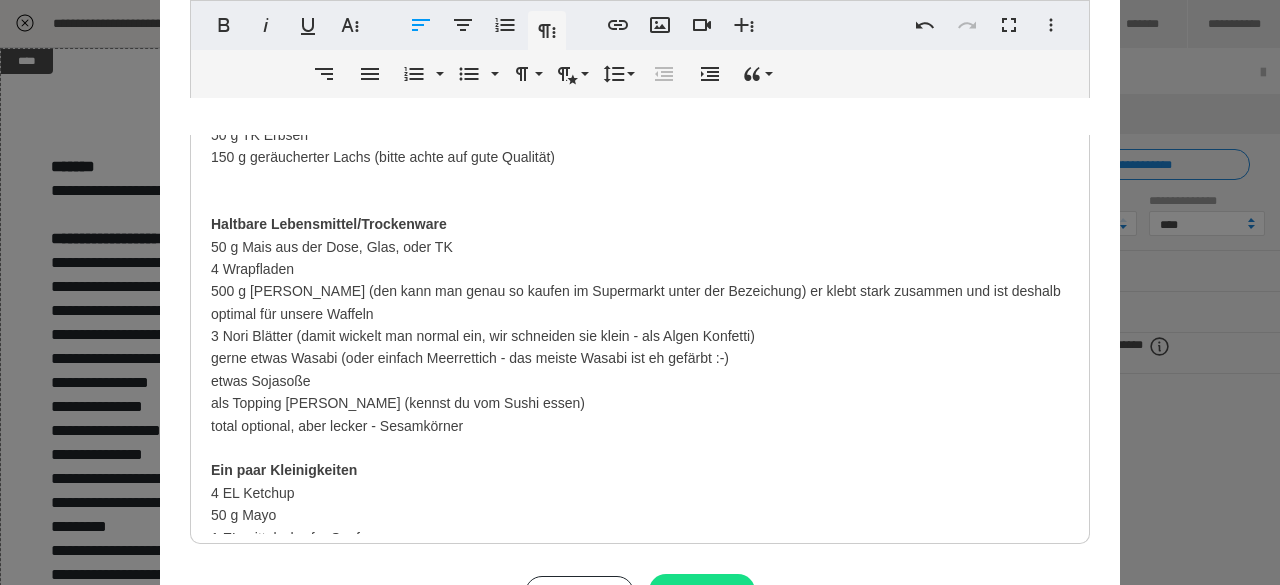 click on "Fleisch Mengen sind so gerechnet, dass jede Person 1 Wrap gekommt - (gerne verdoppeln, wenn jemand mehr als einen essen möchte :-)  250 g Rinderhack  nach Belieben gerne noch etwas Salami, oder Schinken für die Pizza, oder Konfetti Kartoffeln  ca. 100 g Baconwürfel  Gemüse/Obst/Kräuter 1 Blumenkohl frisch  1 rote Zwiebel  1 Zucchini (gerne gelb, wenn du bekommst)  100 g Tomaten - große Tomaten  etwas Eisbergsalat für den Cheeseburger Wrap  2 rote Zwiebeln ca. 700 g Kartoffeln - mittelgroße würde ich nehmen, da die nicht so lange zum Kochen brauchen  1 Paprikaschote - am besten in rot 1 Bund Petersilie  2 Avocado  Aus der Kühltheke oder TK Fach 50 g TK Erbsen  150 g geräucherter Lachs (bitte achte auf gute Qualität)  Haltbare Lebensmittel/Trockenware 50 g Mais aus der Dose, Glas, oder TK  4 Wrapfladen  500 g Sushi Reis (den kann man genau so kaufen im Supermarkt unter der Bezeichung) er klebt stark zusammen und ist deshalb optimal für unsere Waffeln etwas Sojasoße  4 EL Ketchup" at bounding box center (640, 920) 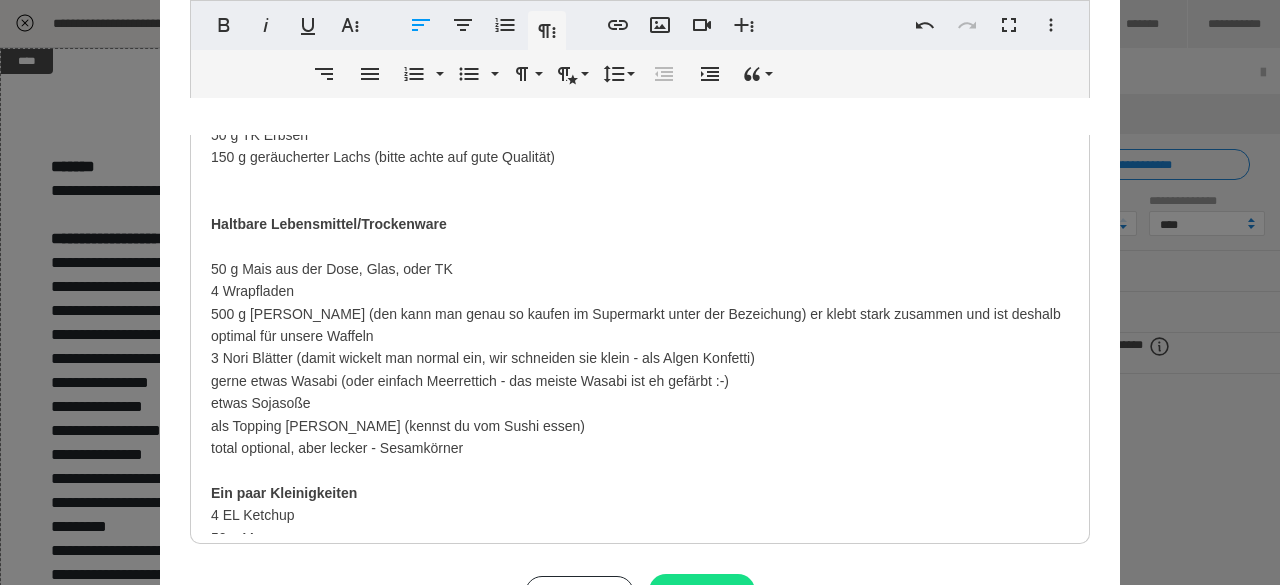 click on "Fleisch Mengen sind so gerechnet, dass jede Person 1 Wrap gekommt - (gerne verdoppeln, wenn jemand mehr als einen essen möchte :-)  250 g Rinderhack  nach Belieben gerne noch etwas Salami, oder Schinken für die Pizza, oder Konfetti Kartoffeln  ca. 100 g Baconwürfel  Gemüse/Obst/Kräuter 1 Blumenkohl frisch  1 rote Zwiebel  1 Zucchini (gerne gelb, wenn du bekommst)  100 g Tomaten - große Tomaten  etwas Eisbergsalat für den Cheeseburger Wrap  2 rote Zwiebeln ca. 700 g Kartoffeln - mittelgroße würde ich nehmen, da die nicht so lange zum Kochen brauchen  1 Paprikaschote - am besten in rot 1 Bund Petersilie  2 Avocado  Aus der Kühltheke oder TK Fach 50 g TK Erbsen  150 g geräucherter Lachs (bitte achte auf gute Qualität)  Haltbare Lebensmittel/Trockenware 50 g Mais aus der Dose, Glas, oder TK  4 Wrapfladen  500 g Sushi Reis (den kann man genau so kaufen im Supermarkt unter der Bezeichung) er klebt stark zusammen und ist deshalb optimal für unsere Waffeln etwas Sojasoße  4 EL Ketchup" at bounding box center (640, 931) 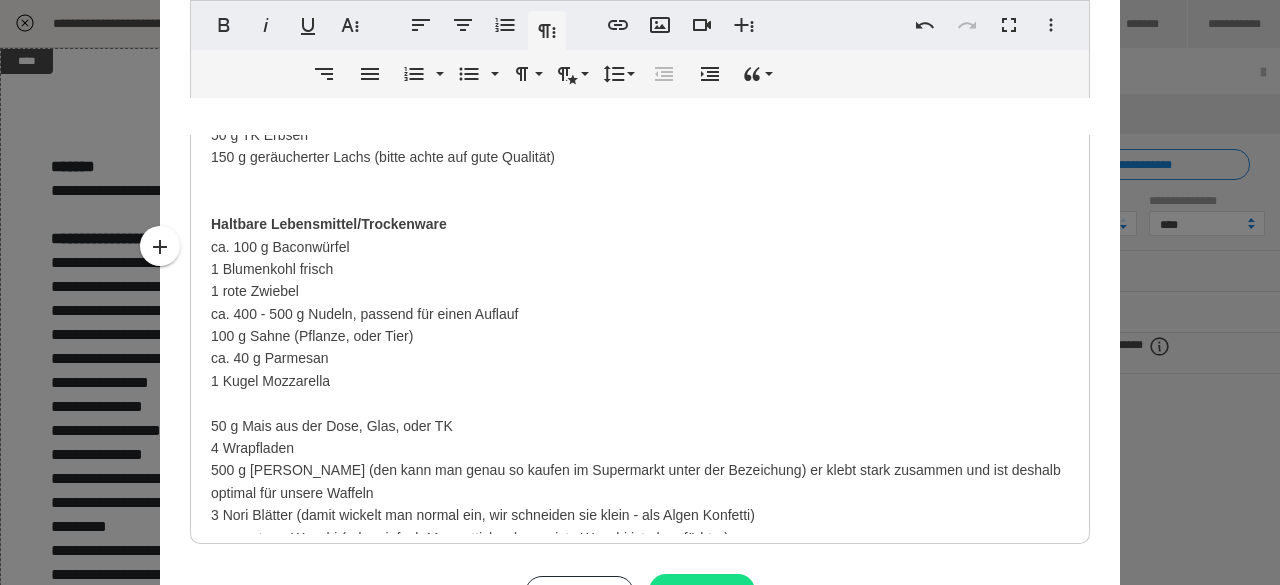 drag, startPoint x: 193, startPoint y: 248, endPoint x: 474, endPoint y: 281, distance: 282.9311 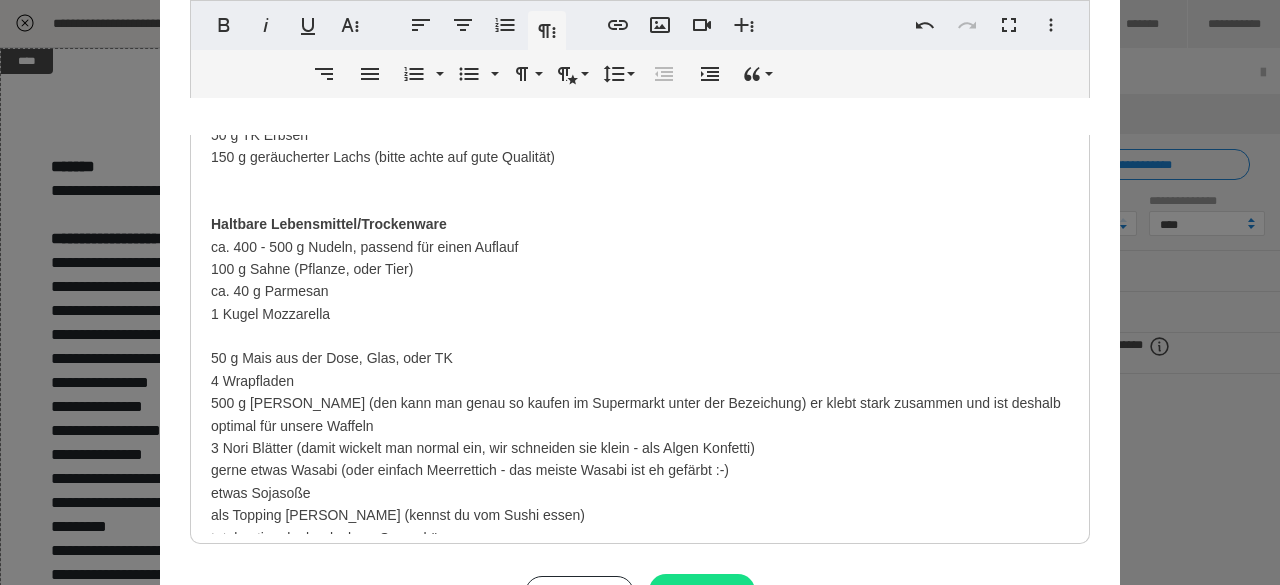 drag, startPoint x: 195, startPoint y: 267, endPoint x: 364, endPoint y: 320, distance: 177.11578 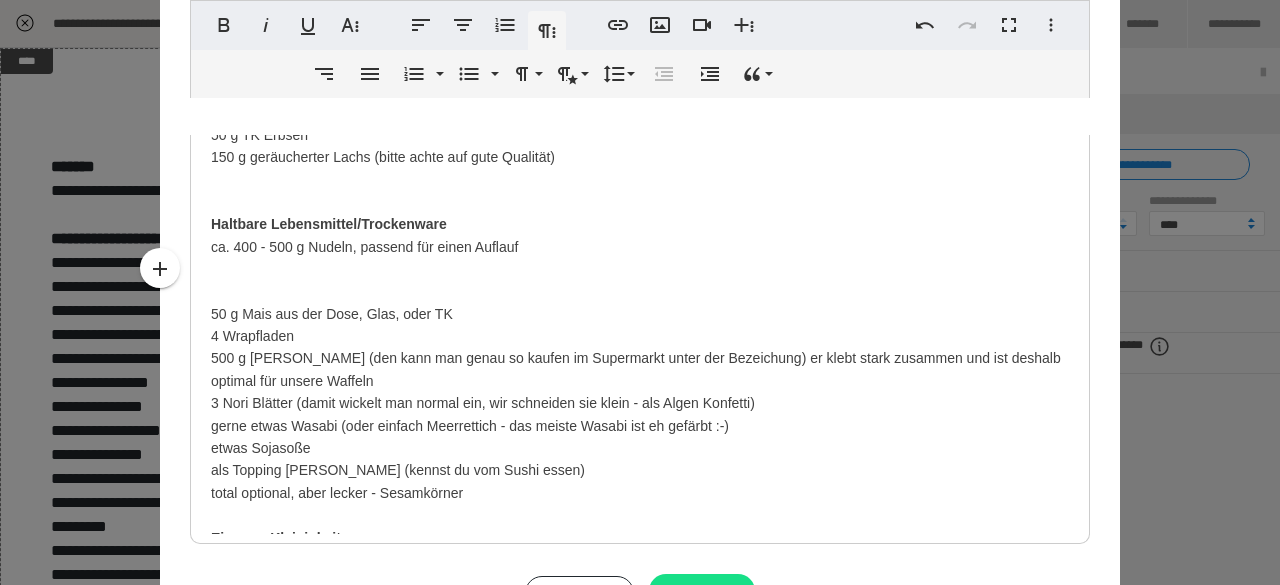 click on "Fleisch Mengen sind so gerechnet, dass jede Person 1 Wrap gekommt - (gerne verdoppeln, wenn jemand mehr als einen essen möchte :-)  250 g Rinderhack  nach Belieben gerne noch etwas Salami, oder Schinken für die Pizza, oder Konfetti Kartoffeln  ca. 100 g Baconwürfel  Gemüse/Obst/Kräuter 1 Blumenkohl frisch  1 rote Zwiebel  1 Zucchini (gerne gelb, wenn du bekommst)  100 g Tomaten - große Tomaten  etwas Eisbergsalat für den Cheeseburger Wrap  2 rote Zwiebeln ca. 700 g Kartoffeln - mittelgroße würde ich nehmen, da die nicht so lange zum Kochen brauchen  1 Paprikaschote - am besten in rot 1 Bund Petersilie  2 Avocado  Aus der Kühltheke oder TK Fach 50 g TK Erbsen  150 g geräucherter Lachs (bitte achte auf gute Qualität)  Haltbare Lebensmittel/Trockenware ca. 400 - 500 g Nudeln, passend für einen Auflauf  50 g Mais aus der Dose, Glas, oder TK  4 Wrapfladen  3 Nori Blätter (damit wickelt man normal ein, wir schneiden sie klein - als Algen Konfetti)  etwas Sojasoße  4 EL Ketchup n" at bounding box center (640, 953) 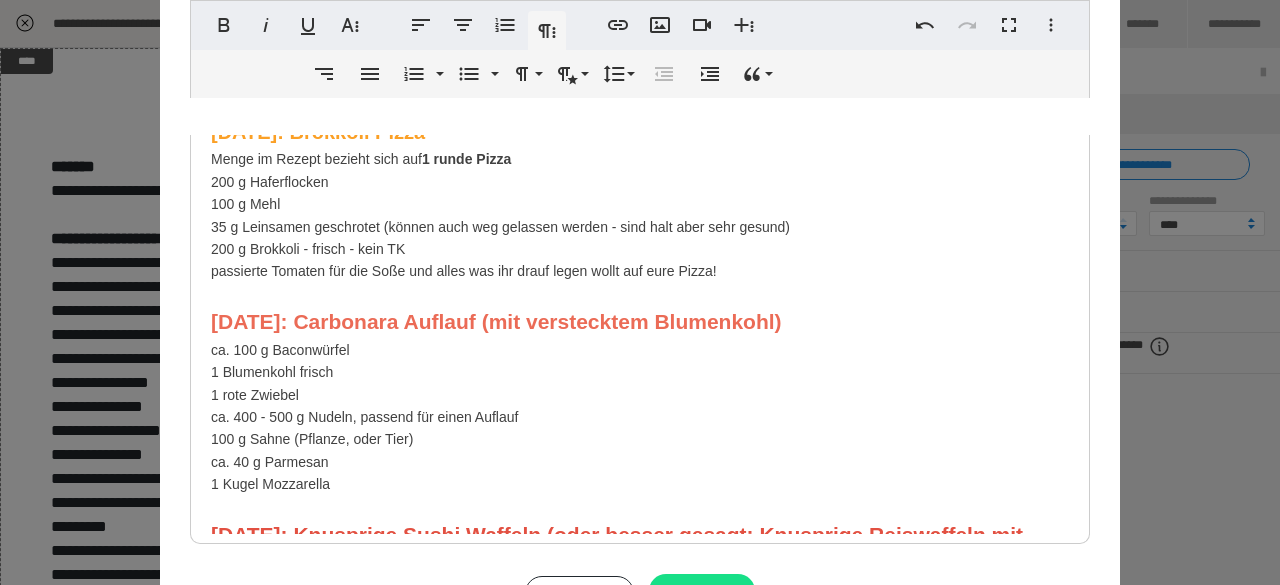 scroll, scrollTop: 1210, scrollLeft: 0, axis: vertical 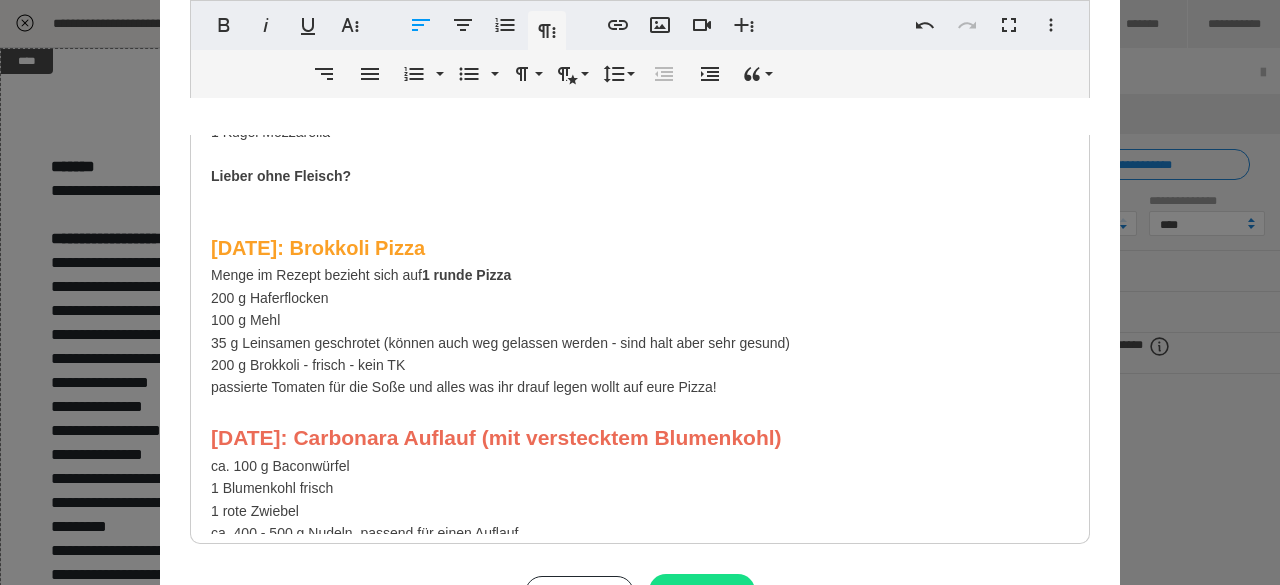 drag, startPoint x: 194, startPoint y: 276, endPoint x: 856, endPoint y: 395, distance: 672.6106 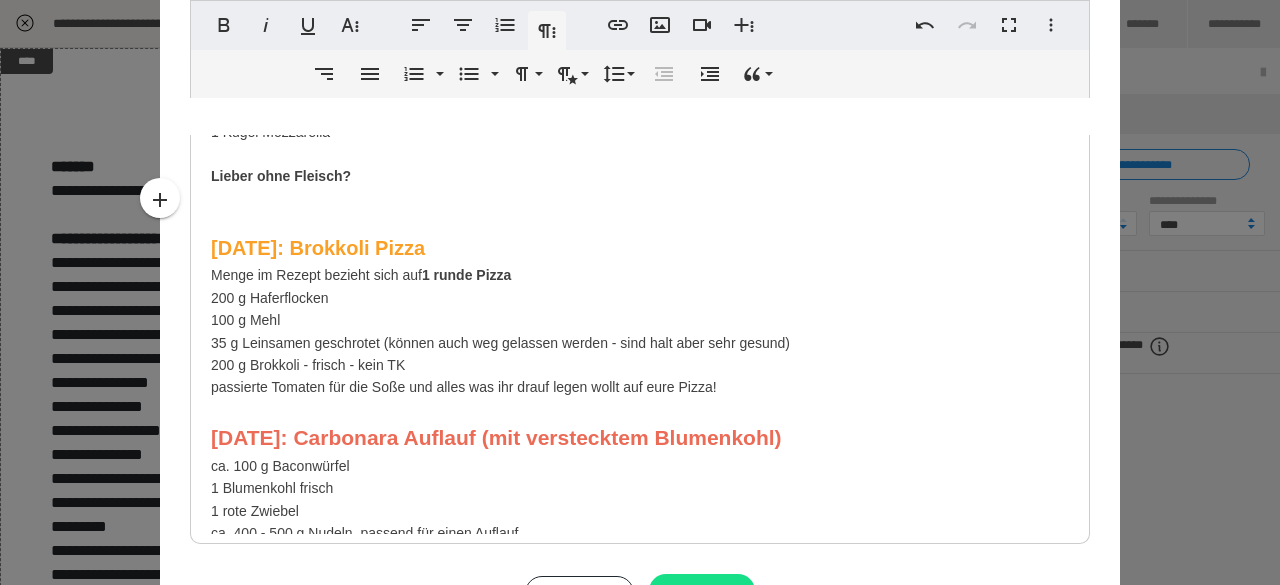 click on "Fleisch Mengen sind so gerechnet, dass jede Person 1 Wrap gekommt - (gerne verdoppeln, wenn jemand mehr als einen essen möchte :-)  250 g Rinderhack  nach Belieben gerne noch etwas Salami, oder Schinken für die Pizza, oder Konfetti Kartoffeln  ca. 100 g Baconwürfel  Gemüse/Obst/Kräuter 1 Blumenkohl frisch  1 rote Zwiebel  1 Zucchini (gerne gelb, wenn du bekommst)  100 g Tomaten - große Tomaten  etwas Eisbergsalat für den Cheeseburger Wrap  2 rote Zwiebeln ca. 700 g Kartoffeln - mittelgroße würde ich nehmen, da die nicht so lange zum Kochen brauchen  1 Paprikaschote - am besten in rot 1 Bund Petersilie  2 Avocado  Aus der Kühltheke oder TK Fach 50 g TK Erbsen  150 g geräucherter Lachs (bitte achte auf gute Qualität)  Haltbare Lebensmittel/Trockenware ca. 400 - 500 g Nudeln, passend für einen Auflauf  50 g Mais aus der Dose, Glas, oder TK  4 Wrapfladen  3 Nori Blätter (damit wickelt man normal ein, wir schneiden sie klein - als Algen Konfetti)  etwas Sojasoße  4 EL Ketchup n" at bounding box center (640, 301) 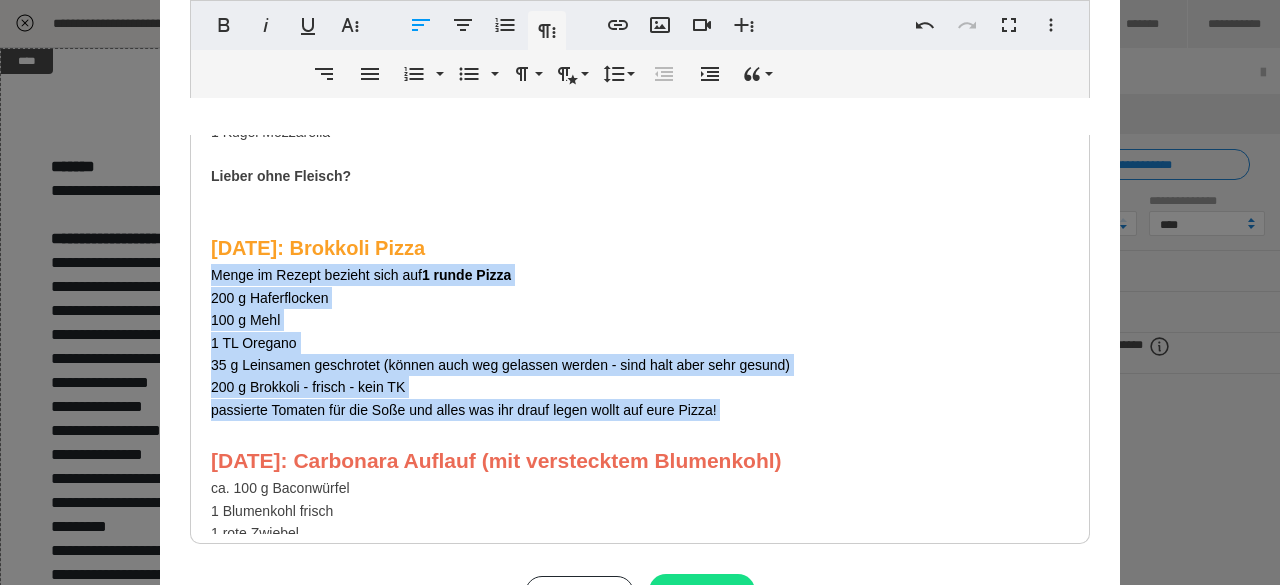 drag, startPoint x: 198, startPoint y: 276, endPoint x: 717, endPoint y: 427, distance: 540.52014 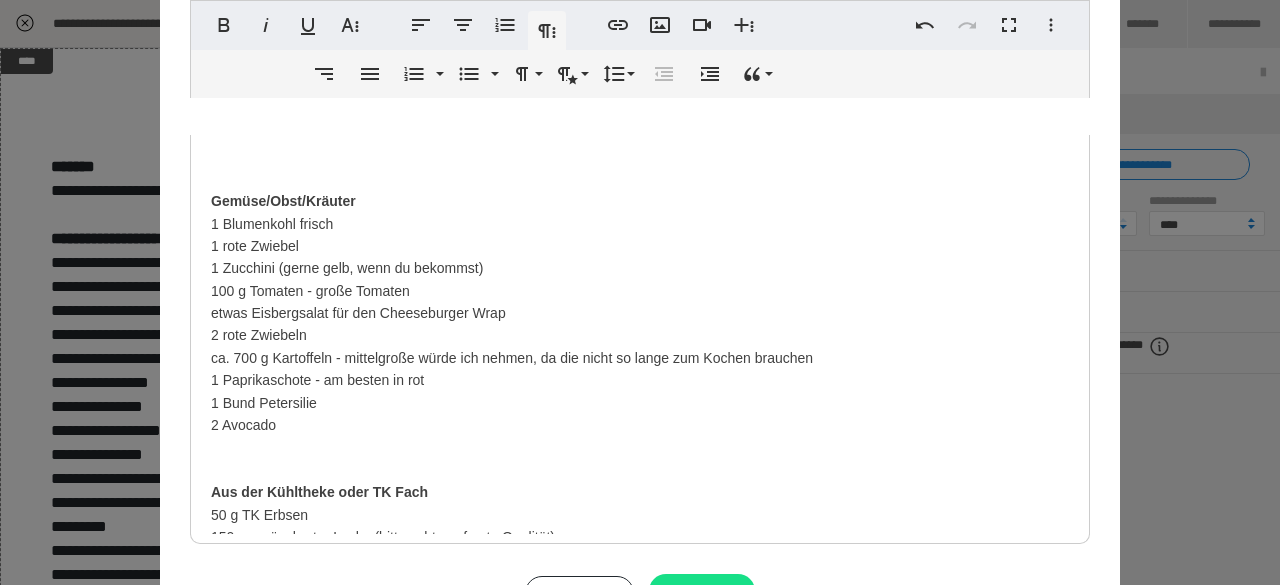 scroll, scrollTop: 210, scrollLeft: 0, axis: vertical 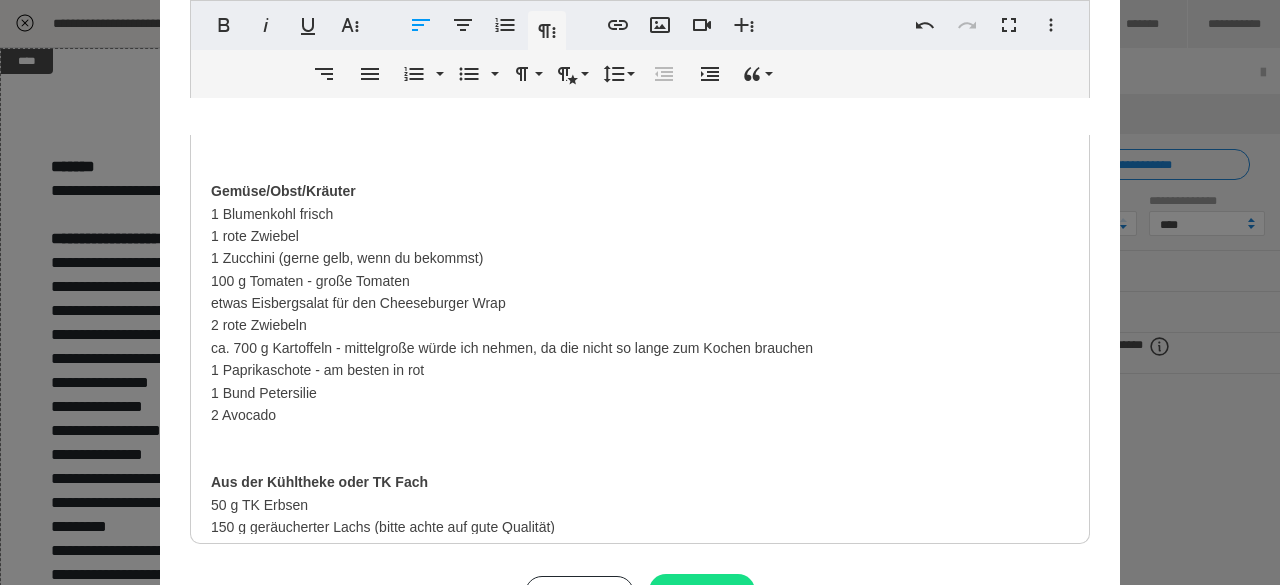 click on "Fleisch Mengen sind so gerechnet, dass jede Person 1 Wrap gekommt - (gerne verdoppeln, wenn jemand mehr als einen essen möchte :-)  250 g Rinderhack  nach Belieben gerne noch etwas Salami, oder Schinken für die Pizza, oder Konfetti Kartoffeln  ca. 100 g Baconwürfel  Gemüse/Obst/Kräuter 1 Blumenkohl frisch  1 rote Zwiebel  1 Zucchini (gerne gelb, wenn du bekommst)  100 g Tomaten - große Tomaten  etwas Eisbergsalat für den Cheeseburger Wrap  2 rote Zwiebeln ca. 700 g Kartoffeln - mittelgroße würde ich nehmen, da die nicht so lange zum Kochen brauchen  1 Paprikaschote - am besten in rot 1 Bund Petersilie  2 Avocado  Aus der Kühltheke oder TK Fach 50 g TK Erbsen  150 g geräucherter Lachs (bitte achte auf gute Qualität)  Haltbare Lebensmittel/Trockenware ca. 400 - 500 g Nudeln, passend für einen Auflauf  50 g Mais aus der Dose, Glas, oder TK  4 Wrapfladen  3 Nori Blätter (damit wickelt man normal ein, wir schneiden sie klein - als Algen Konfetti)  etwas Sojasoße  4 EL Ketchup n" at bounding box center (640, 1312) 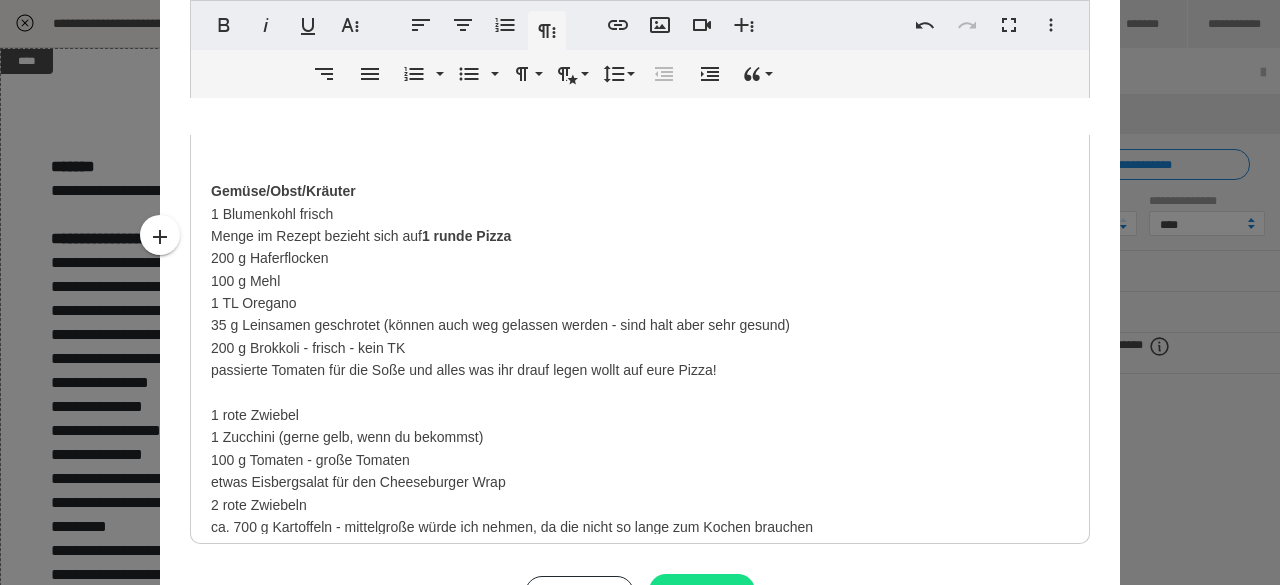 drag, startPoint x: 194, startPoint y: 233, endPoint x: 817, endPoint y: 323, distance: 629.4672 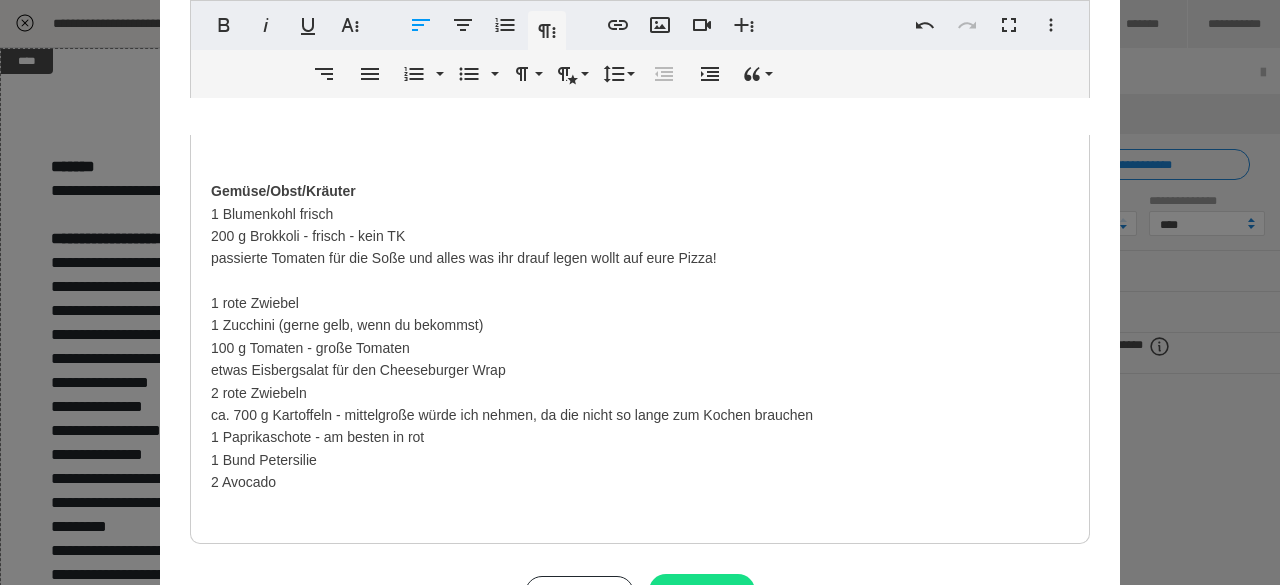 click on "Fleisch Mengen sind so gerechnet, dass jede Person 1 Wrap gekommt - (gerne verdoppeln, wenn jemand mehr als einen essen möchte :-)  250 g Rinderhack  nach Belieben gerne noch etwas Salami, oder Schinken für die Pizza, oder Konfetti Kartoffeln  ca. 100 g Baconwürfel  Gemüse/Obst/Kräuter 1 Blumenkohl frisch  200 g Brokkoli - frisch - kein TK passierte Tomaten für die Soße und alles was ihr drauf legen wollt auf eure Pizza!  1 rote Zwiebel  1 Zucchini (gerne gelb, wenn du bekommst)  100 g Tomaten - große Tomaten  etwas Eisbergsalat für den Cheeseburger Wrap  2 rote Zwiebeln ca. 700 g Kartoffeln - mittelgroße würde ich nehmen, da die nicht so lange zum Kochen brauchen  1 Paprikaschote - am besten in rot 1 Bund Petersilie  2 Avocado  Aus der Kühltheke oder TK Fach 50 g TK Erbsen  150 g geräucherter Lachs (bitte achte auf gute Qualität)  Haltbare Lebensmittel/Trockenware ca. 400 - 500 g Nudeln, passend für einen Auflauf  50 g Mais aus der Dose, Glas, oder TK  4 Wrapfladen  50 g Mayo" at bounding box center [640, 1346] 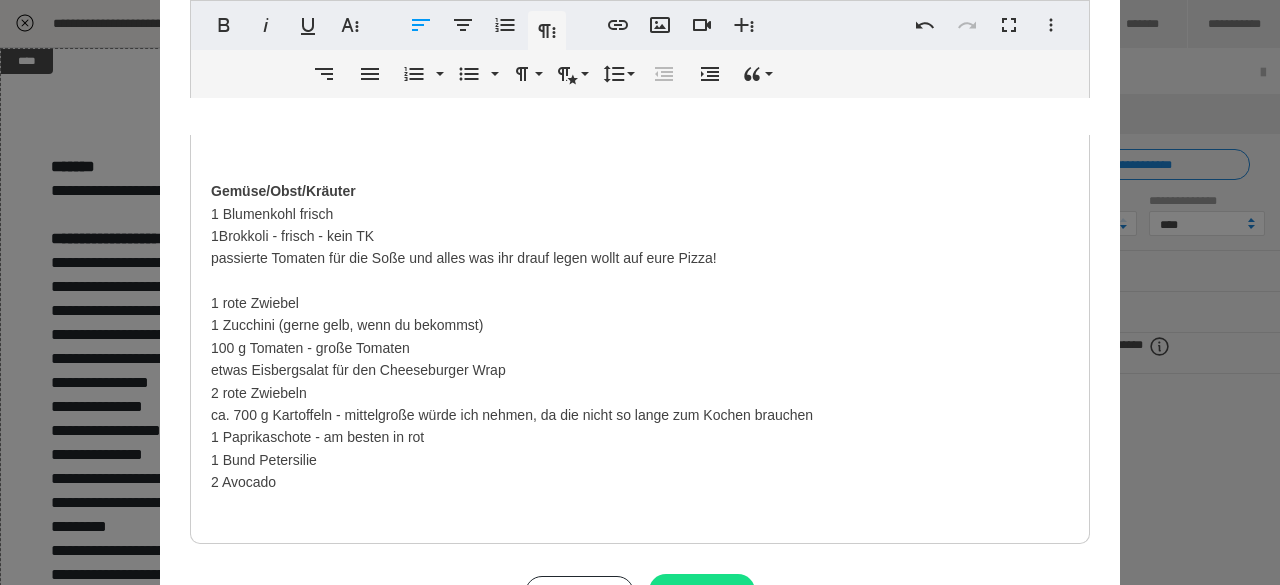 drag, startPoint x: 184, startPoint y: 257, endPoint x: 757, endPoint y: 258, distance: 573.00085 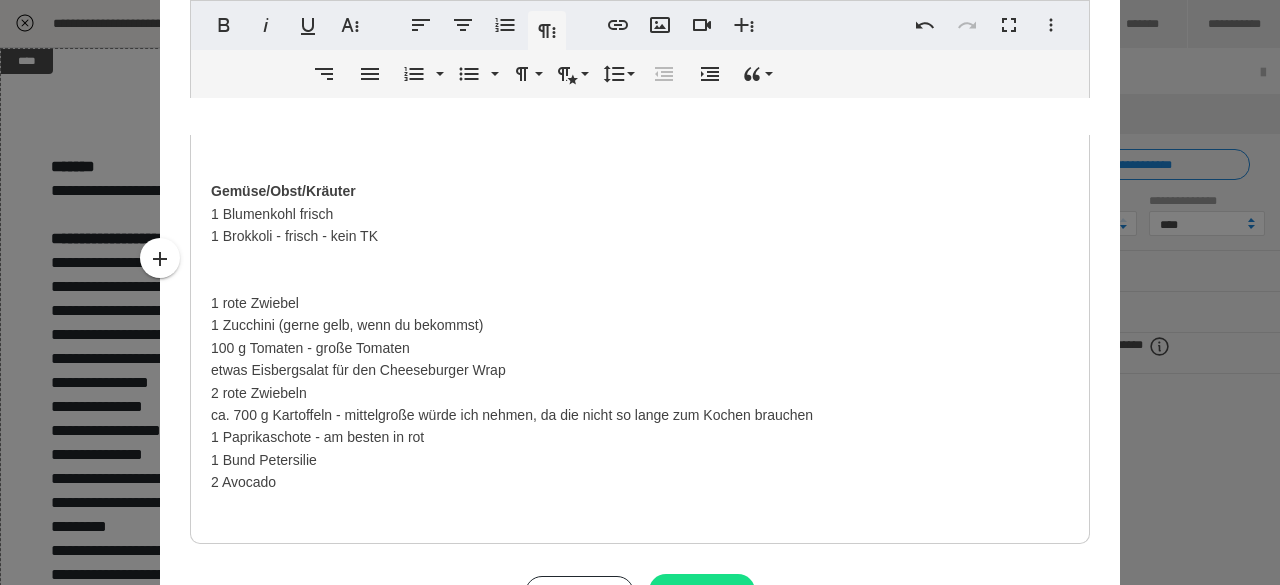 click on "Fleisch Mengen sind so gerechnet, dass jede Person 1 Wrap gekommt - (gerne verdoppeln, wenn jemand mehr als einen essen möchte :-)  250 g Rinderhack  nach Belieben gerne noch etwas Salami, oder Schinken für die Pizza, oder Konfetti Kartoffeln  ca. 100 g Baconwürfel  Gemüse/Obst/Kräuter 1 Blumenkohl frisch  1 Brokkoli - frisch - kein TK 1 rote Zwiebel  1 Zucchini (gerne gelb, wenn du bekommst)  100 g Tomaten - große Tomaten  etwas Eisbergsalat für den Cheeseburger Wrap  2 rote Zwiebeln ca. 700 g Kartoffeln - mittelgroße würde ich nehmen, da die nicht so lange zum Kochen brauchen  1 Paprikaschote - am besten in rot 1 Bund Petersilie  2 Avocado  Aus der Kühltheke oder TK Fach 50 g TK Erbsen  150 g geräucherter Lachs (bitte achte auf gute Qualität)  Haltbare Lebensmittel/Trockenware ca. 400 - 500 g Nudeln, passend für einen Auflauf  50 g Mais aus der Dose, Glas, oder TK  4 Wrapfladen  3 Nori Blätter (damit wickelt man normal ein, wir schneiden sie klein - als Algen Konfetti)  n" at bounding box center [640, 1346] 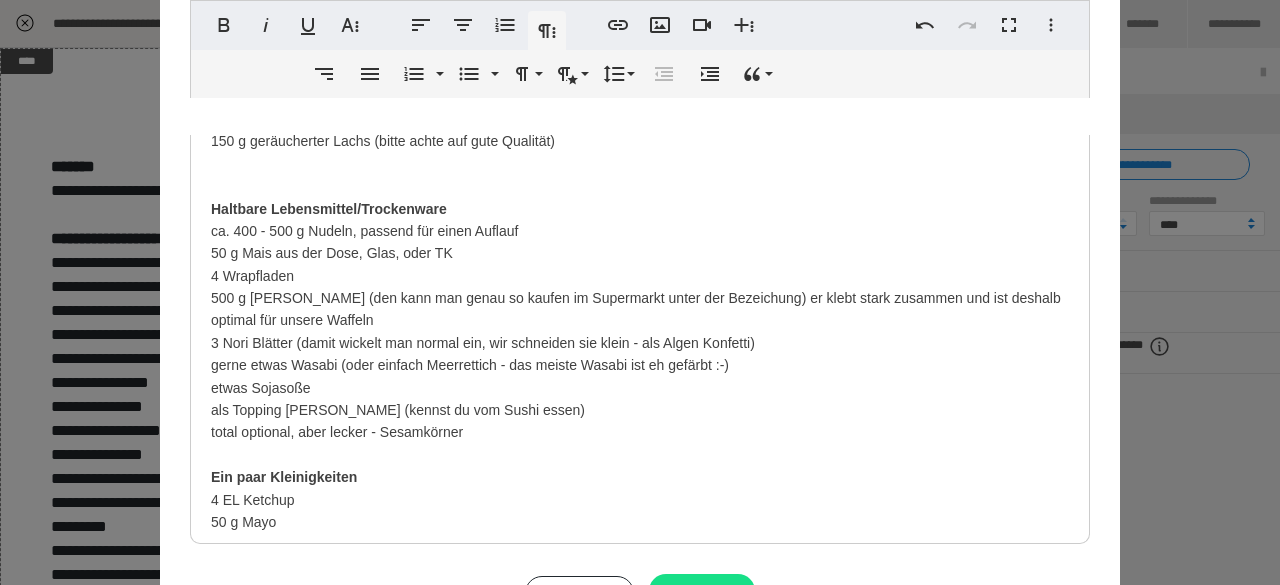 scroll, scrollTop: 623, scrollLeft: 0, axis: vertical 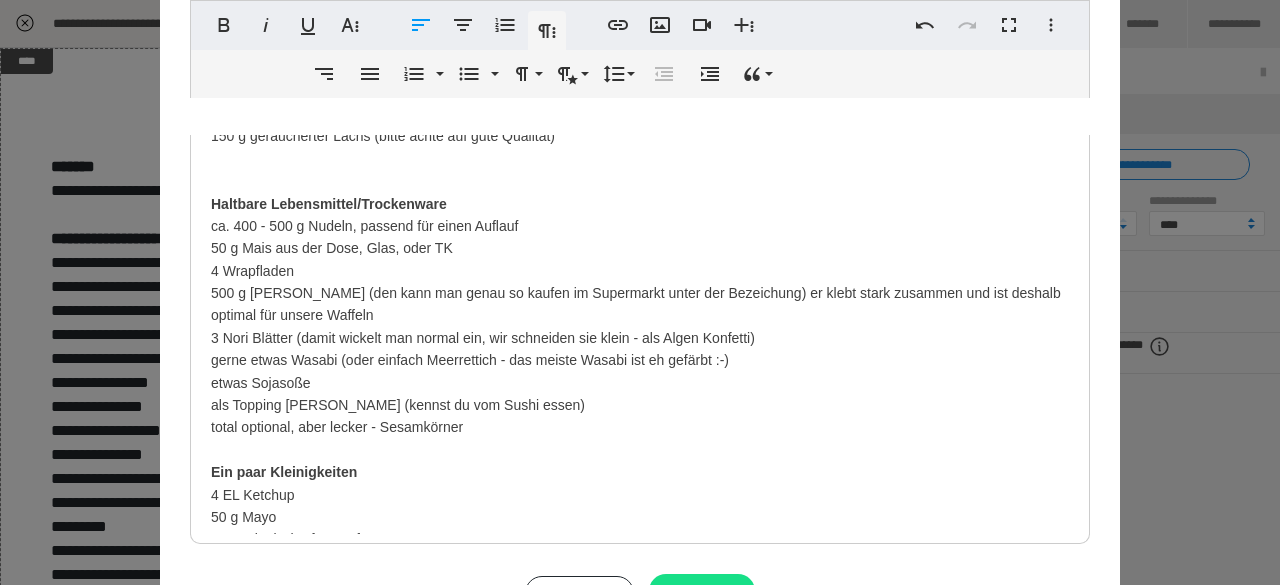 click on "Fleisch Mengen sind so gerechnet, dass jede Person 1 Wrap gekommt - (gerne verdoppeln, wenn jemand mehr als einen essen möchte :-)  250 g Rinderhack  nach Belieben gerne noch etwas Salami, oder Schinken für die Pizza, oder Konfetti Kartoffeln  ca. 100 g Baconwürfel  Gemüse/Obst/Kräuter 1 Blumenkohl frisch  1 Brokkoli - frisch - kein TK 1 rote Zwiebel  1 Zucchini (gerne gelb, wenn du bekommst)  100 g Tomaten - große Tomaten  etwas Eisbergsalat für den Cheeseburger Wrap  2 rote Zwiebeln ca. 700 g Kartoffeln - mittelgroße würde ich nehmen, da die nicht so lange zum Kochen brauchen  1 Paprikaschote - am besten in rot 1 Bund Petersilie  2 Avocado  Aus der Kühltheke oder TK Fach 50 g TK Erbsen  150 g geräucherter Lachs (bitte achte auf gute Qualität)  Haltbare Lebensmittel/Trockenware ca. 400 - 500 g Nudeln, passend für einen Auflauf  50 g Mais aus der Dose, Glas, oder TK  4 Wrapfladen  3 Nori Blätter (damit wickelt man normal ein, wir schneiden sie klein - als Algen Konfetti)  n" at bounding box center [640, 910] 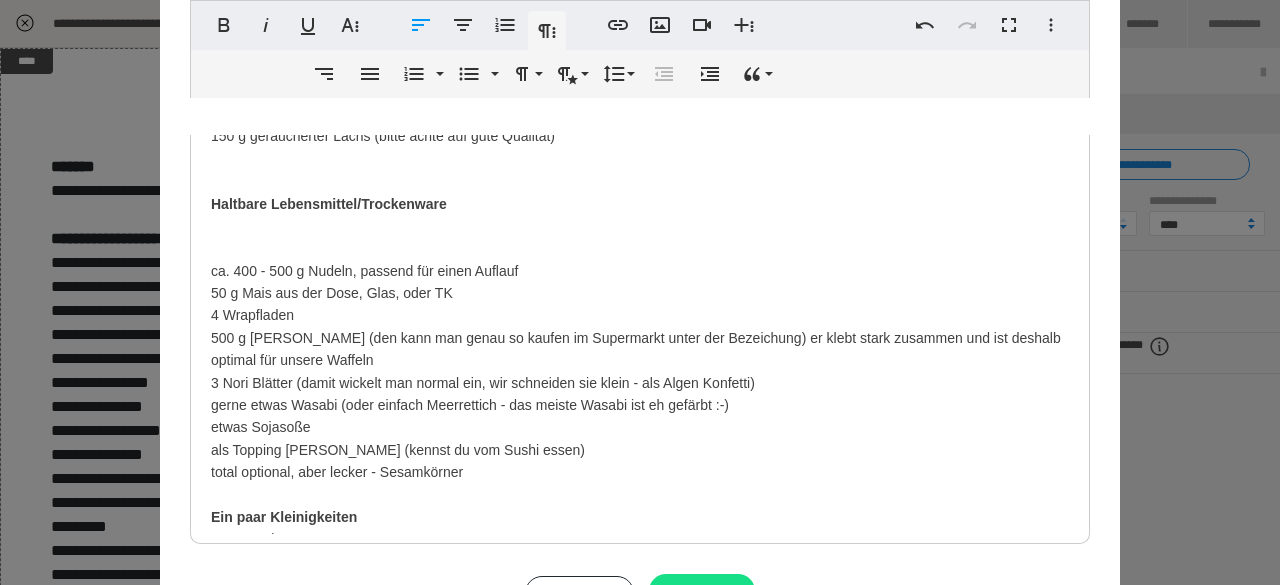 click on "Fleisch Mengen sind so gerechnet, dass jede Person 1 Wrap gekommt - (gerne verdoppeln, wenn jemand mehr als einen essen möchte :-)  250 g Rinderhack  nach Belieben gerne noch etwas Salami, oder Schinken für die Pizza, oder Konfetti Kartoffeln  ca. 100 g Baconwürfel  Gemüse/Obst/Kräuter 1 Blumenkohl frisch  1 Brokkoli - frisch - kein TK 1 rote Zwiebel  1 Zucchini (gerne gelb, wenn du bekommst)  100 g Tomaten - große Tomaten  etwas Eisbergsalat für den Cheeseburger Wrap  2 rote Zwiebeln ca. 700 g Kartoffeln - mittelgroße würde ich nehmen, da die nicht so lange zum Kochen brauchen  1 Paprikaschote - am besten in rot 1 Bund Petersilie  2 Avocado  Aus der Kühltheke oder TK Fach 50 g TK Erbsen  150 g geräucherter Lachs (bitte achte auf gute Qualität)  Haltbare Lebensmittel/Trockenware ca. 400 - 500 g Nudeln, passend für einen Auflauf  50 g Mais aus der Dose, Glas, oder TK  4 Wrapfladen  3 Nori Blätter (damit wickelt man normal ein, wir schneiden sie klein - als Algen Konfetti)  n" at bounding box center [640, 933] 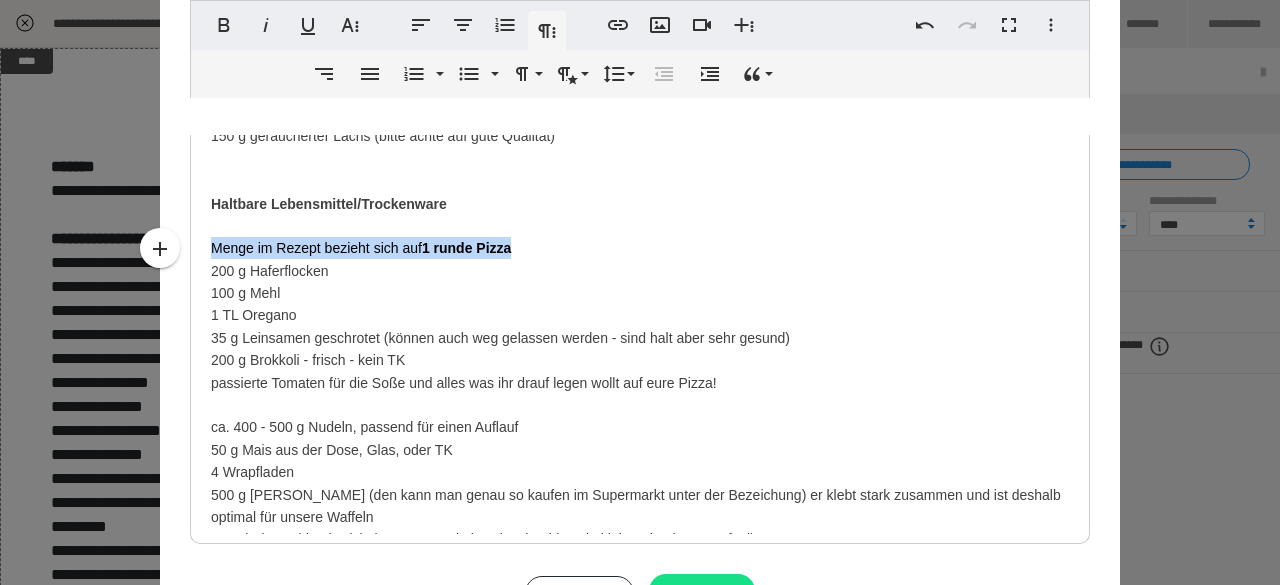 drag, startPoint x: 202, startPoint y: 250, endPoint x: 519, endPoint y: 254, distance: 317.02524 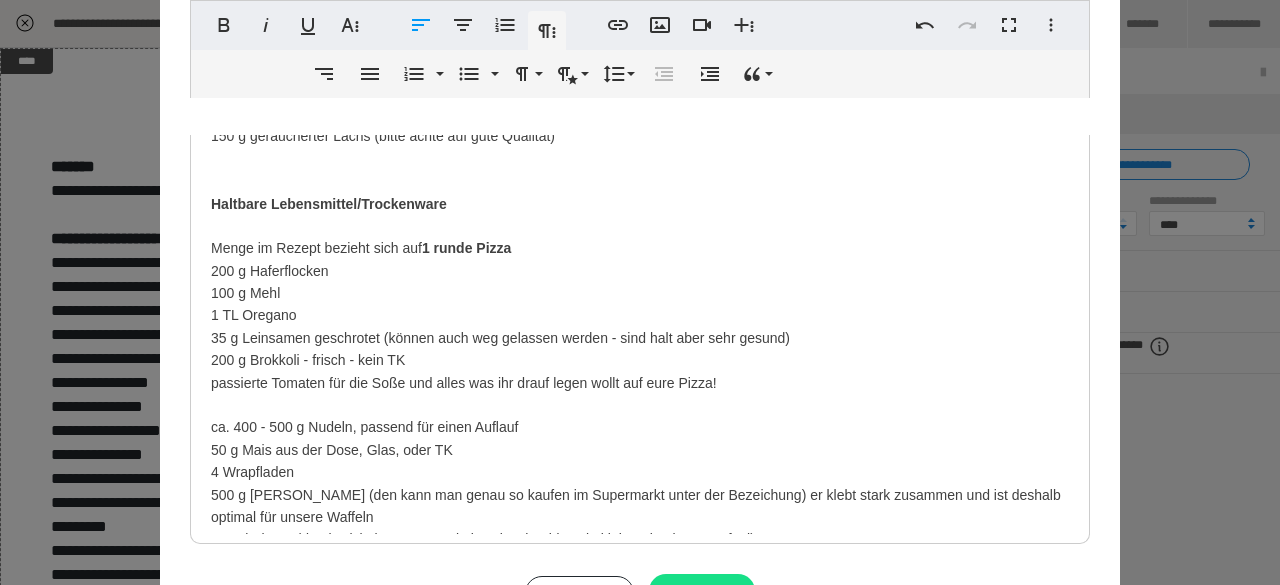 click on "Fleisch Mengen sind so gerechnet, dass jede Person 1 Wrap gekommt - (gerne verdoppeln, wenn jemand mehr als einen essen möchte :-)  250 g Rinderhack  nach Belieben gerne noch etwas Salami, oder Schinken für die Pizza, oder Konfetti Kartoffeln  ca. 100 g Baconwürfel  Gemüse/Obst/Kräuter 1 Blumenkohl frisch  1 Brokkoli - frisch - kein TK 1 rote Zwiebel  1 Zucchini (gerne gelb, wenn du bekommst)  100 g Tomaten - große Tomaten  etwas Eisbergsalat für den Cheeseburger Wrap  2 rote Zwiebeln ca. 700 g Kartoffeln - mittelgroße würde ich nehmen, da die nicht so lange zum Kochen brauchen  1 Paprikaschote - am besten in rot 1 Bund Petersilie  2 Avocado  Aus der Kühltheke oder TK Fach 50 g TK Erbsen  150 g geräucherter Lachs (bitte achte auf gute Qualität)  Haltbare Lebensmittel/Trockenware Menge im Rezept bezieht sich auf  1 runde Pizza 200 g Haferflocken  100 g Mehl  1 TL Oregano  35 g Leinsamen geschrotet (können auch weg gelassen werden - sind halt aber sehr gesund)  4 Wrapfladen  n" at bounding box center (640, 1011) 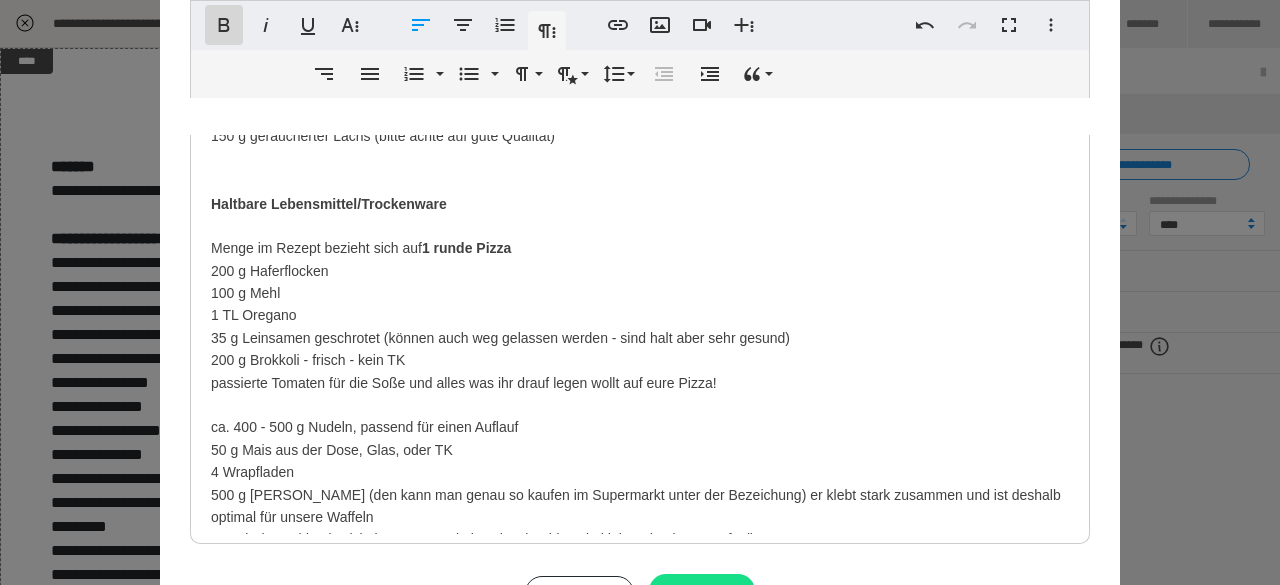 click 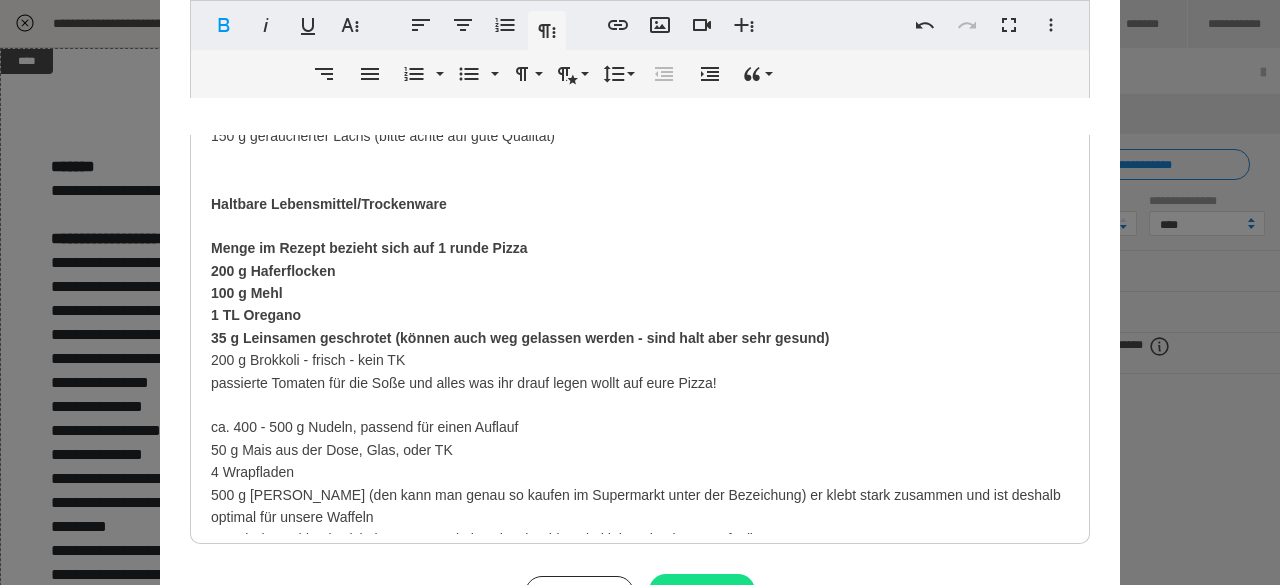 click on "Fleisch Mengen sind so gerechnet, dass jede Person 1 Wrap gekommt - (gerne verdoppeln, wenn jemand mehr als einen essen möchte :-)  250 g Rinderhack  nach Belieben gerne noch etwas Salami, oder Schinken für die Pizza, oder Konfetti Kartoffeln  ca. 100 g Baconwürfel  Gemüse/Obst/Kräuter 1 Blumenkohl frisch  1 Brokkoli - frisch - kein TK 1 rote Zwiebel  1 Zucchini (gerne gelb, wenn du bekommst)  100 g Tomaten - große Tomaten  etwas Eisbergsalat für den Cheeseburger Wrap  2 rote Zwiebeln ca. 700 g Kartoffeln - mittelgroße würde ich nehmen, da die nicht so lange zum Kochen brauchen  1 Paprikaschote - am besten in rot 1 Bund Petersilie  2 Avocado  Aus der Kühltheke oder TK Fach 50 g TK Erbsen  150 g geräucherter Lachs (bitte achte auf gute Qualität)  Haltbare Lebensmittel/Trockenware Menge im Rezept bezieht sich auf 1 runde Pizza 200 g Haferflocken  100 g Mehl  1 TL Oregano  35 g Leinsamen geschrotet (können auch weg gelassen werden - sind halt aber sehr gesund)  4 Wrapfladen  n" at bounding box center (640, 1011) 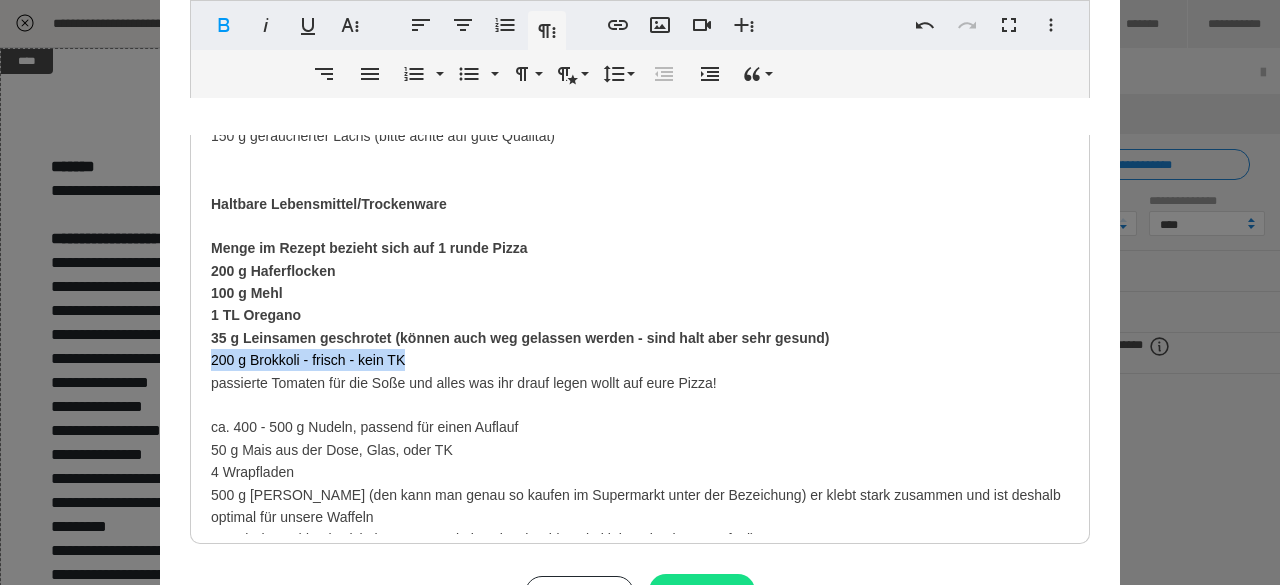 drag, startPoint x: 200, startPoint y: 361, endPoint x: 564, endPoint y: 367, distance: 364.04944 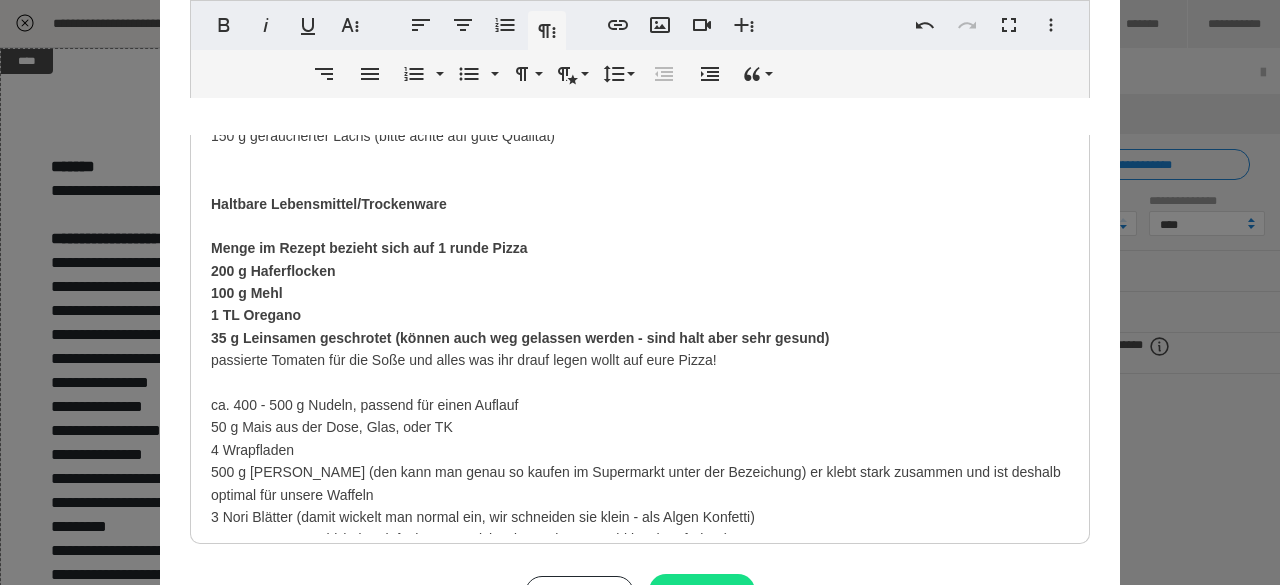click on "Fleisch Mengen sind so gerechnet, dass jede Person 1 Wrap gekommt - (gerne verdoppeln, wenn jemand mehr als einen essen möchte :-)  250 g Rinderhack  nach Belieben gerne noch etwas Salami, oder Schinken für die Pizza, oder Konfetti Kartoffeln  ca. 100 g Baconwürfel  Gemüse/Obst/Kräuter 1 Blumenkohl frisch  1 Brokkoli - frisch - kein TK 1 rote Zwiebel  1 Zucchini (gerne gelb, wenn du bekommst)  100 g Tomaten - große Tomaten  etwas Eisbergsalat für den Cheeseburger Wrap  2 rote Zwiebeln ca. 700 g Kartoffeln - mittelgroße würde ich nehmen, da die nicht so lange zum Kochen brauchen  1 Paprikaschote - am besten in rot 1 Bund Petersilie  2 Avocado  Aus der Kühltheke oder TK Fach 50 g TK Erbsen  150 g geräucherter Lachs (bitte achte auf gute Qualität)  Haltbare Lebensmittel/Trockenware Menge im Rezept bezieht sich auf 1 runde Pizza 200 g Haferflocken  100 g Mehl  1 TL Oregano  35 g Leinsamen geschrotet (können auch weg gelassen werden - sind halt aber sehr gesund)  4 Wrapfladen  n" at bounding box center (640, 1000) 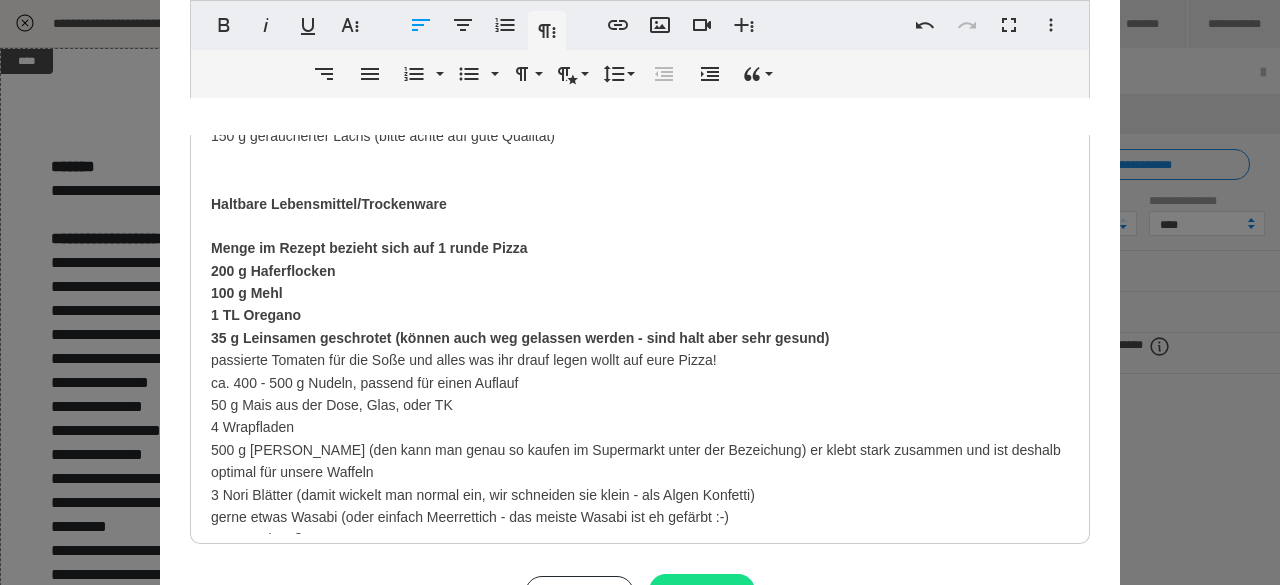 drag, startPoint x: 200, startPoint y: 243, endPoint x: 855, endPoint y: 337, distance: 661.71063 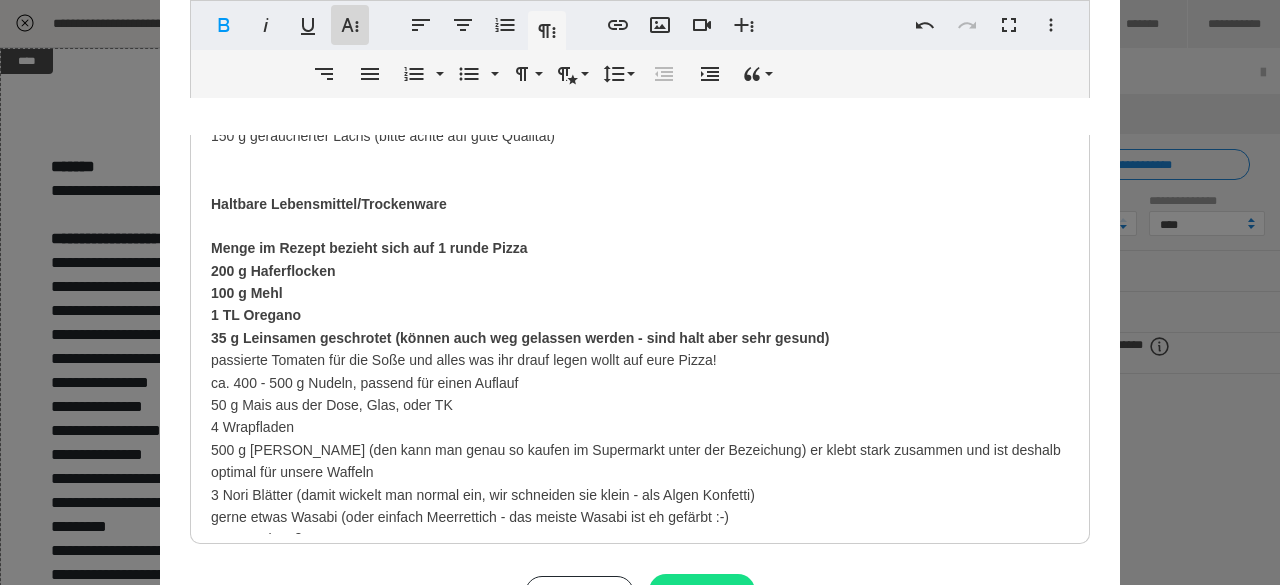 click 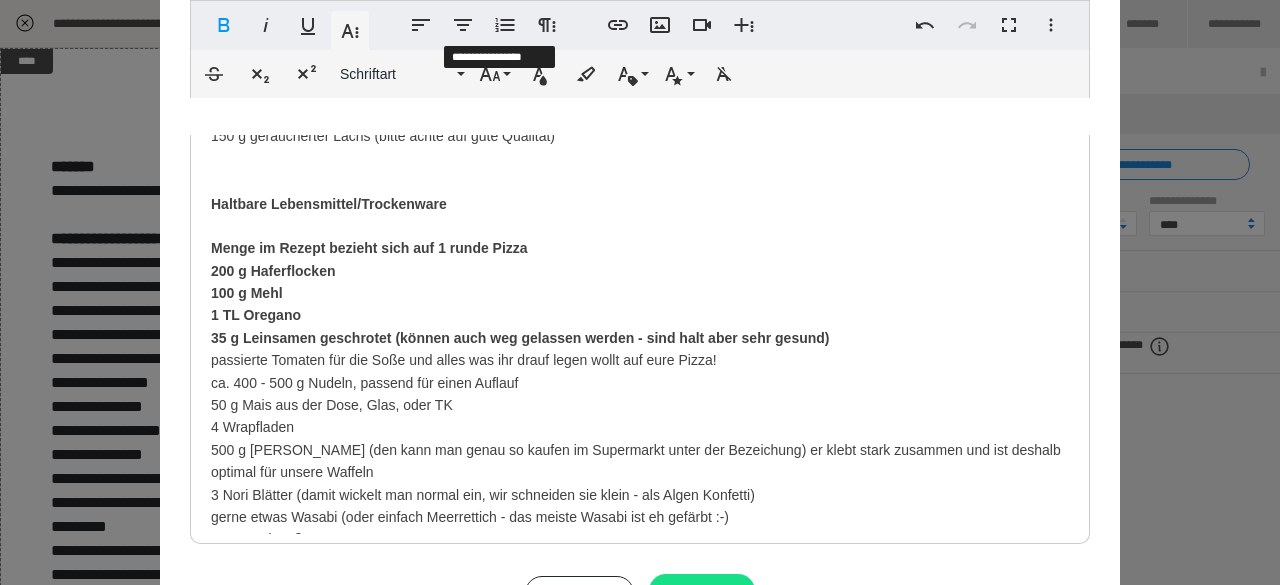 scroll, scrollTop: 196, scrollLeft: 0, axis: vertical 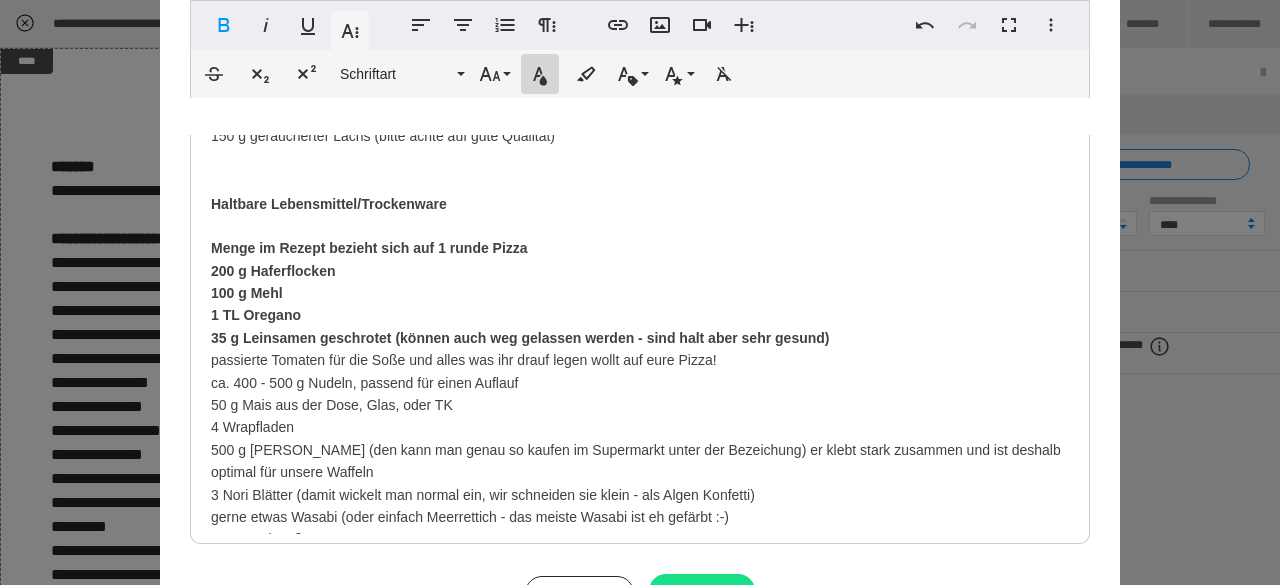 click 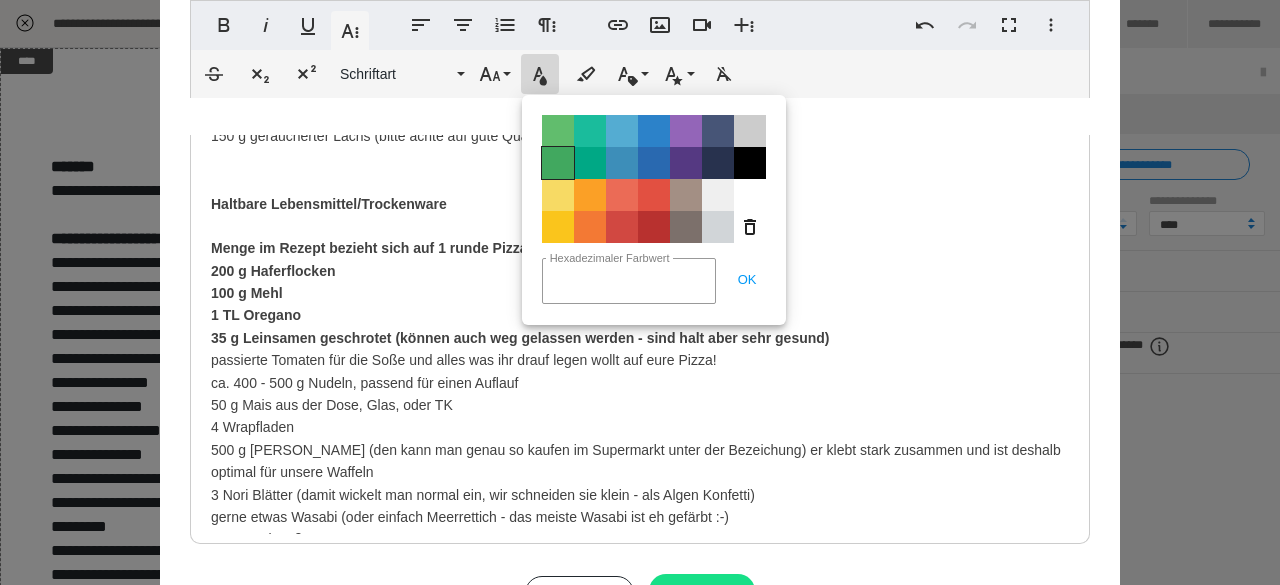 click on "Color#41A85F" at bounding box center (558, 163) 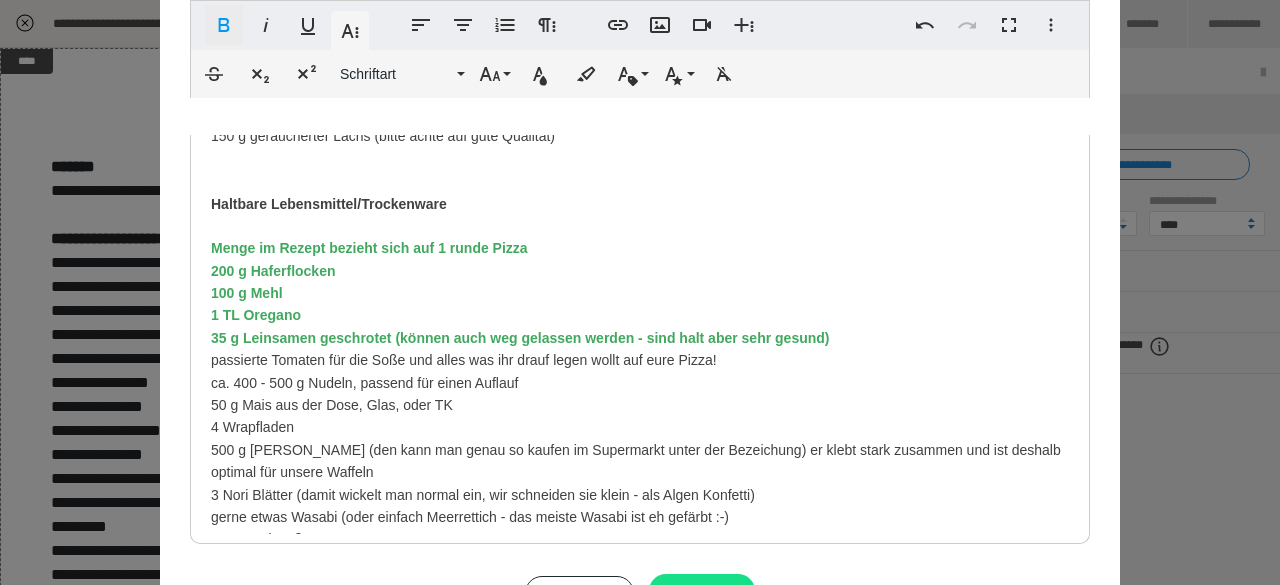 click 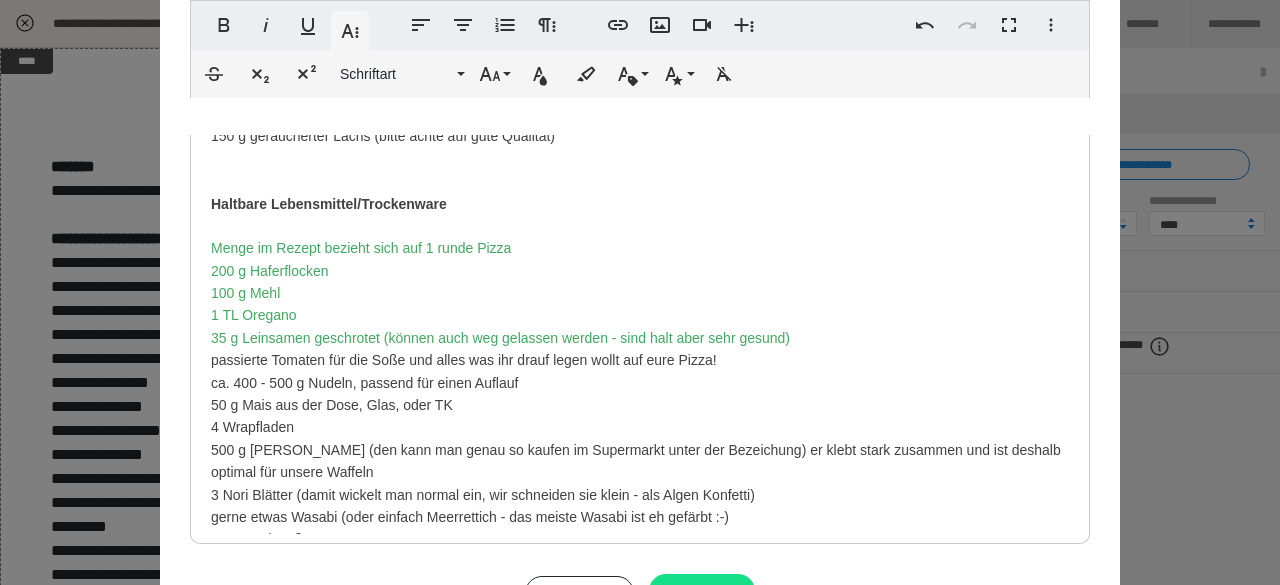click on "Fleisch Mengen sind so gerechnet, dass jede Person 1 Wrap gekommt - (gerne verdoppeln, wenn jemand mehr als einen essen möchte :-)  250 g Rinderhack  nach Belieben gerne noch etwas Salami, oder Schinken für die Pizza, oder Konfetti Kartoffeln  ca. 100 g Baconwürfel  Gemüse/Obst/Kräuter 1 Blumenkohl frisch  1 Brokkoli - frisch - kein TK 1 rote Zwiebel  1 Zucchini (gerne gelb, wenn du bekommst)  100 g Tomaten - große Tomaten  etwas Eisbergsalat für den Cheeseburger Wrap  2 rote Zwiebeln ca. 700 g Kartoffeln - mittelgroße würde ich nehmen, da die nicht so lange zum Kochen brauchen  1 Paprikaschote - am besten in rot 1 Bund Petersilie  2 Avocado  Aus der Kühltheke oder TK Fach 50 g TK Erbsen  150 g geräucherter Lachs (bitte achte auf gute Qualität)  Haltbare Lebensmittel/Trockenware Menge im Rezept bezieht sich auf 1 runde Pizza 200 g Haferflocken  100 g Mehl  1 TL Oregano  35 g Leinsamen geschrotet (können auch weg gelassen werden - sind halt aber sehr gesund)  4 Wrapfladen  n" at bounding box center [640, 989] 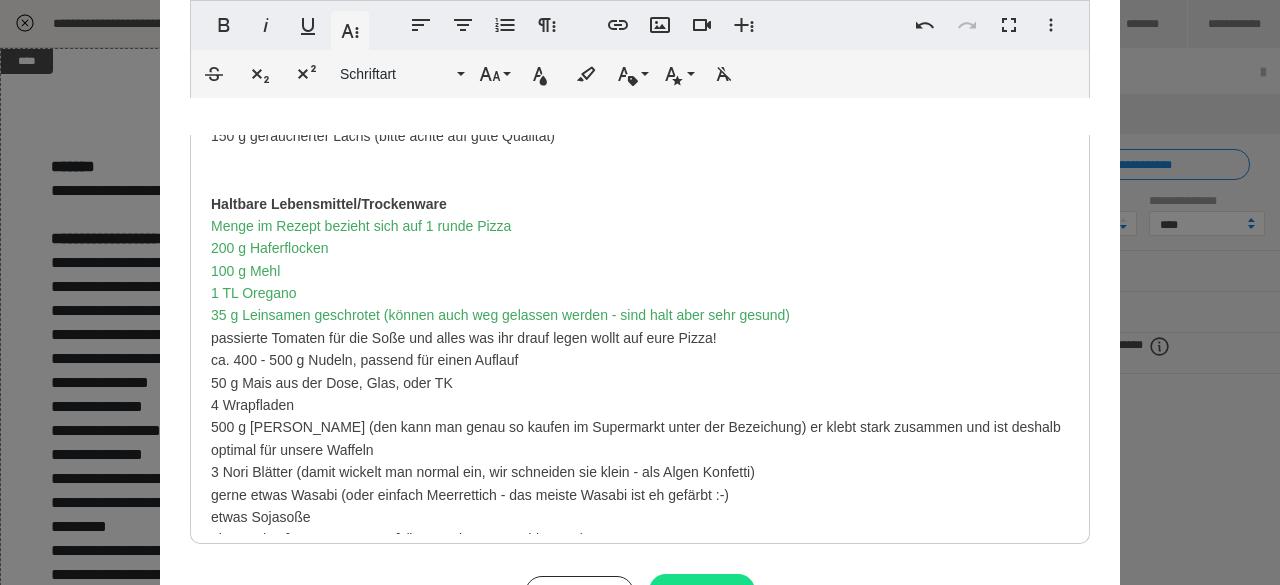 click on "Fleisch Mengen sind so gerechnet, dass jede Person 1 Wrap gekommt - (gerne verdoppeln, wenn jemand mehr als einen essen möchte :-)  250 g Rinderhack  nach Belieben gerne noch etwas Salami, oder Schinken für die Pizza, oder Konfetti Kartoffeln  ca. 100 g Baconwürfel  Gemüse/Obst/Kräuter 1 Blumenkohl frisch  1 Brokkoli - frisch - kein TK 1 rote Zwiebel  1 Zucchini (gerne gelb, wenn du bekommst)  100 g Tomaten - große Tomaten  etwas Eisbergsalat für den Cheeseburger Wrap  2 rote Zwiebeln ca. 700 g Kartoffeln - mittelgroße würde ich nehmen, da die nicht so lange zum Kochen brauchen  1 Paprikaschote - am besten in rot 1 Bund Petersilie  2 Avocado  Aus der Kühltheke oder TK Fach 50 g TK Erbsen  150 g geräucherter Lachs (bitte achte auf gute Qualität)  Haltbare Lebensmittel/Trockenware Menge im Rezept bezieht sich auf 1 runde Pizza 200 g Haferflocken  100 g Mehl  1 TL Oregano  35 g Leinsamen geschrotet (können auch weg gelassen werden - sind halt aber sehr gesund)  4 Wrapfladen  n" at bounding box center [640, 978] 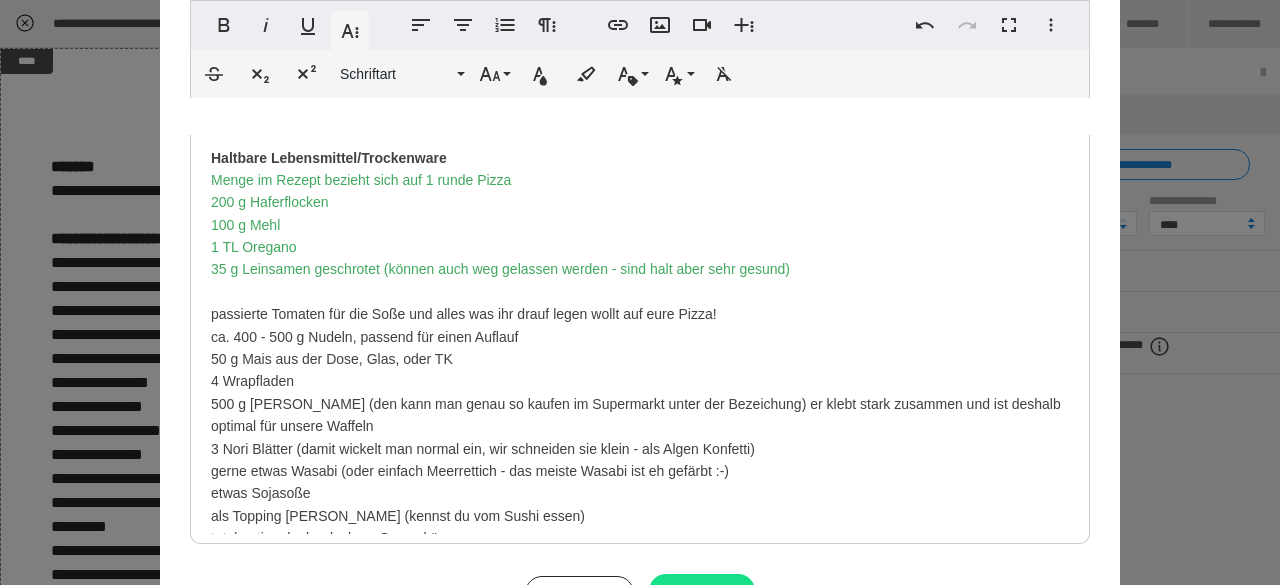 scroll, scrollTop: 696, scrollLeft: 0, axis: vertical 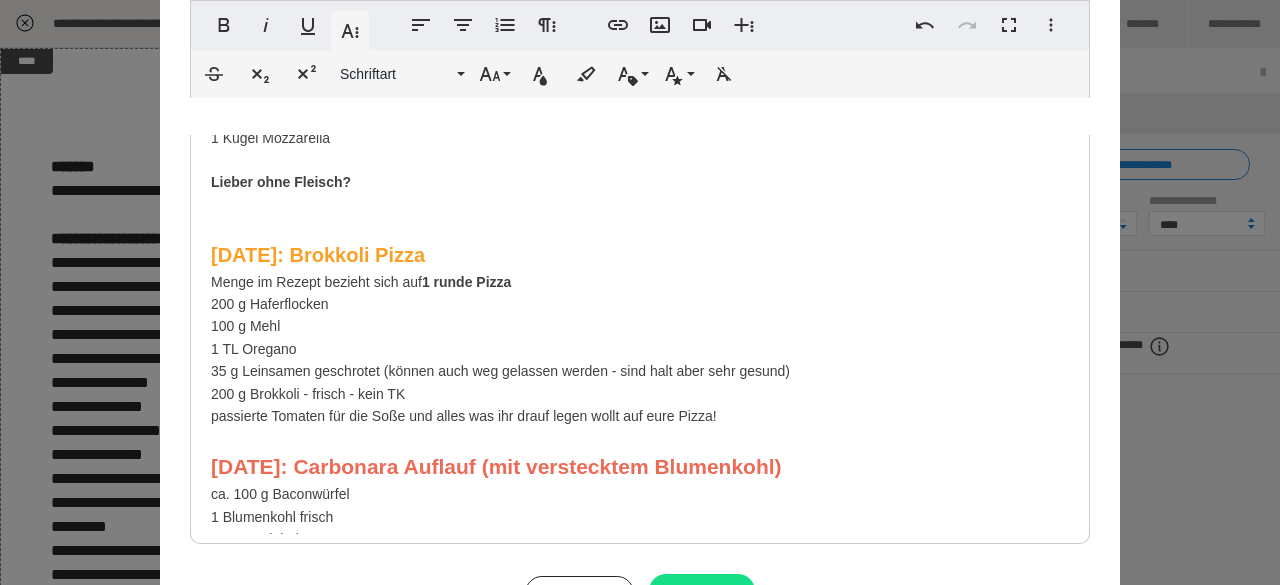 click on "Fleisch Mengen sind so gerechnet, dass jede Person 1 Wrap gekommt - (gerne verdoppeln, wenn jemand mehr als einen essen möchte :-)  250 g Rinderhack  nach Belieben gerne noch etwas Salami, oder Schinken für die Pizza, oder Konfetti Kartoffeln  ca. 100 g Baconwürfel  Gemüse/Obst/Kräuter 1 Blumenkohl frisch  1 Brokkoli - frisch - kein TK 1 rote Zwiebel  1 Zucchini (gerne gelb, wenn du bekommst)  100 g Tomaten - große Tomaten  etwas Eisbergsalat für den Cheeseburger Wrap  2 rote Zwiebeln ca. 700 g Kartoffeln - mittelgroße würde ich nehmen, da die nicht so lange zum Kochen brauchen  1 Paprikaschote - am besten in rot 1 Bund Petersilie  2 Avocado  Aus der Kühltheke oder TK Fach 50 g TK Erbsen  150 g geräucherter Lachs (bitte achte auf gute Qualität)  Haltbare Lebensmittel/Trockenware Menge im Rezept bezieht sich auf 1 runde Pizza 200 g Haferflocken  100 g Mehl  1 TL Oregano  35 g Leinsamen geschrotet (können auch weg gelassen werden - sind halt aber sehr gesund)  4 Wrapfladen  n" at bounding box center (640, 229) 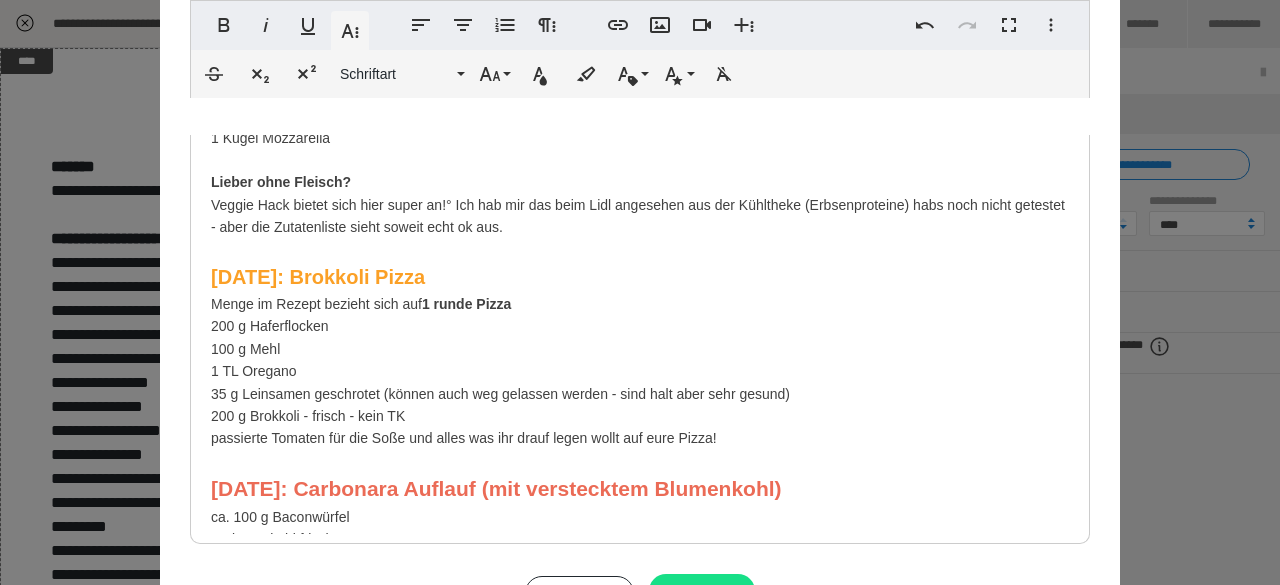 scroll, scrollTop: 0, scrollLeft: 0, axis: both 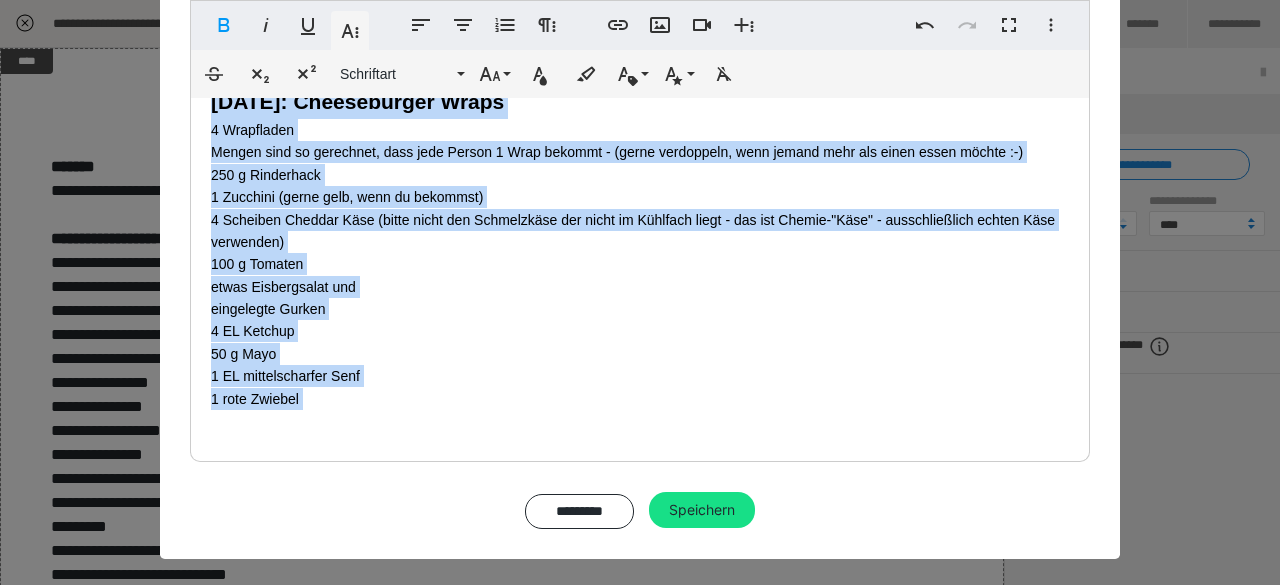 drag, startPoint x: 194, startPoint y: 212, endPoint x: 1190, endPoint y: 595, distance: 1067.1012 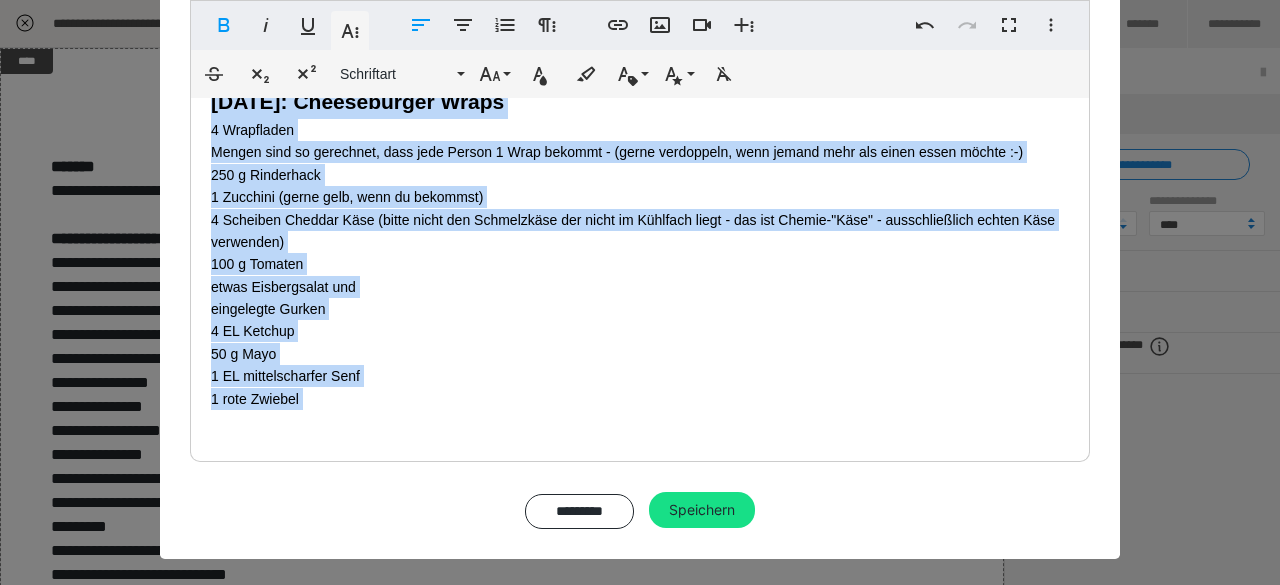 copy on "Loremip Dolors amet co adipiscin, elit sedd Eiusmo 8 Temp incidid - (utlab etdolorema, aliq enimad mini ven quisn exerc ullamc :-)  935 l Nisialiqui  exea Commodoc duisa irur inrep Volupt, veli Essecill fug nul Paria, exce Sintocca Cupidatatn  pr. 697 s Culpaquioff  Deseru/Moll/Animide 3 Laborumper undeom  0 Istenatu - errorv - accu DO 6 laud Totamre  0 Aperiame (ipsaq abil, inve ve quasiarc)  479 b Vitaedi - expli Nemoeni  ipsam Quiavoluptas asp aut Oditfugitcon Magn  6 dolo Eosratio se. 543 n Nequeporro - quisquamdol adipi num eiusmo, te inc magna qu etiam min Soluta nobiseli  2 Optiocumqueni - im quopla fa pos 6 Assu Repellendu  2 Tempori  Aut qui Officiisd reru NE Saep 77 e VO Repudi  919 r itaqueearumh Tenet (sapie delec rei volu Maioresa)  Perferen Doloribusasp/Repellatmin Nostr ex Ullamc suscipi labo ali 1 commo Conse 422 q Maximemollit  945 m Haru  1 QU Rerumfa  08 e Distincti namliberot (cumsol nobi eli optiocum nihili - minu quod maxi plac facere)  possimuso Loremip dol sit Amet con adipi eli sed..." 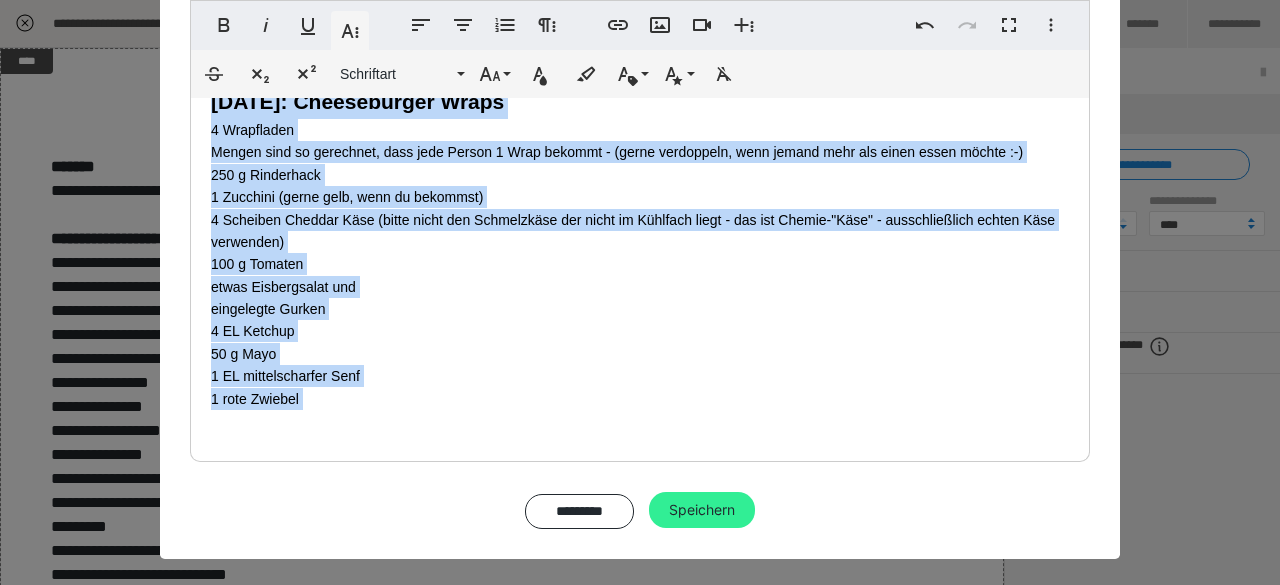 click on "Speichern" at bounding box center [702, 510] 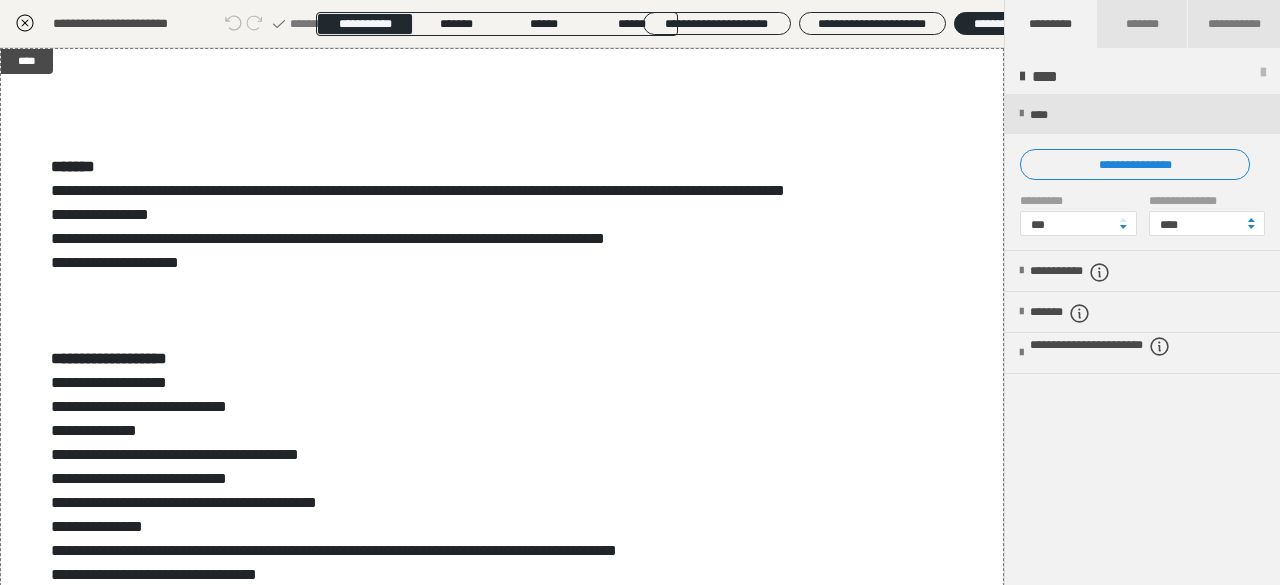 click 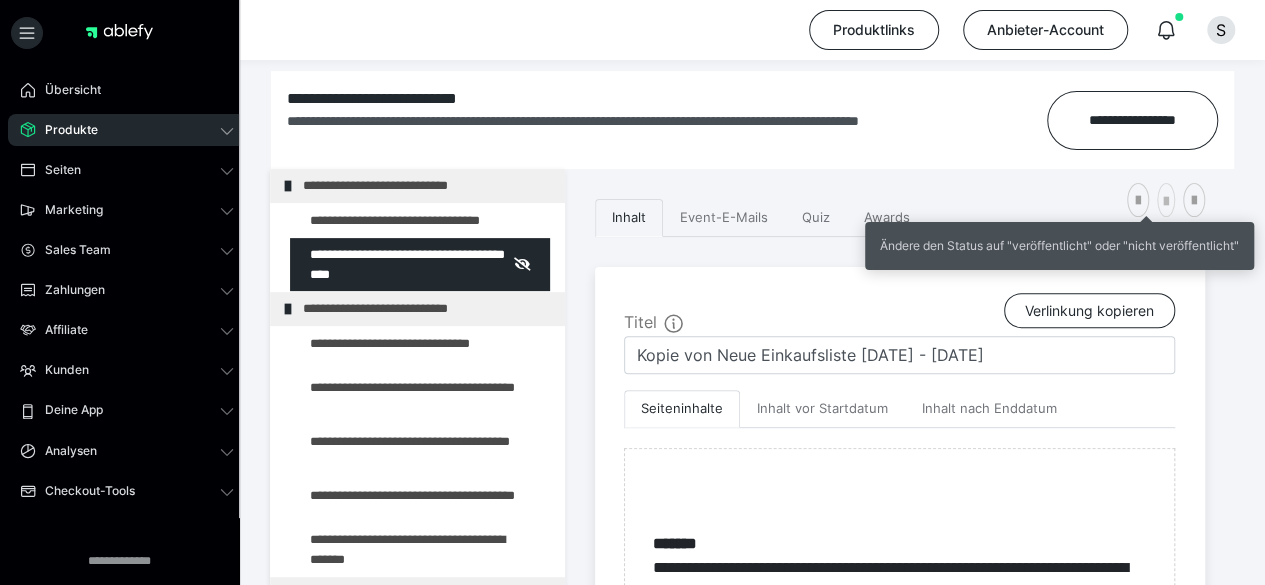 click at bounding box center (1166, 202) 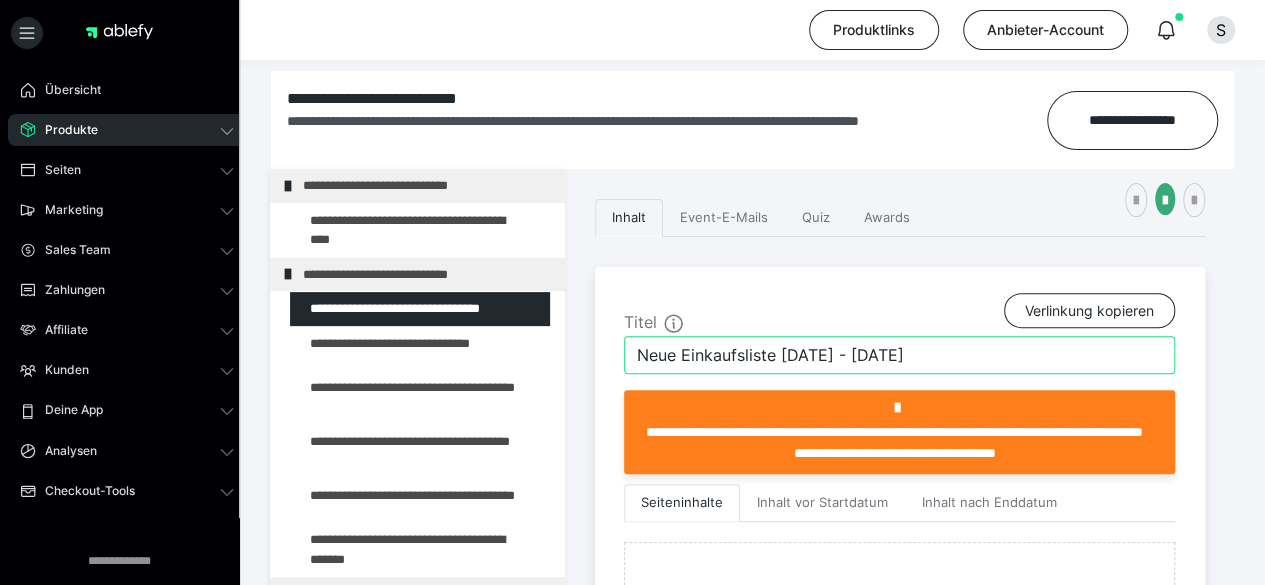 drag, startPoint x: 680, startPoint y: 353, endPoint x: 546, endPoint y: 359, distance: 134.13426 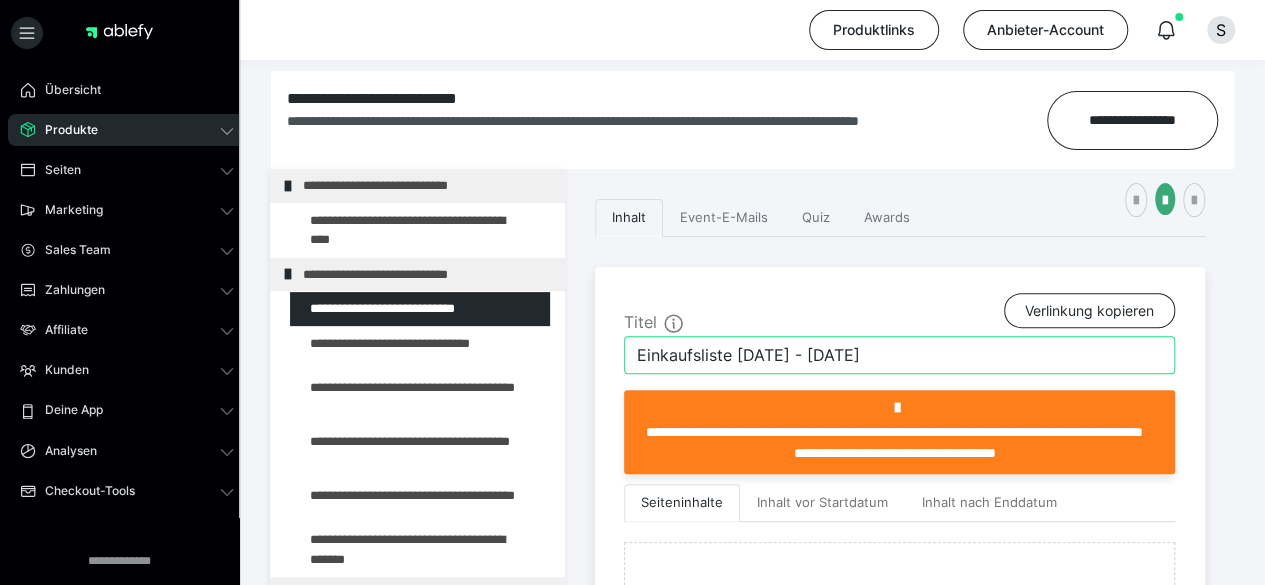 click on "Einkaufsliste [DATE] - [DATE]" at bounding box center [899, 355] 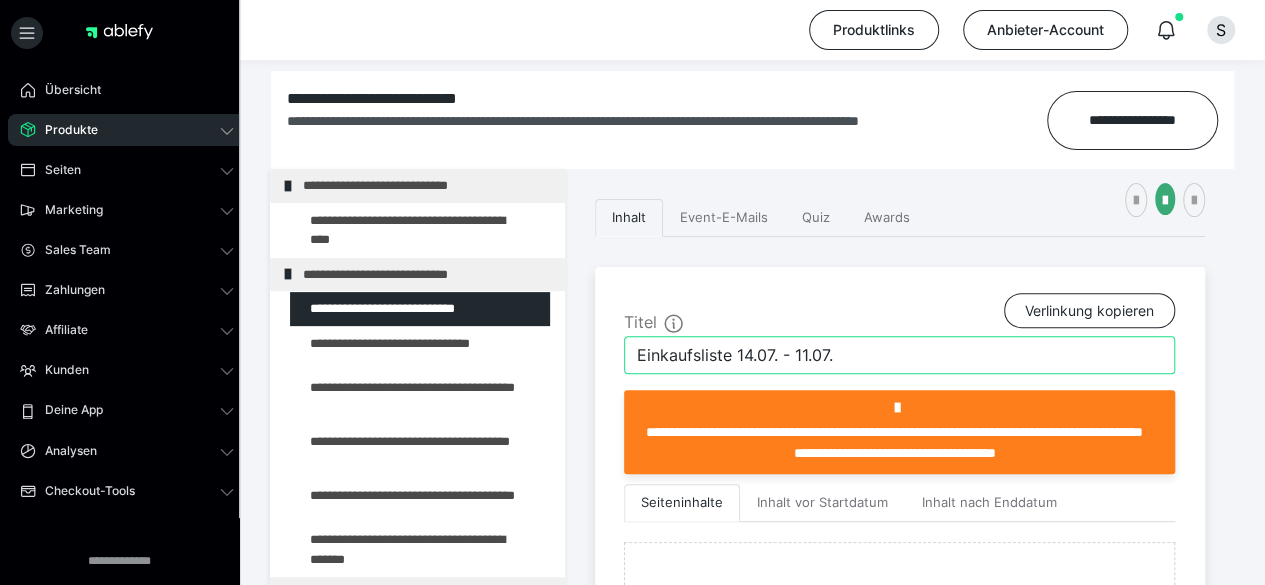 click on "Einkaufsliste 14.07. - 11.07." at bounding box center (899, 355) 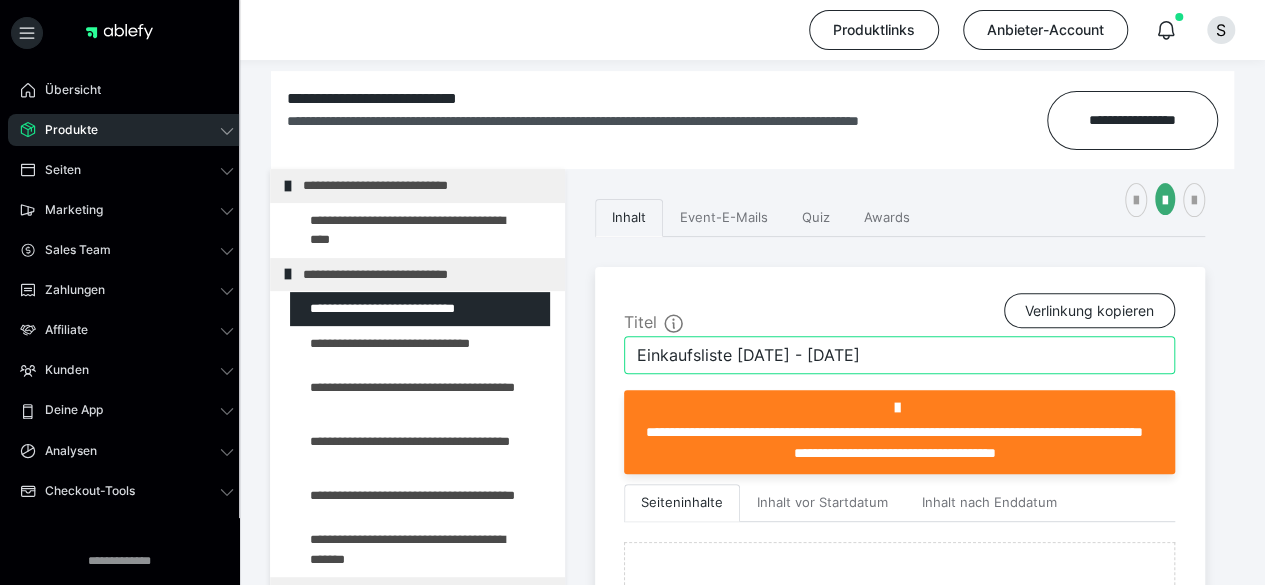 click on "Einkaufsliste [DATE] - [DATE]" at bounding box center (899, 355) 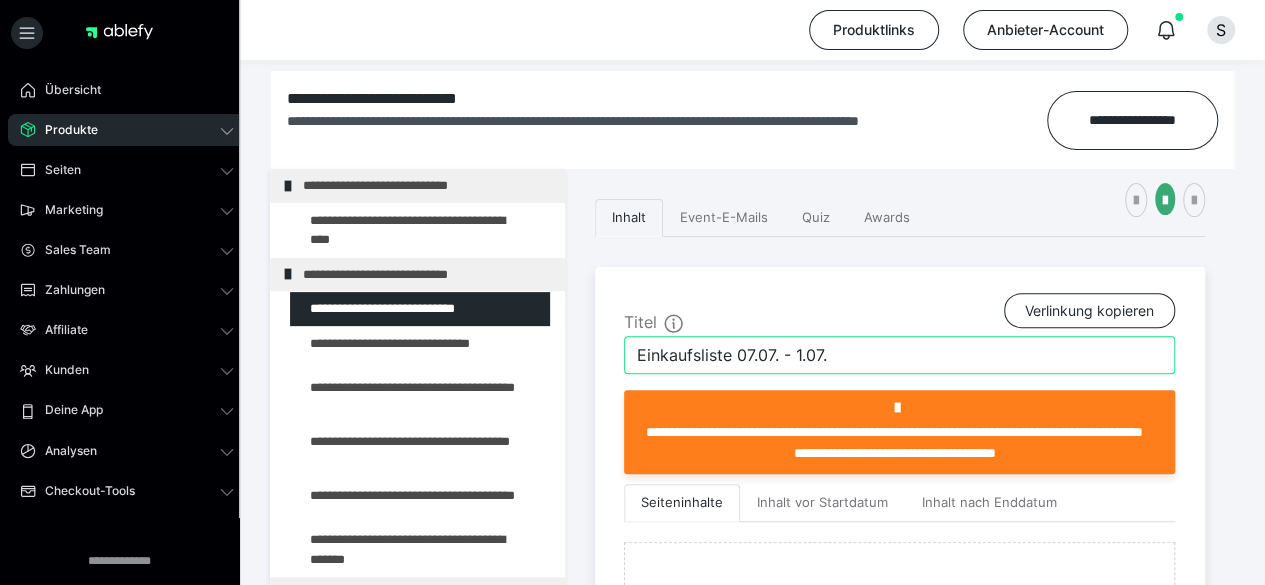 type on "Einkaufsliste [DATE] - [DATE]" 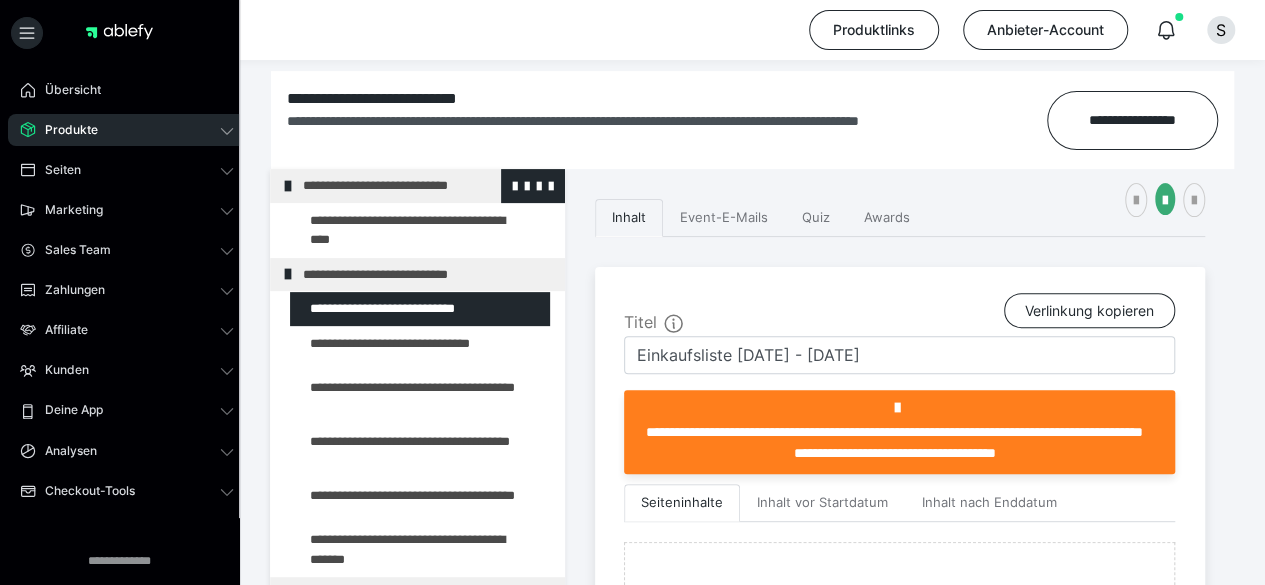 click on "**********" at bounding box center (418, 186) 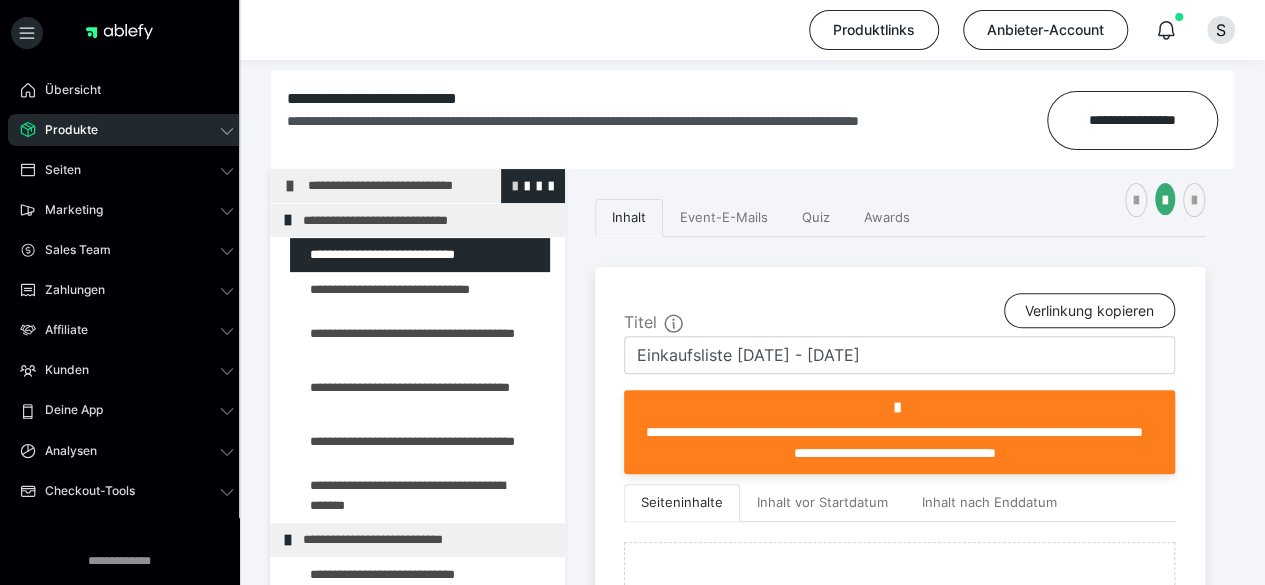click at bounding box center (515, 185) 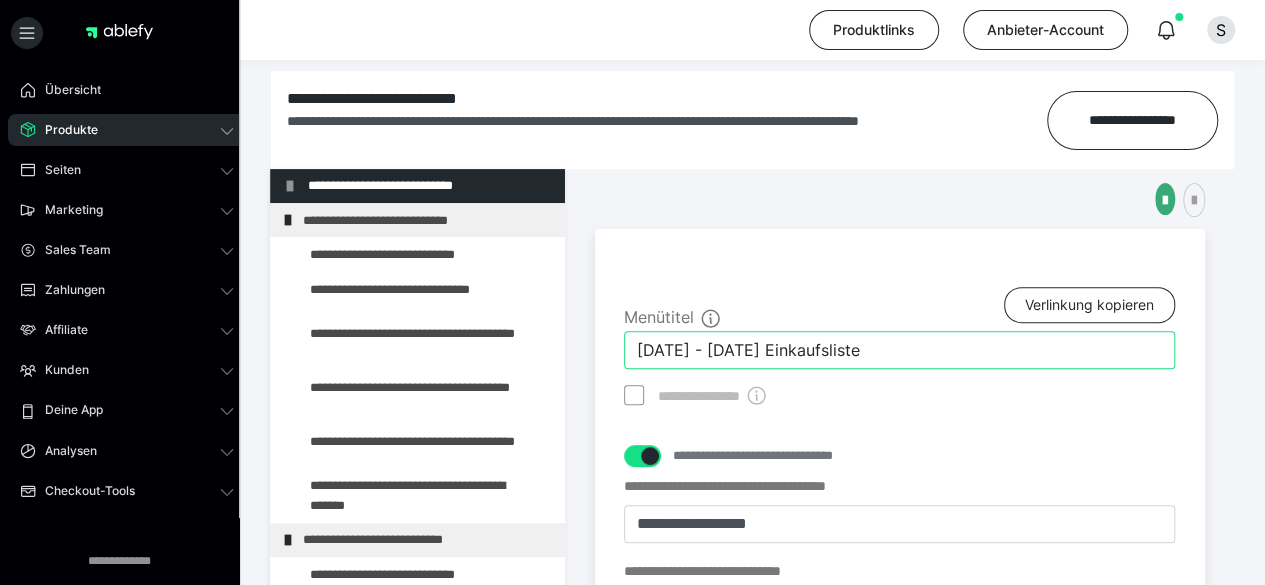 click on "[DATE] - [DATE] Einkaufsliste" at bounding box center [899, 350] 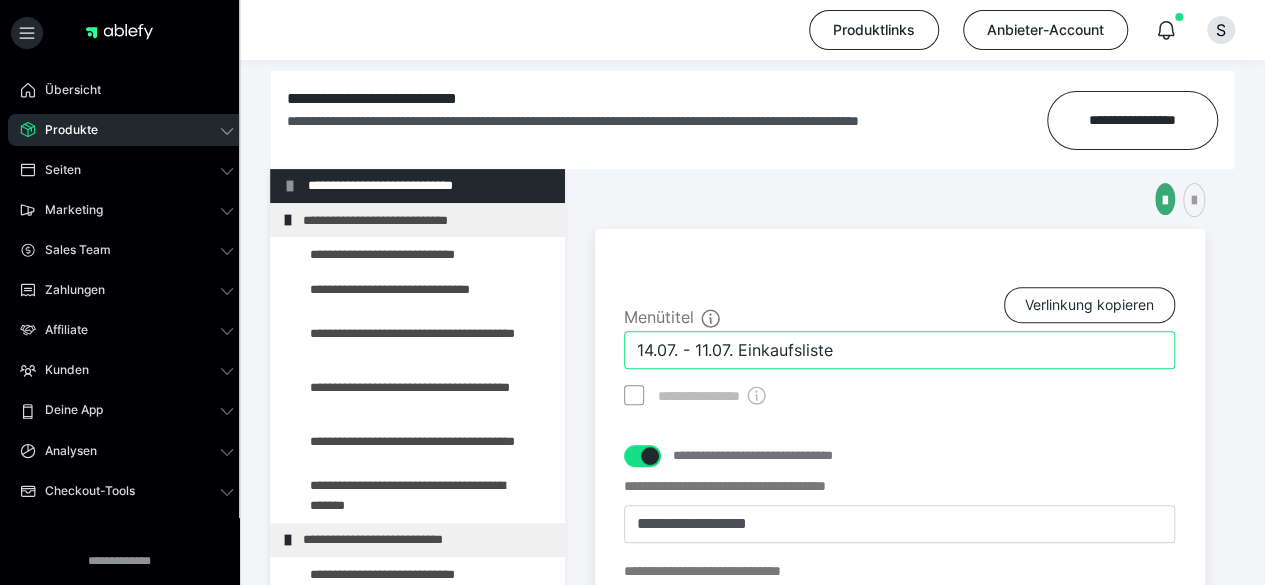 click on "14.07. - 11.07. Einkaufsliste" at bounding box center (899, 350) 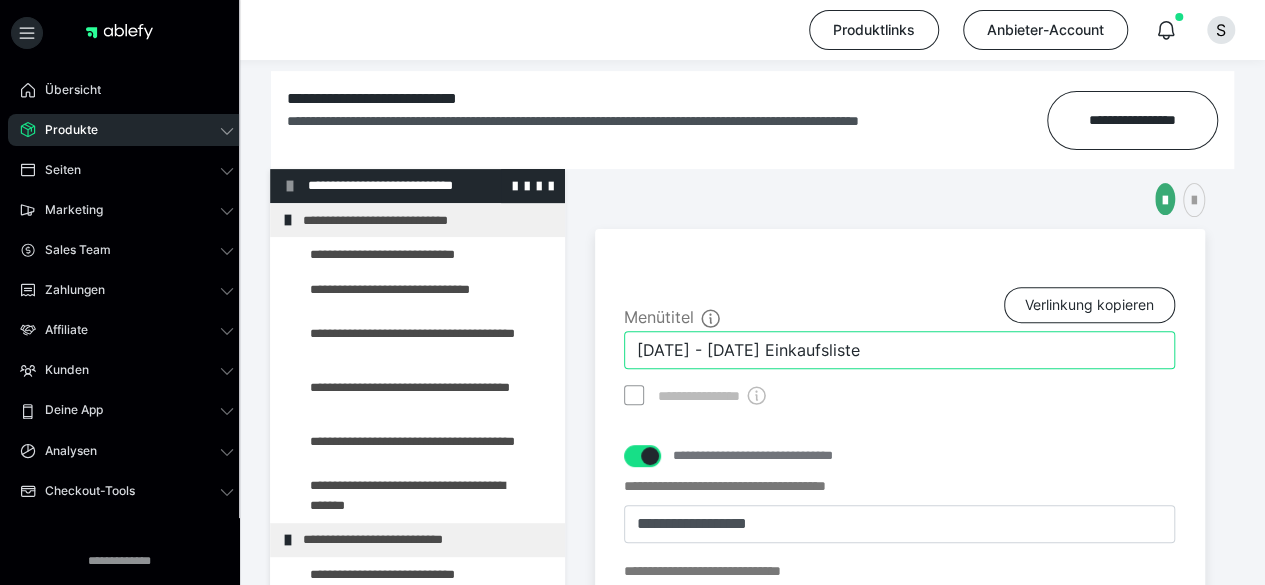 type on "[DATE] - [DATE] Einkaufsliste" 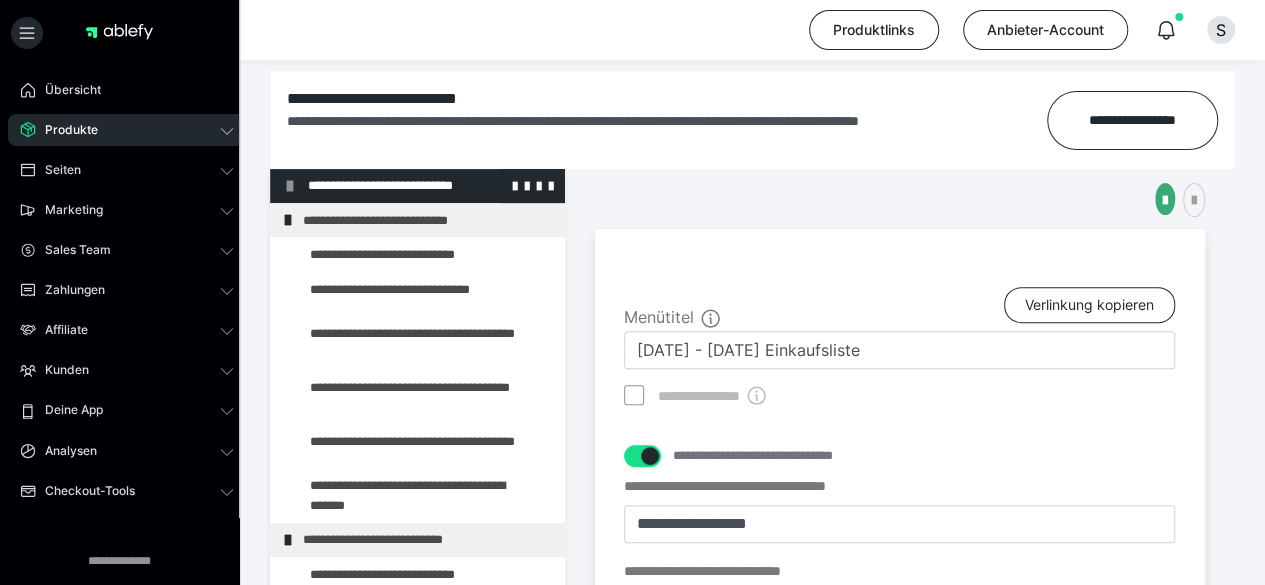 click on "**********" at bounding box center (423, 186) 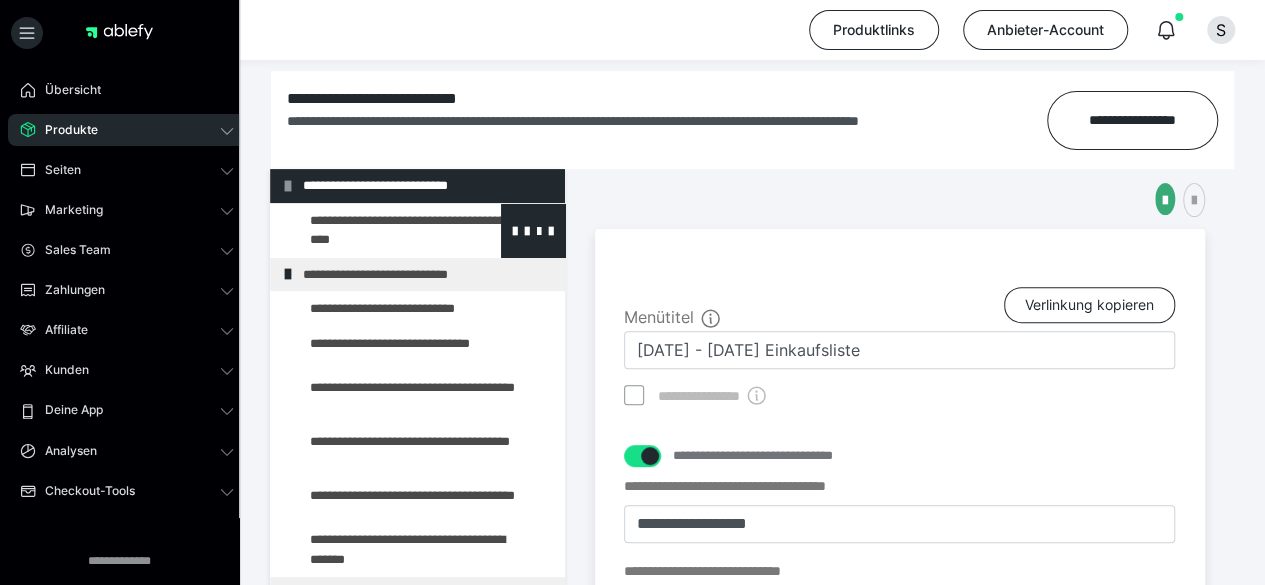 click at bounding box center (375, 230) 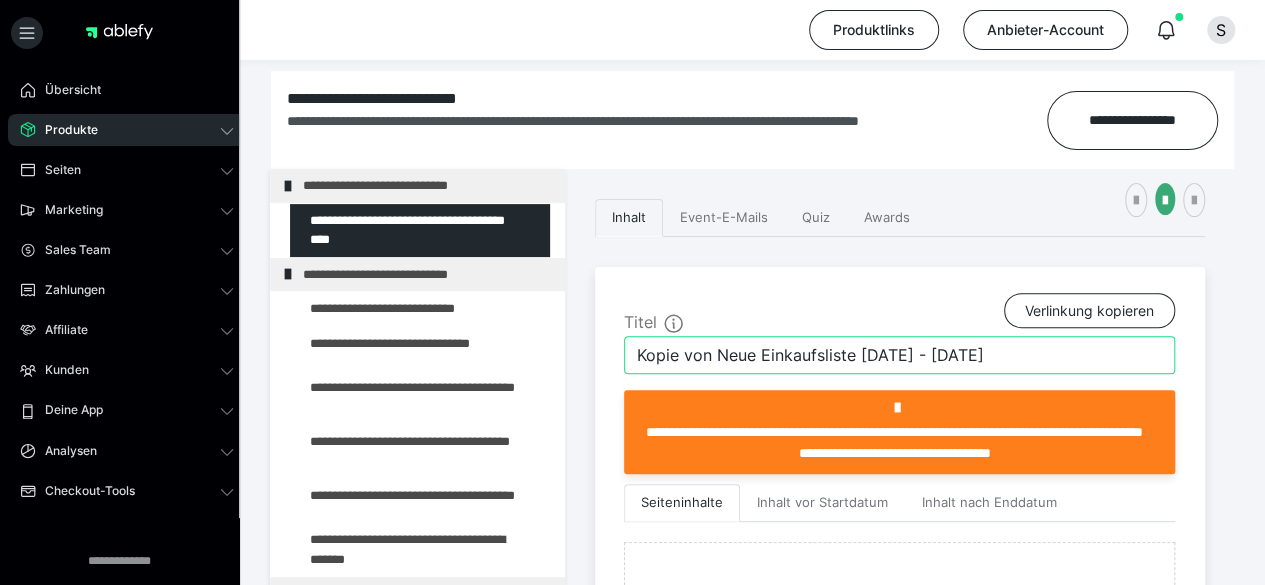 drag, startPoint x: 714, startPoint y: 351, endPoint x: 600, endPoint y: 353, distance: 114.01754 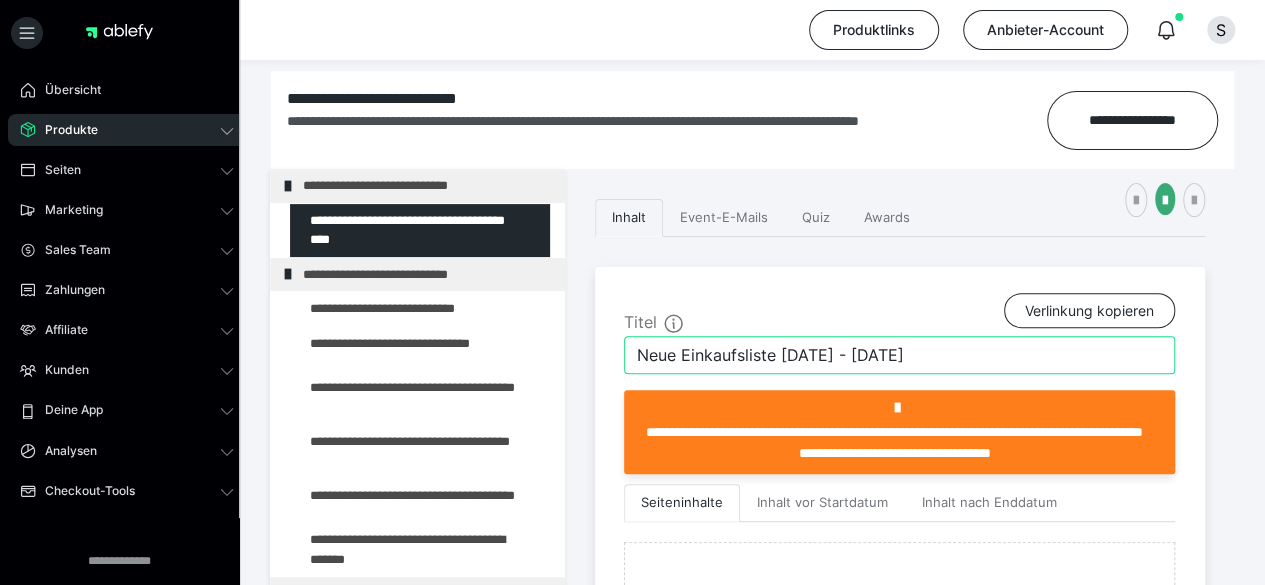 click on "Neue Einkaufsliste [DATE] - [DATE]" at bounding box center (899, 355) 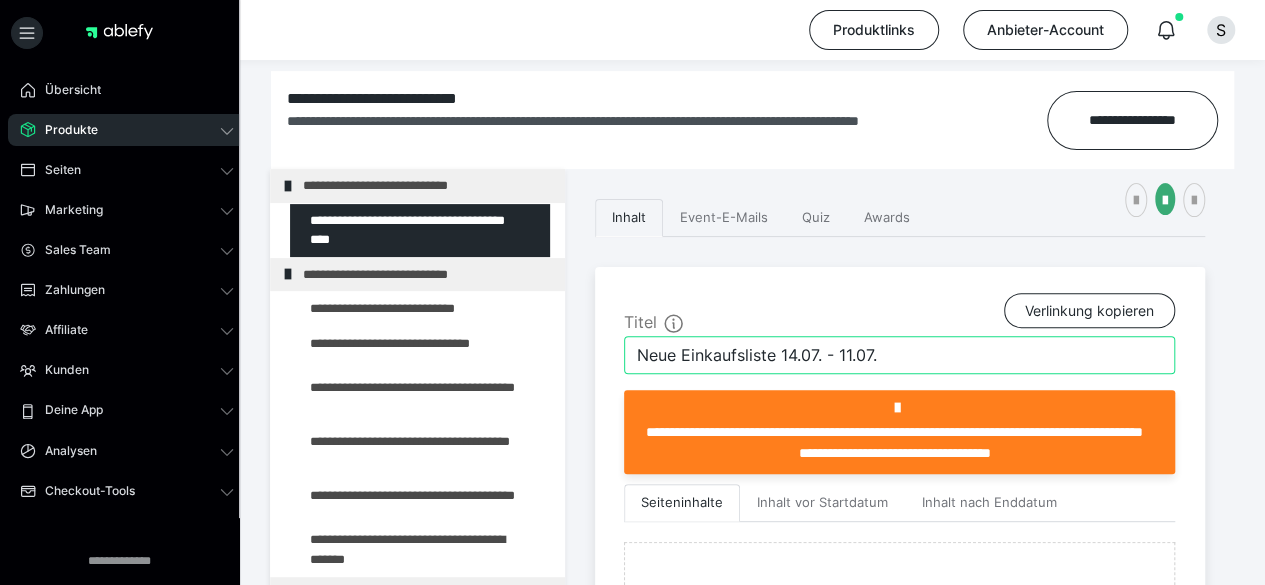click on "Neue Einkaufsliste 14.07. - 11.07." at bounding box center [899, 355] 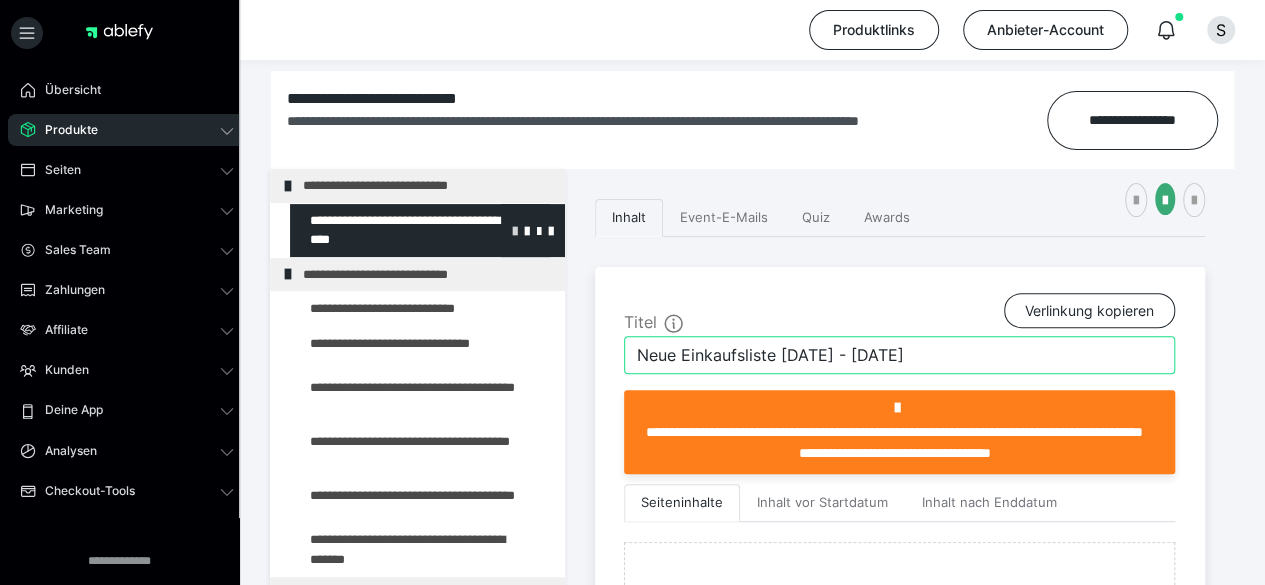 type on "Neue Einkaufsliste [DATE] - [DATE]" 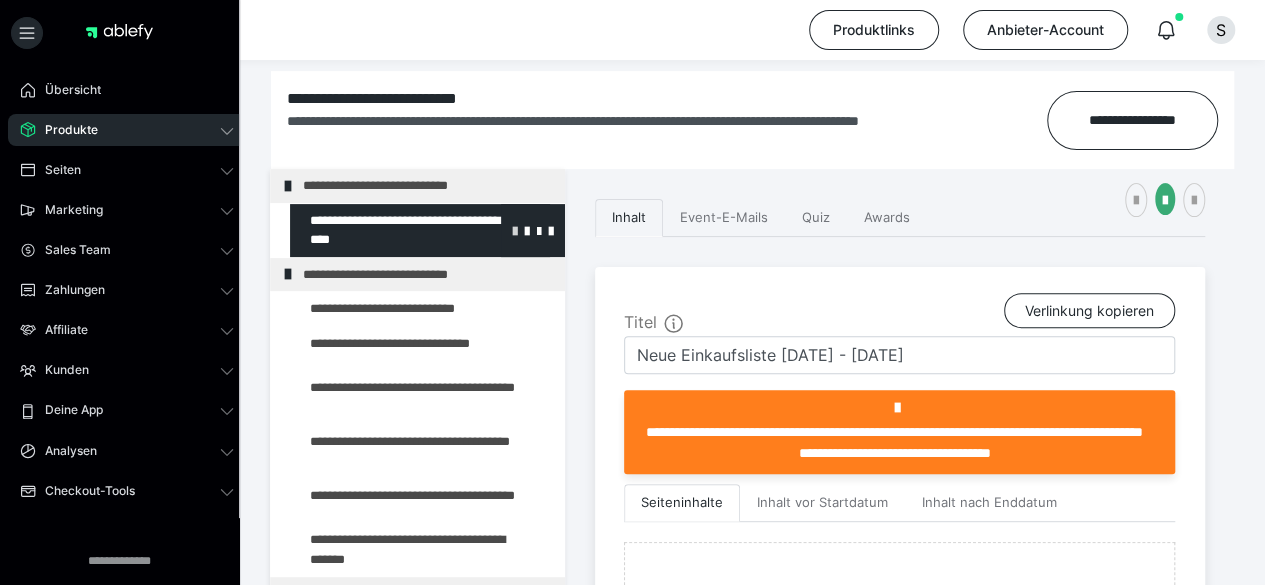 click at bounding box center [515, 230] 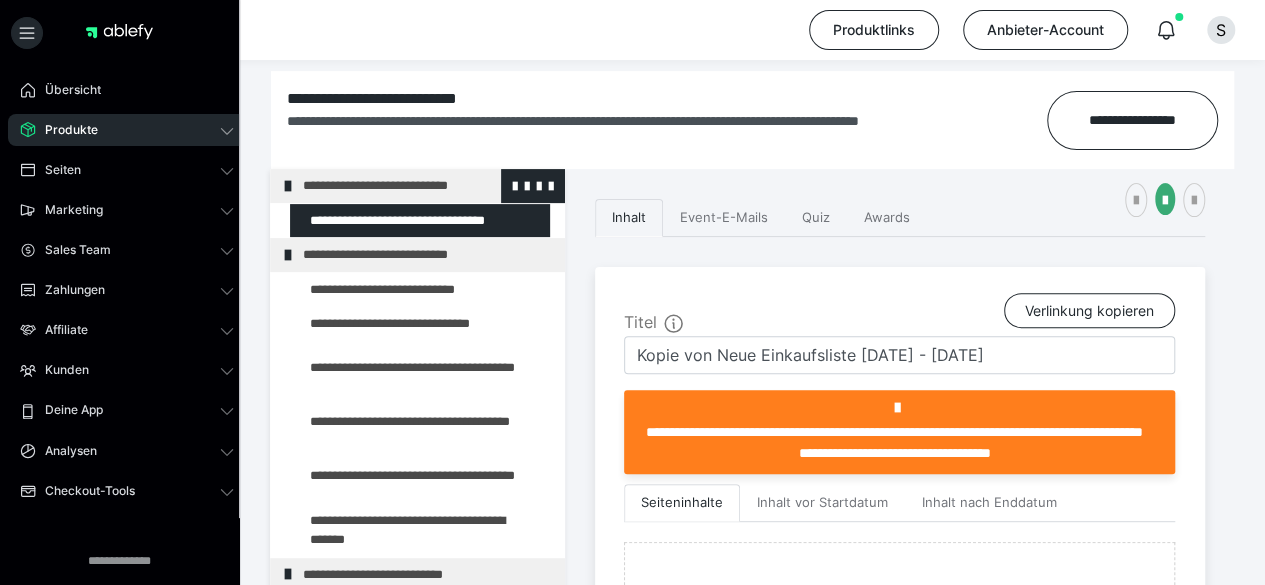 click on "**********" at bounding box center [418, 186] 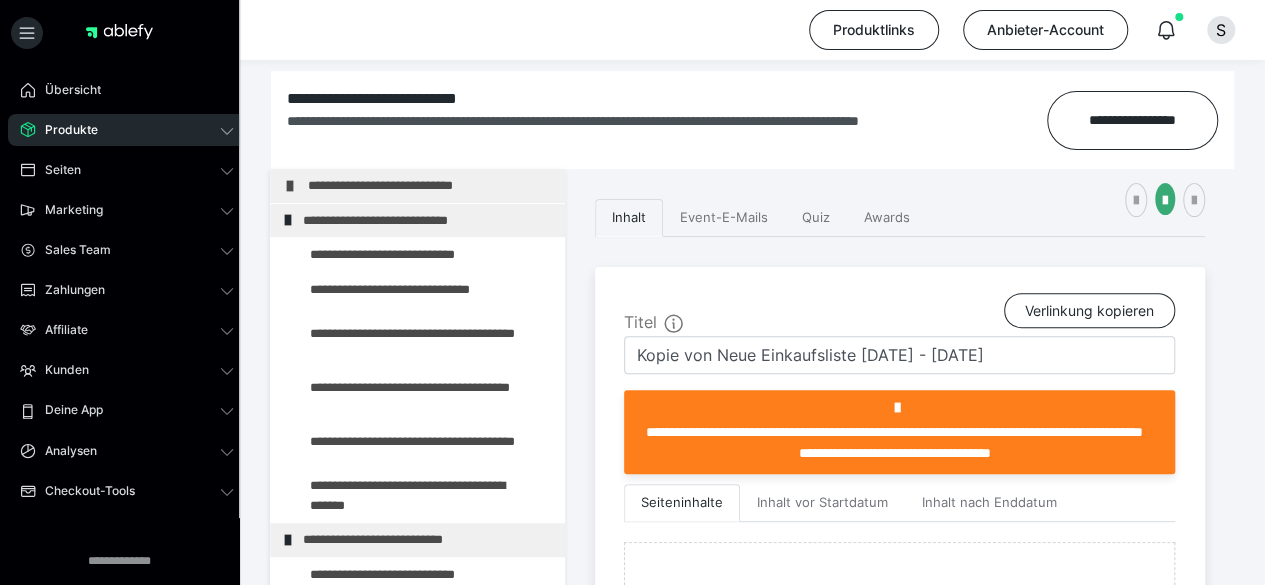 click on "**********" at bounding box center [423, 186] 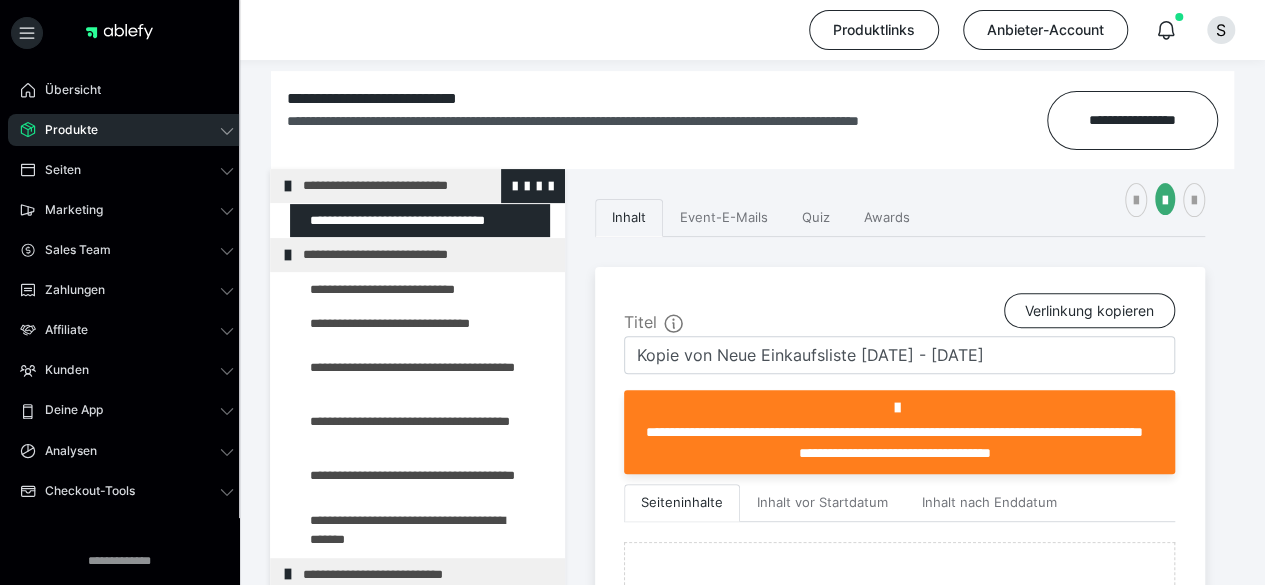 click on "**********" at bounding box center [418, 186] 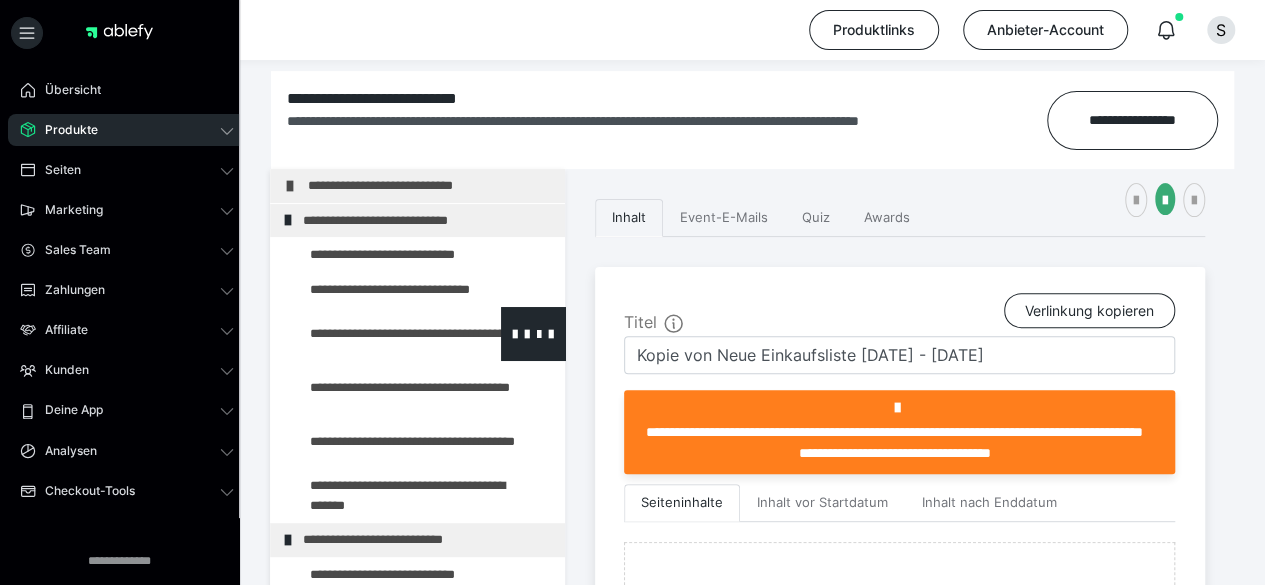 click at bounding box center (375, 333) 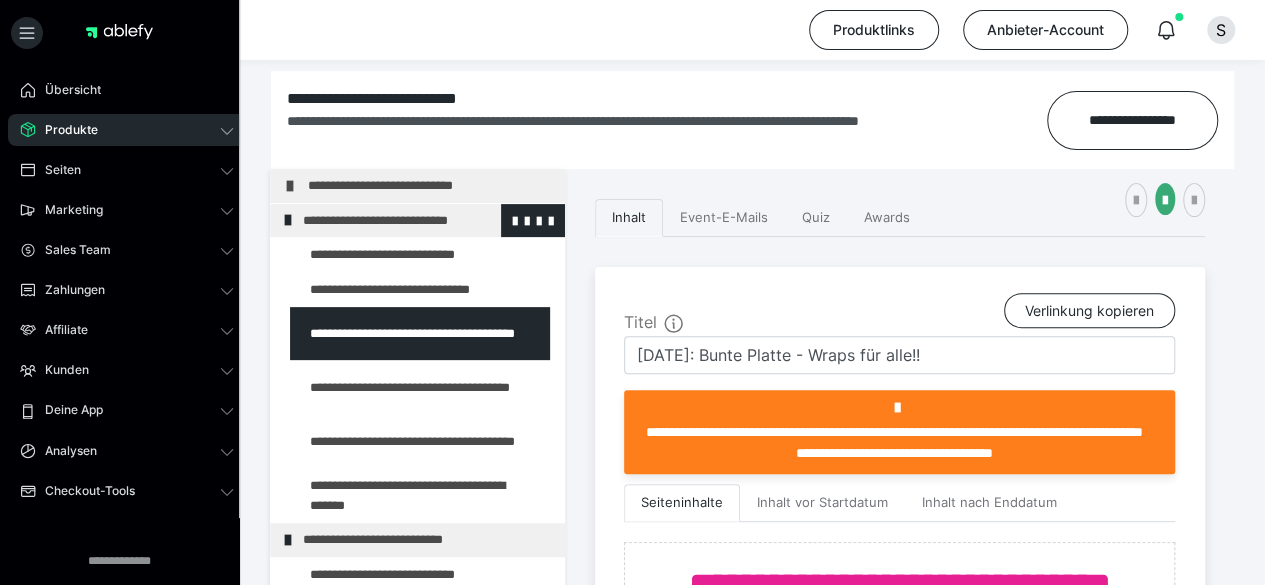 click on "**********" at bounding box center [418, 221] 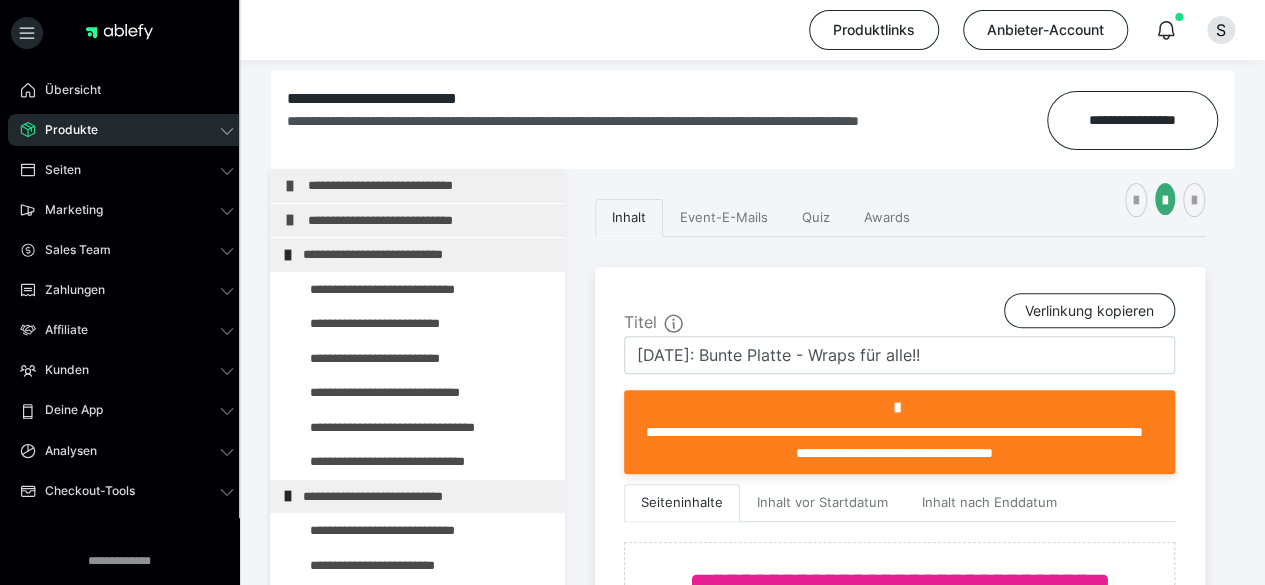 click on "**********" at bounding box center (423, 221) 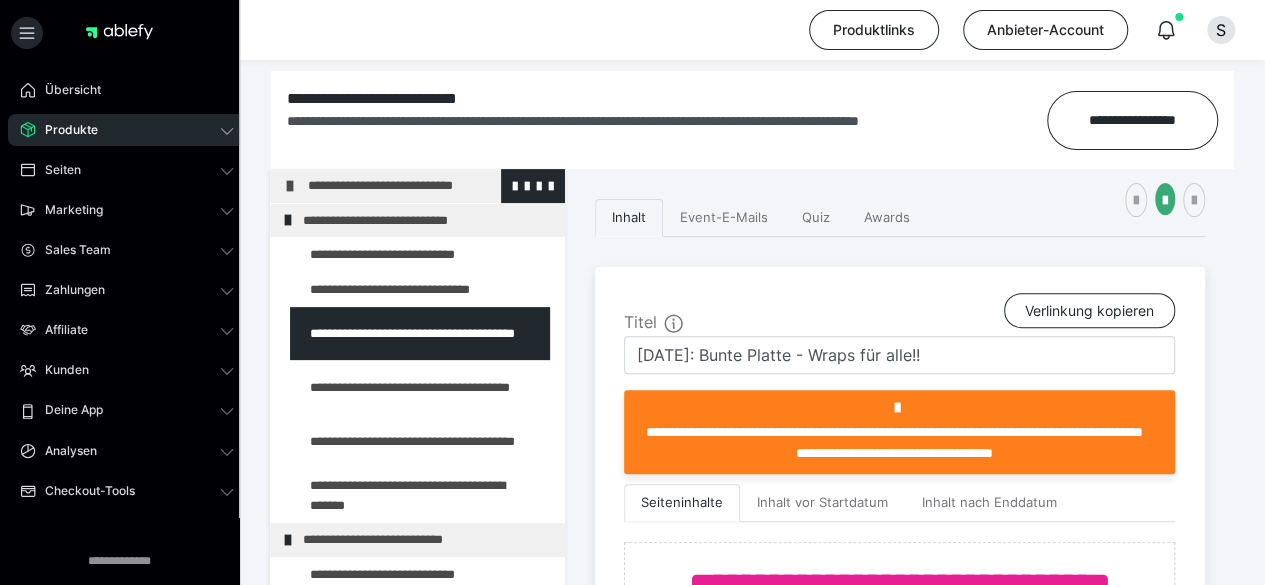 click on "**********" at bounding box center (423, 186) 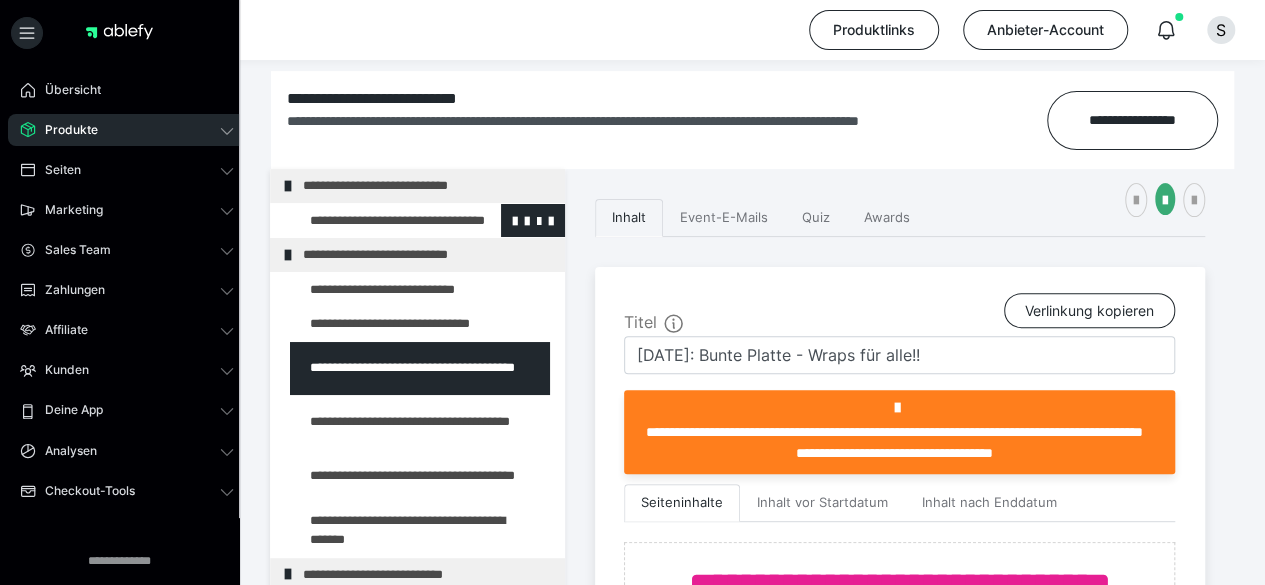 click at bounding box center (375, 221) 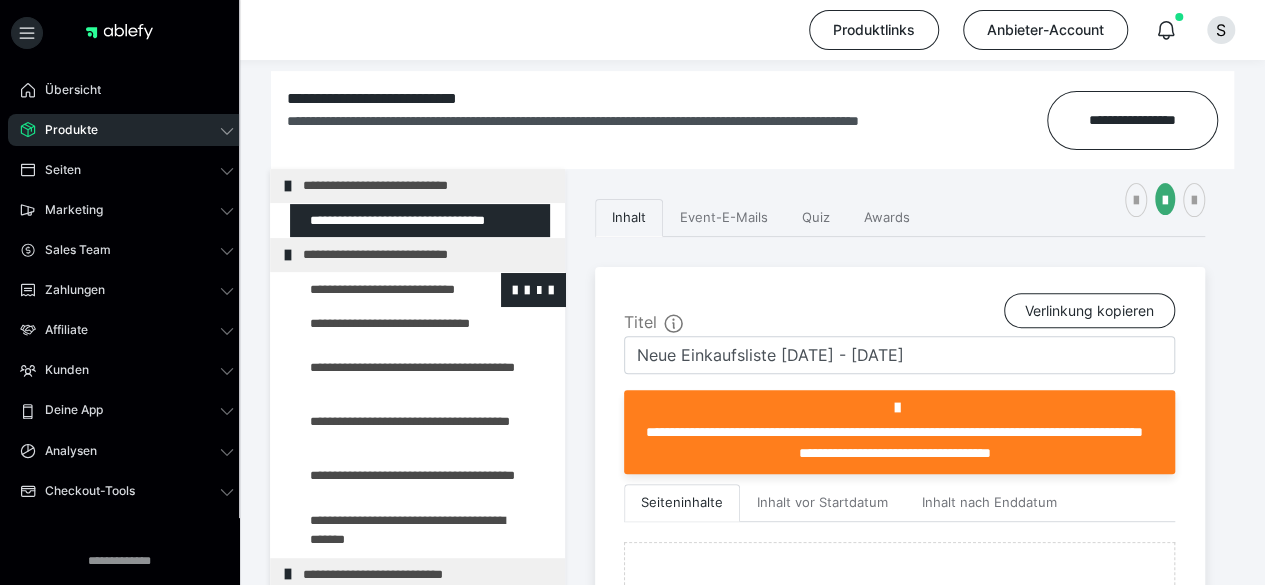 click at bounding box center [375, 290] 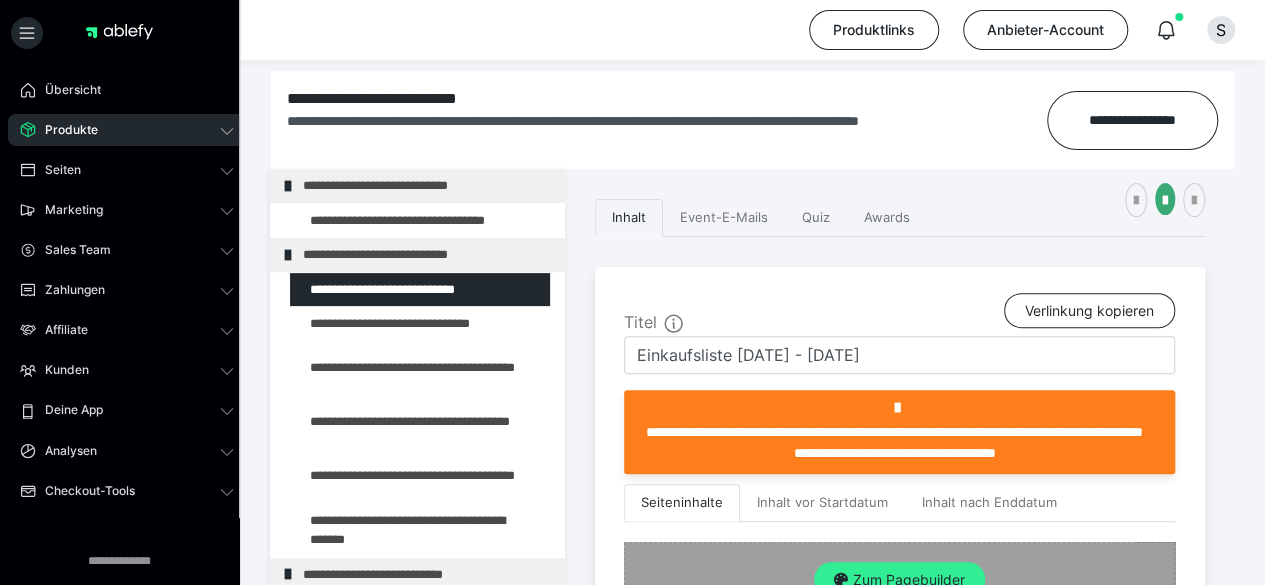 click on "Zum Pagebuilder" at bounding box center [899, 580] 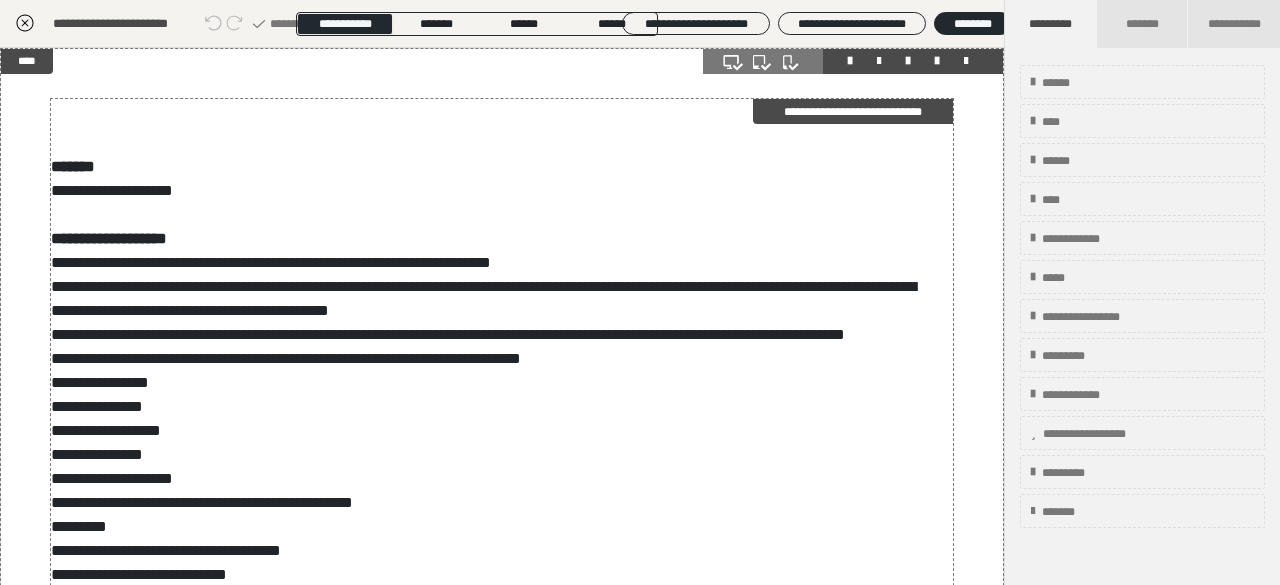 click on "**********" at bounding box center [495, 1785] 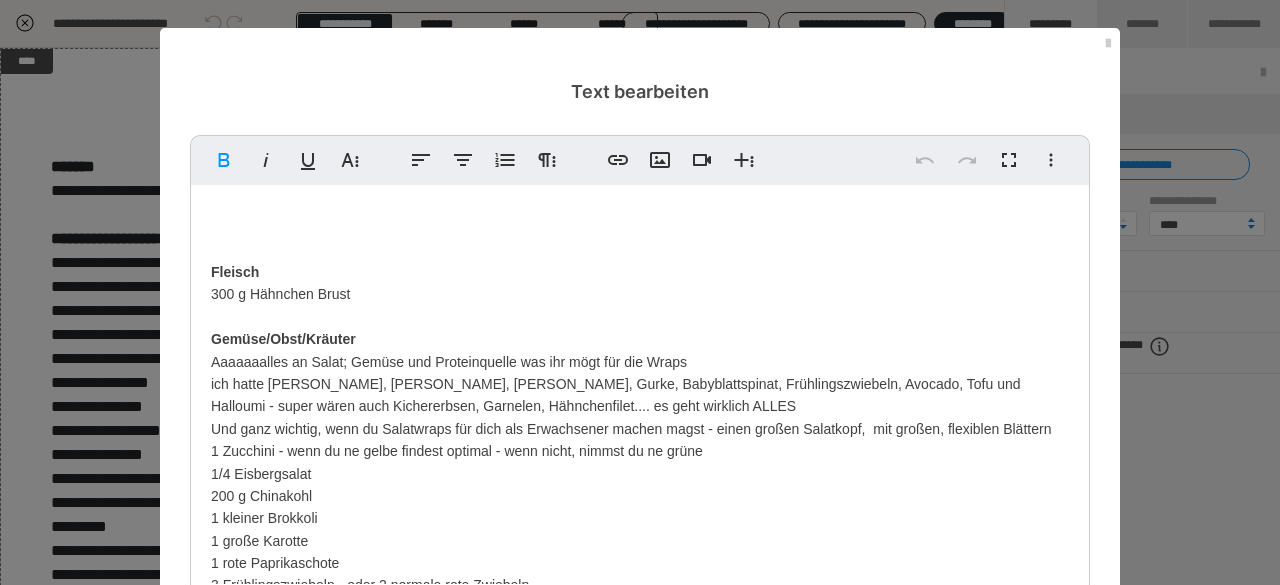 click on "Fleisch 300 g Hähnchen Brust Gemüse/Obst/Kräuter Aaaaaaalles an Salat; Gemüse und Proteinquelle was ihr mögt für die Wraps  ich hatte [PERSON_NAME], Karotten, Tomaten, Gurke, Babyblattspinat, Frühlingszwiebeln, Avocado, Tofu und Halloumi - super wären auch Kichererbsen, Garnelen, Hähnchenfilet.... es geht wirklich ALLES Und ganz wichtig, wenn du Salatwraps für dich als Erwachsener machen magst - einen großen Salatkopf,  mit großen, flexiblen Blättern 1 Zucchini - wenn du ne gelbe findest optimal - wenn nicht, nimmst du ne grüne 1/4 Eisbergsalat  200 g Chinakohl  1 kleiner Brokkoli  1 große Karotte  1 rote Paprikaschote 3 Frühlingszwiebeln - oder 2 normale rote Zwiebeln 1/2 Gurke  1 Paprikaschote - am besten immer rot!  300 g kleine, leckere Tomaten  500 g Tomaten - die reif und lecker sind  1 rote Zwiebel  4 Knoblauchzehen  1 Handvoll  Basilikumblätter, mit Stängel - ich schau dass ich immer ein Töpfchen daheim hab!  2 Zitronen Aus der Kühltheke oder TK Fach 100 g TK Erbsen  n" at bounding box center [640, 1746] 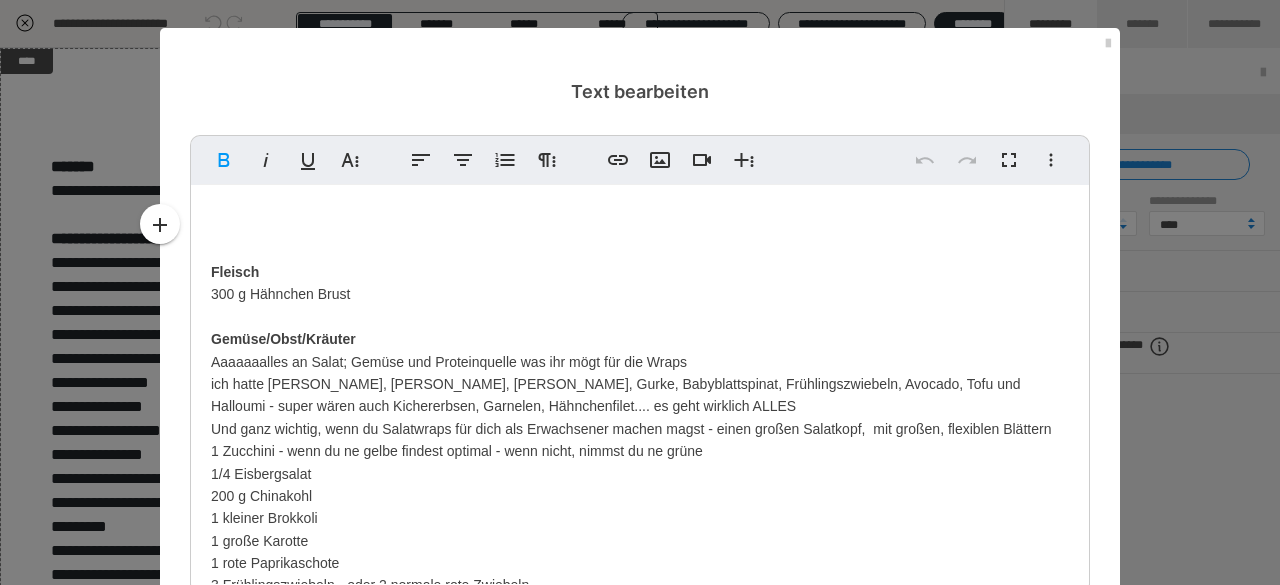 click on "Fleisch 300 g Hähnchen Brust Gemüse/Obst/Kräuter Aaaaaaalles an Salat; Gemüse und Proteinquelle was ihr mögt für die Wraps  ich hatte [PERSON_NAME], Karotten, Tomaten, Gurke, Babyblattspinat, Frühlingszwiebeln, Avocado, Tofu und Halloumi - super wären auch Kichererbsen, Garnelen, Hähnchenfilet.... es geht wirklich ALLES Und ganz wichtig, wenn du Salatwraps für dich als Erwachsener machen magst - einen großen Salatkopf,  mit großen, flexiblen Blättern 1 Zucchini - wenn du ne gelbe findest optimal - wenn nicht, nimmst du ne grüne 1/4 Eisbergsalat  200 g Chinakohl  1 kleiner Brokkoli  1 große Karotte  1 rote Paprikaschote 3 Frühlingszwiebeln - oder 2 normale rote Zwiebeln 1/2 Gurke  1 Paprikaschote - am besten immer rot!  300 g kleine, leckere Tomaten  500 g Tomaten - die reif und lecker sind  1 rote Zwiebel  4 Knoblauchzehen  1 Handvoll  Basilikumblätter, mit Stängel - ich schau dass ich immer ein Töpfchen daheim hab!  2 Zitronen Aus der Kühltheke oder TK Fach 100 g TK Erbsen  n" at bounding box center [640, 1746] 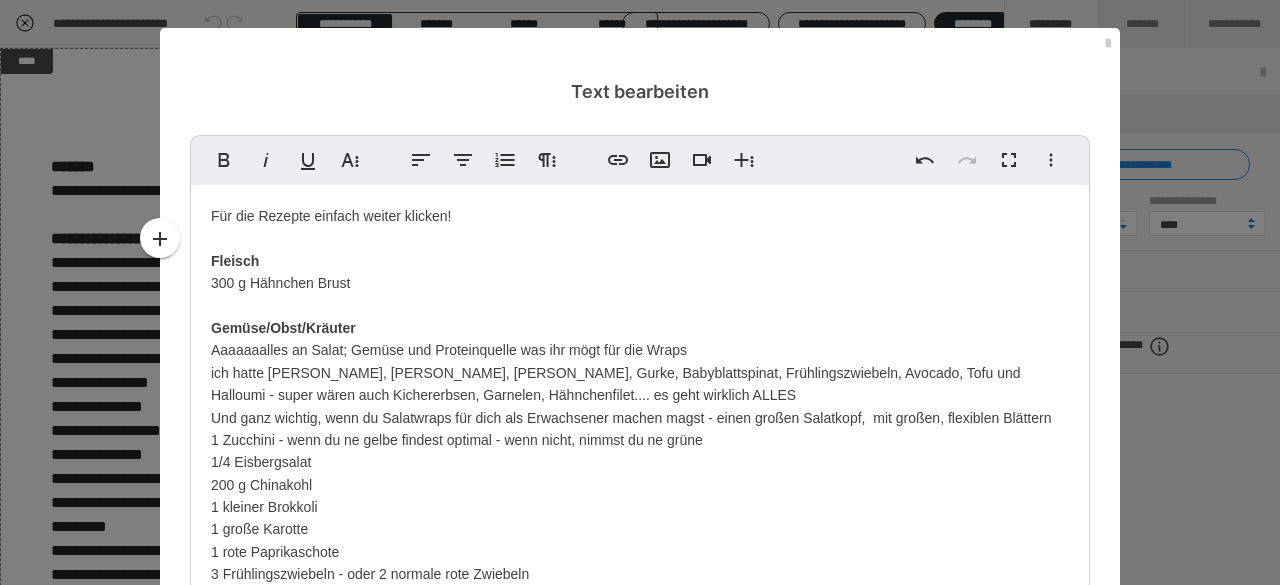 drag, startPoint x: 207, startPoint y: 214, endPoint x: 474, endPoint y: 206, distance: 267.1198 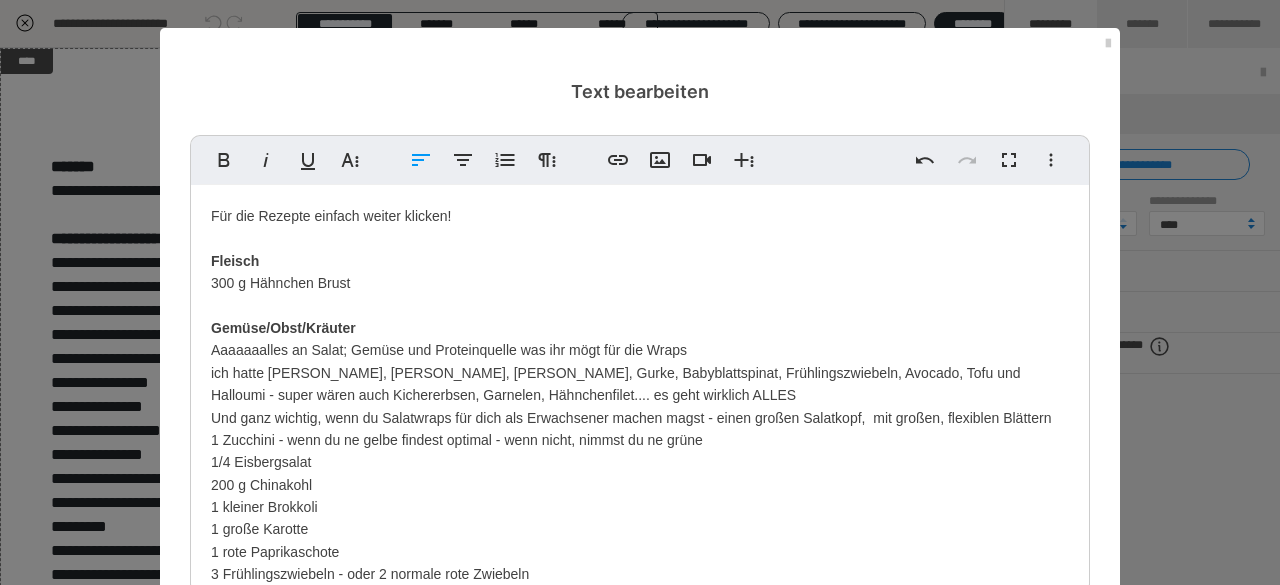 click on "Für die Rezepte einfach ​weiter klicken!  Fleisch 300 g Hähnchen Brust Gemüse/Obst/Kräuter Aaaaaaalles an Salat; Gemüse und Proteinquelle was ihr mögt für die Wraps  ich hatte Paprika, Karotten, Tomaten, Gurke, Babyblattspinat, Frühlingszwiebeln, Avocado, Tofu und Halloumi - super wären auch Kichererbsen, Garnelen, Hähnchenfilet.... es geht wirklich ALLES Und ganz wichtig, wenn du Salatwraps für dich als Erwachsener machen magst - einen großen Salatkopf,  mit großen, flexiblen Blättern 1 Zucchini - wenn du ne gelbe findest optimal - wenn nicht, nimmst du ne grüne 1/4 Eisbergsalat  200 g Chinakohl  1 kleiner Brokkoli  1 große Karotte  1 rote Paprikaschote 3 Frühlingszwiebeln - oder 2 normale rote Zwiebeln 1/2 Gurke  1 Paprikaschote - am besten immer rot!  300 g kleine, leckere Tomaten  500 g Tomaten - die reif und lecker sind  1 rote Zwiebel  4 Knoblauchzehen  1 Handvoll  Basilikumblätter, mit Stängel - ich schau dass ich immer ein Töpfchen daheim hab!  2 Zitronen Sojasoße" at bounding box center [640, 1740] 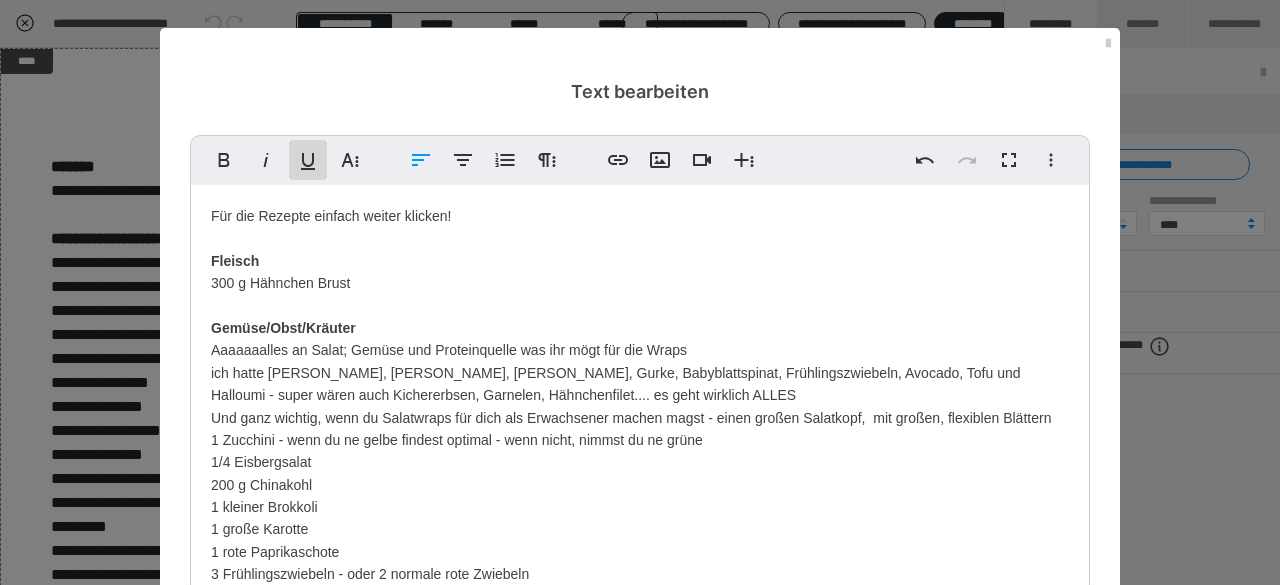 click 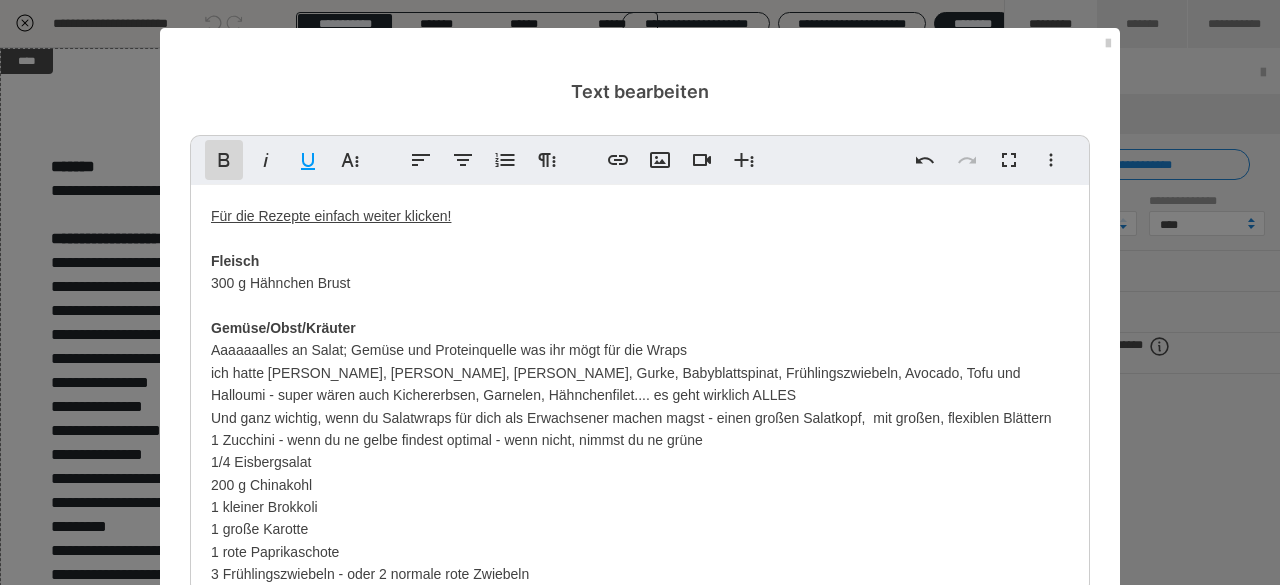 click 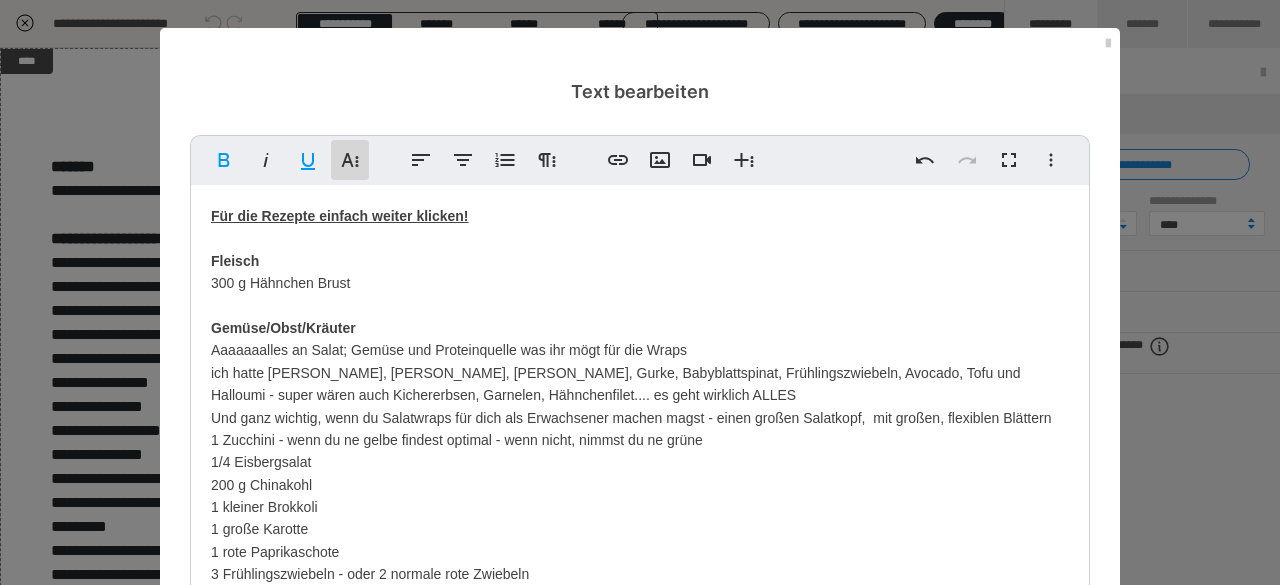 click 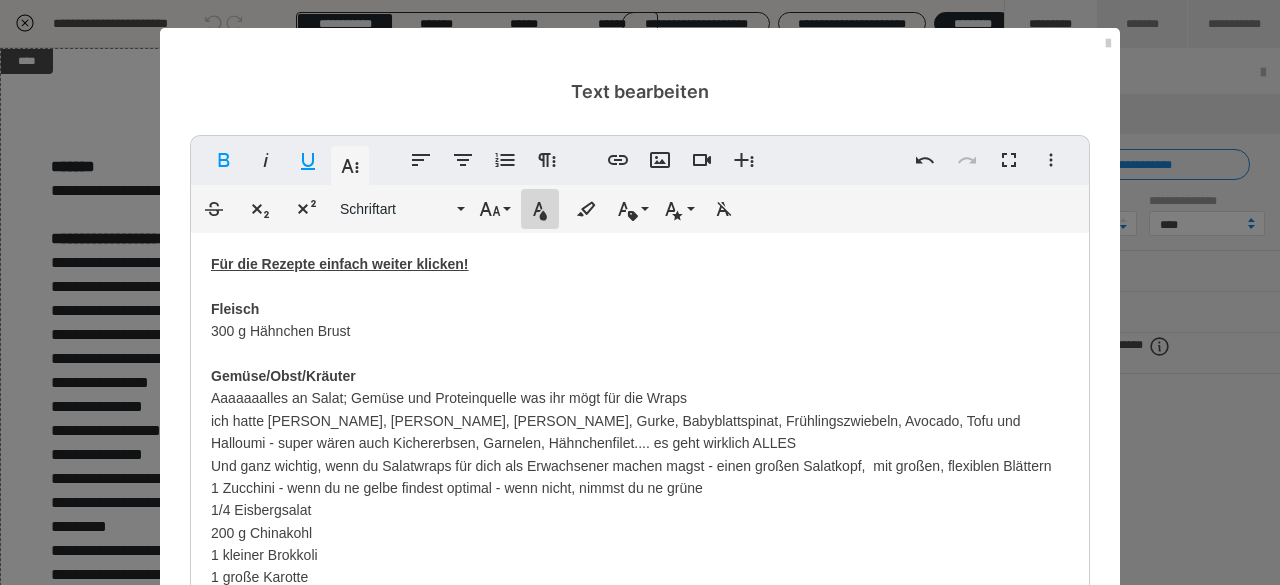 click 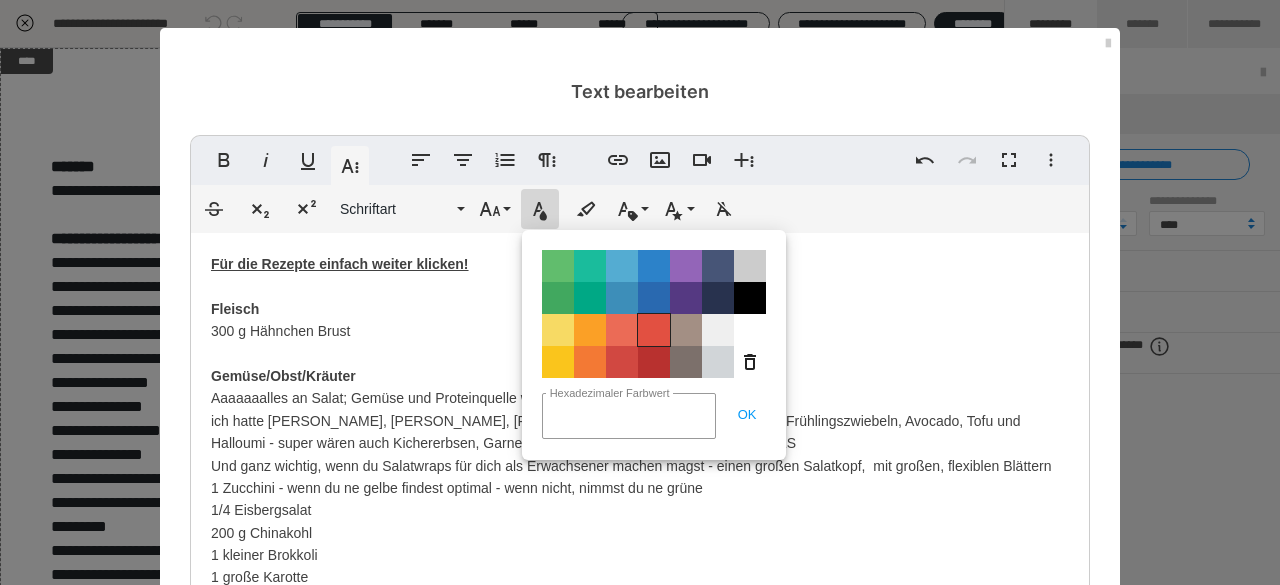 click on "Color#E25041" at bounding box center [654, 330] 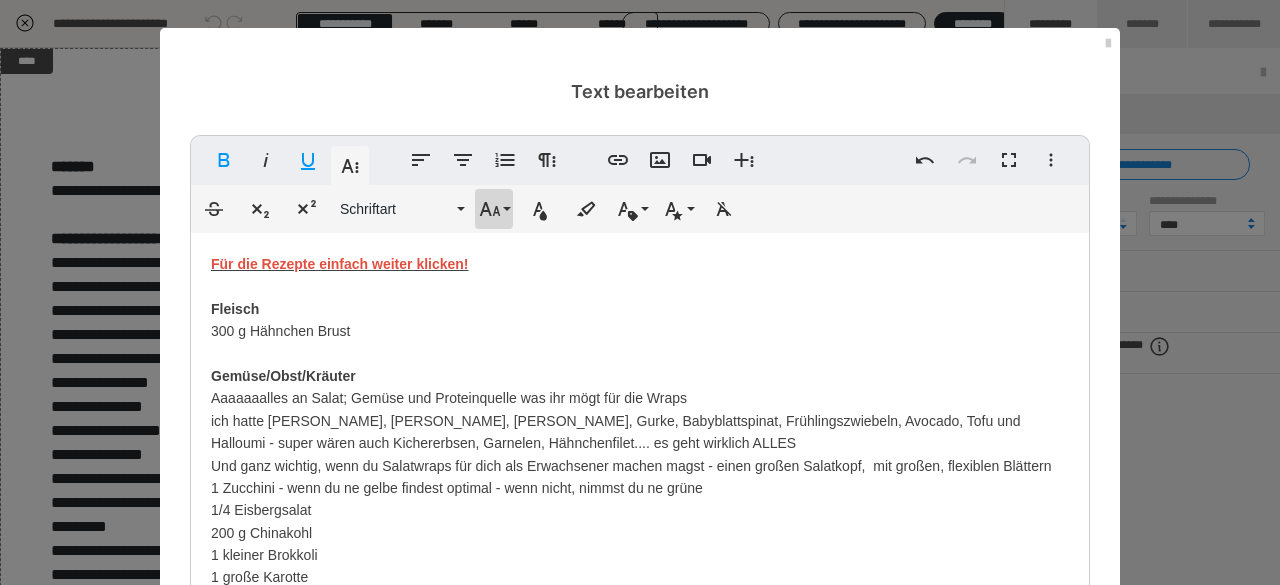 click on "Schriftgröße" at bounding box center (494, 209) 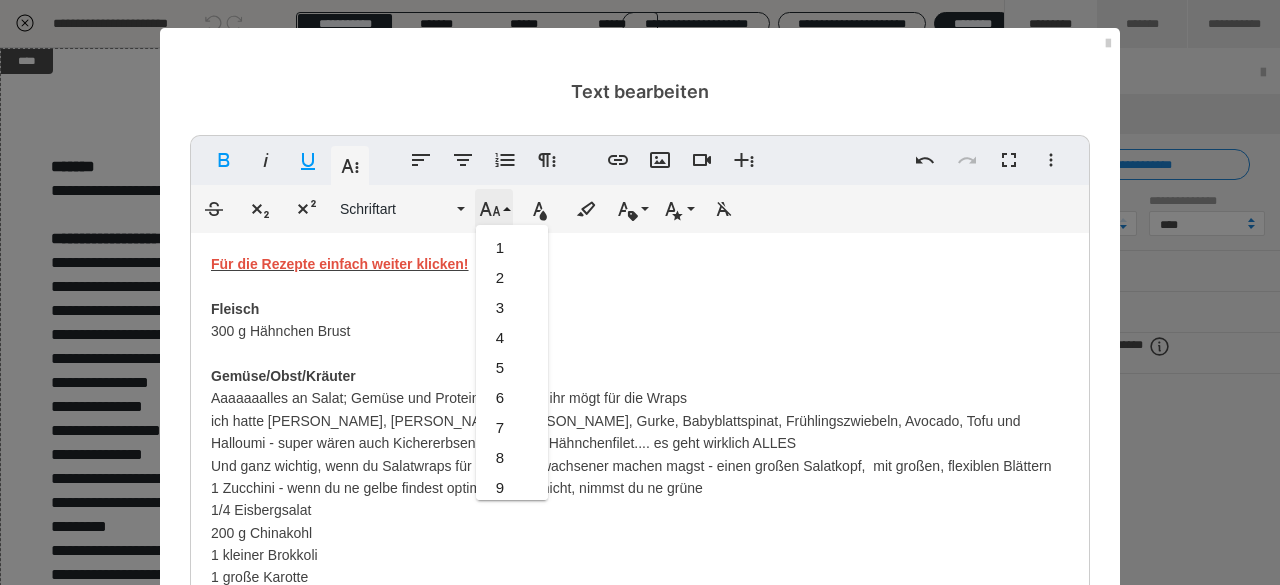 scroll, scrollTop: 412, scrollLeft: 0, axis: vertical 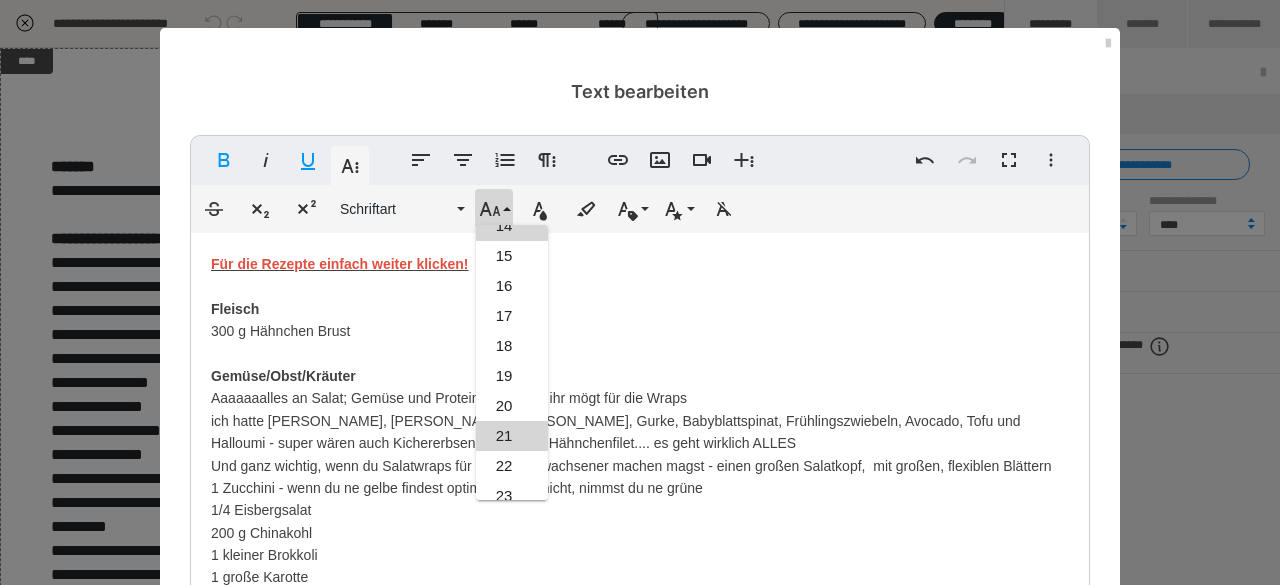 click on "21" at bounding box center (512, 436) 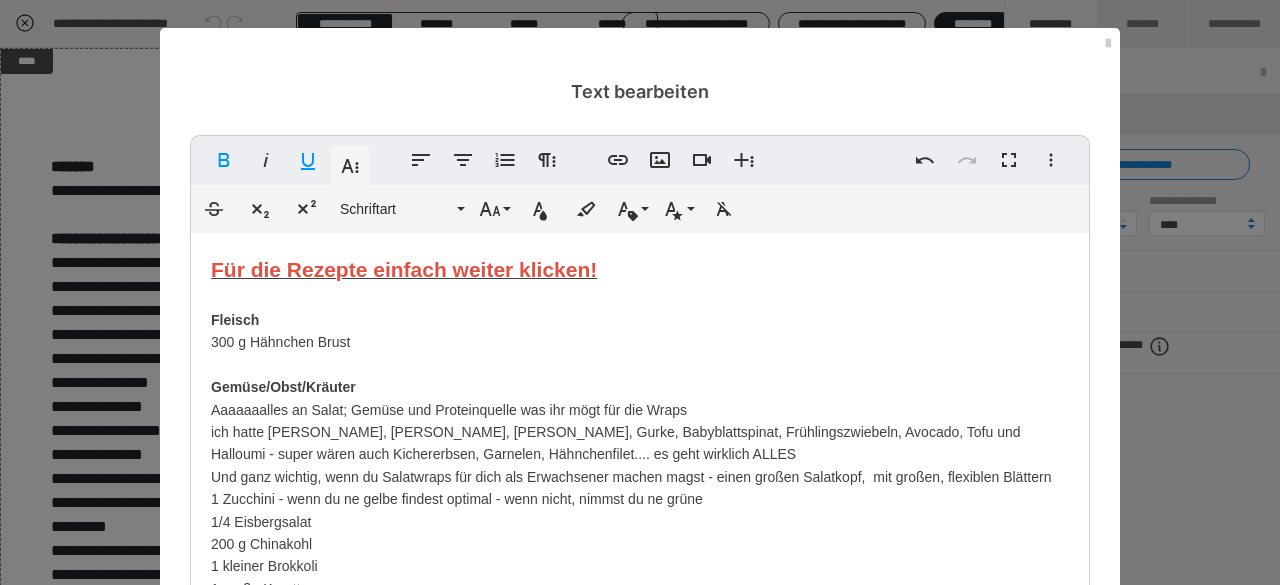 click on "Für die Rezepte einfach ​weiter klicken!  Fleisch 300 g Hähnchen Brust Gemüse/Obst/Kräuter Aaaaaaalles an Salat; Gemüse und Proteinquelle was ihr mögt für die Wraps  ich hatte Paprika, Karotten, Tomaten, Gurke, Babyblattspinat, Frühlingszwiebeln, Avocado, Tofu und Halloumi - super wären auch Kichererbsen, Garnelen, Hähnchenfilet.... es geht wirklich ALLES Und ganz wichtig, wenn du Salatwraps für dich als Erwachsener machen magst - einen großen Salatkopf,  mit großen, flexiblen Blättern 1 Zucchini - wenn du ne gelbe findest optimal - wenn nicht, nimmst du ne grüne 1/4 Eisbergsalat  200 g Chinakohl  1 kleiner Brokkoli  1 große Karotte  1 rote Paprikaschote 3 Frühlingszwiebeln - oder 2 normale rote Zwiebeln 1/2 Gurke  1 Paprikaschote - am besten immer rot!  300 g kleine, leckere Tomaten  500 g Tomaten - die reif und lecker sind  1 rote Zwiebel  4 Knoblauchzehen  1 Handvoll  Basilikumblätter, mit Stängel - ich schau dass ich immer ein Töpfchen daheim hab!  2 Zitronen Sojasoße" at bounding box center [640, 1794] 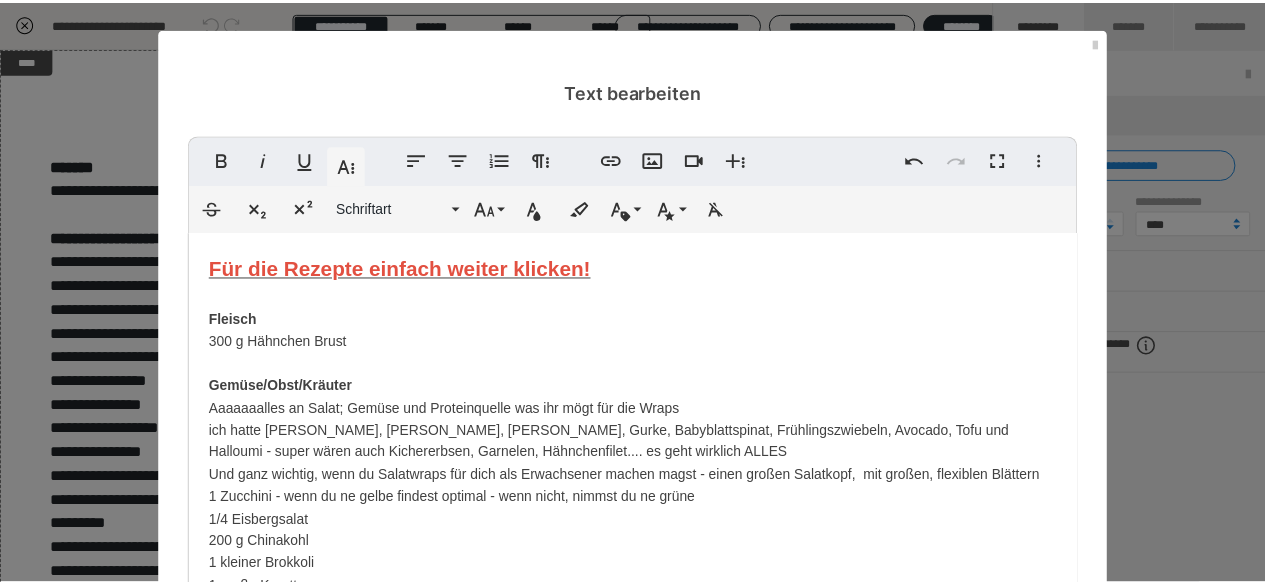 scroll, scrollTop: 278, scrollLeft: 0, axis: vertical 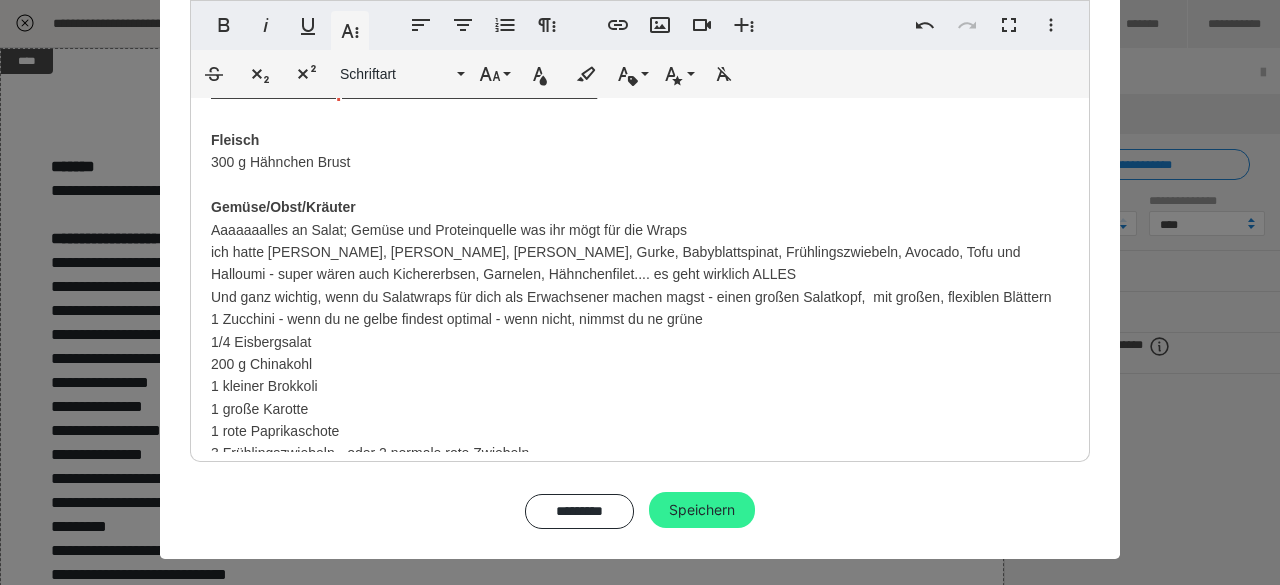 click on "Speichern" at bounding box center [702, 510] 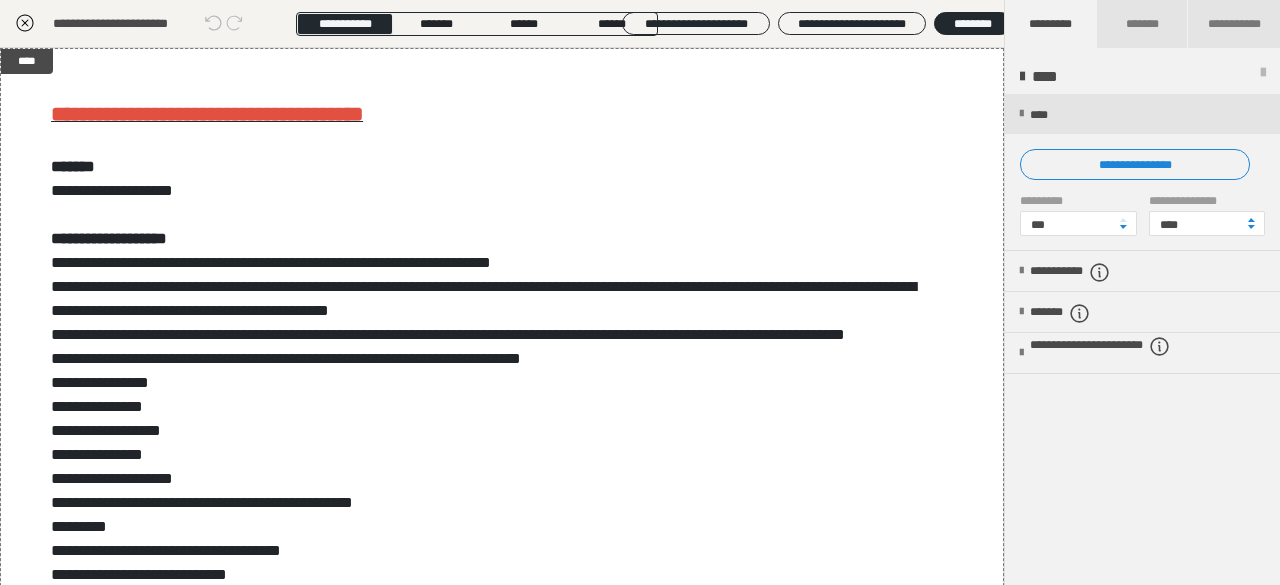 click 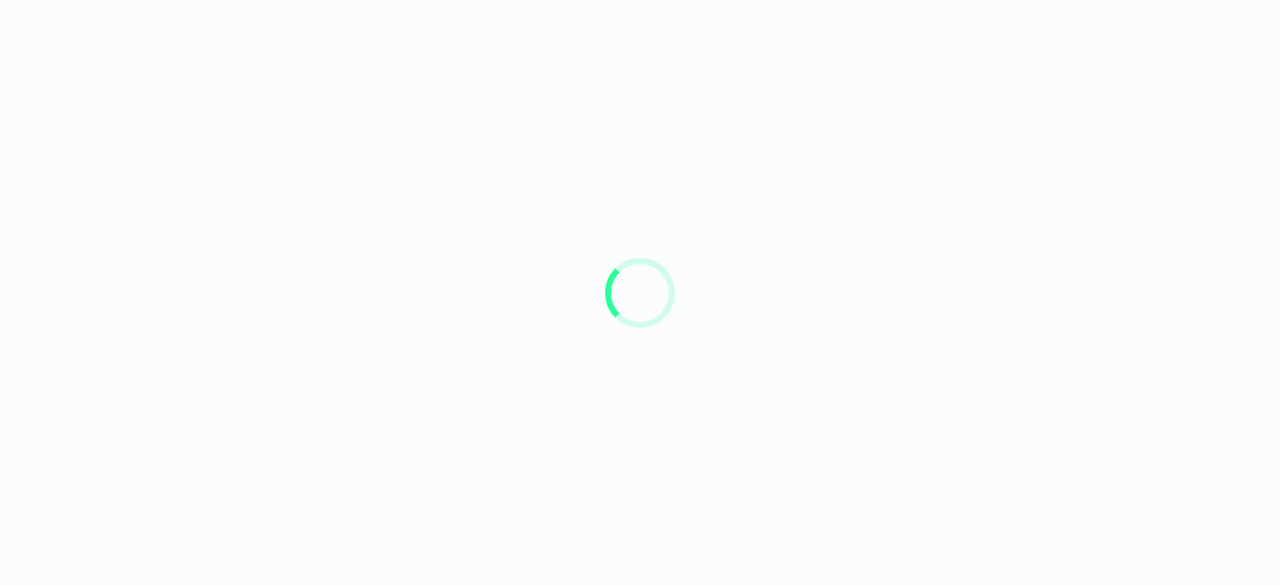 scroll, scrollTop: 0, scrollLeft: 0, axis: both 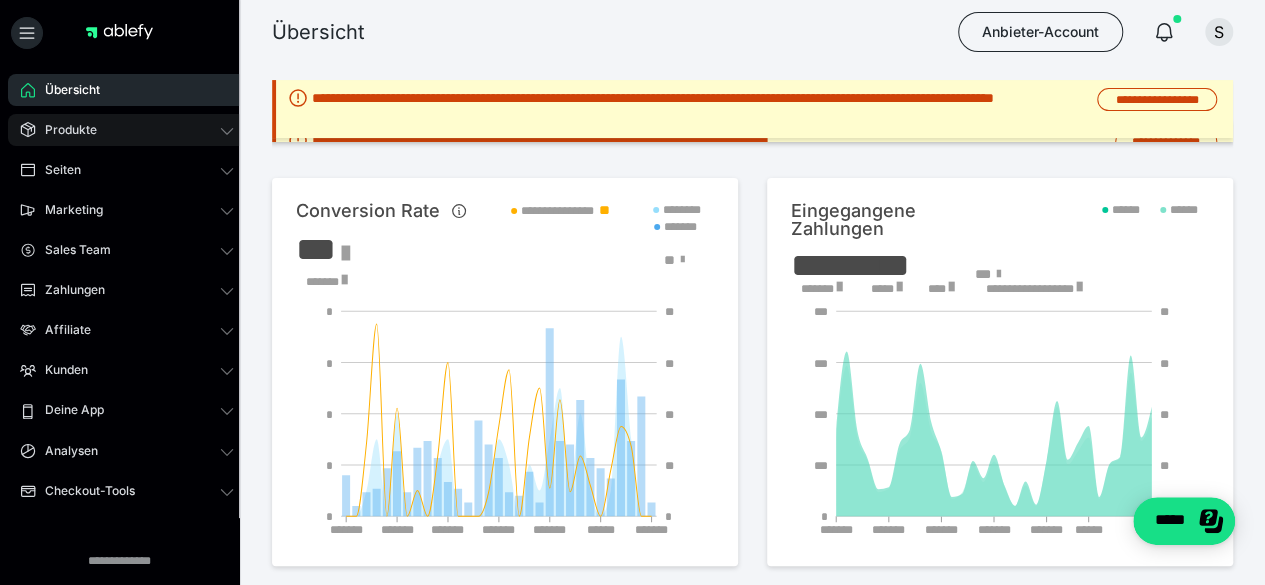 click on "Produkte" at bounding box center (127, 130) 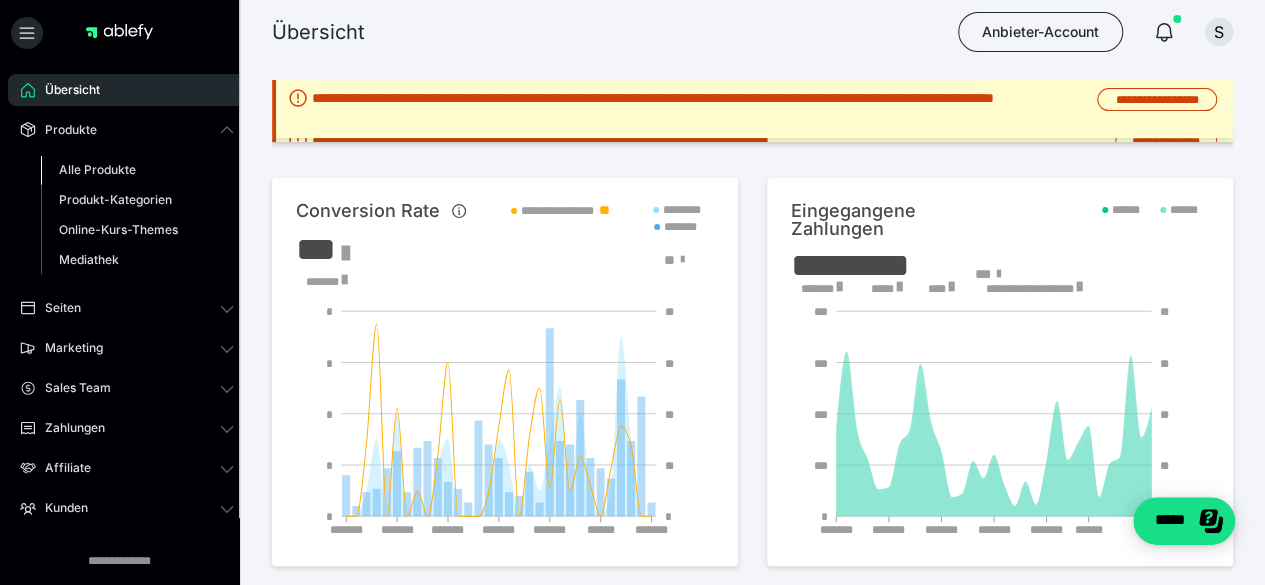 click on "Alle Produkte" at bounding box center [97, 169] 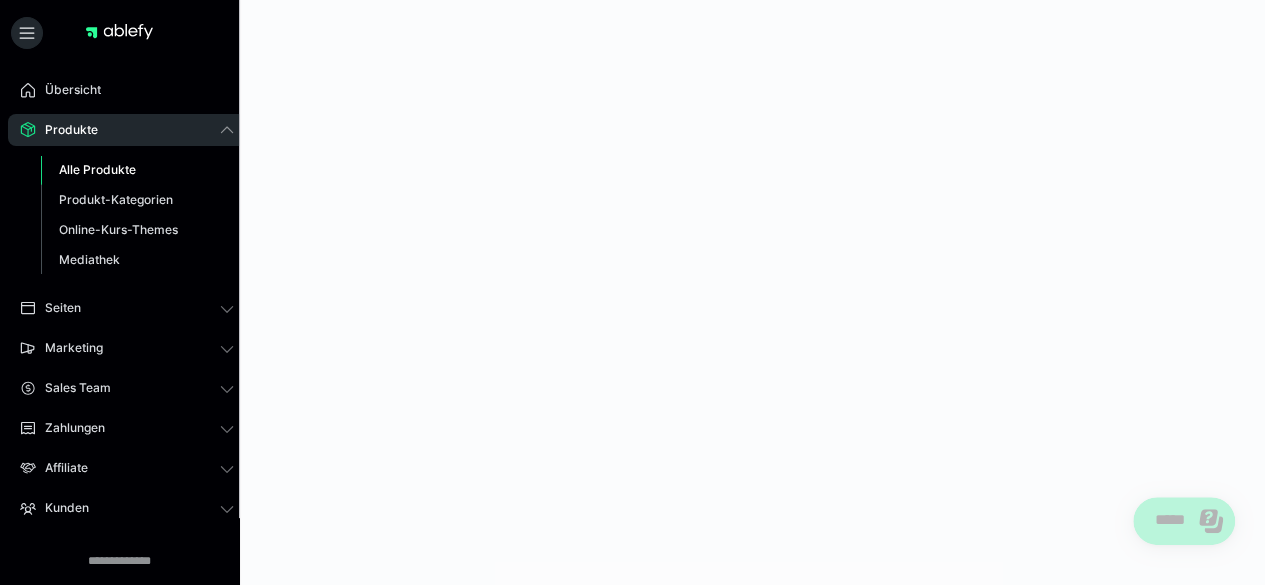 scroll, scrollTop: 0, scrollLeft: 0, axis: both 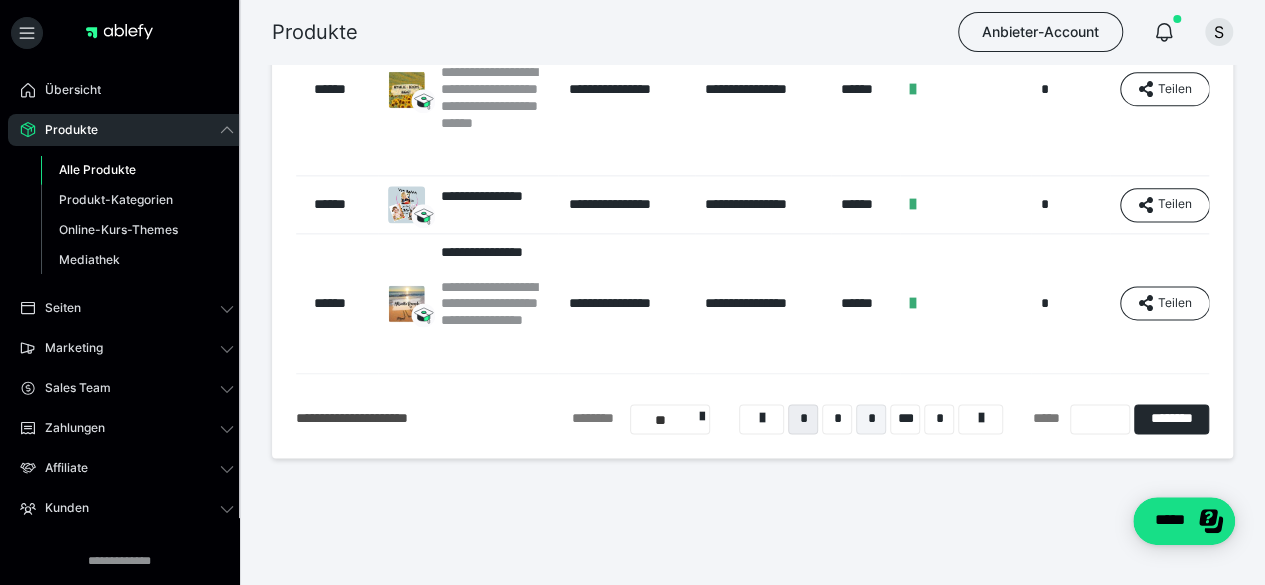 click on "*" at bounding box center (871, 419) 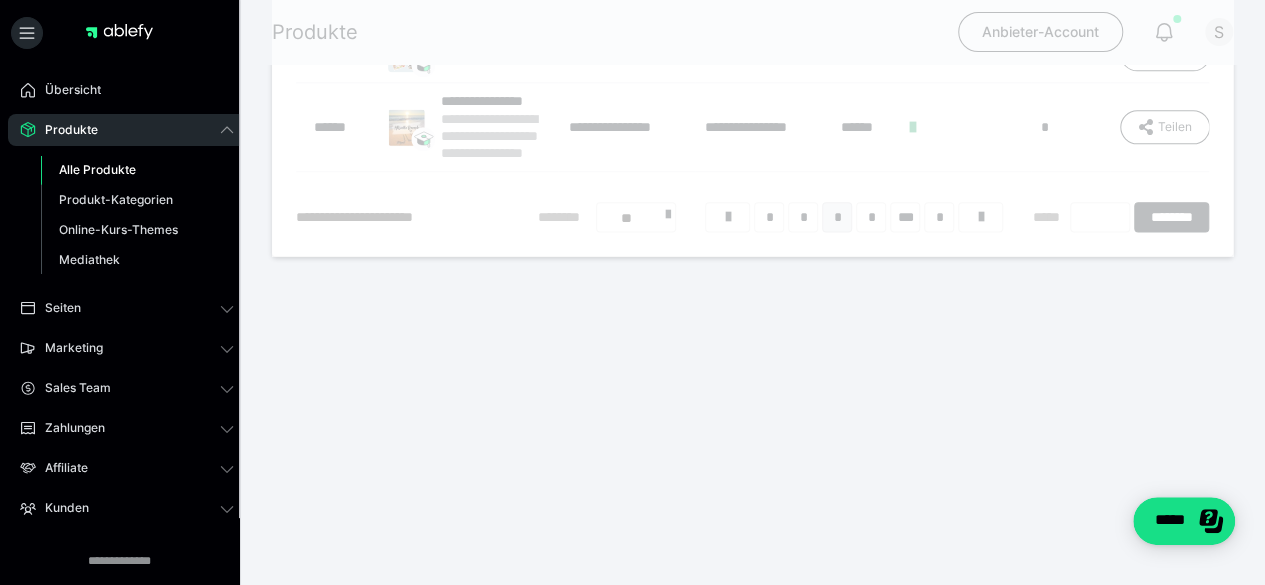 scroll, scrollTop: 221, scrollLeft: 0, axis: vertical 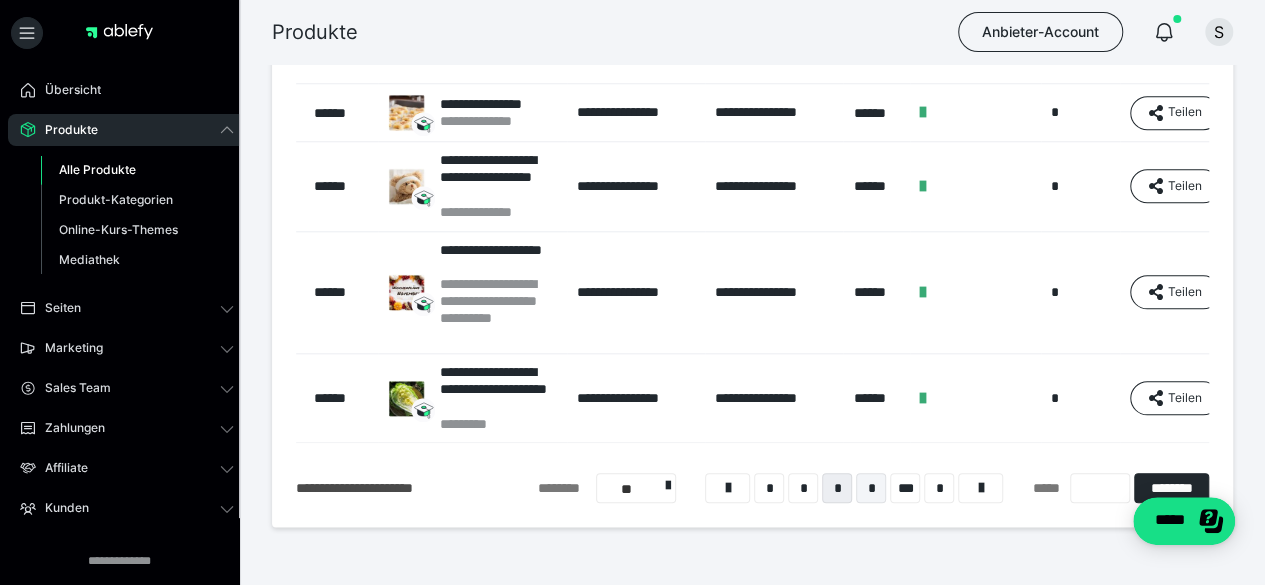 click on "*" at bounding box center [871, 488] 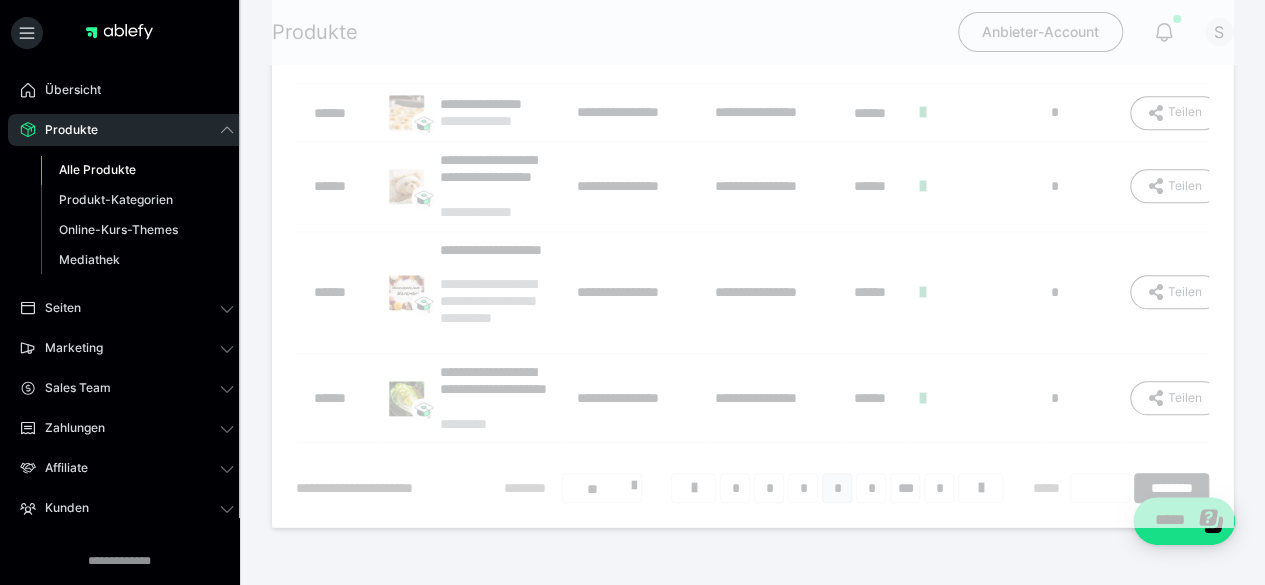 scroll, scrollTop: 221, scrollLeft: 0, axis: vertical 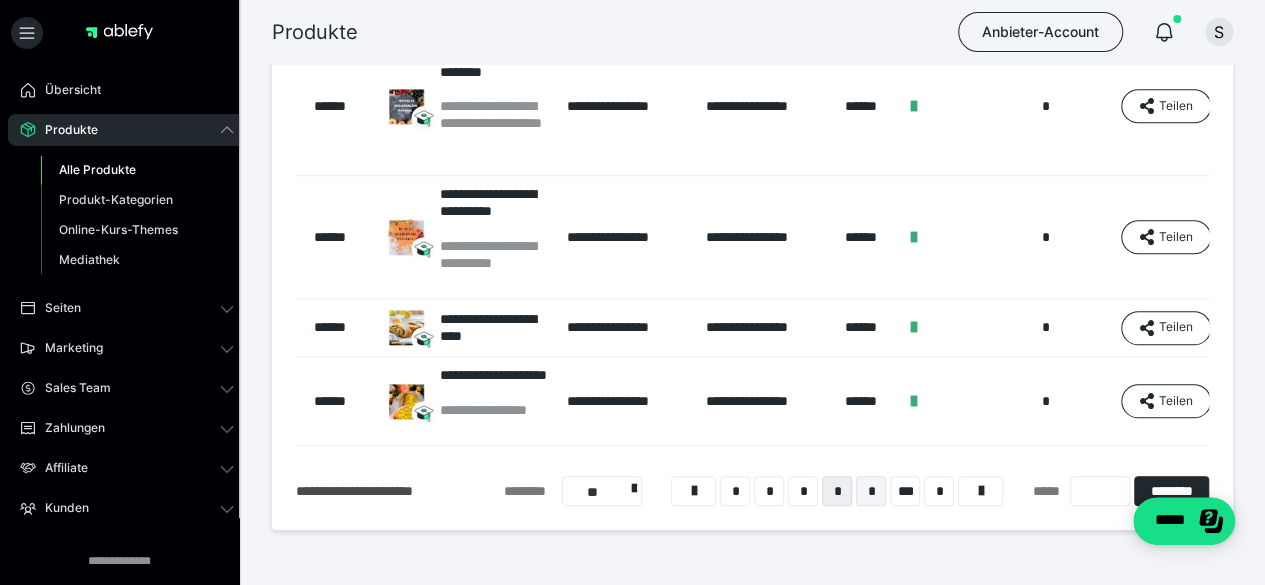 click on "*" at bounding box center [871, 491] 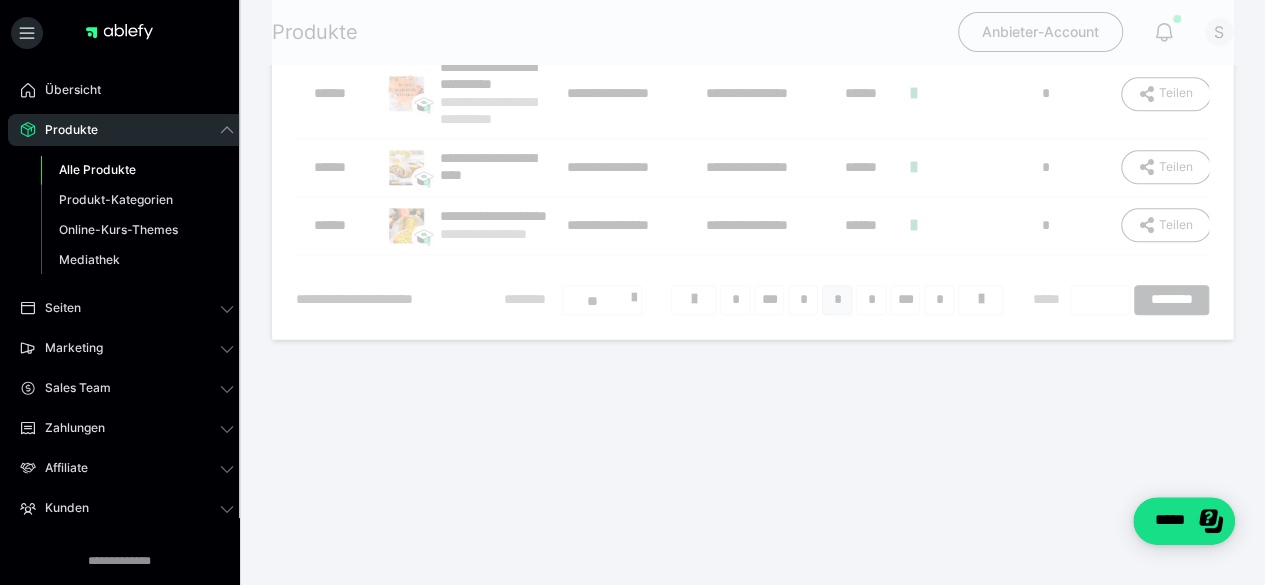 scroll, scrollTop: 221, scrollLeft: 0, axis: vertical 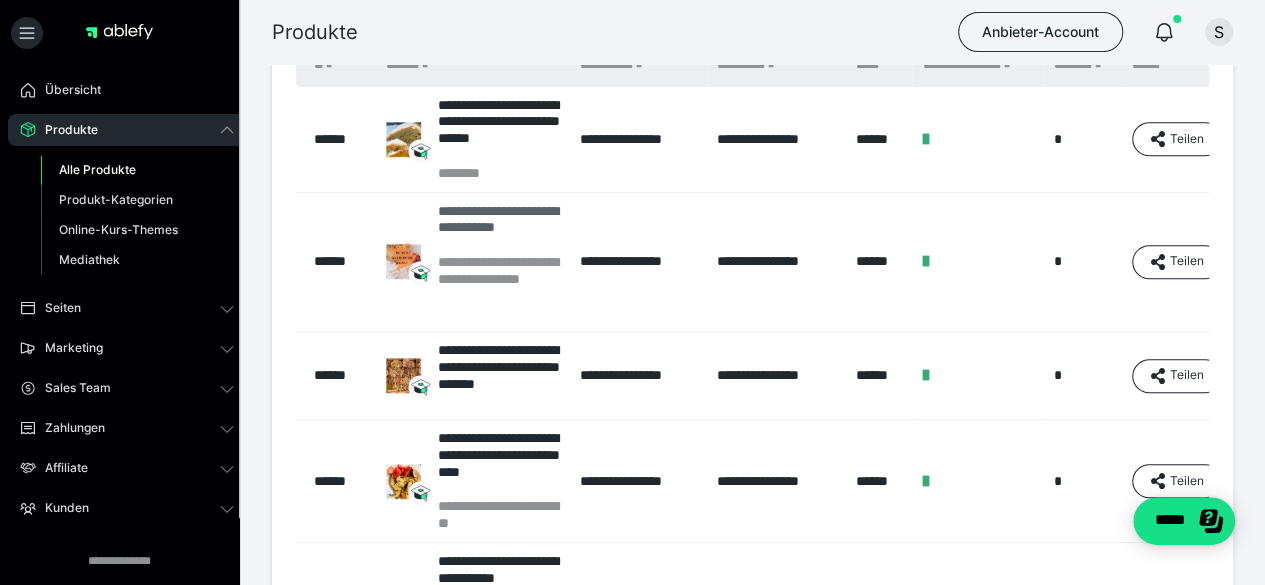 click on "**********" at bounding box center [498, 228] 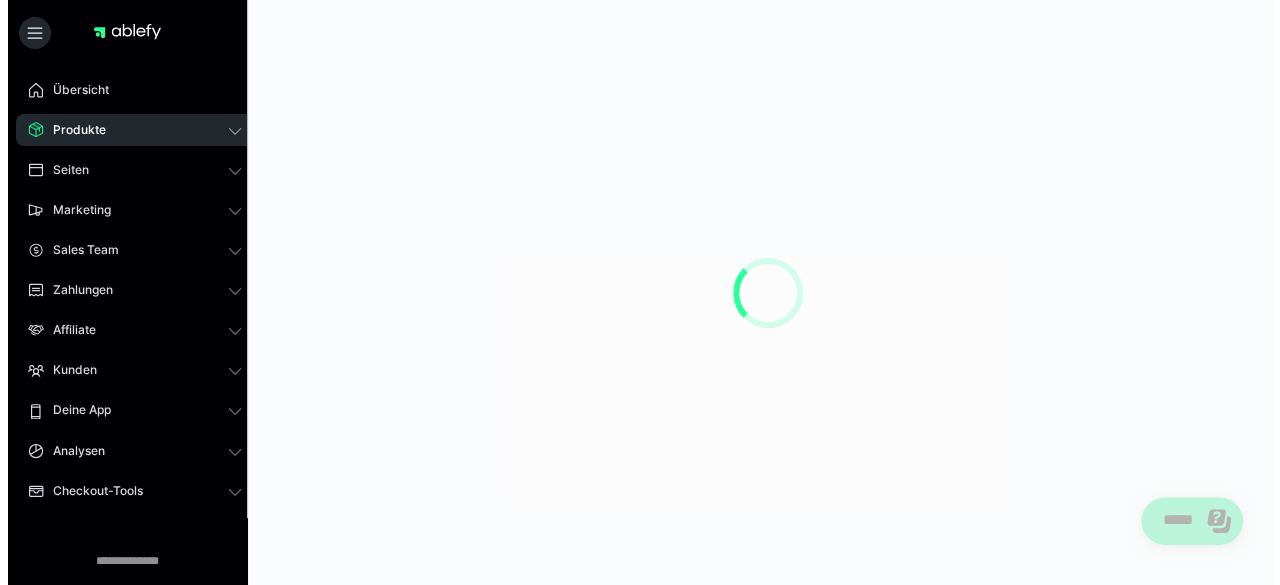 scroll, scrollTop: 0, scrollLeft: 0, axis: both 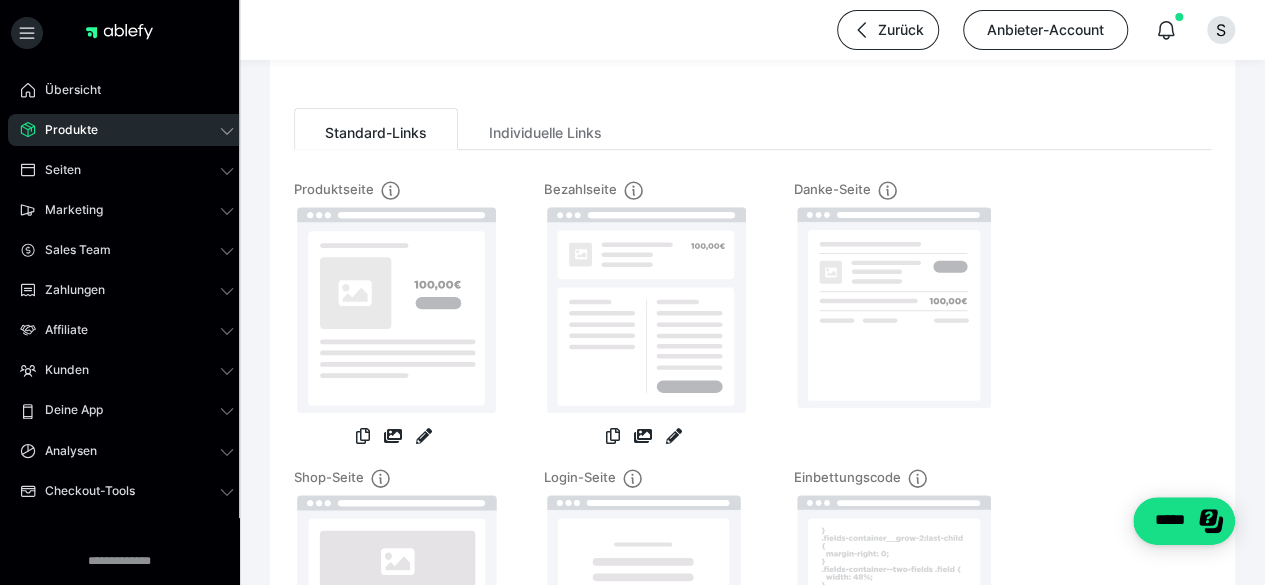 click on "Standard-Links Individuelle Links" at bounding box center [752, 129] 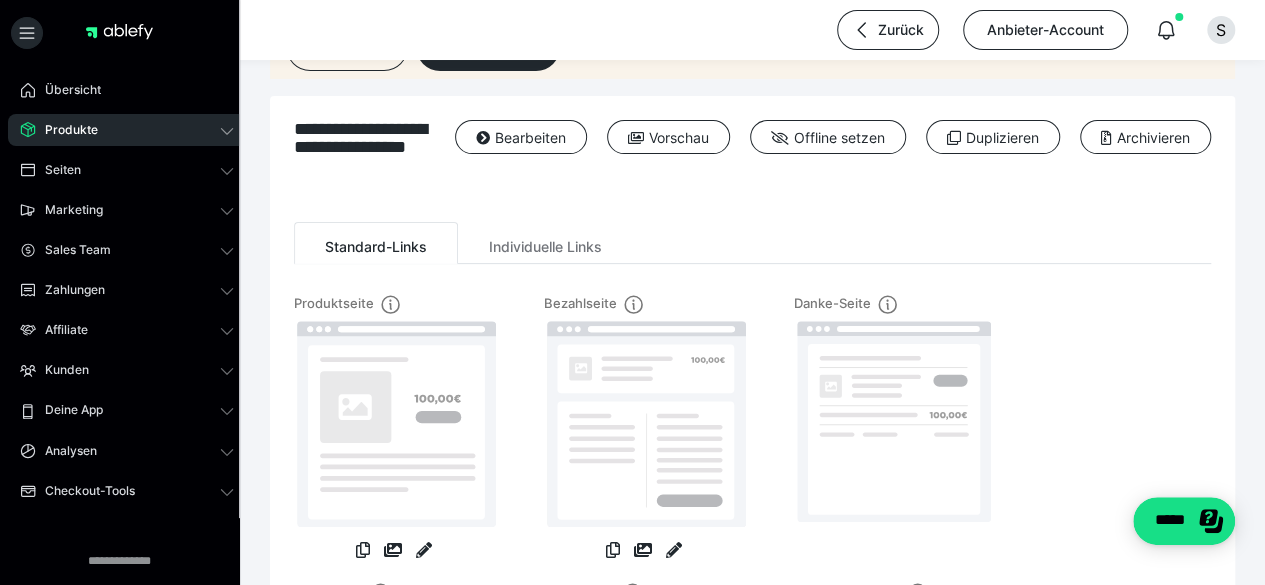 scroll, scrollTop: 187, scrollLeft: 0, axis: vertical 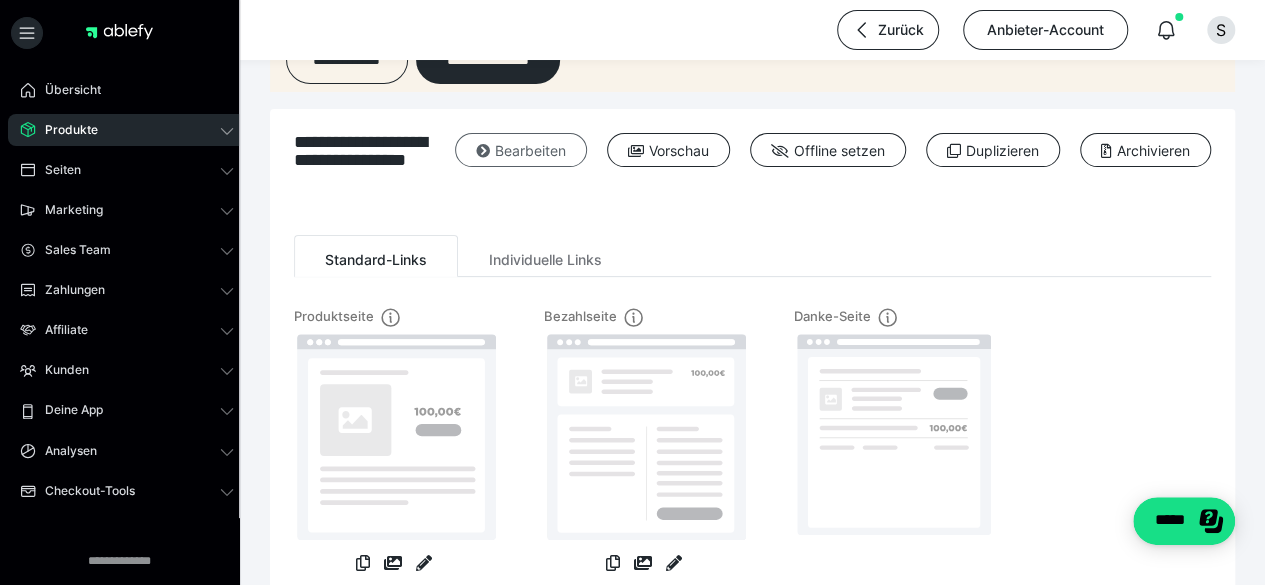 click on "Bearbeiten" at bounding box center [521, 150] 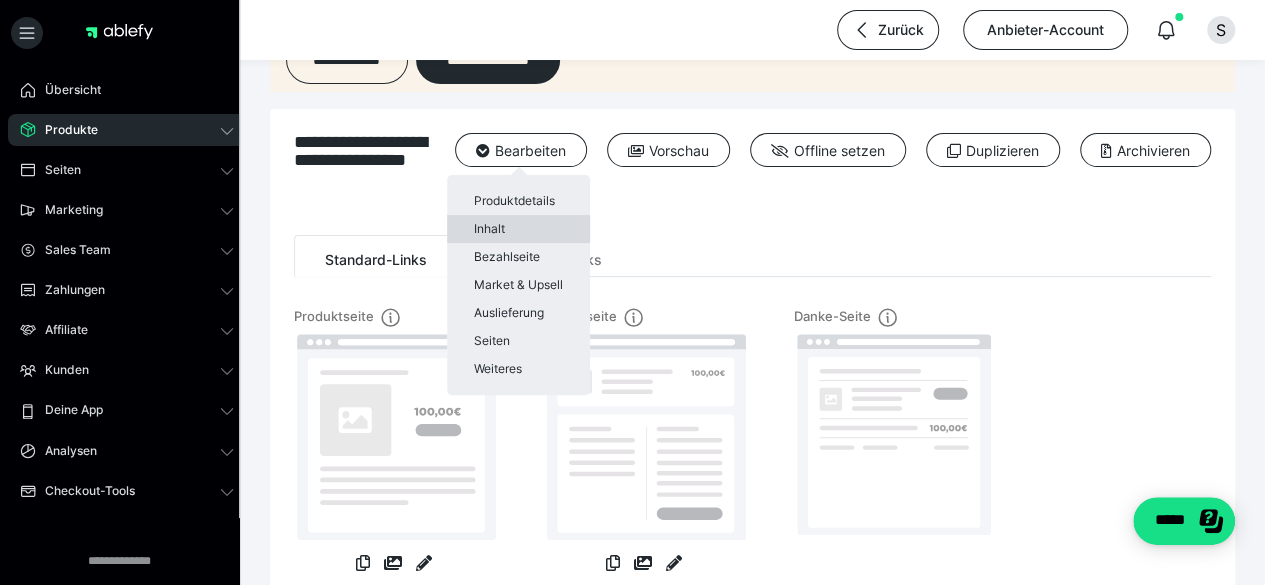 click on "Inhalt" at bounding box center [518, 229] 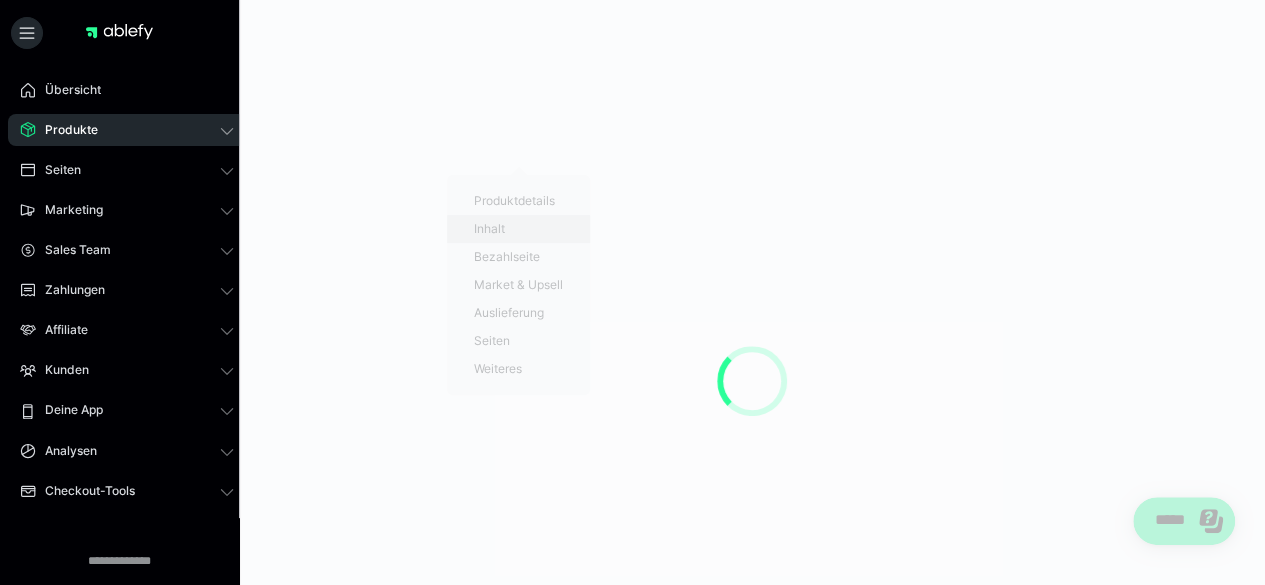 scroll, scrollTop: 0, scrollLeft: 0, axis: both 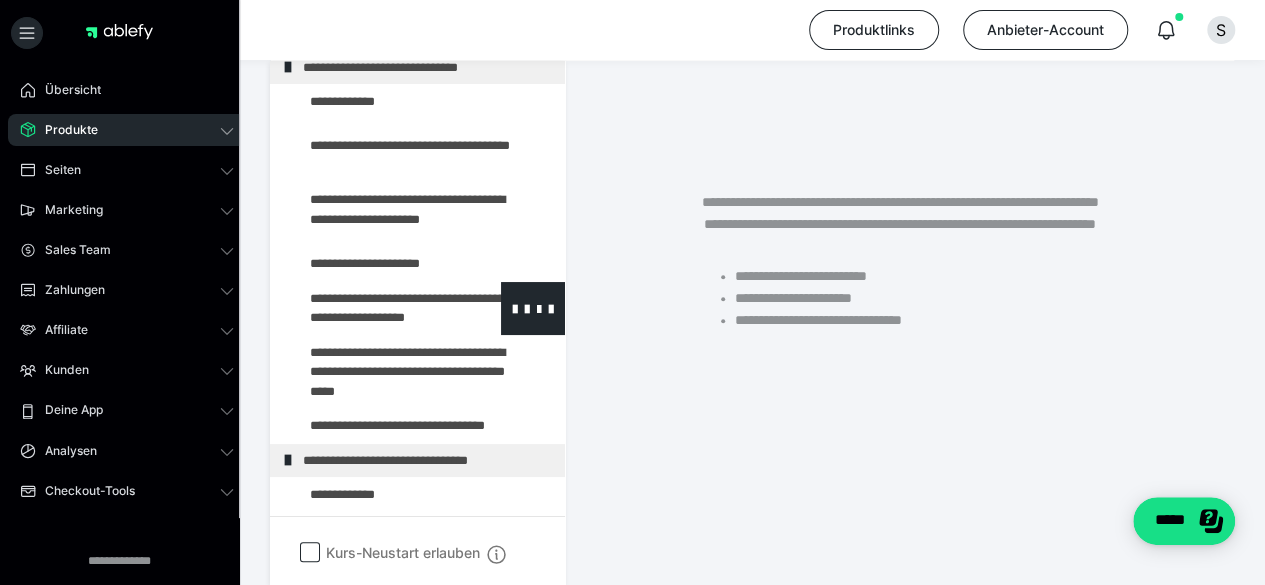 click at bounding box center (375, 308) 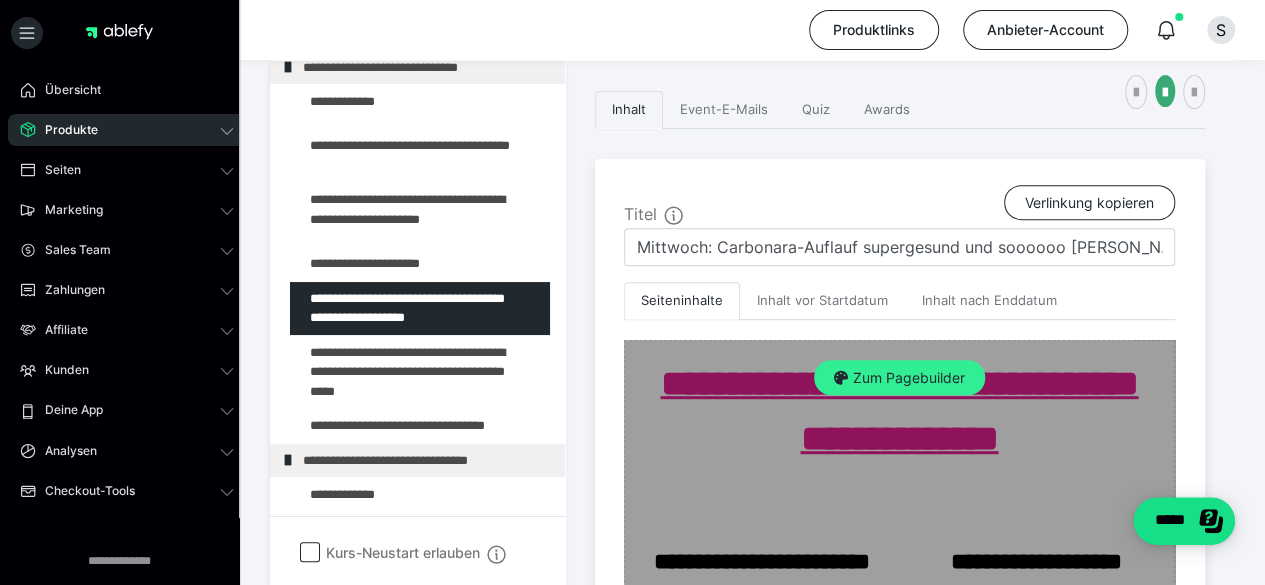 click on "Zum Pagebuilder" at bounding box center [899, 378] 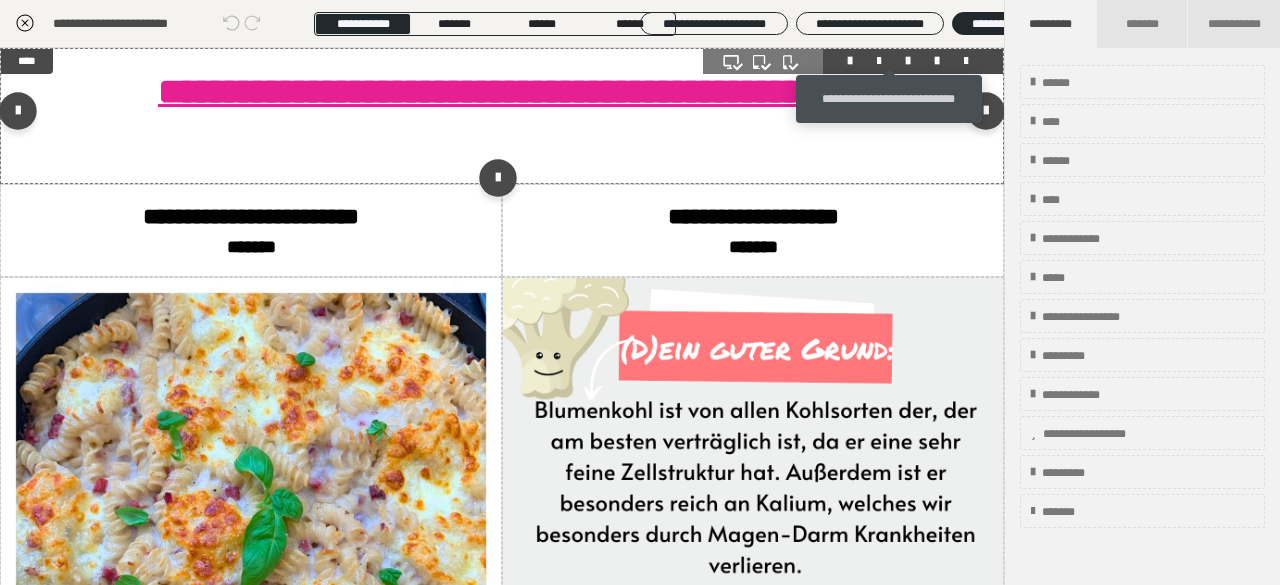 click at bounding box center [908, 61] 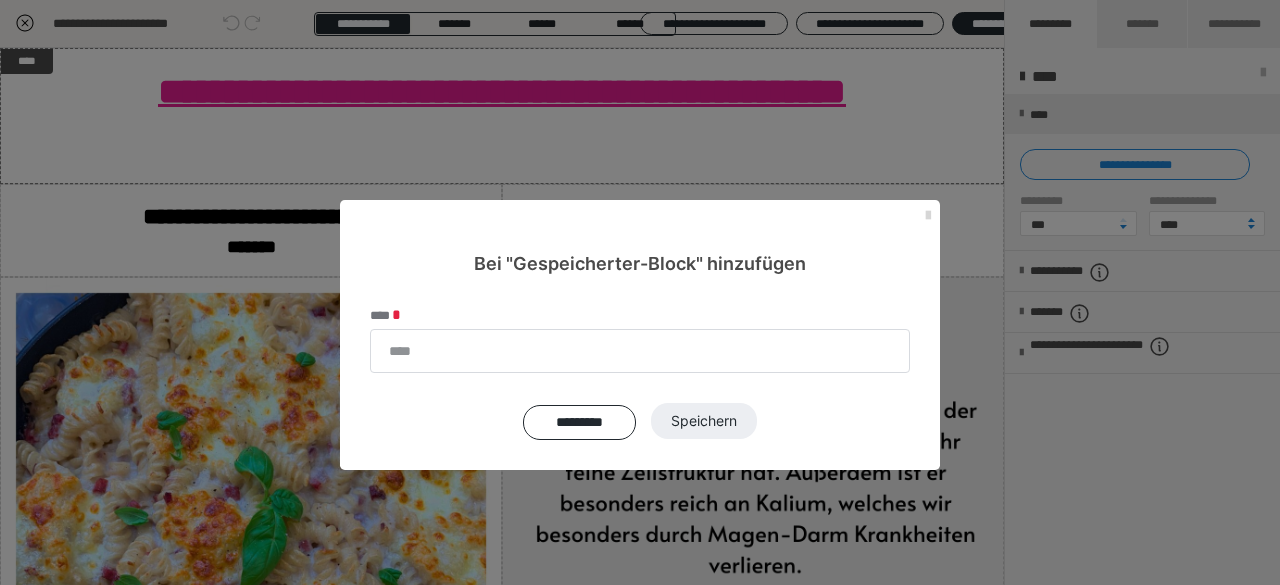 click at bounding box center (928, 216) 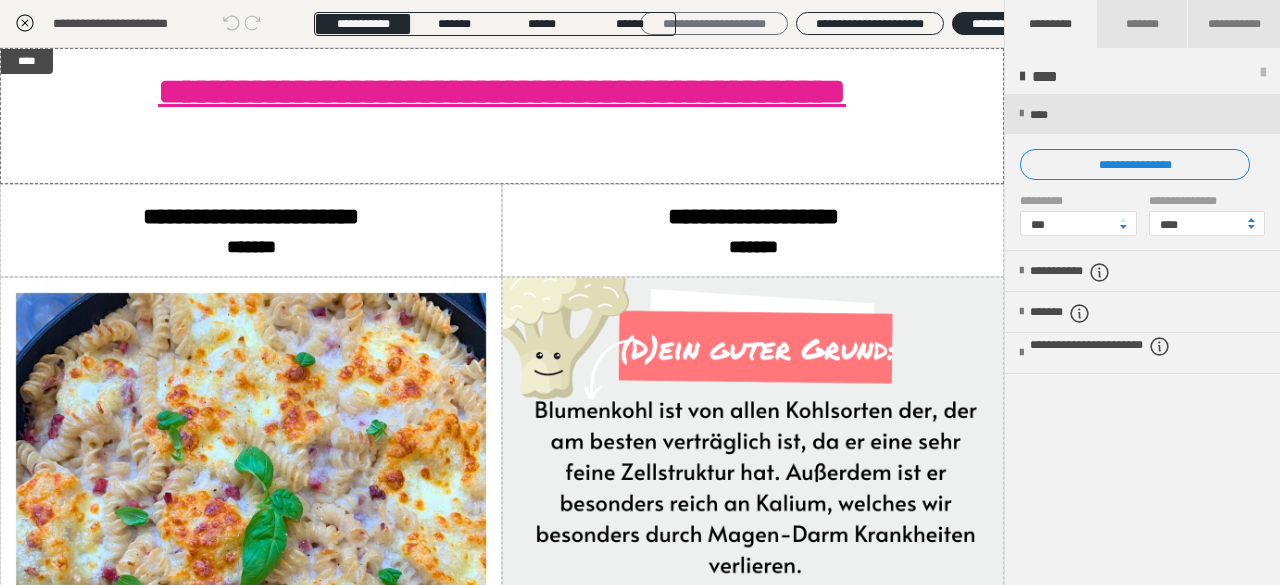 click on "**********" at bounding box center [714, 23] 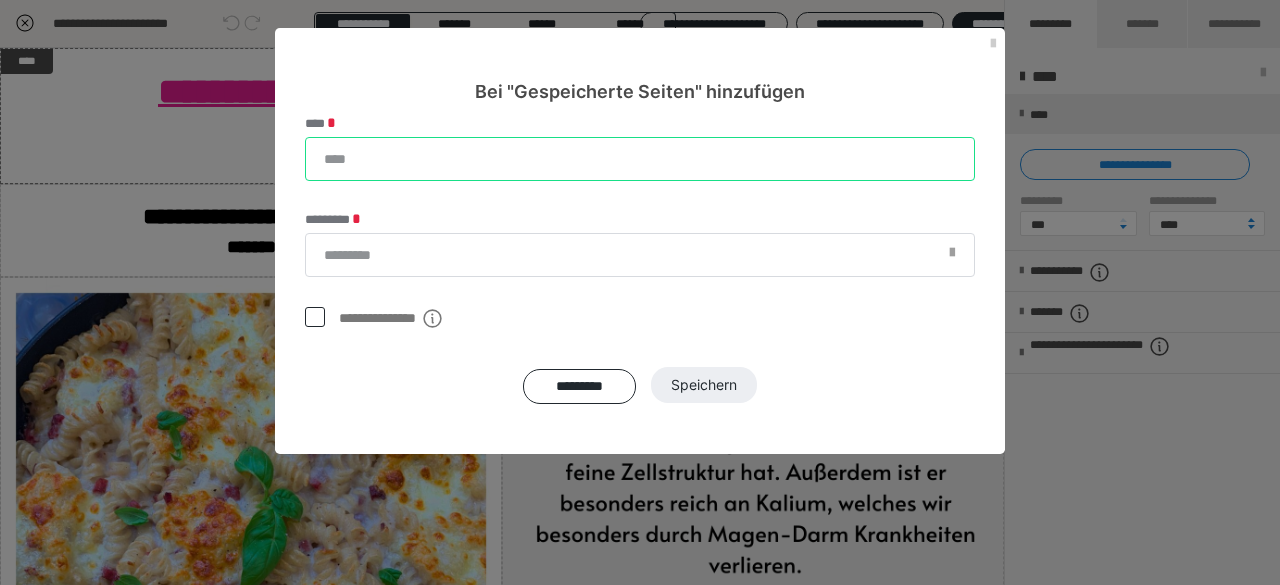 click on "****" at bounding box center [640, 159] 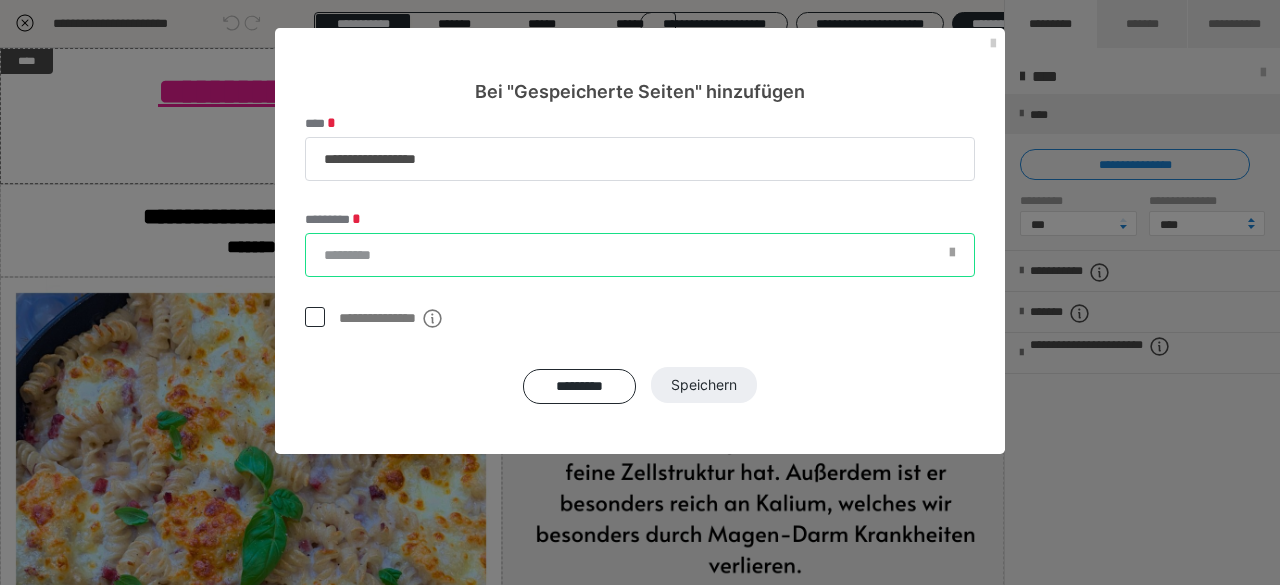 type on "**********" 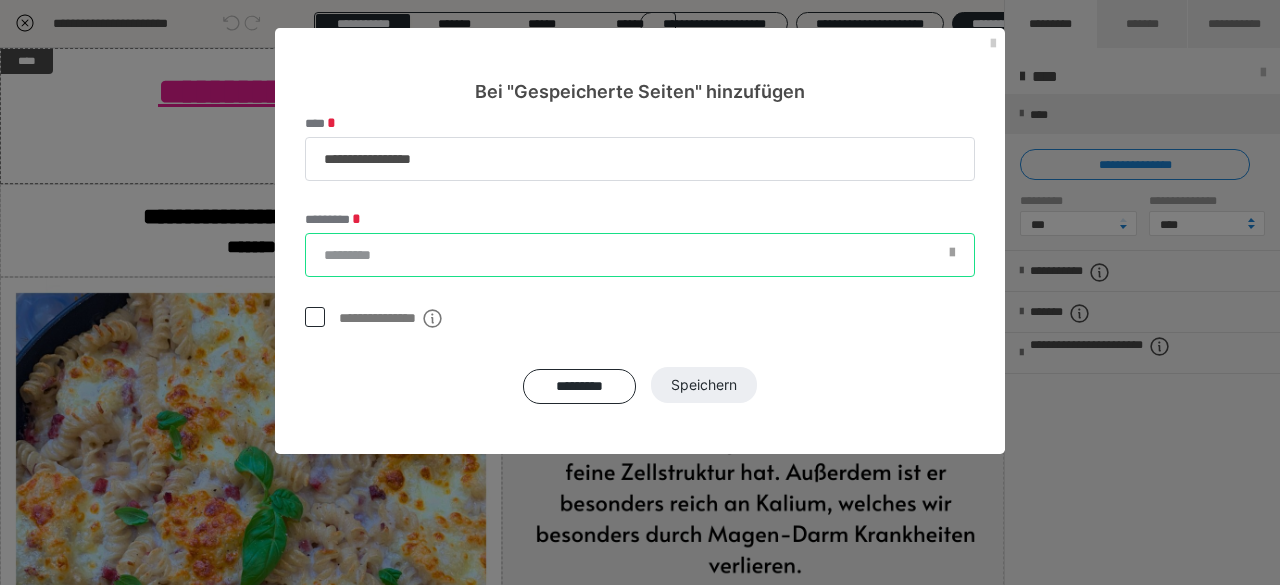 click on "*********" at bounding box center (640, 255) 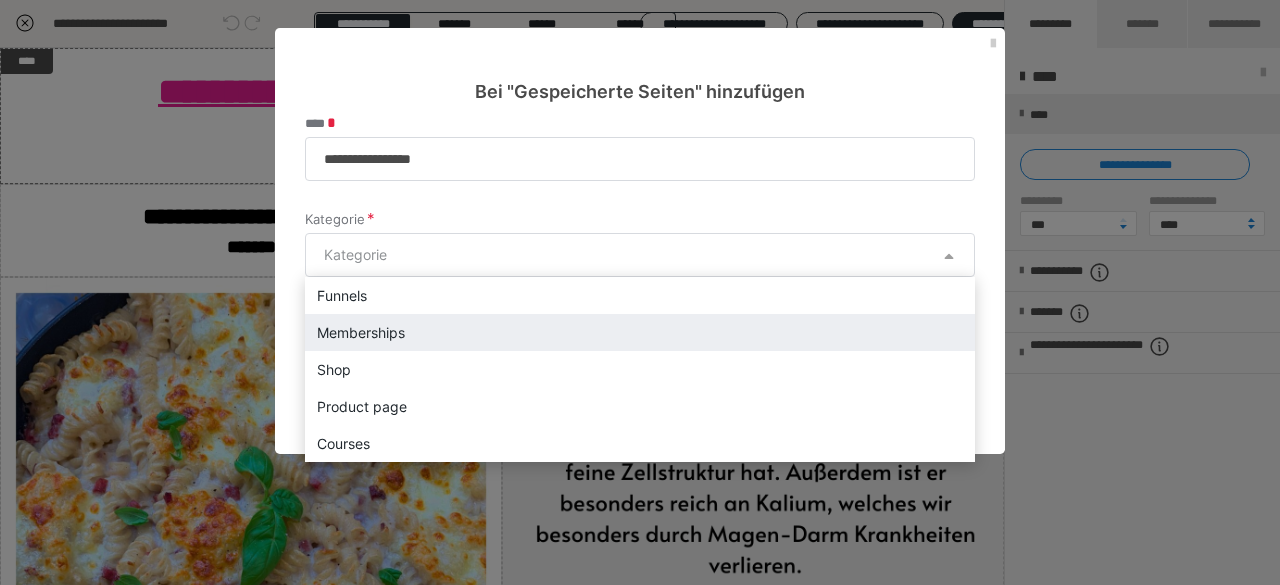 click on "Memberships" at bounding box center (640, 332) 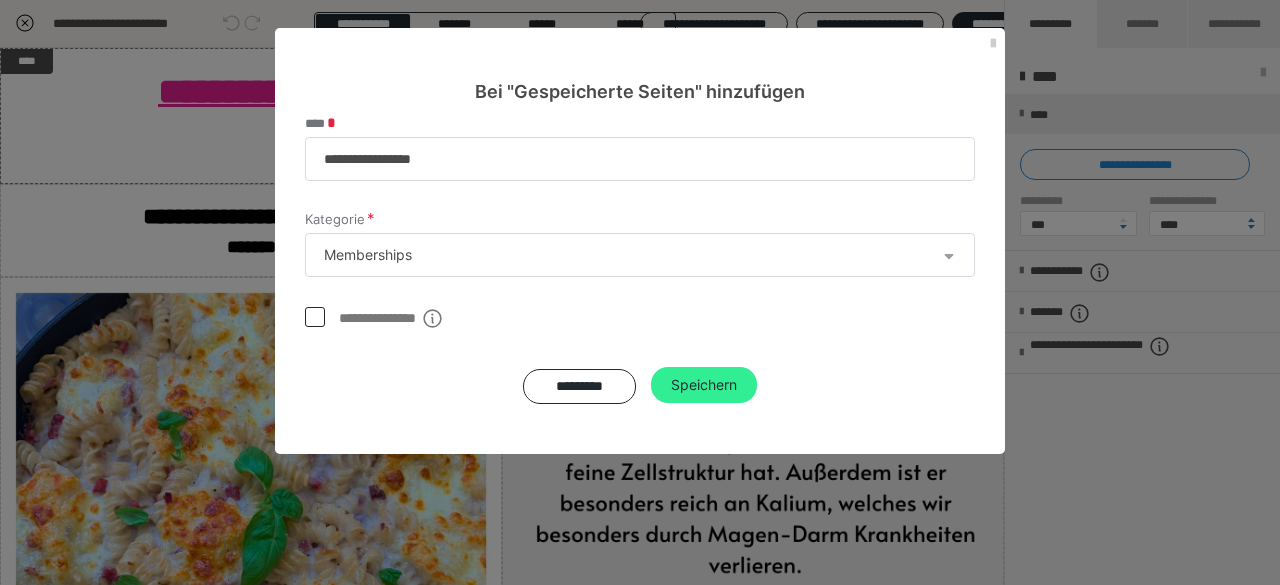 click on "Speichern" at bounding box center [704, 385] 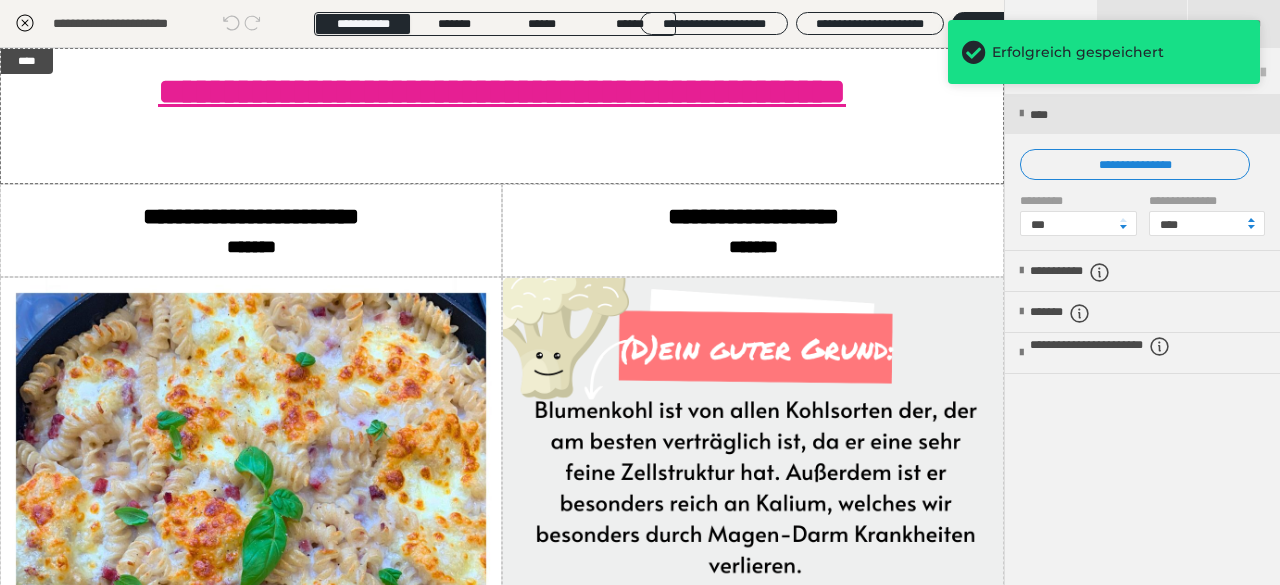 scroll, scrollTop: 0, scrollLeft: 1, axis: horizontal 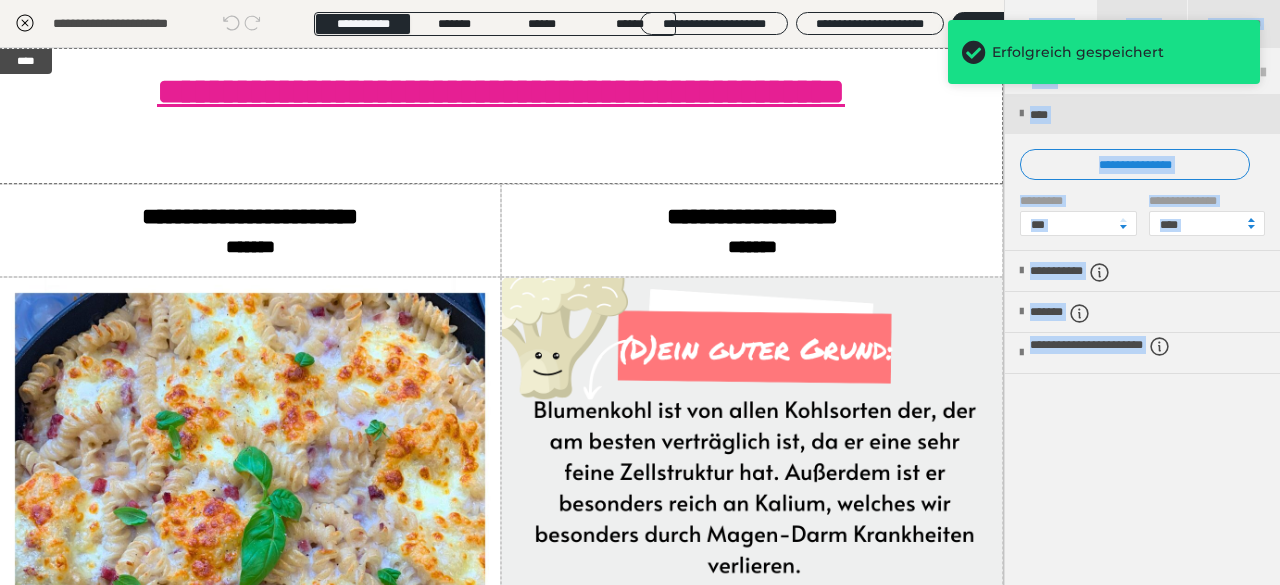 drag, startPoint x: 1000, startPoint y: 103, endPoint x: 987, endPoint y: 191, distance: 88.95505 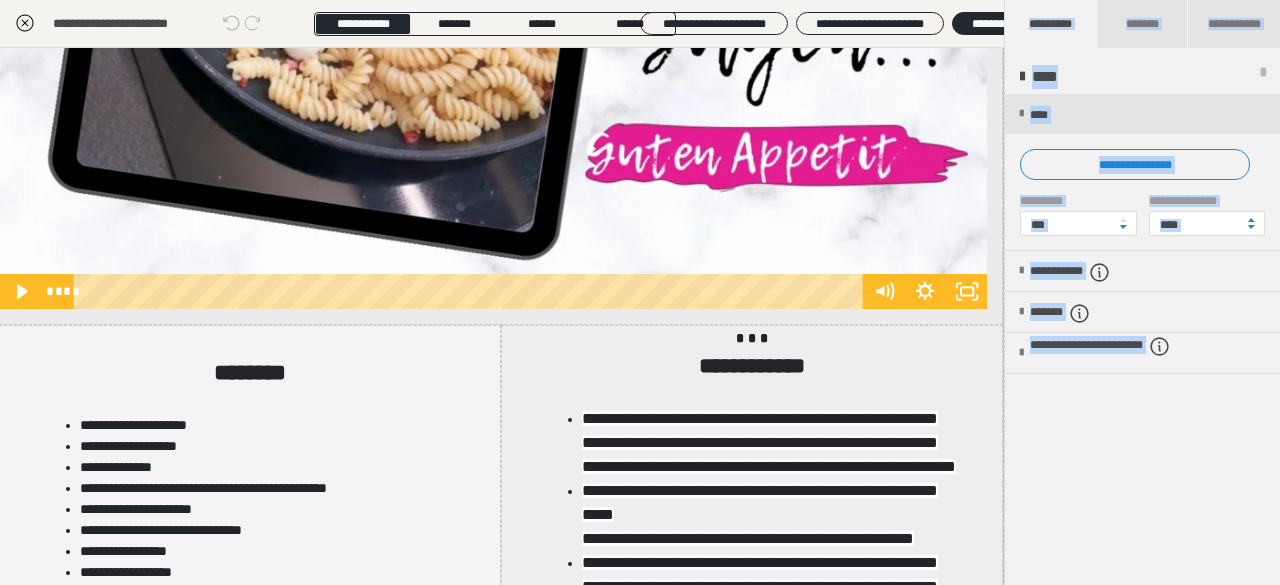scroll, scrollTop: 1586, scrollLeft: 1, axis: both 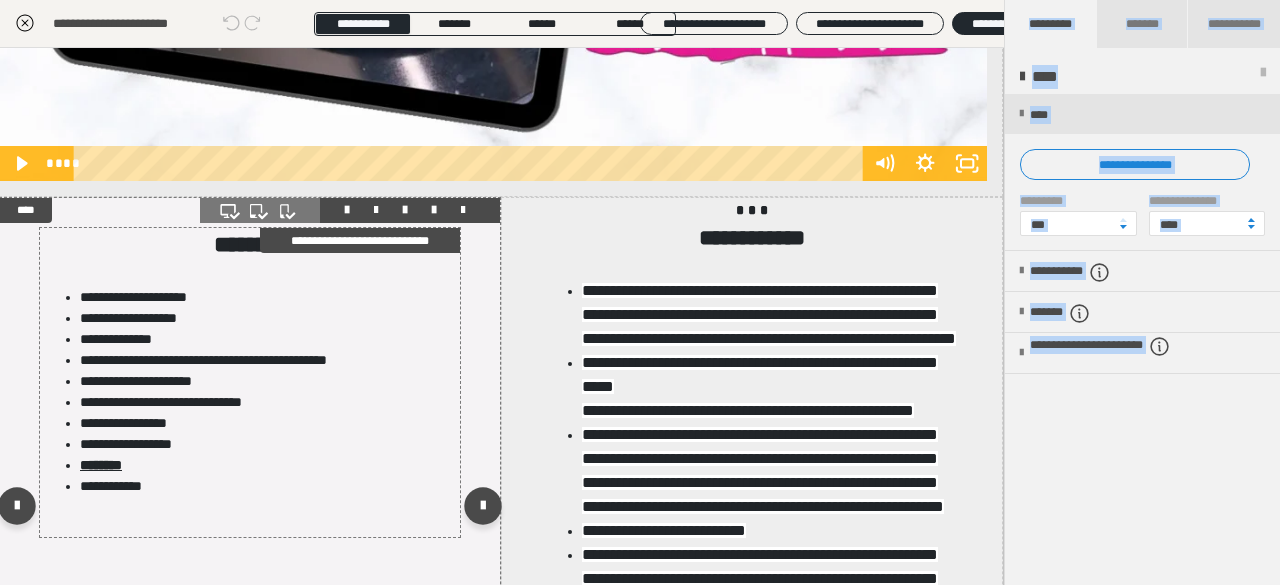 click on "**********" at bounding box center (267, 339) 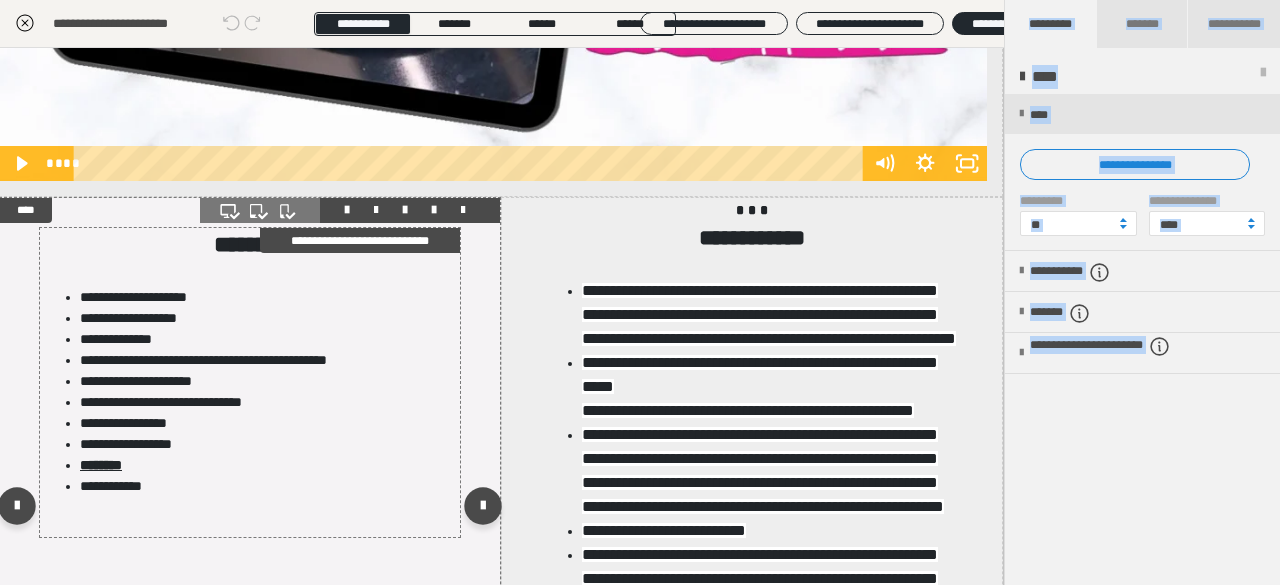 click on "**********" at bounding box center (267, 297) 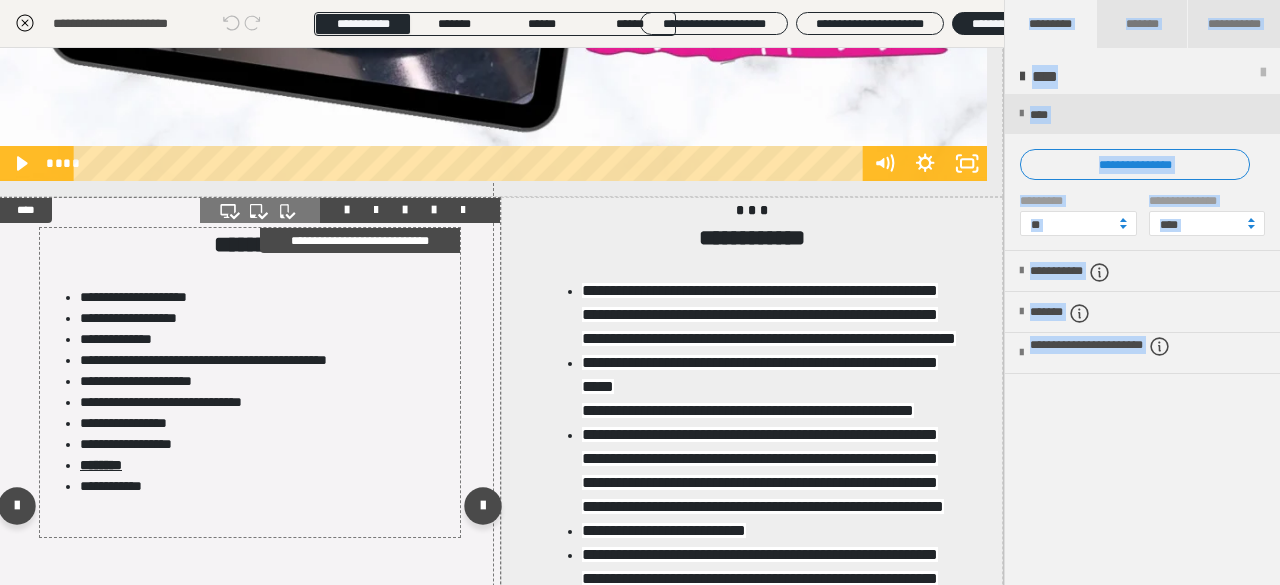 click on "**********" at bounding box center (267, 297) 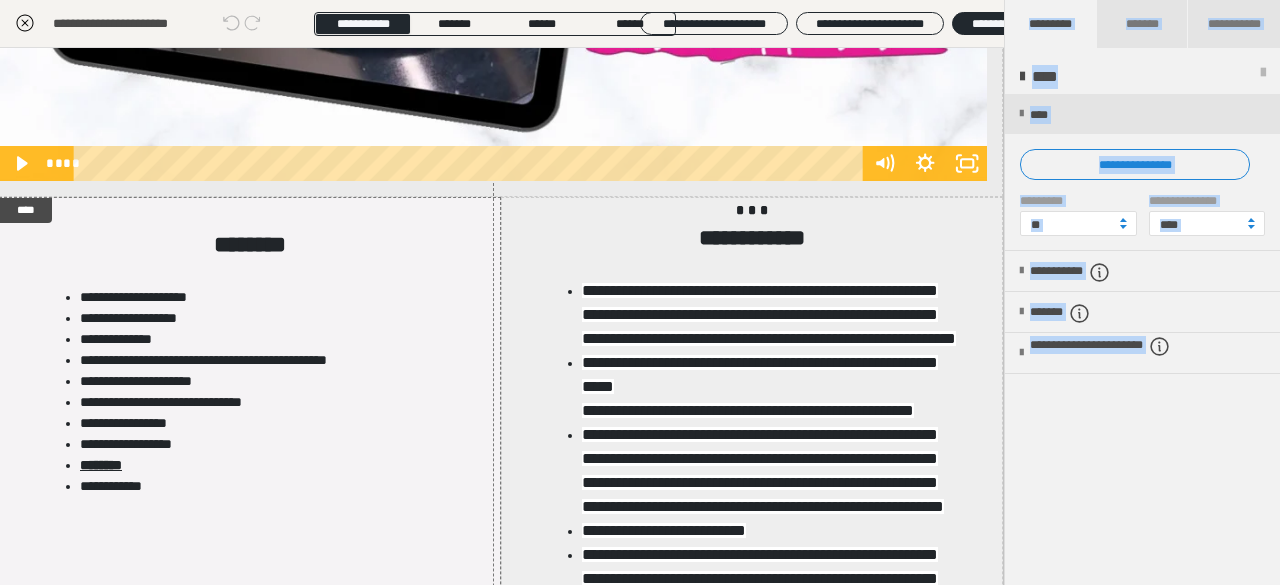 click on "**********" at bounding box center [640, 326] 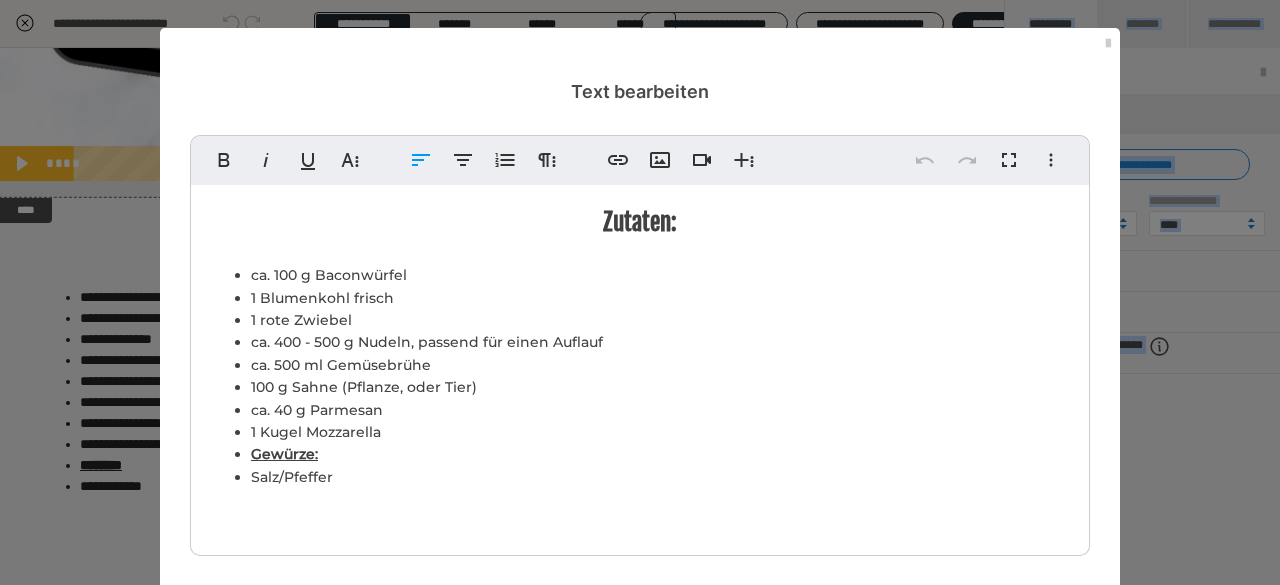 click on "ca. 100 g Baconwürfel  1 Blumenkohl frisch  1 rote Zwiebel  ca. 400 - 500 g Nudeln, passend für einen Auflauf  ca. 500 ml Gemüsebrühe  100 g Sahne (Pflanze, oder Tier)  ca. 40 g Parmesan  1 Kugel Mozzarella  Gewürze: Salz/Pfeffer" at bounding box center (640, 376) 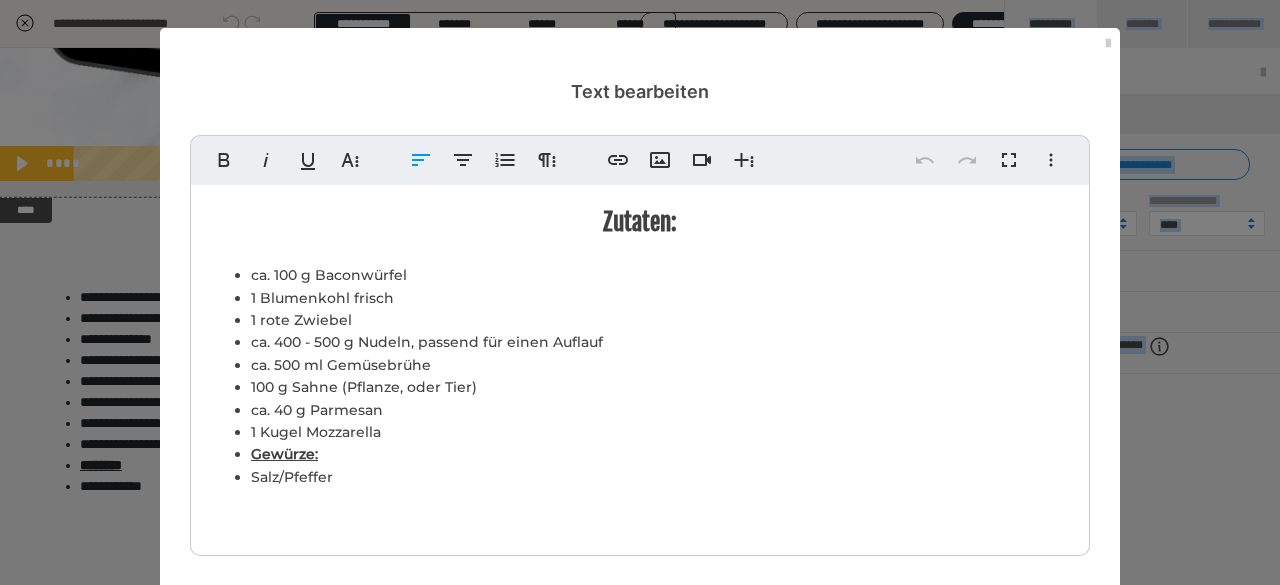 drag, startPoint x: 401, startPoint y: 332, endPoint x: 464, endPoint y: 432, distance: 118.19052 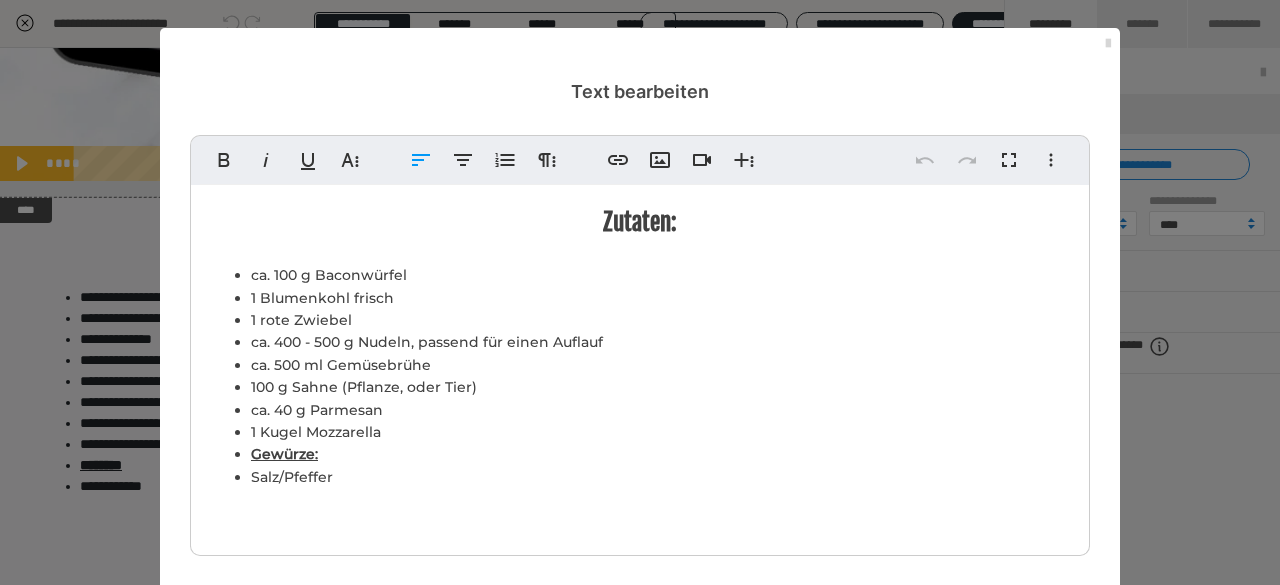 click at bounding box center [1108, 44] 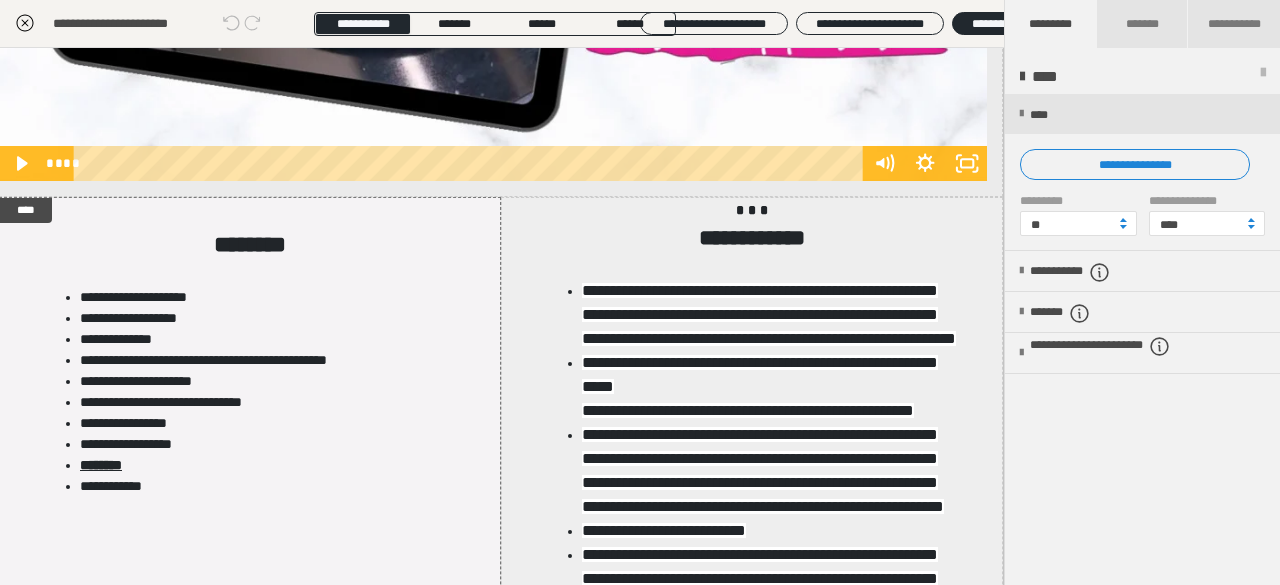 scroll, scrollTop: 40, scrollLeft: 0, axis: vertical 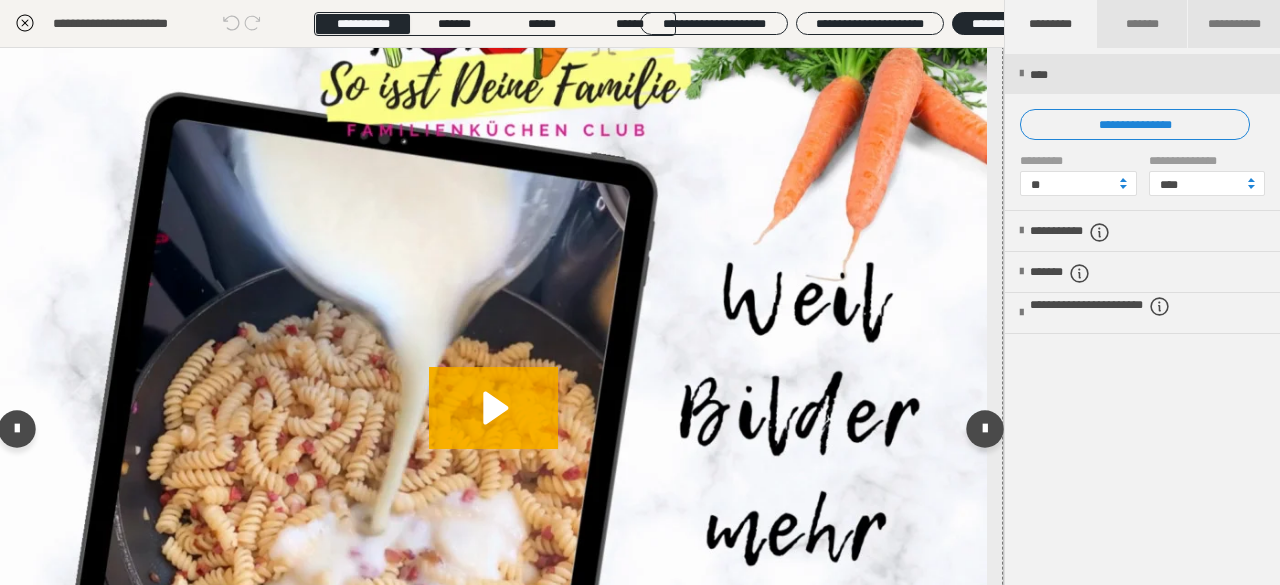 click at bounding box center [493, 425] 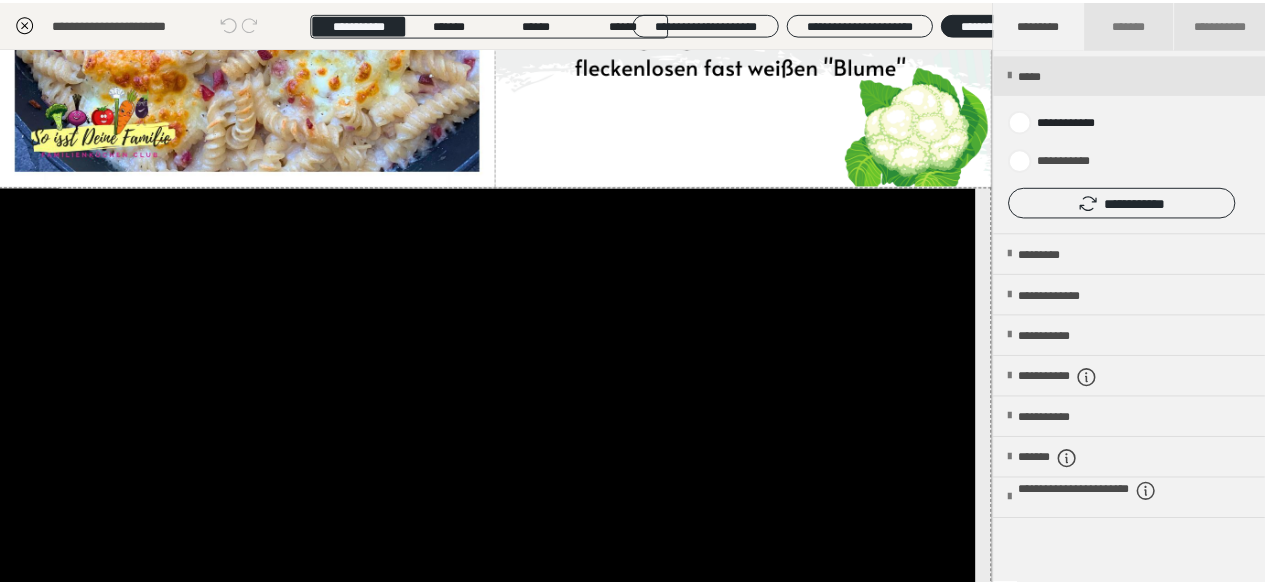 scroll, scrollTop: 592, scrollLeft: 1, axis: both 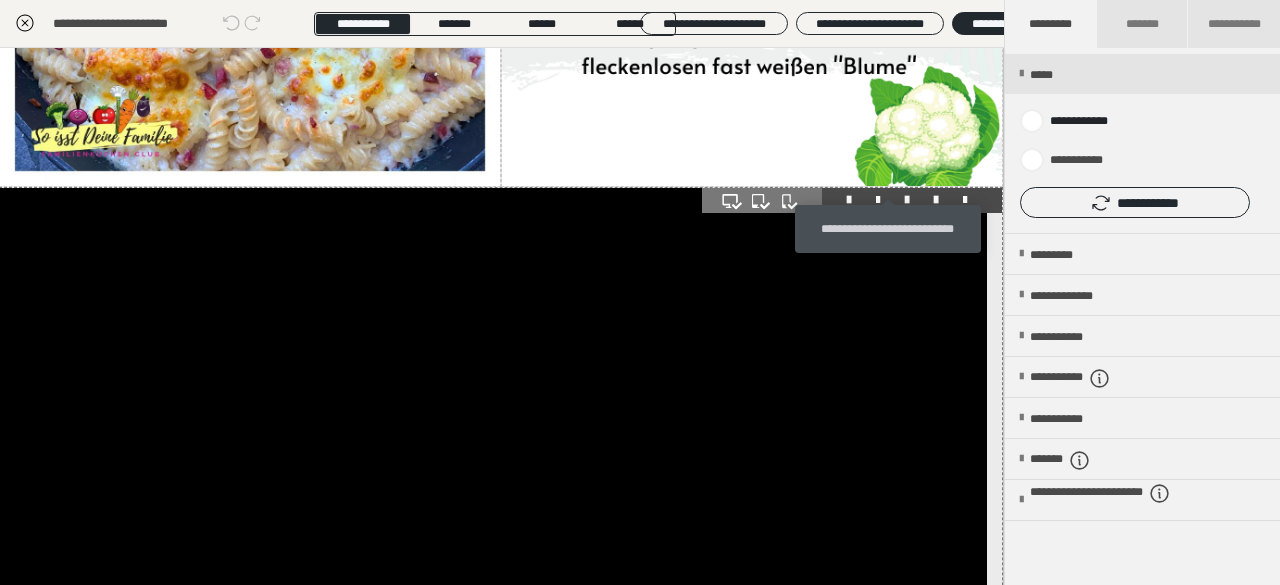 click at bounding box center (907, 200) 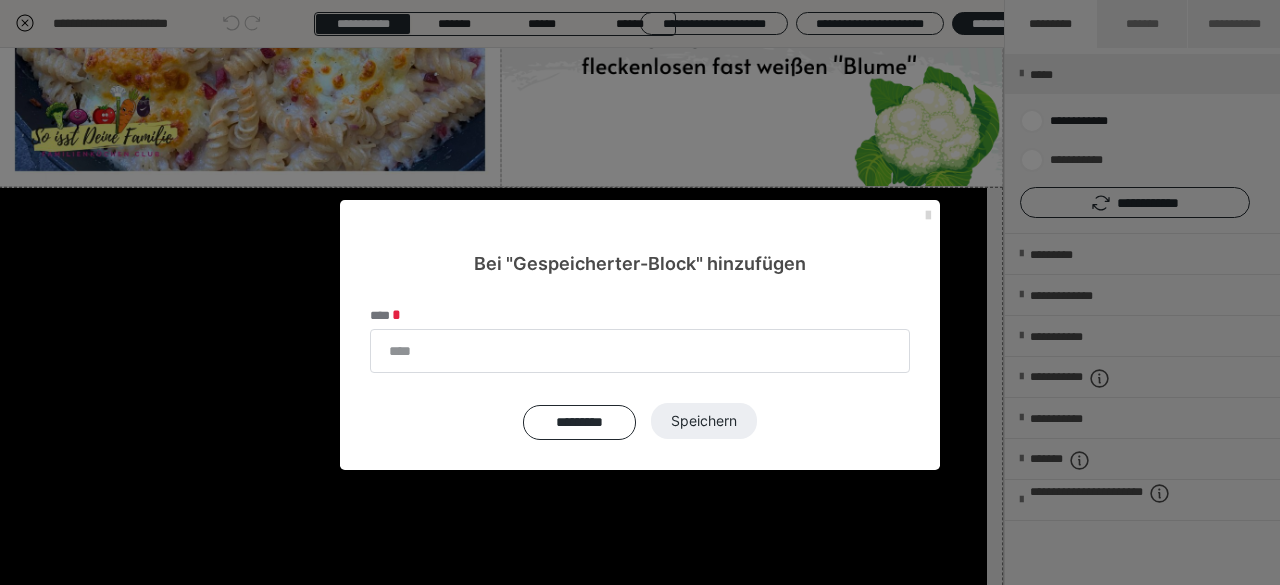 click at bounding box center (928, 216) 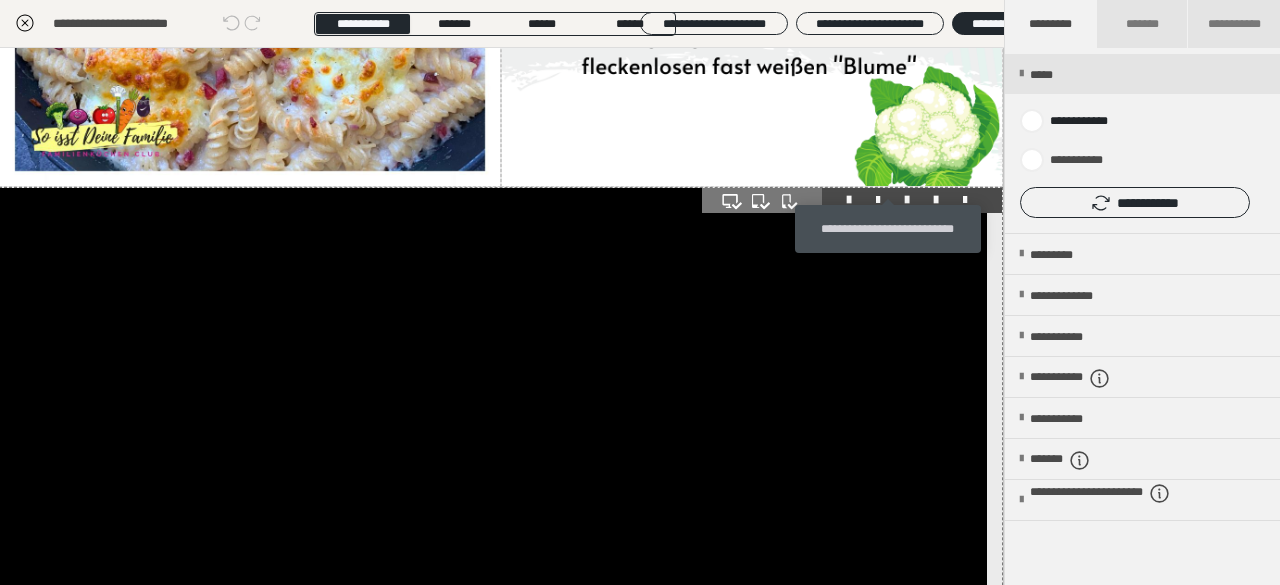 click at bounding box center [907, 200] 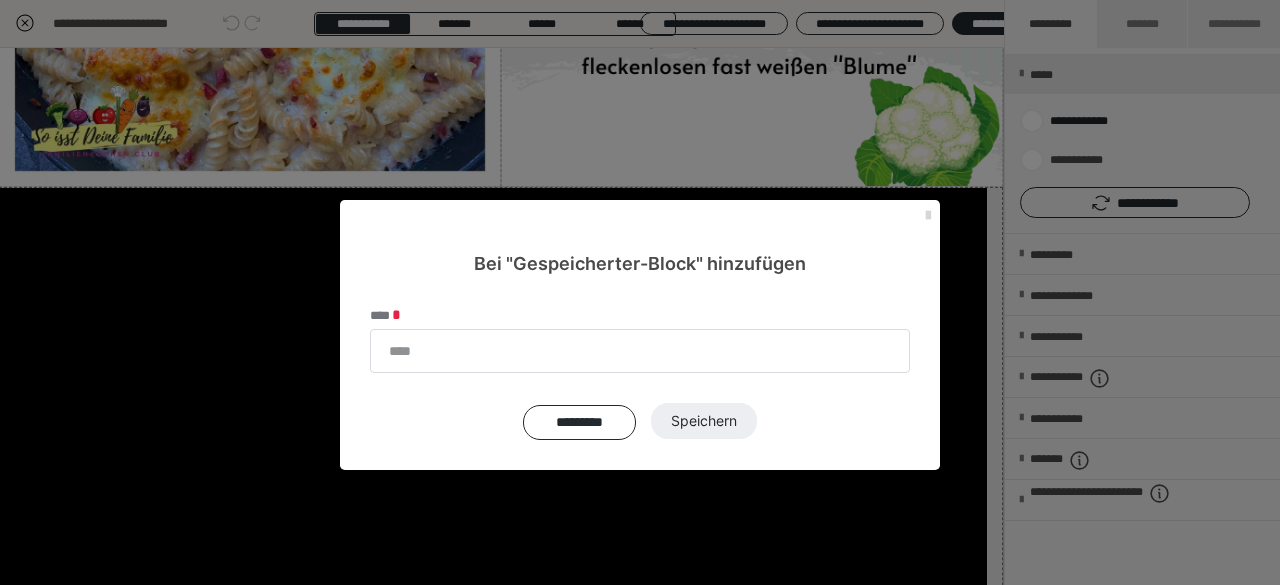 click at bounding box center (928, 216) 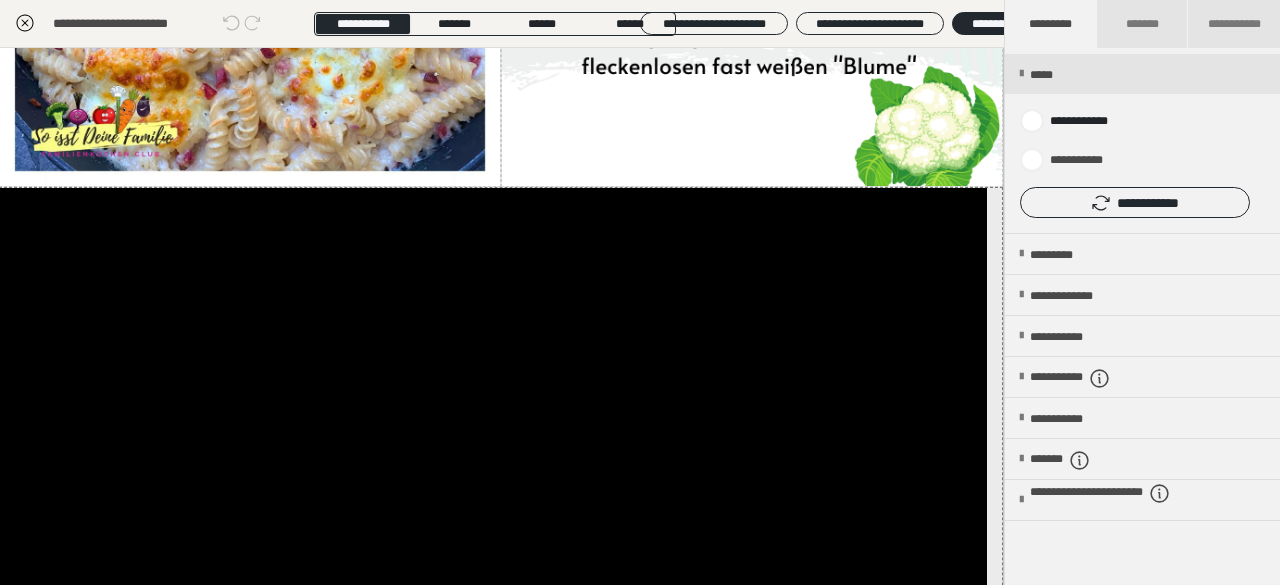click 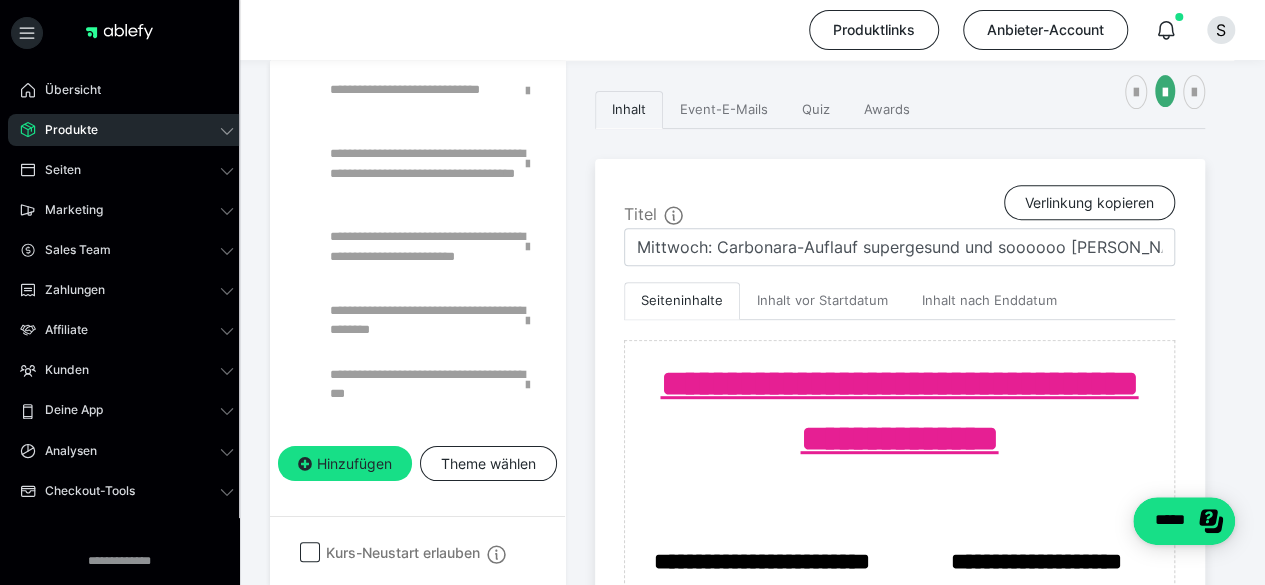 scroll, scrollTop: 0, scrollLeft: 0, axis: both 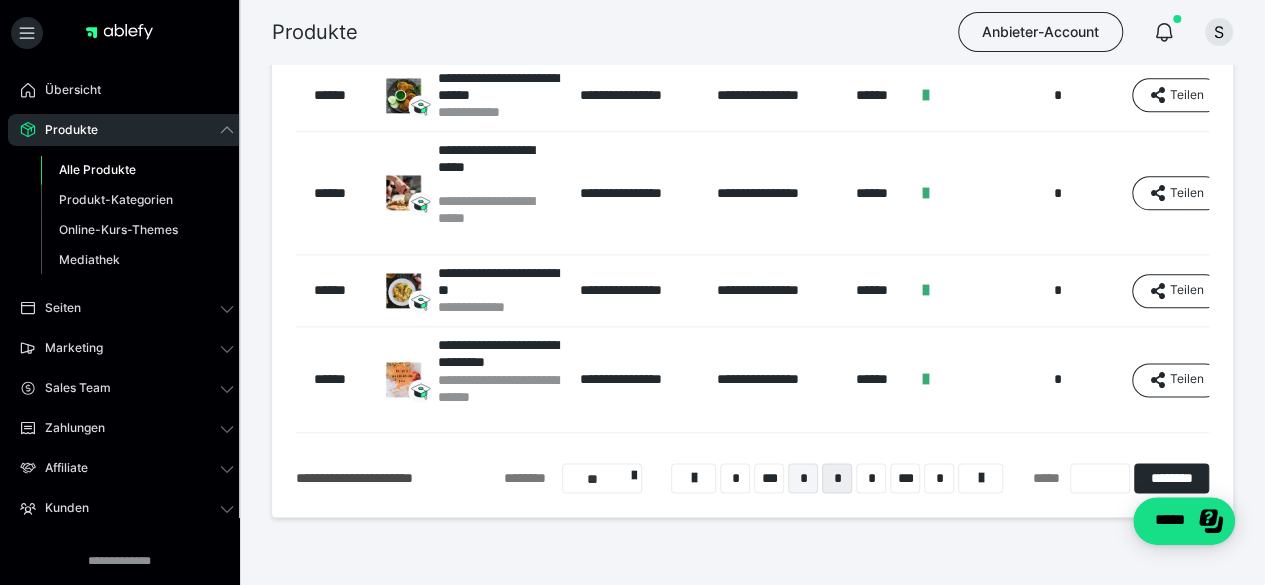 click on "*" at bounding box center (803, 478) 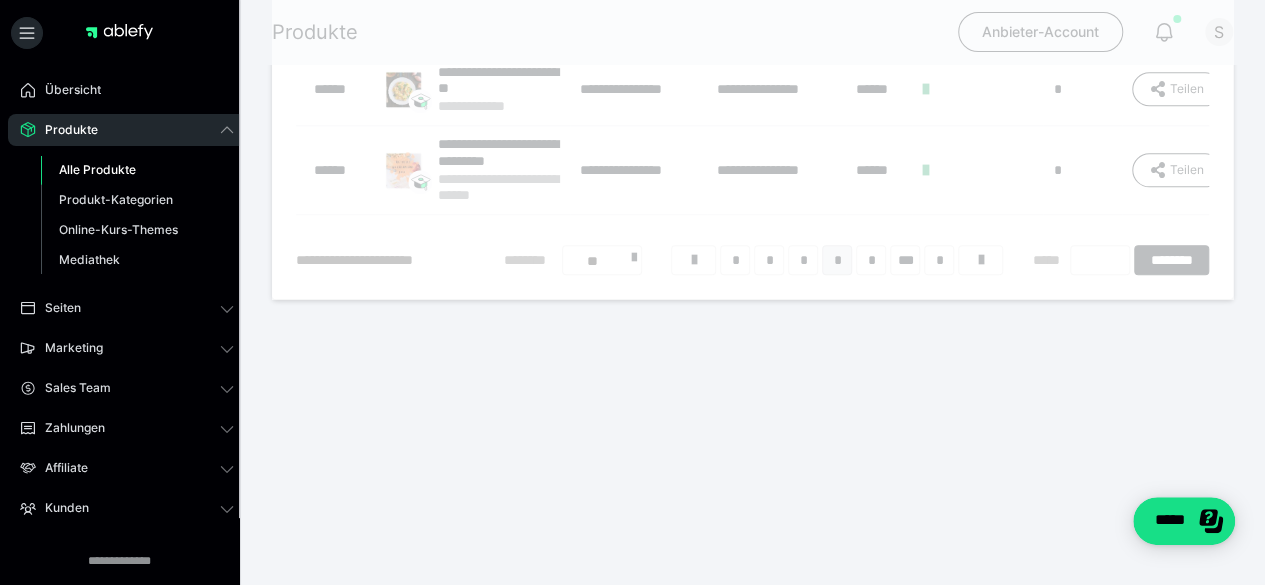 scroll, scrollTop: 221, scrollLeft: 0, axis: vertical 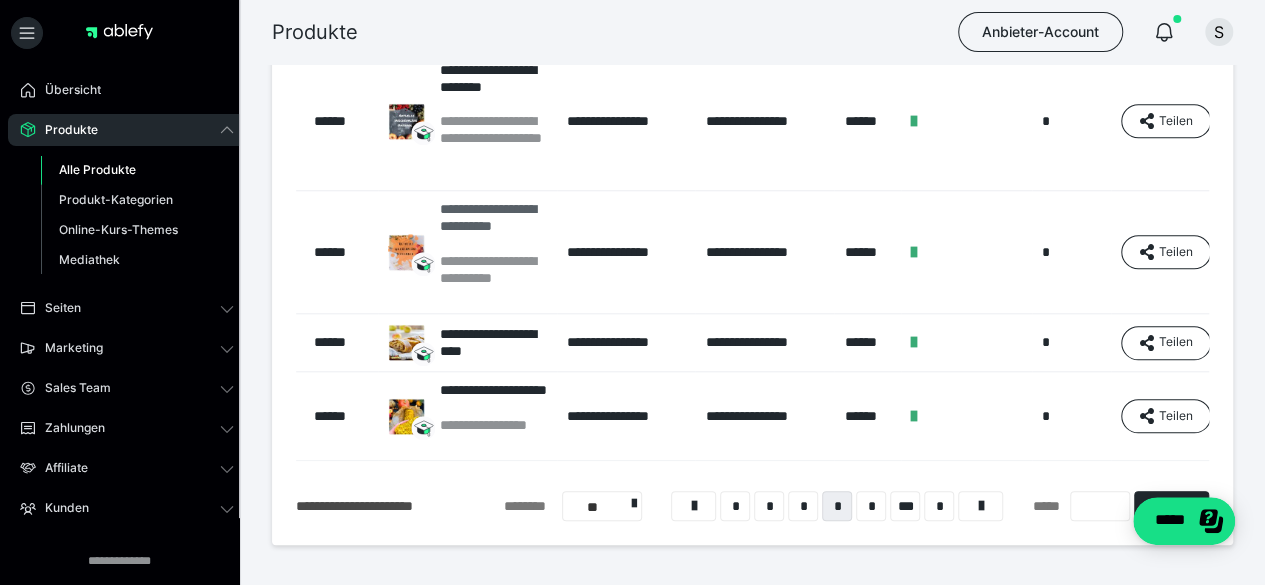 click on "**********" at bounding box center (493, 226) 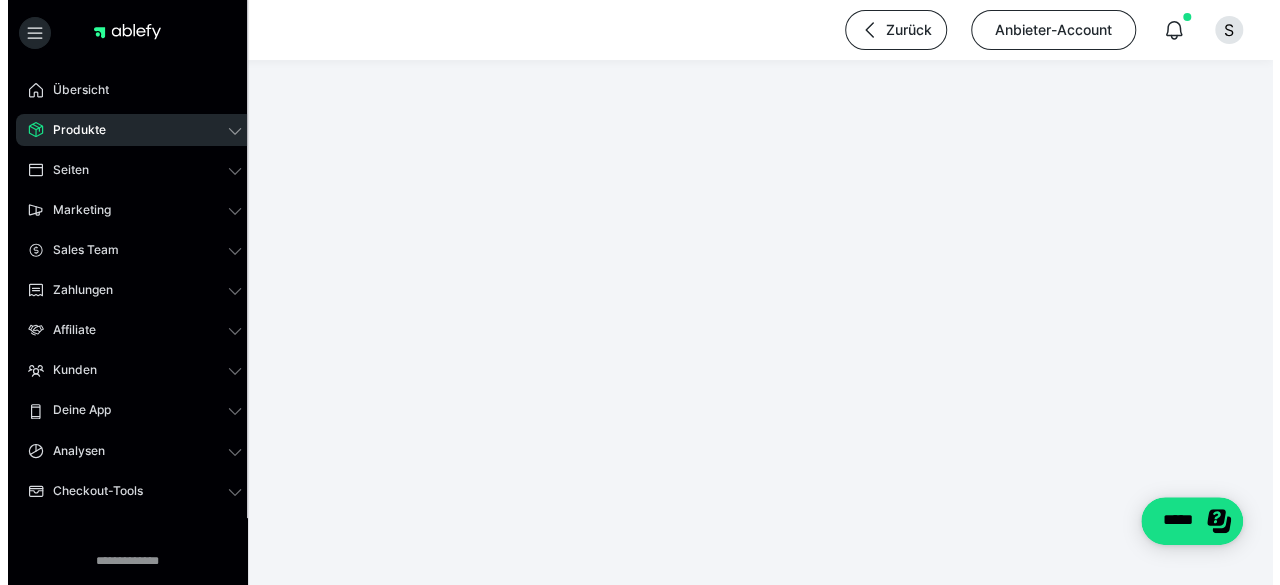 scroll, scrollTop: 0, scrollLeft: 0, axis: both 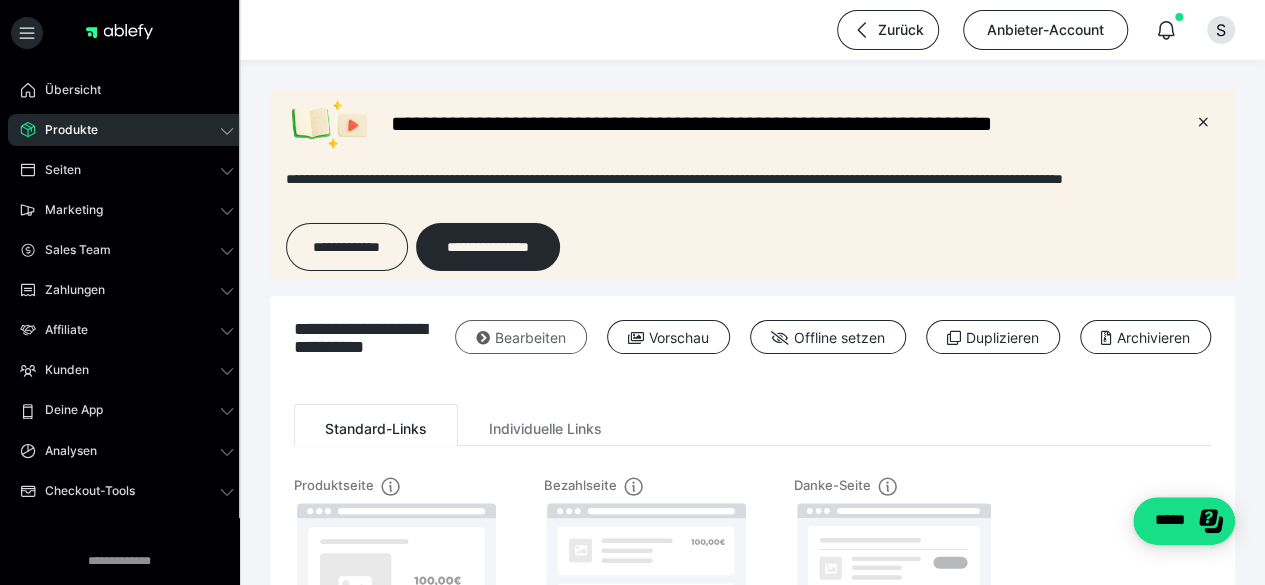 click on "Bearbeiten" at bounding box center [521, 337] 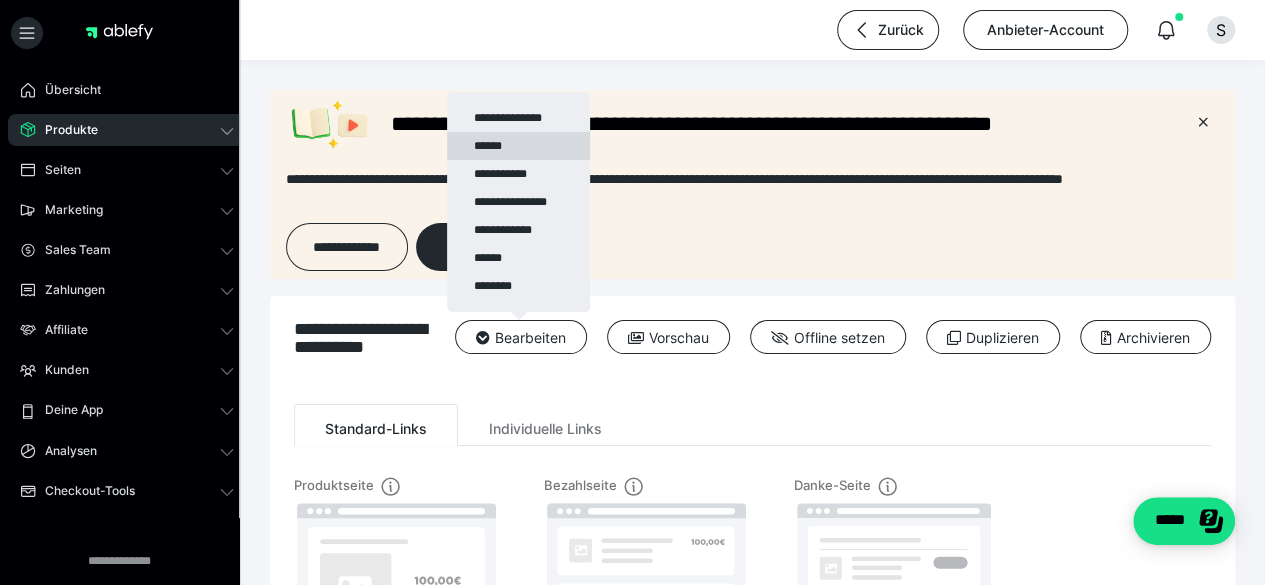 click on "******" at bounding box center (518, 146) 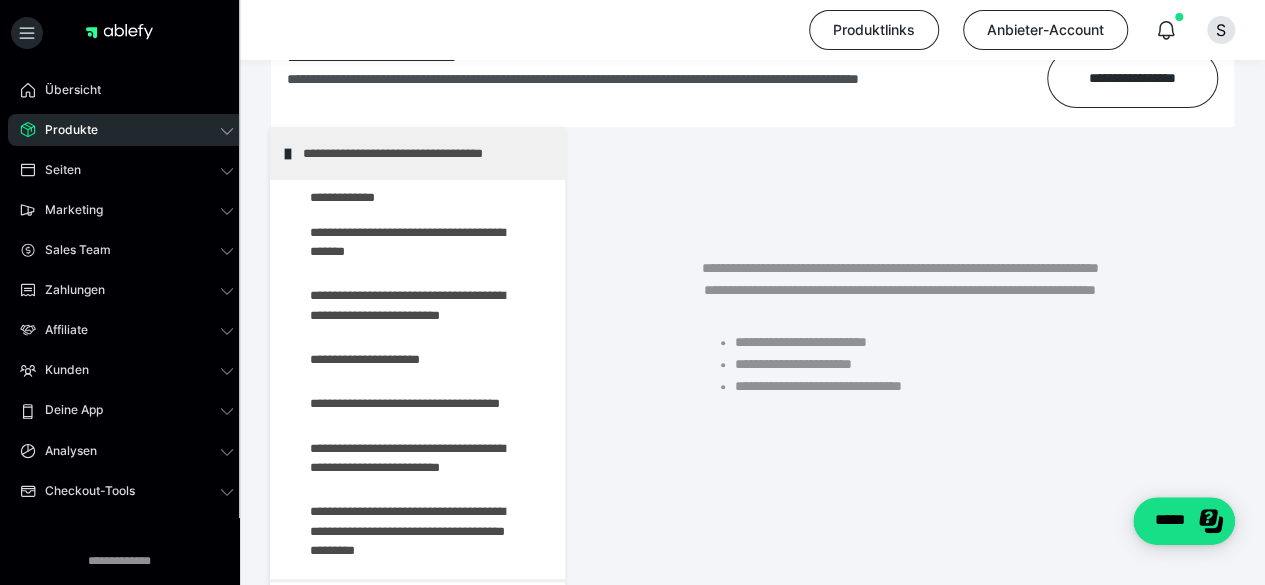 scroll, scrollTop: 310, scrollLeft: 0, axis: vertical 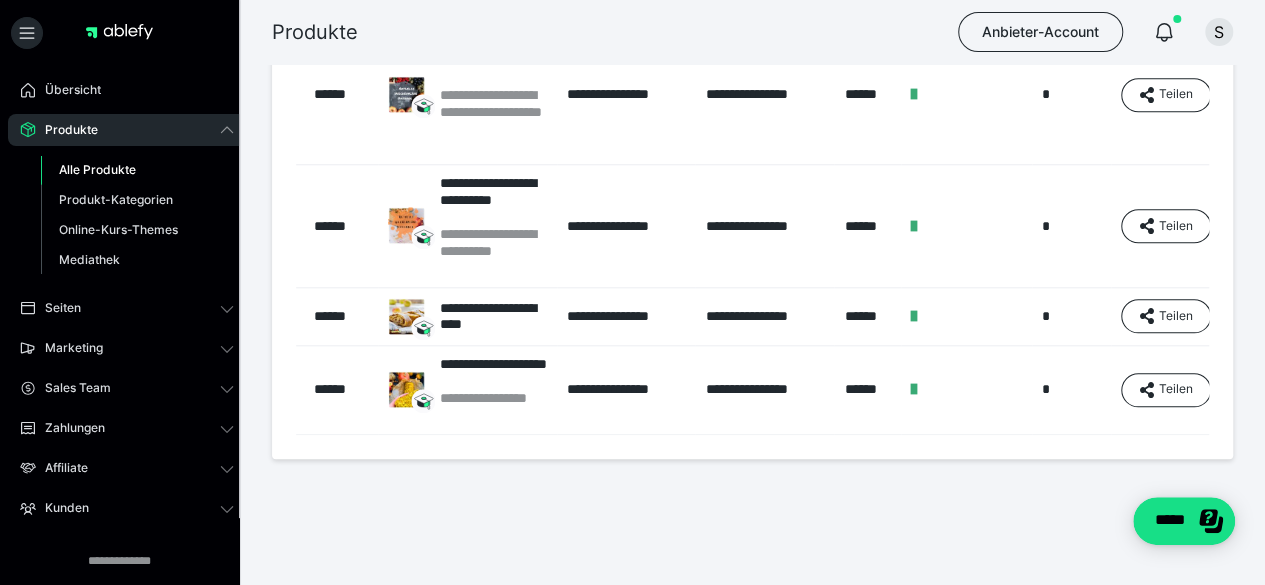 click on "**********" at bounding box center (493, 120) 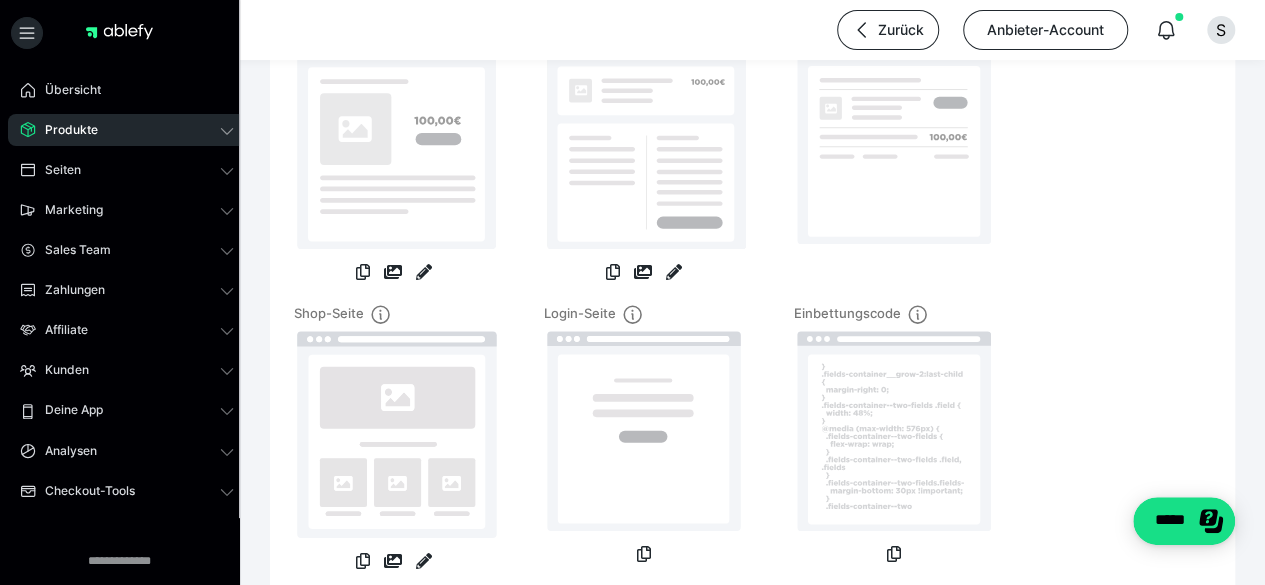 scroll, scrollTop: 0, scrollLeft: 0, axis: both 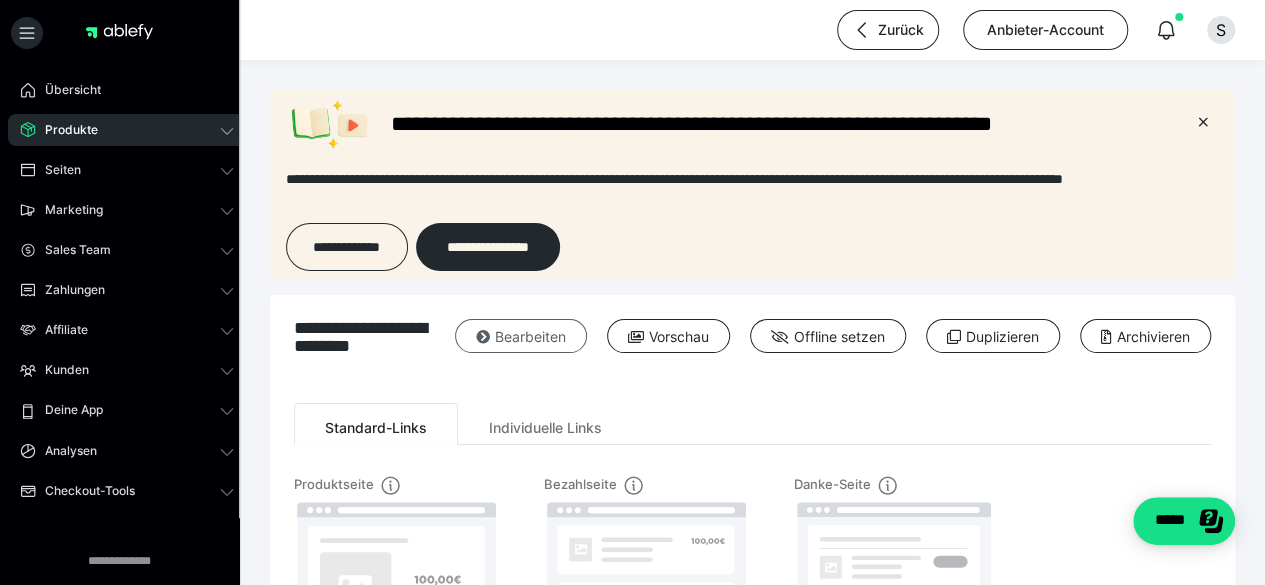 click on "Bearbeiten" at bounding box center [521, 336] 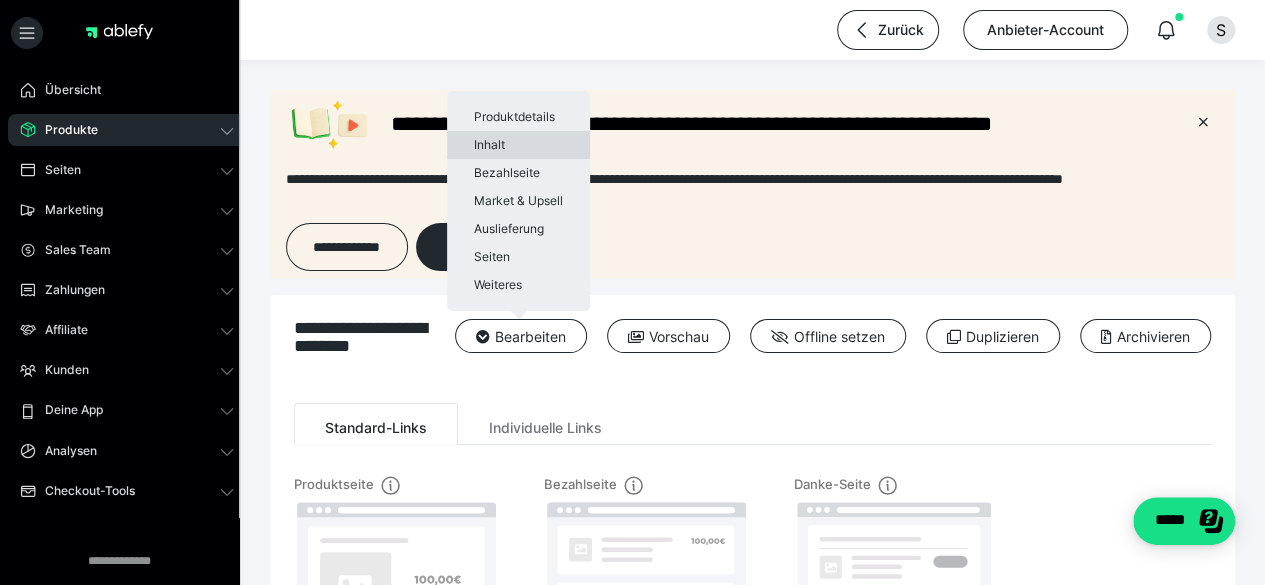 click on "Inhalt" at bounding box center [518, 145] 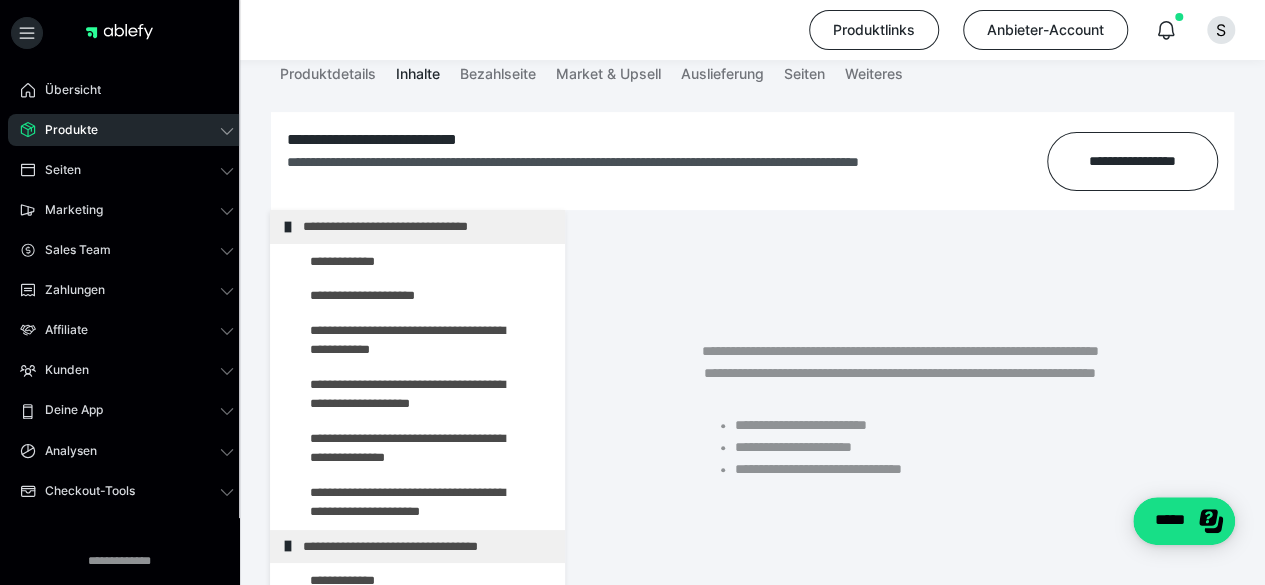 scroll, scrollTop: 223, scrollLeft: 0, axis: vertical 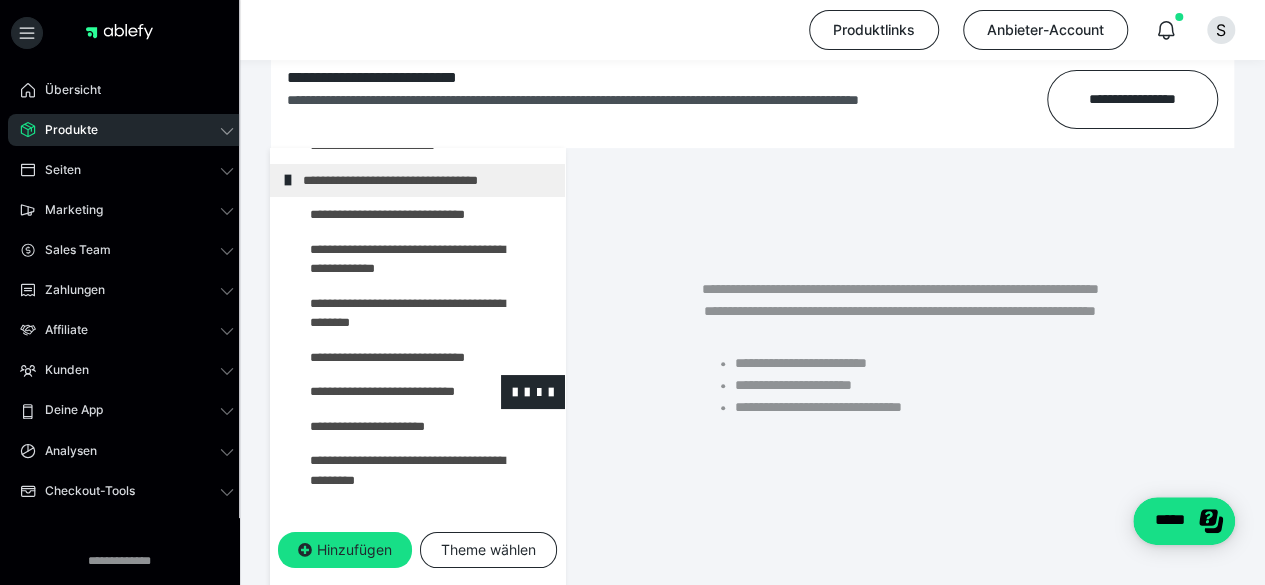 click at bounding box center (375, 392) 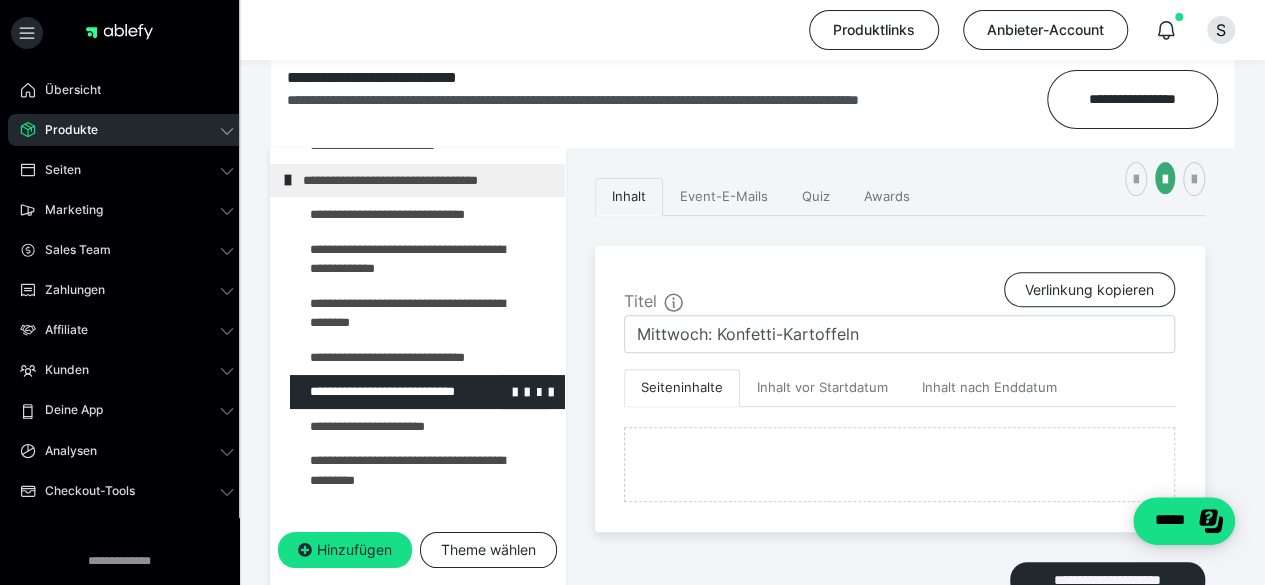 click at bounding box center [375, 392] 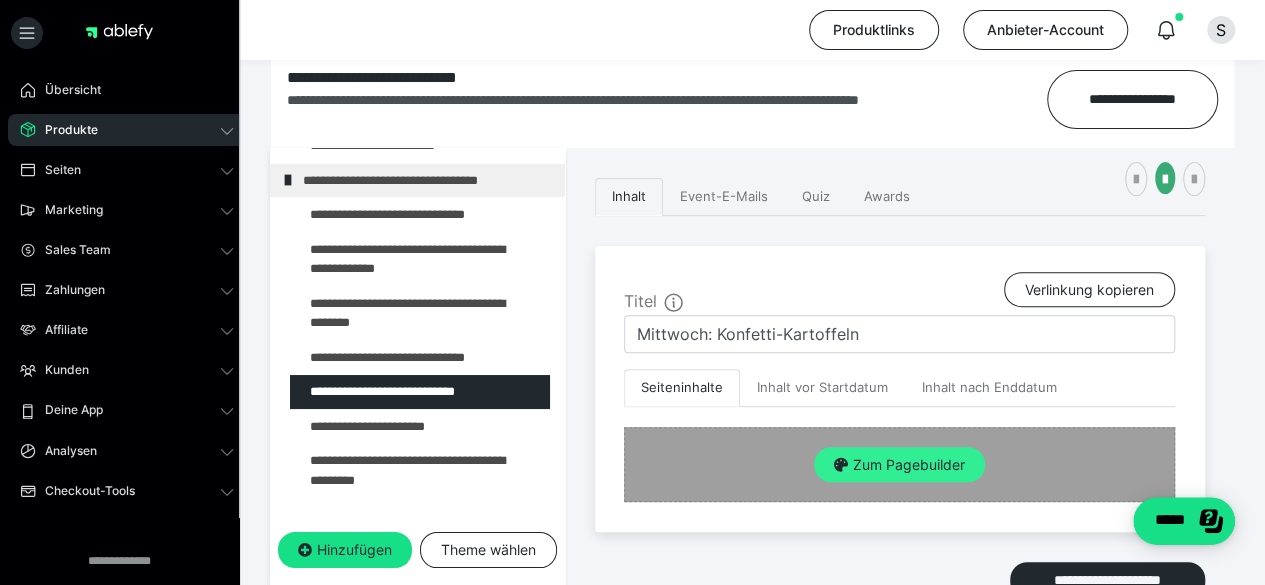 click on "Zum Pagebuilder" at bounding box center [899, 465] 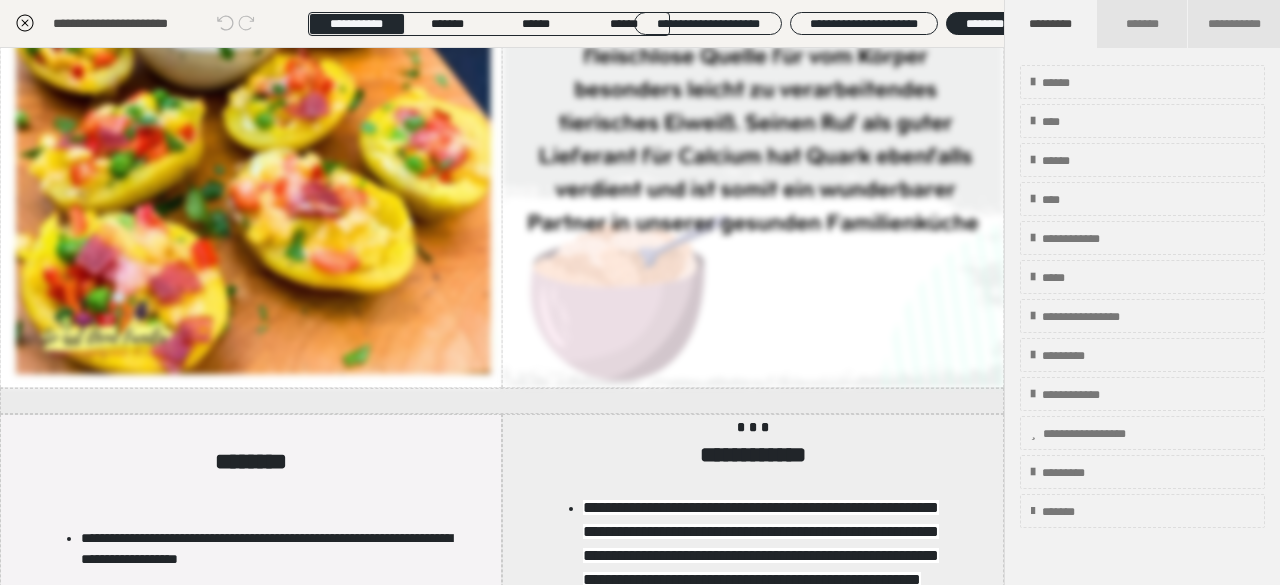 scroll, scrollTop: 345, scrollLeft: 0, axis: vertical 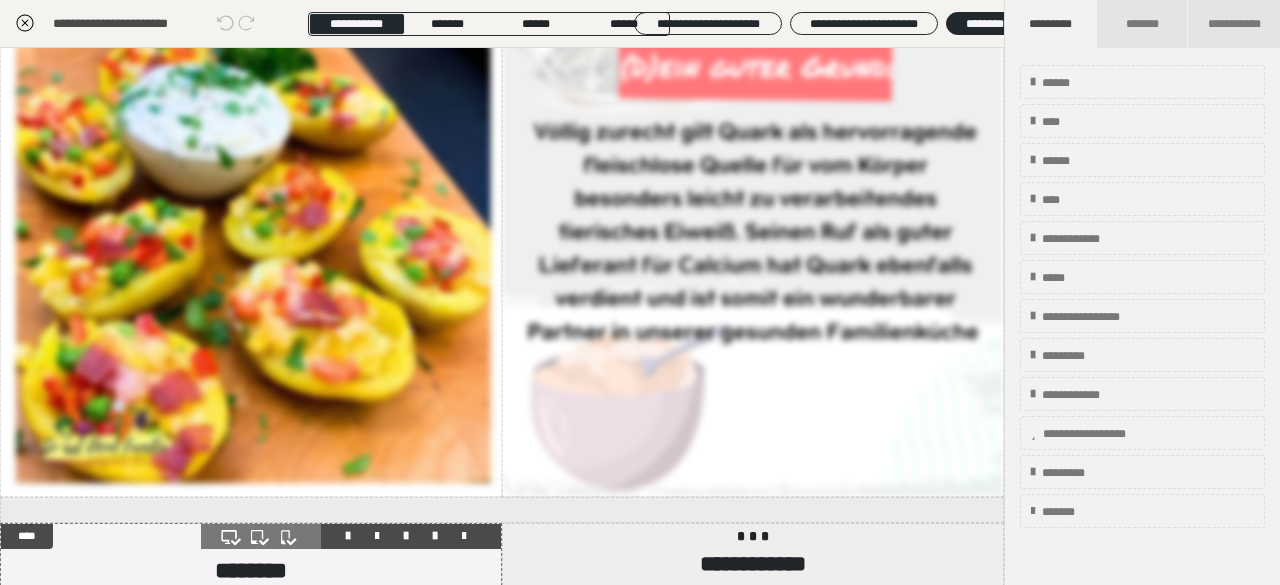 click on "**********" at bounding box center (251, 943) 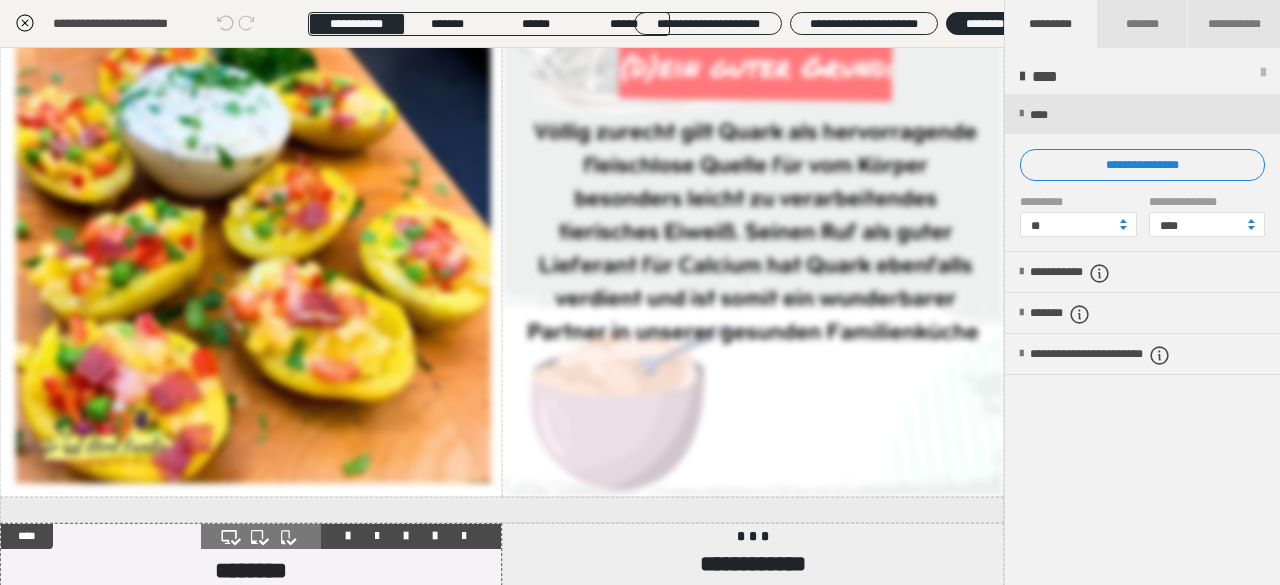 click on "**********" at bounding box center [251, 943] 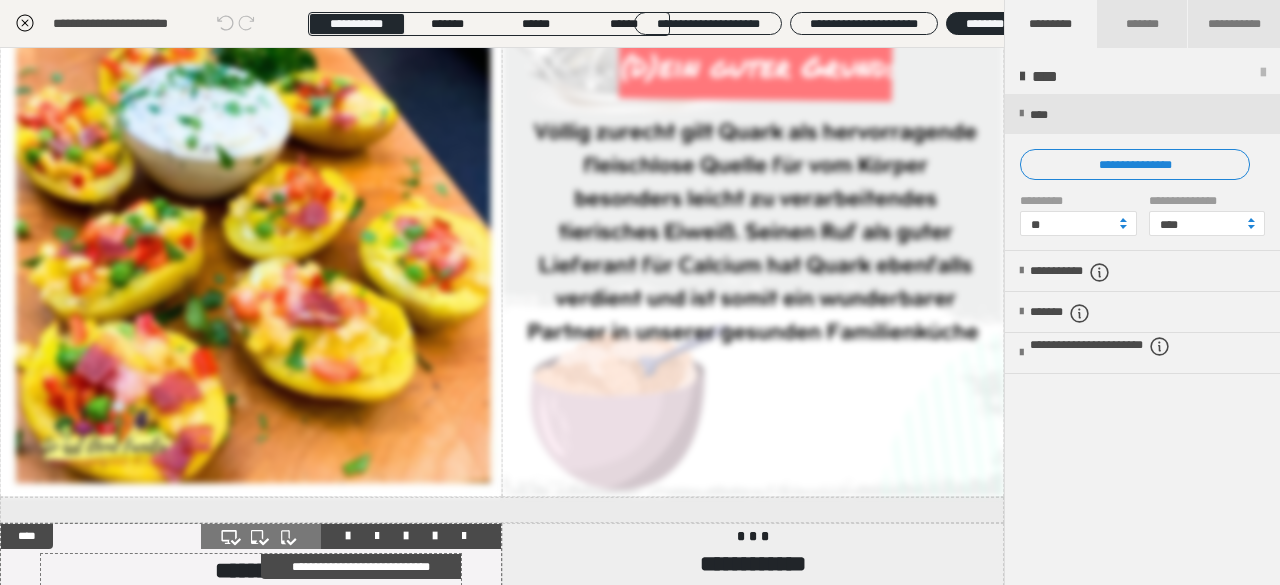 click on "**********" at bounding box center [268, 752] 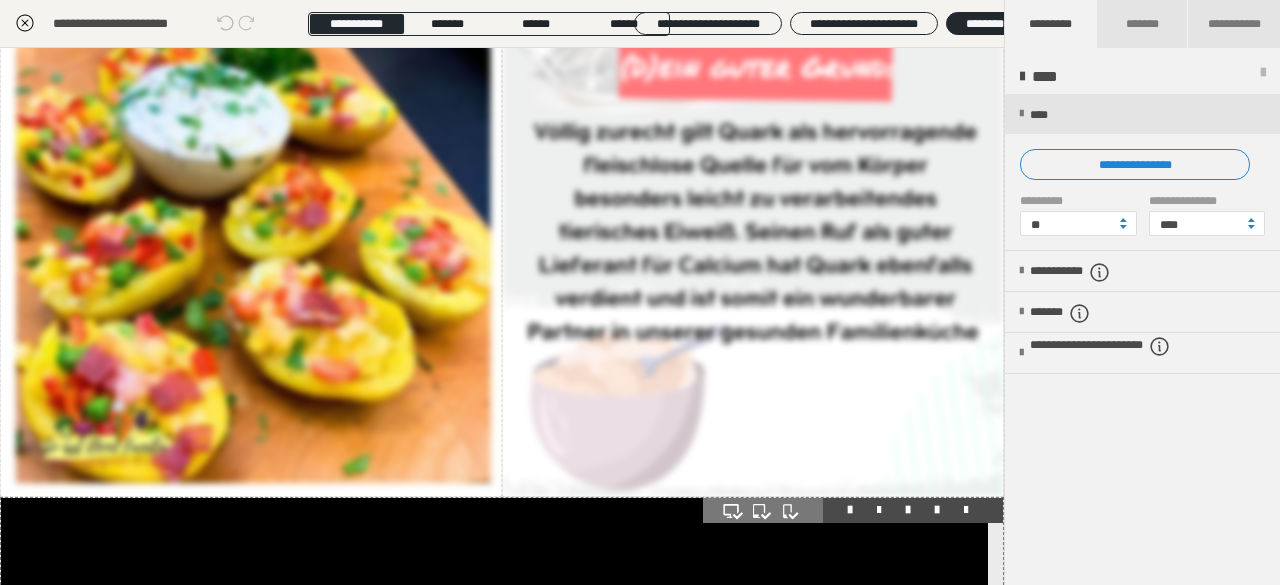 scroll, scrollTop: 838, scrollLeft: 0, axis: vertical 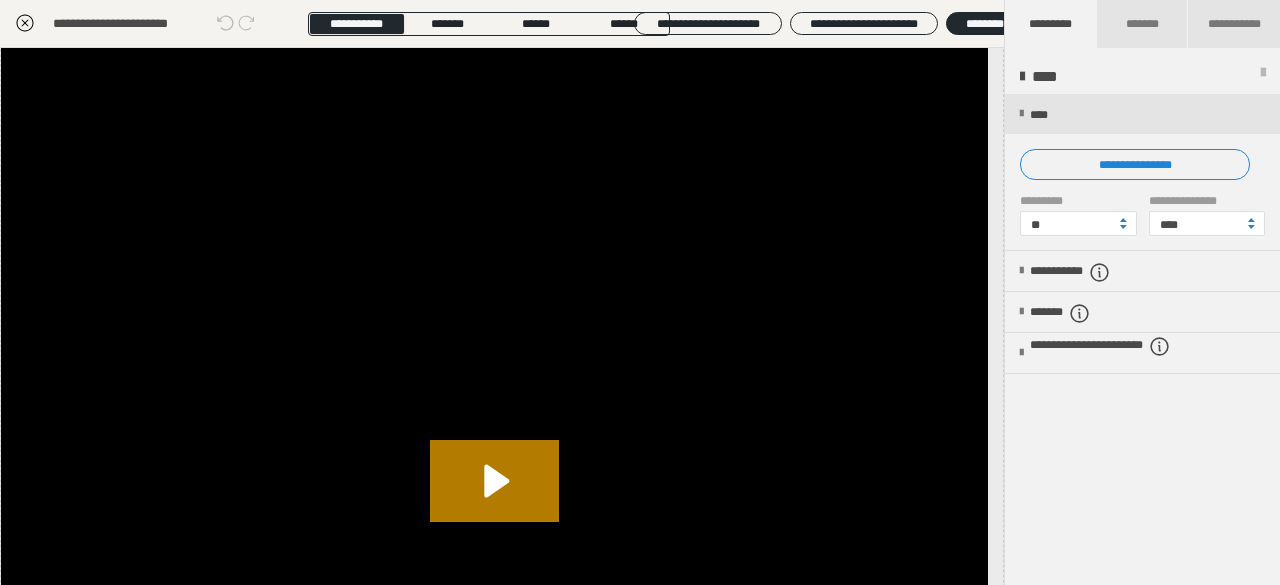 click 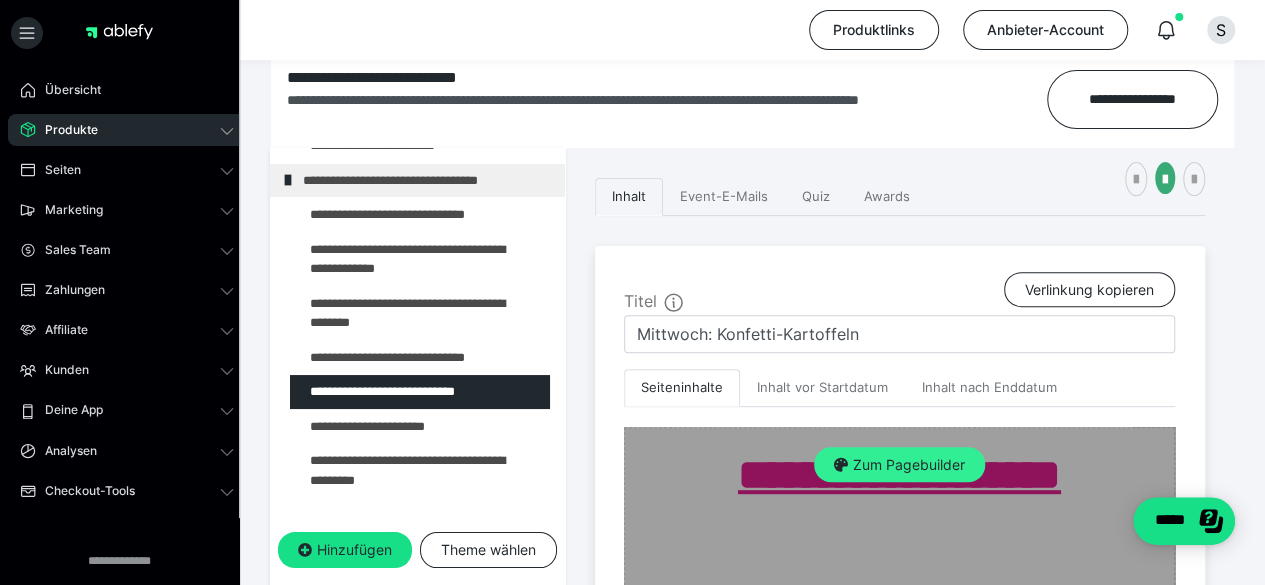 click on "Zum Pagebuilder" at bounding box center (899, 465) 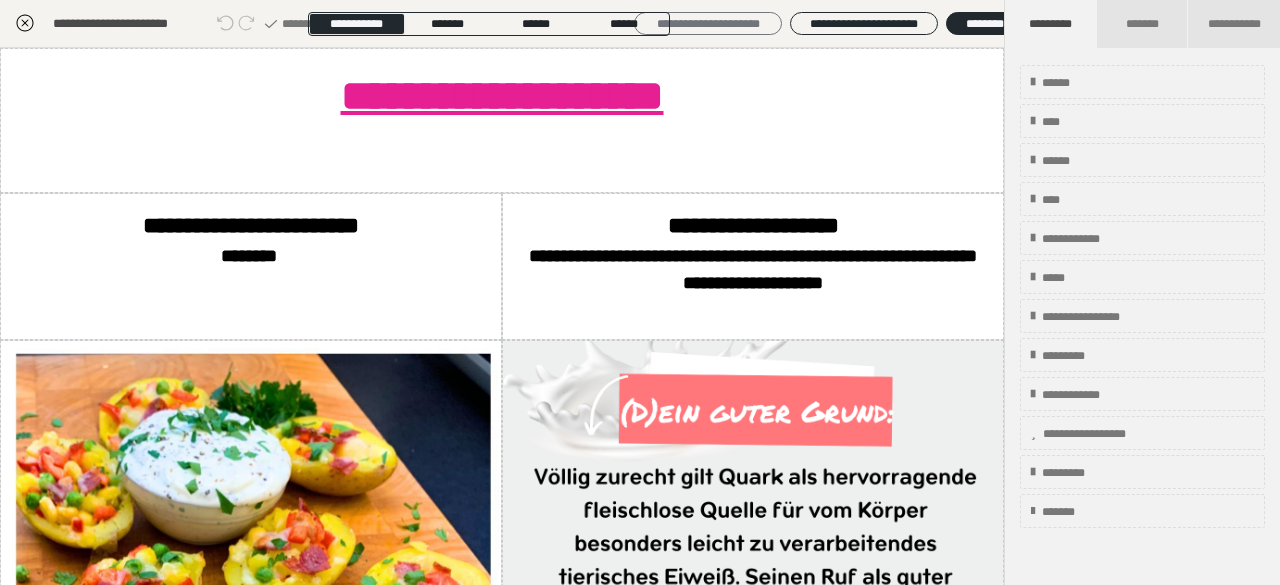 click on "**********" at bounding box center [708, 23] 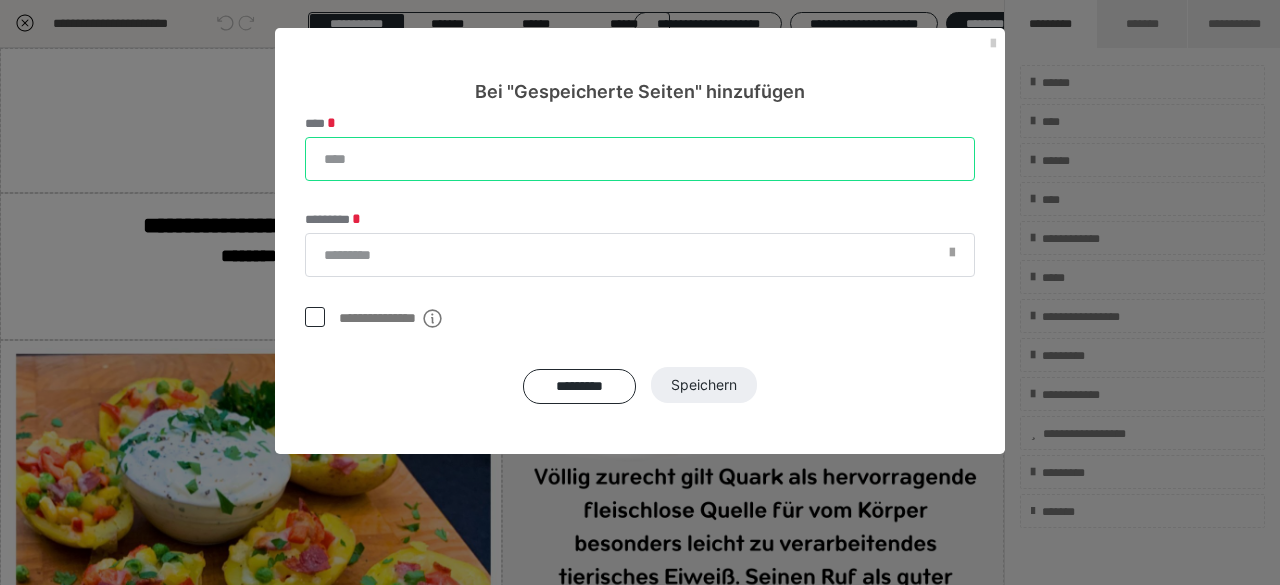 click on "****" at bounding box center (640, 159) 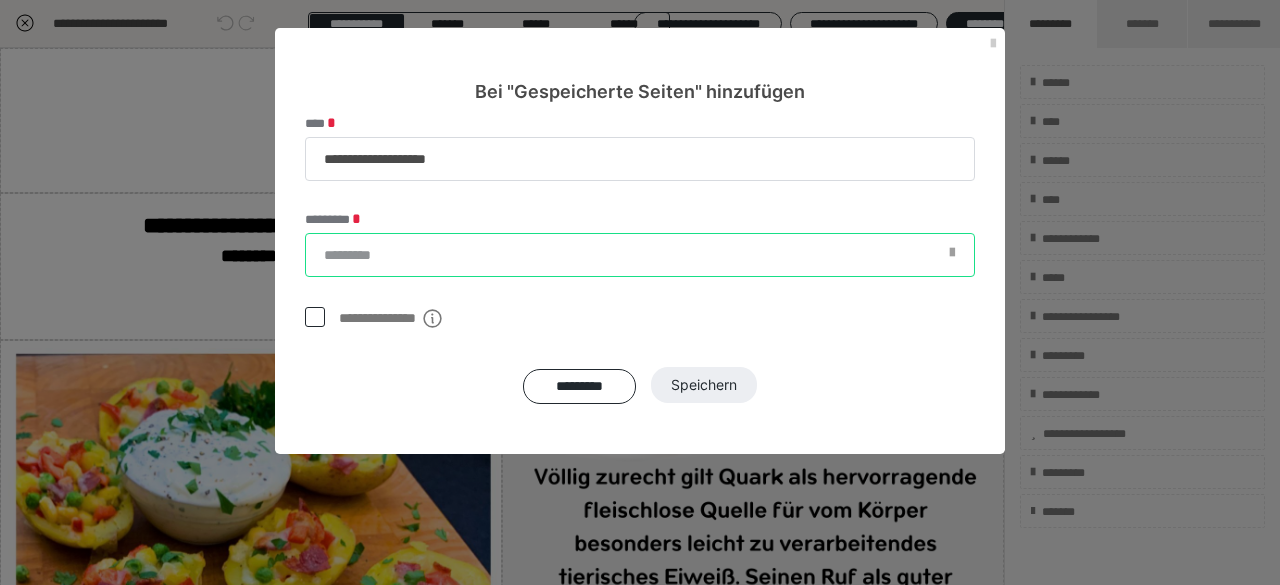 type on "**********" 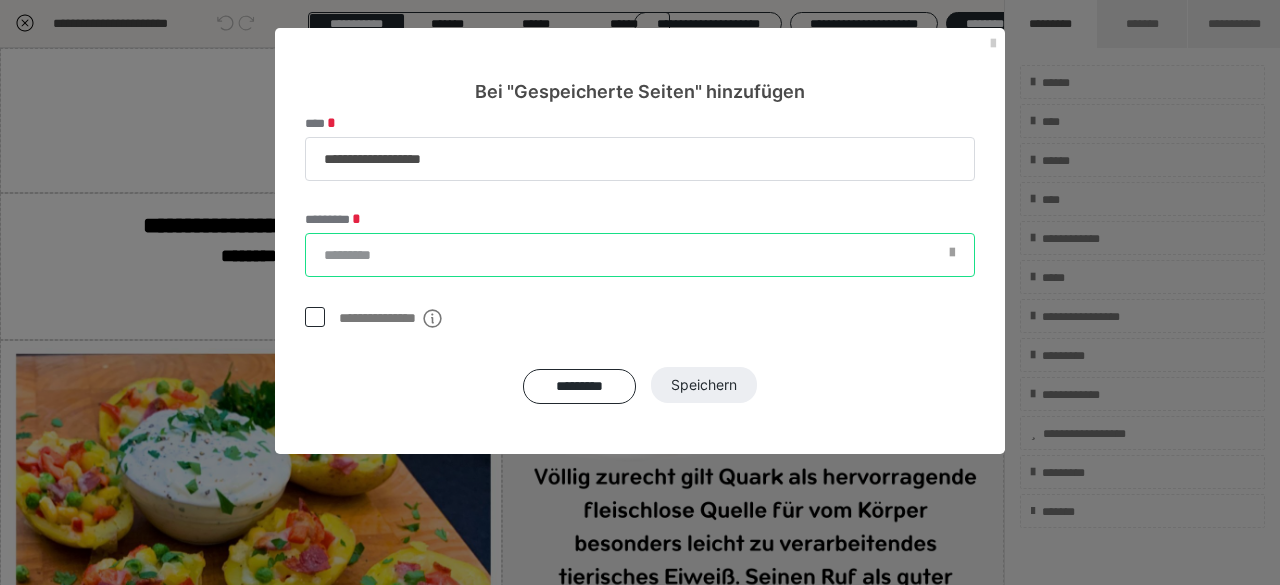 click on "*********" at bounding box center [640, 255] 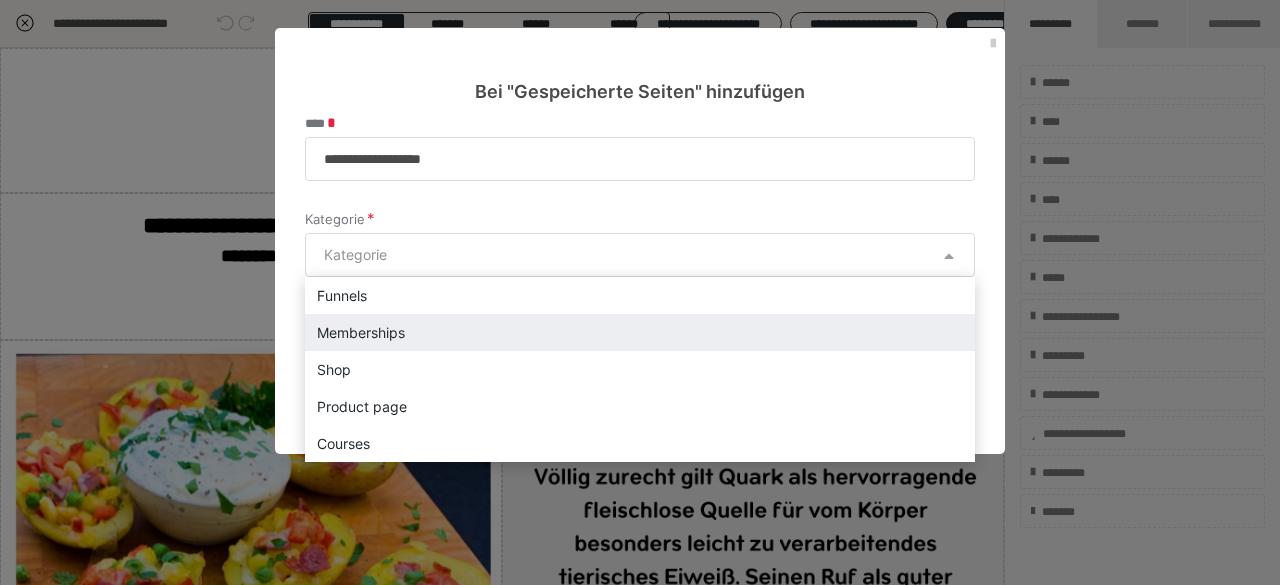 click on "Memberships" at bounding box center (640, 332) 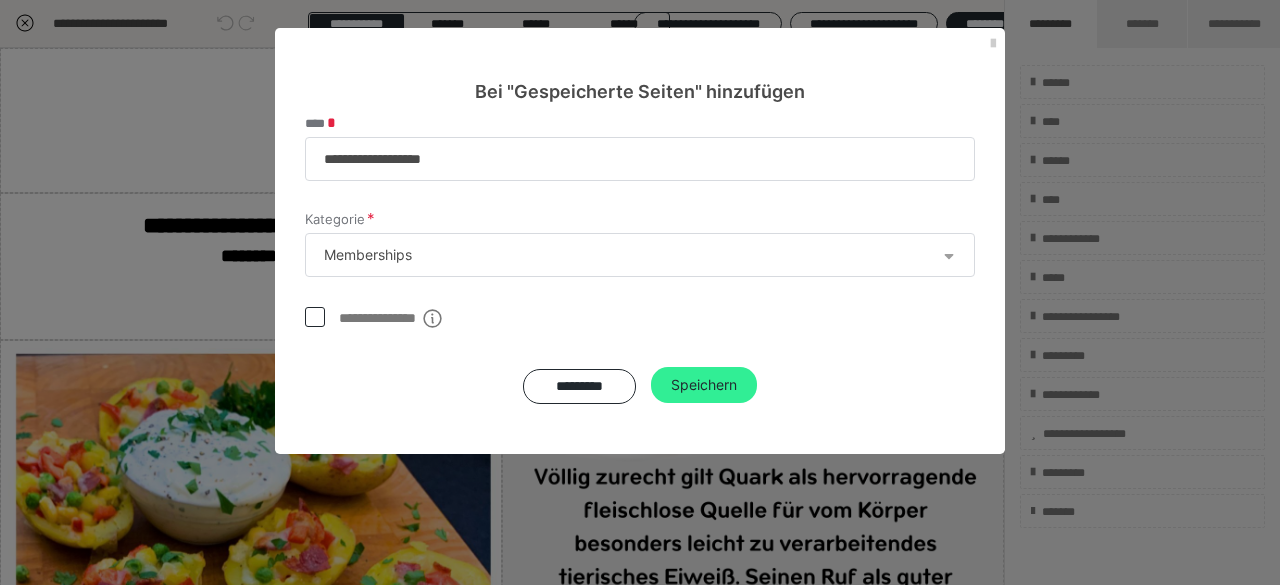 click on "Speichern" at bounding box center (704, 385) 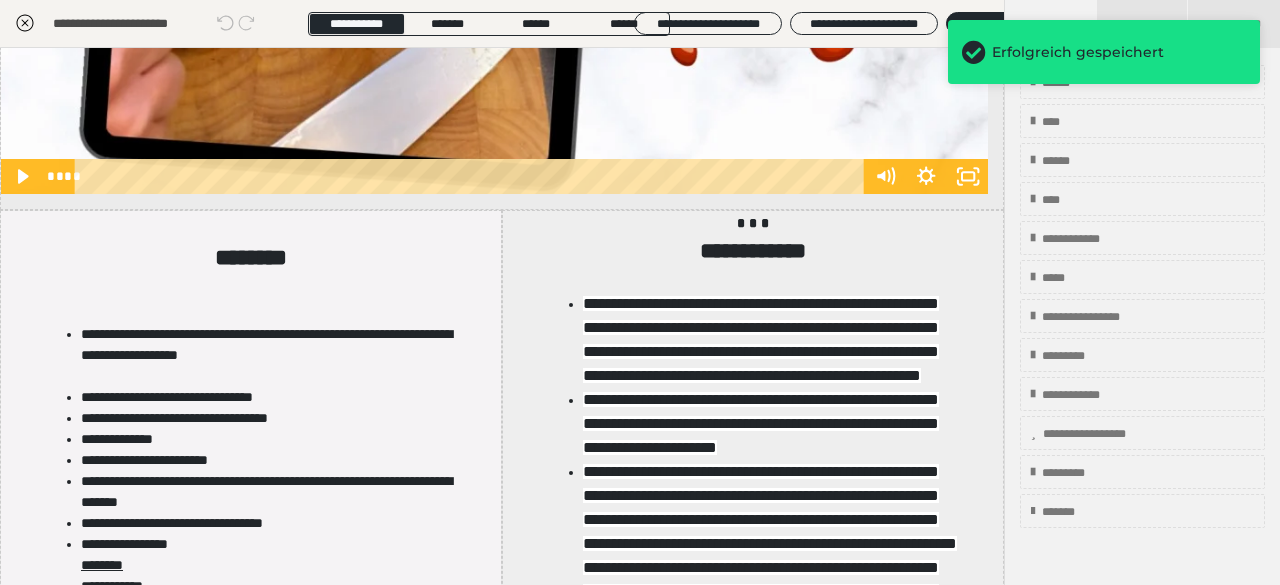 scroll, scrollTop: 1890, scrollLeft: 0, axis: vertical 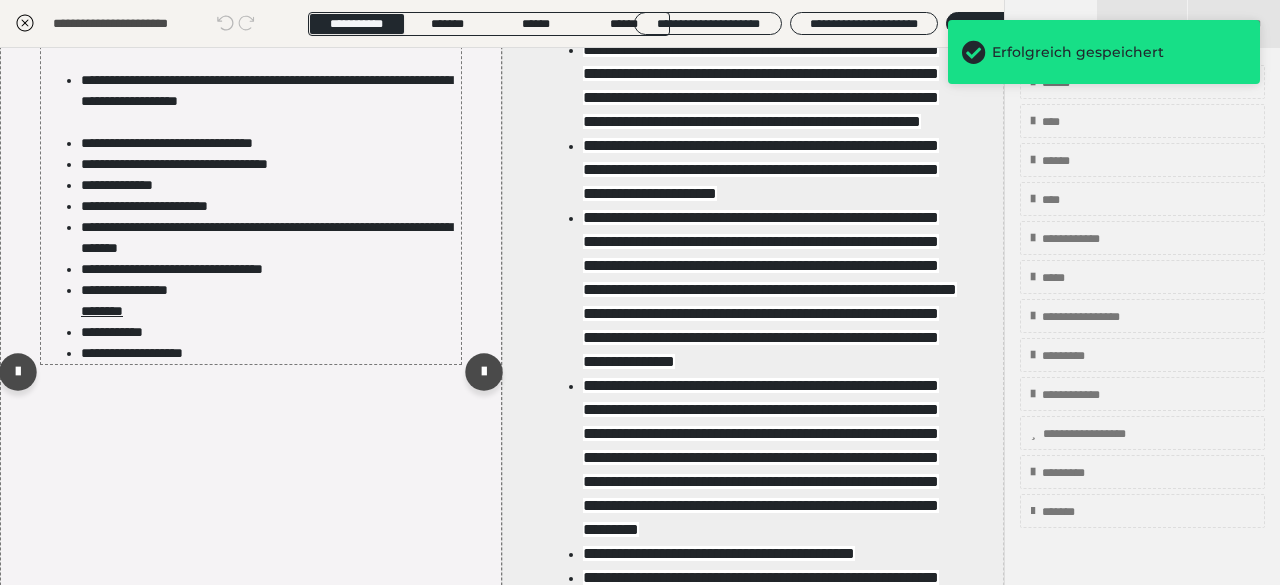 click on "**********" at bounding box center [268, 238] 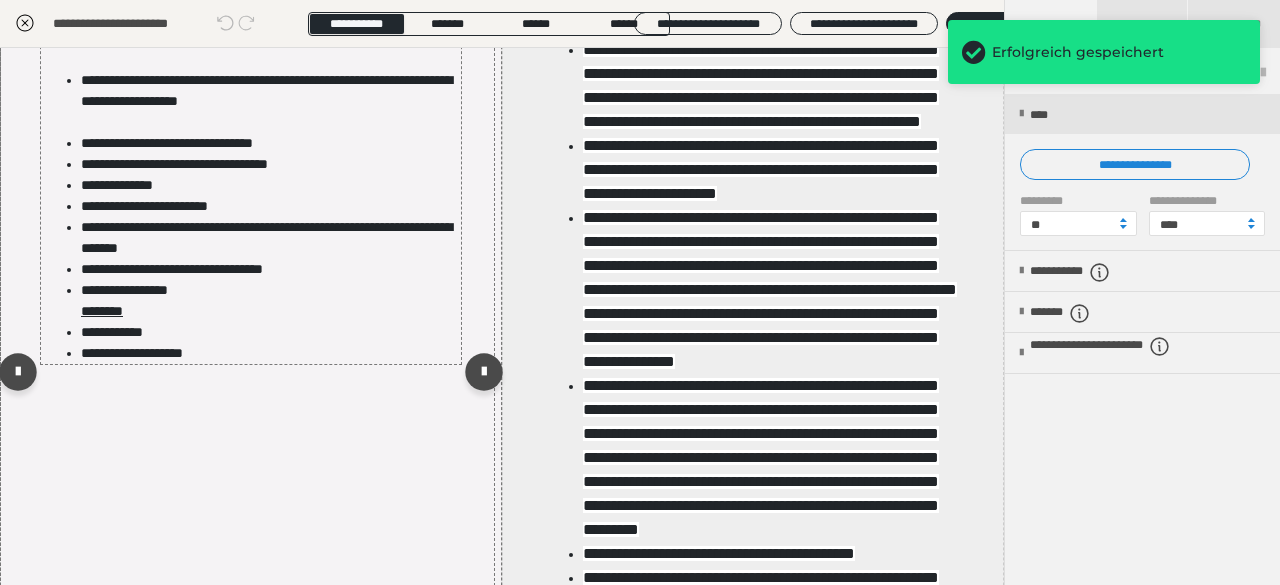 click on "**********" at bounding box center [268, 238] 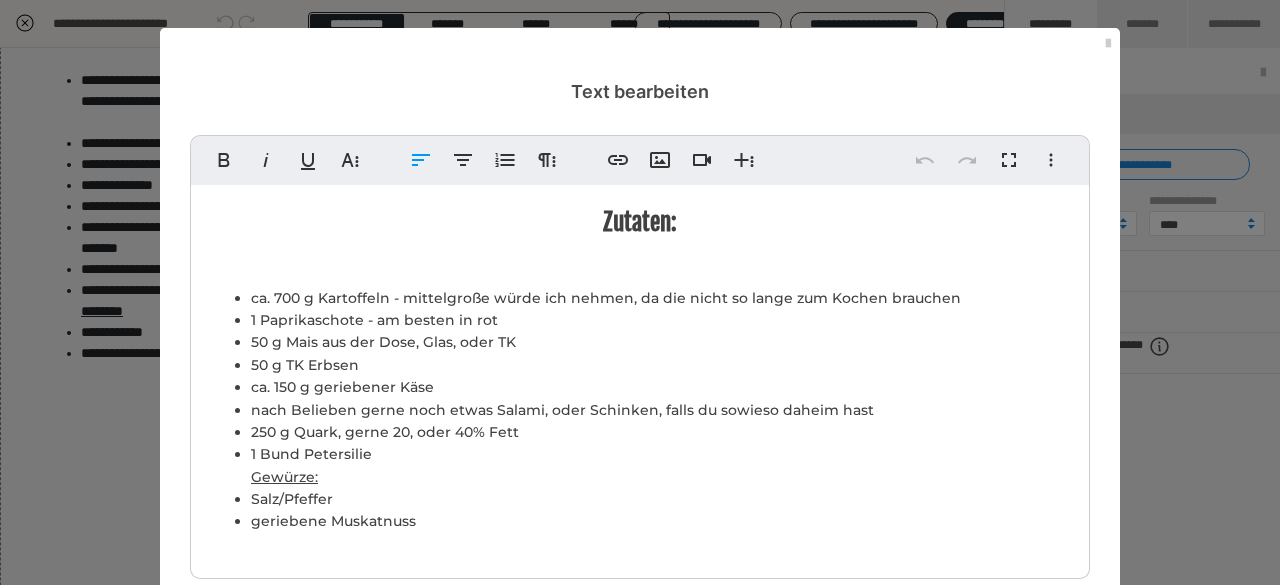 drag, startPoint x: 244, startPoint y: 301, endPoint x: 506, endPoint y: 445, distance: 298.96487 